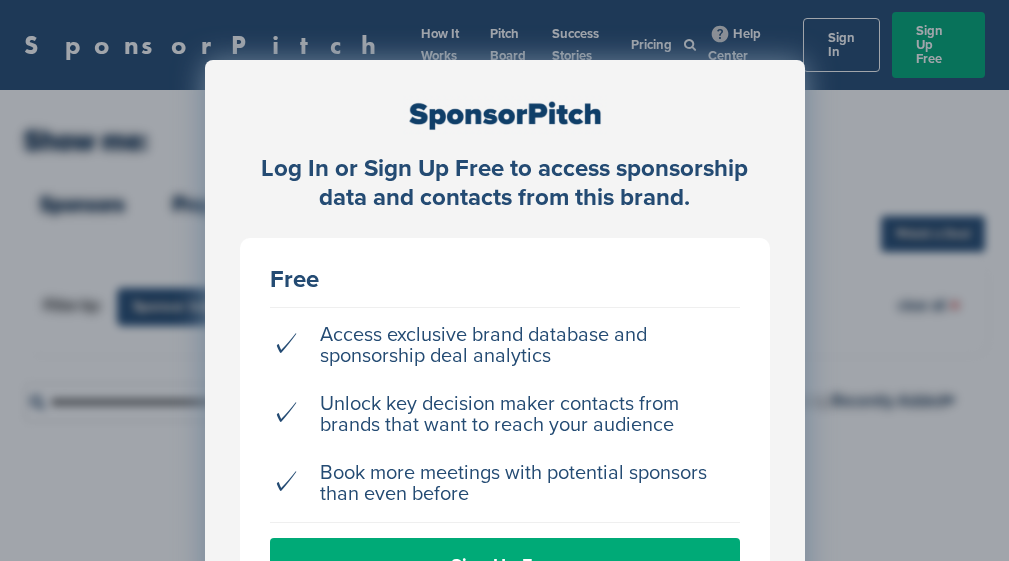 scroll, scrollTop: 0, scrollLeft: 0, axis: both 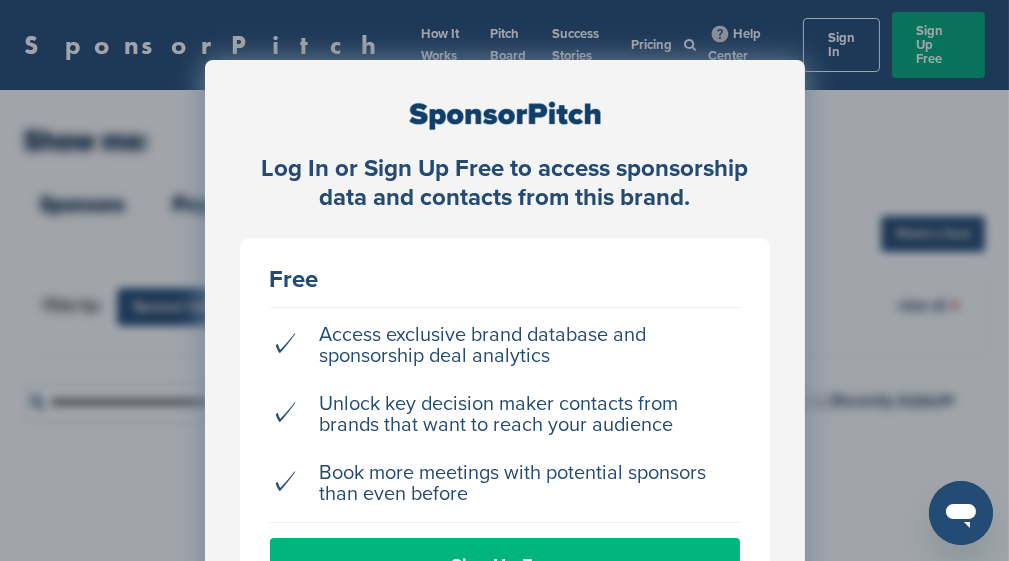 click on "Sign Up Free" at bounding box center (505, 565) 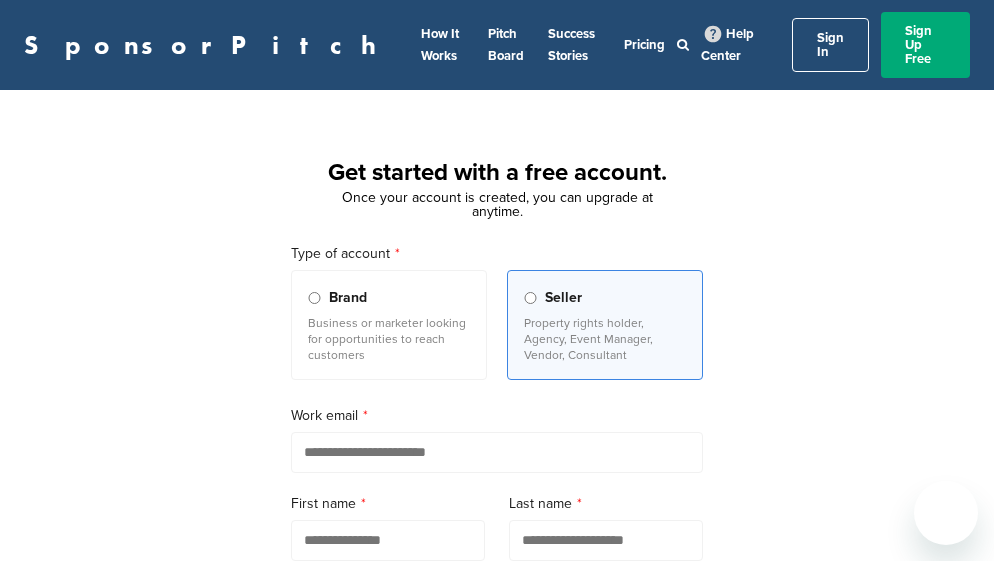 scroll, scrollTop: 0, scrollLeft: 0, axis: both 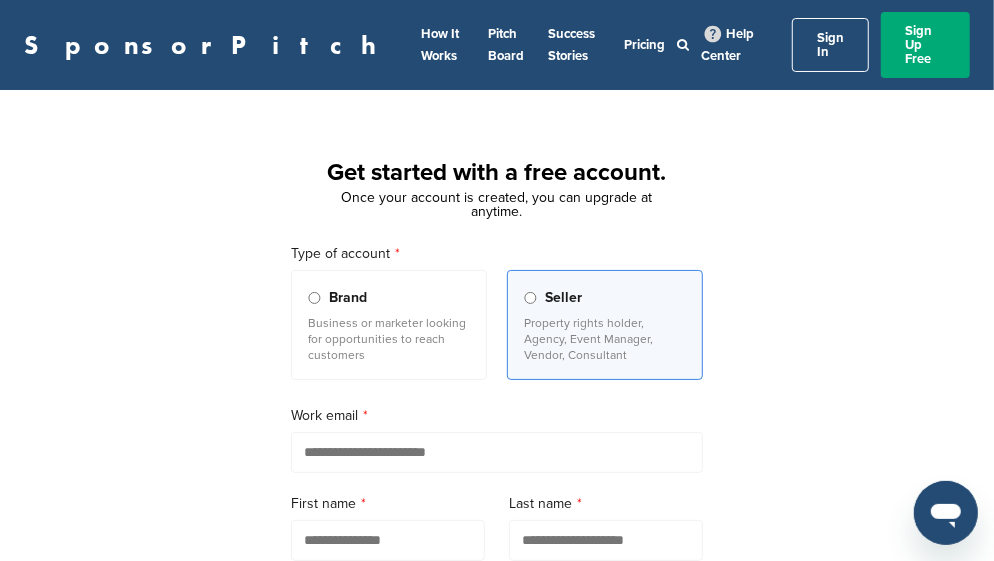 click on "Sign In" at bounding box center [830, 45] 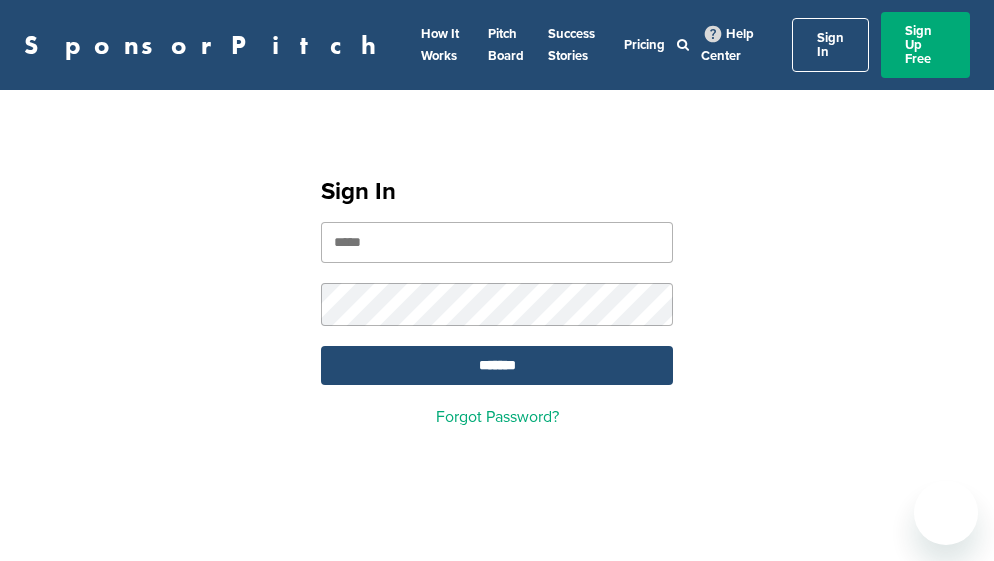 scroll, scrollTop: 0, scrollLeft: 0, axis: both 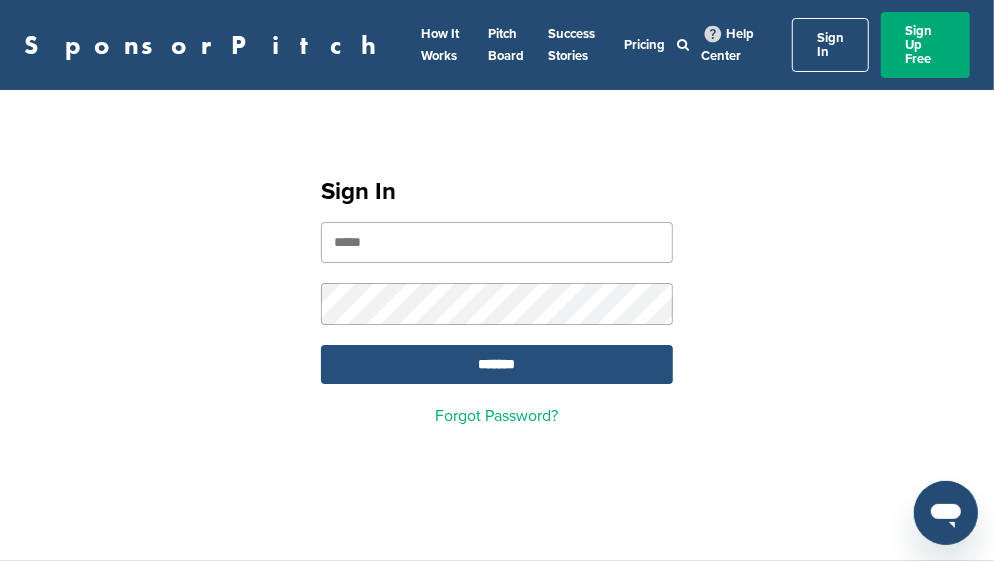 type on "**********" 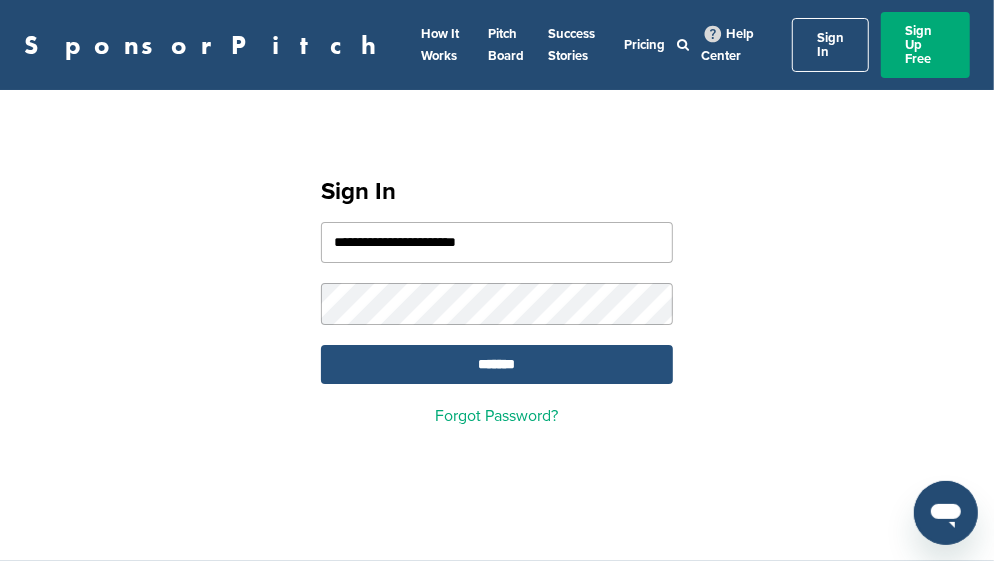 click on "*******" at bounding box center (497, 364) 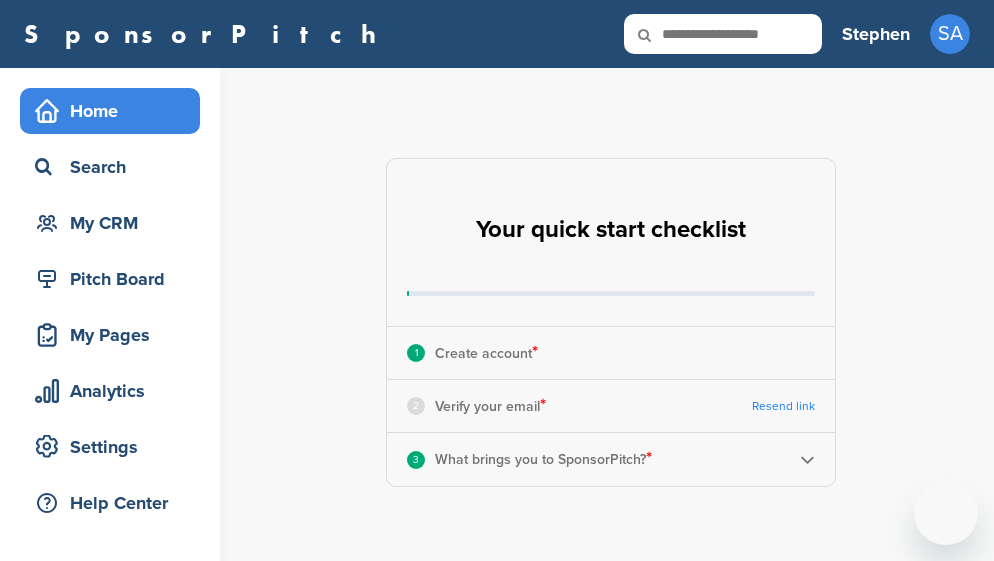 scroll, scrollTop: 0, scrollLeft: 0, axis: both 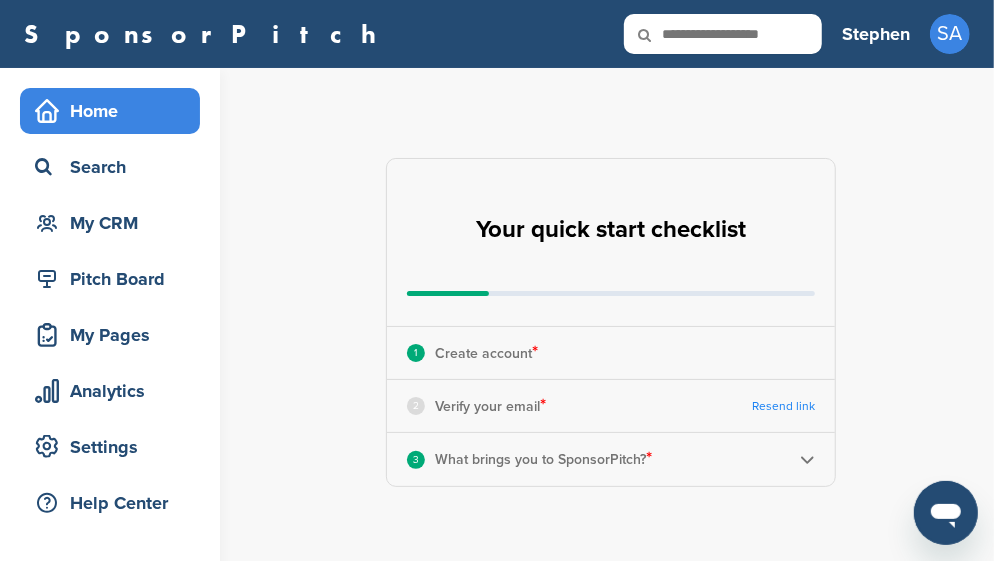 click at bounding box center (658, 35) 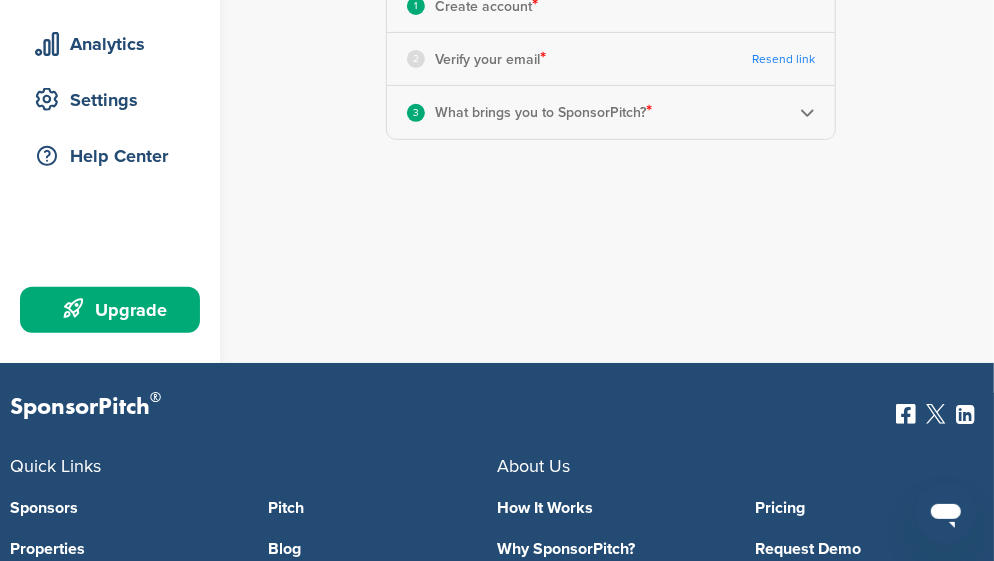 scroll, scrollTop: 347, scrollLeft: 0, axis: vertical 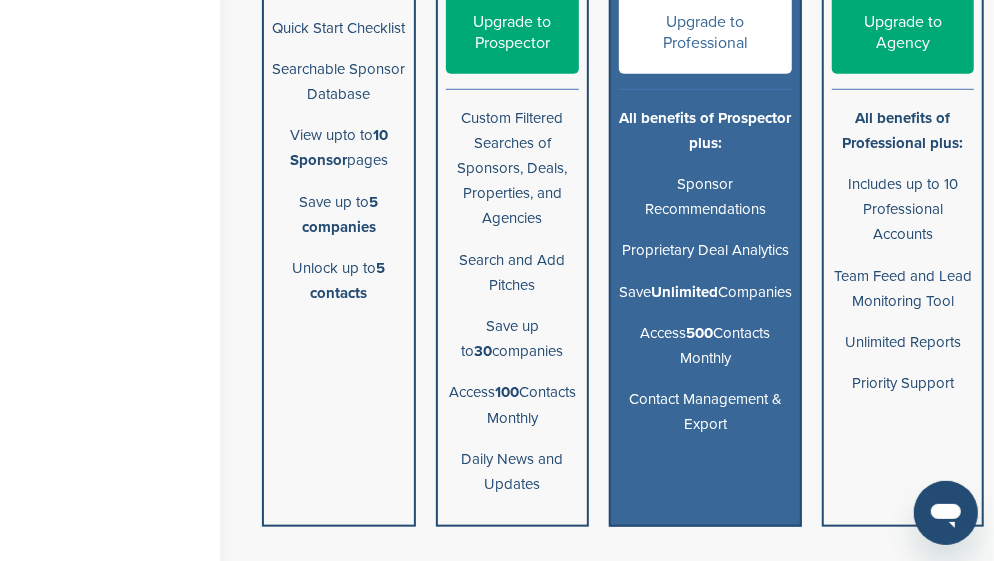 click on "Proprietary Deal Analytics" at bounding box center (705, 250) 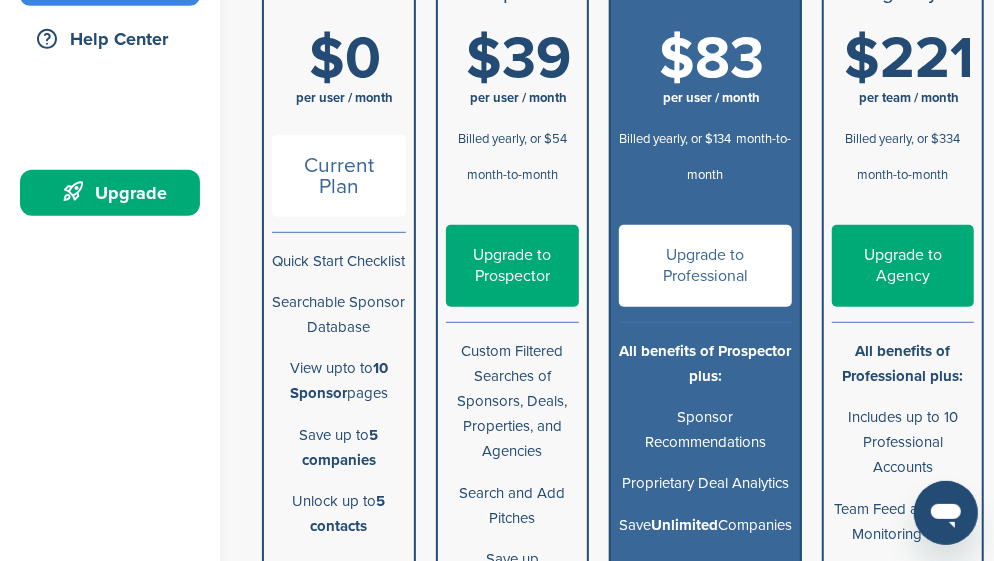 scroll, scrollTop: 489, scrollLeft: 0, axis: vertical 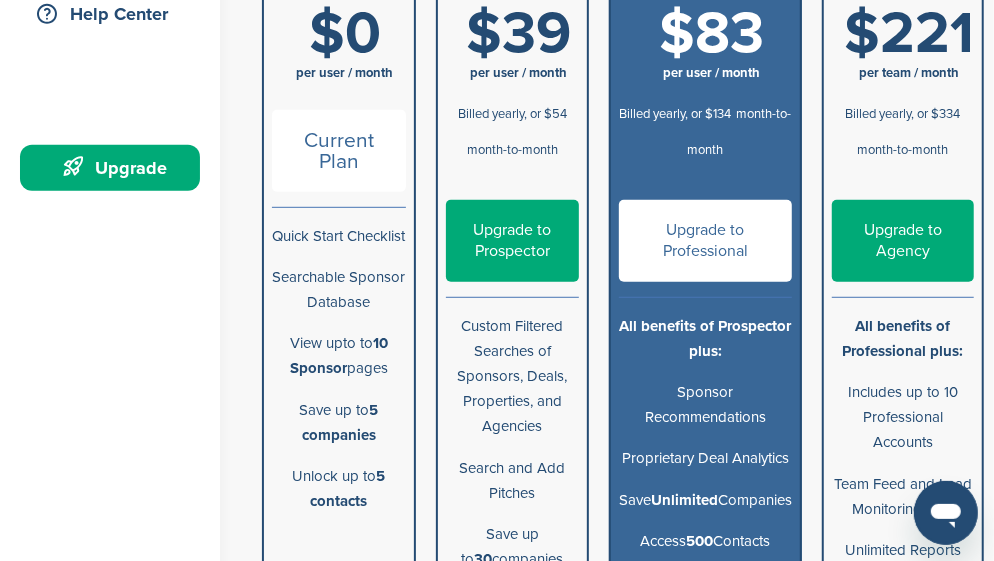 click on "Upgrade to Professional" at bounding box center (705, 241) 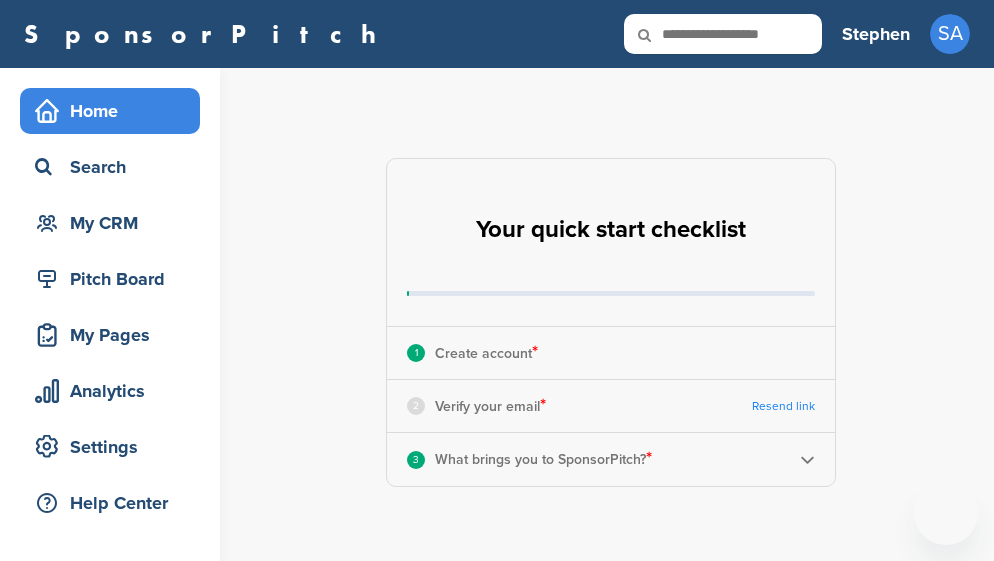 scroll, scrollTop: 347, scrollLeft: 0, axis: vertical 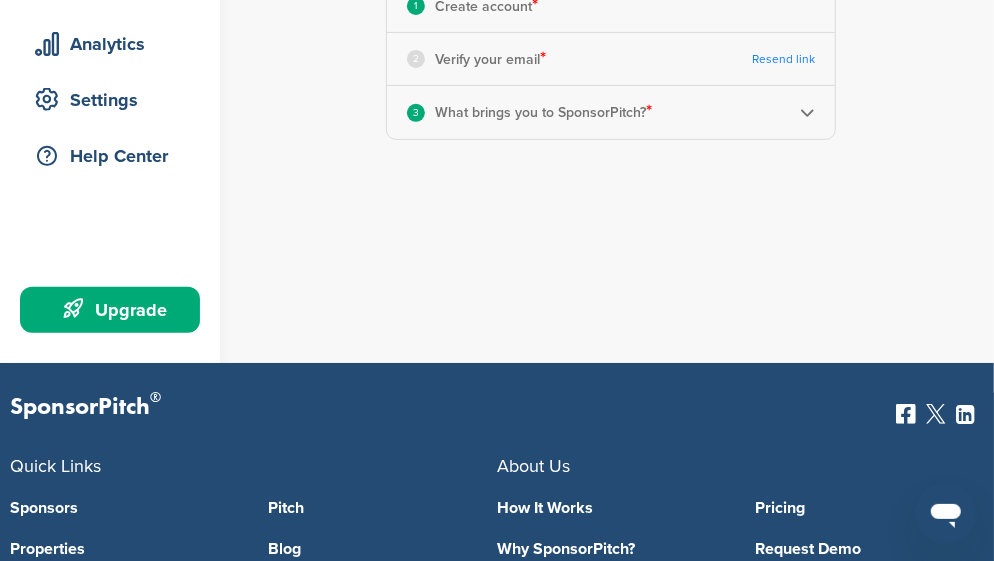 click on "Upgrade" at bounding box center (115, 310) 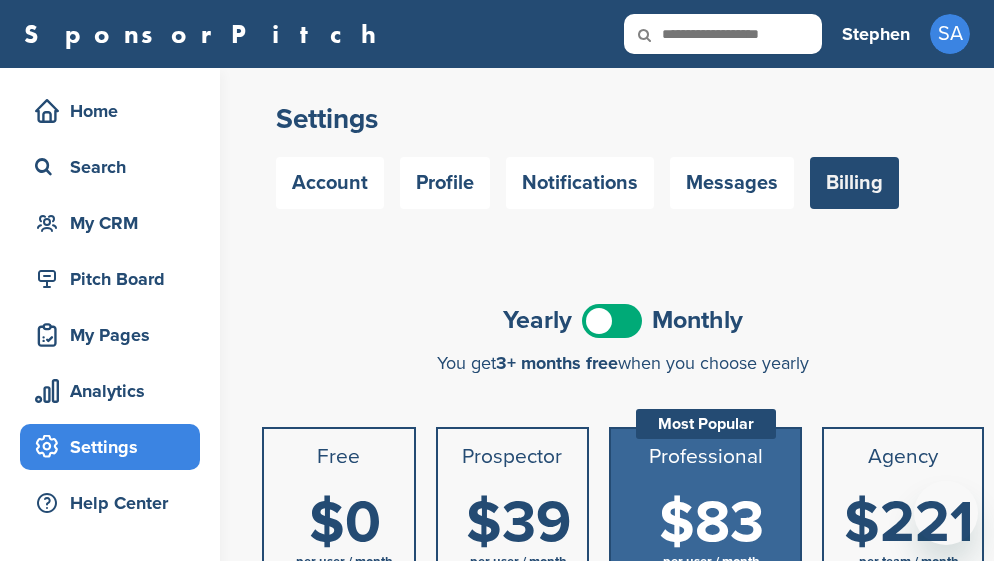 scroll, scrollTop: 0, scrollLeft: 0, axis: both 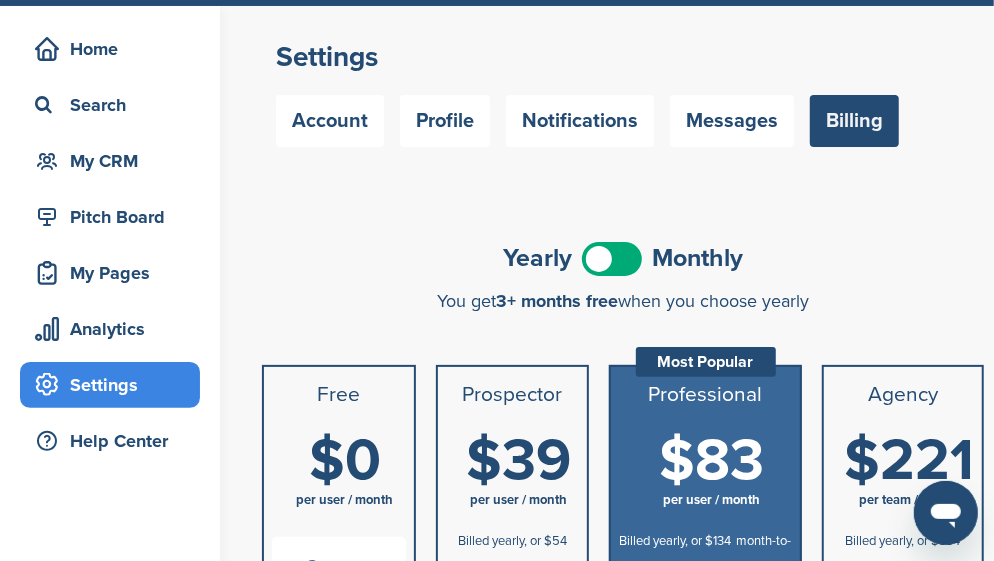 click at bounding box center [612, 259] 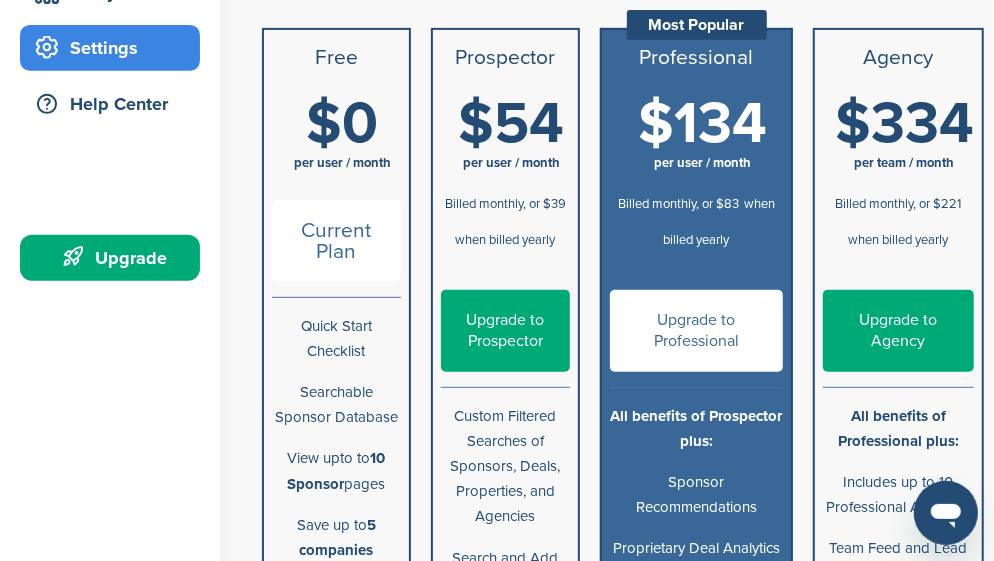 scroll, scrollTop: 380, scrollLeft: 0, axis: vertical 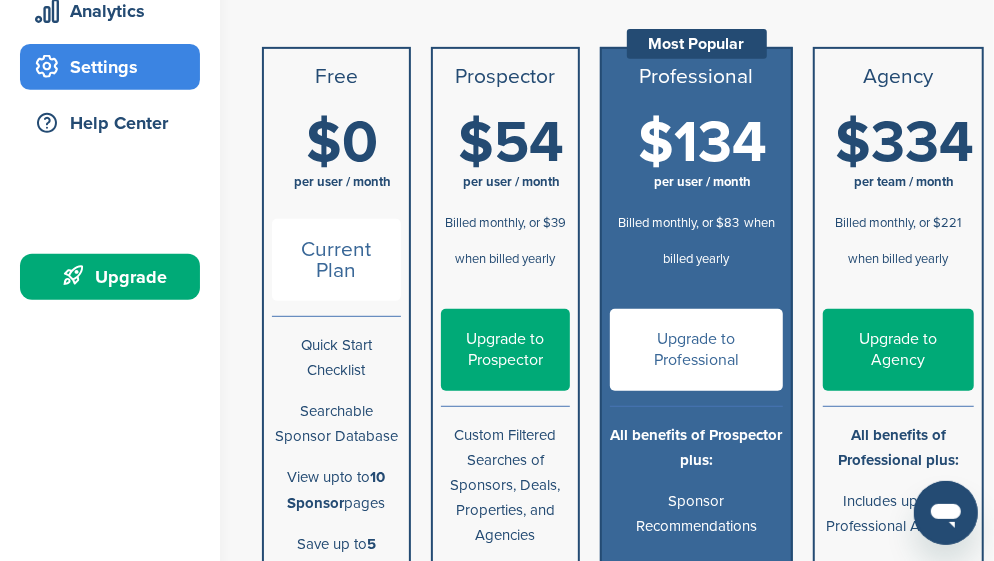 click on "Upgrade to Professional" at bounding box center [696, 350] 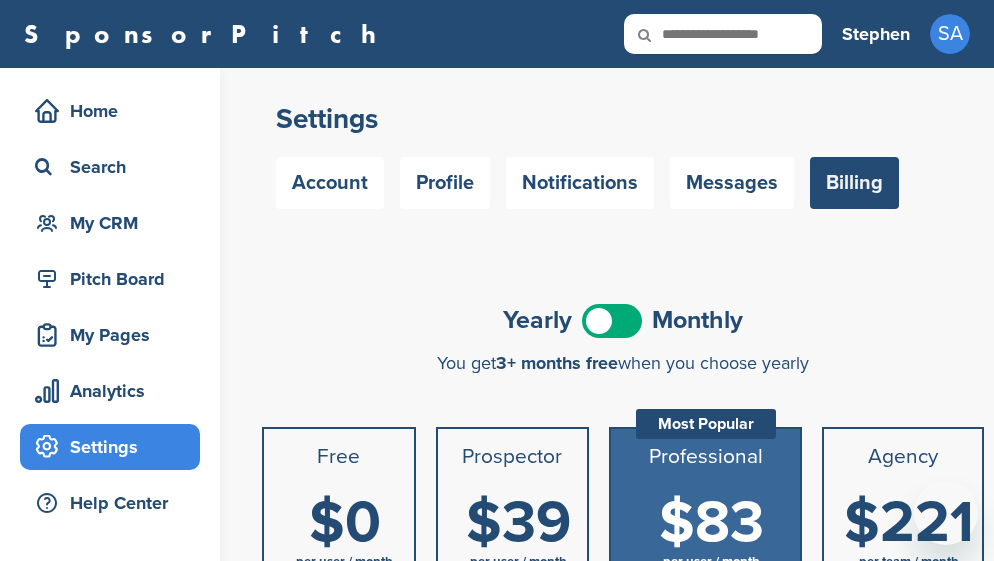 scroll, scrollTop: 380, scrollLeft: 0, axis: vertical 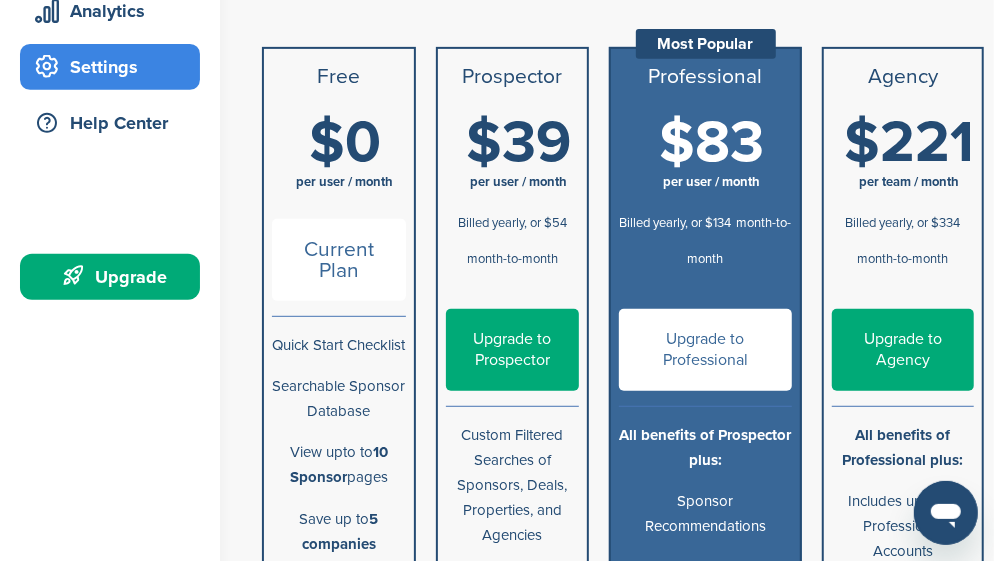 click on "Upgrade to Professional" at bounding box center [705, 350] 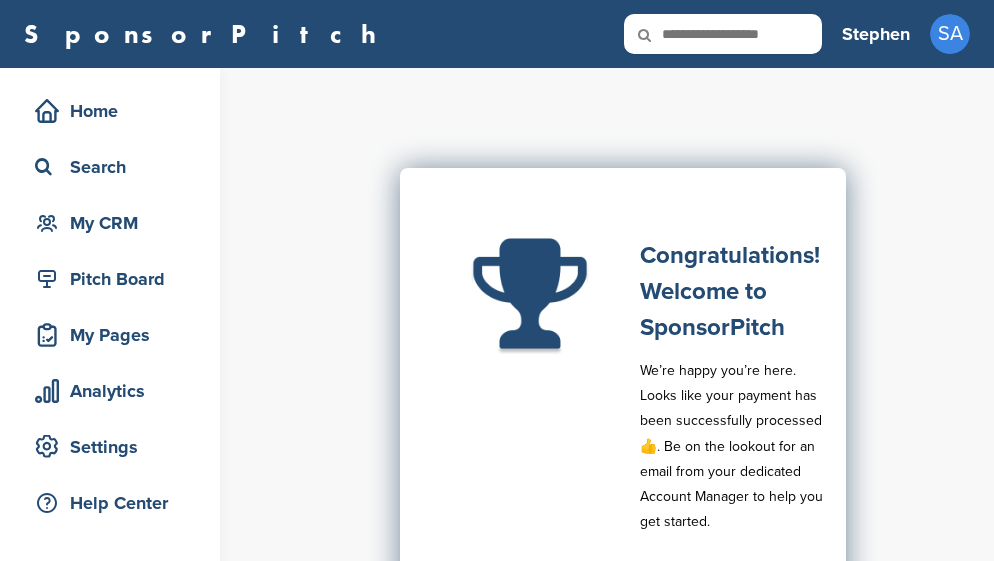 scroll, scrollTop: 0, scrollLeft: 0, axis: both 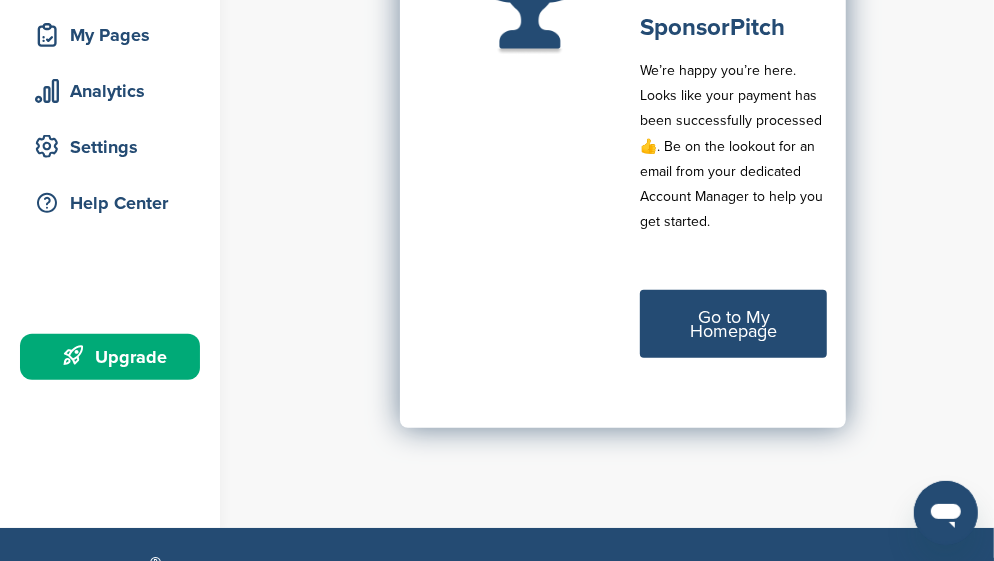 click on "Go to My Homepage" at bounding box center (733, 324) 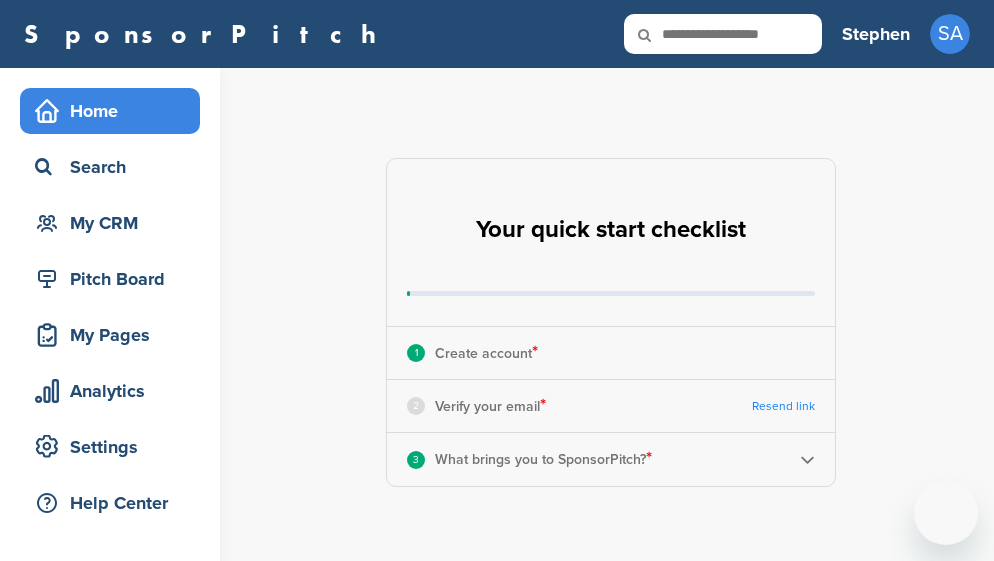 scroll, scrollTop: 0, scrollLeft: 0, axis: both 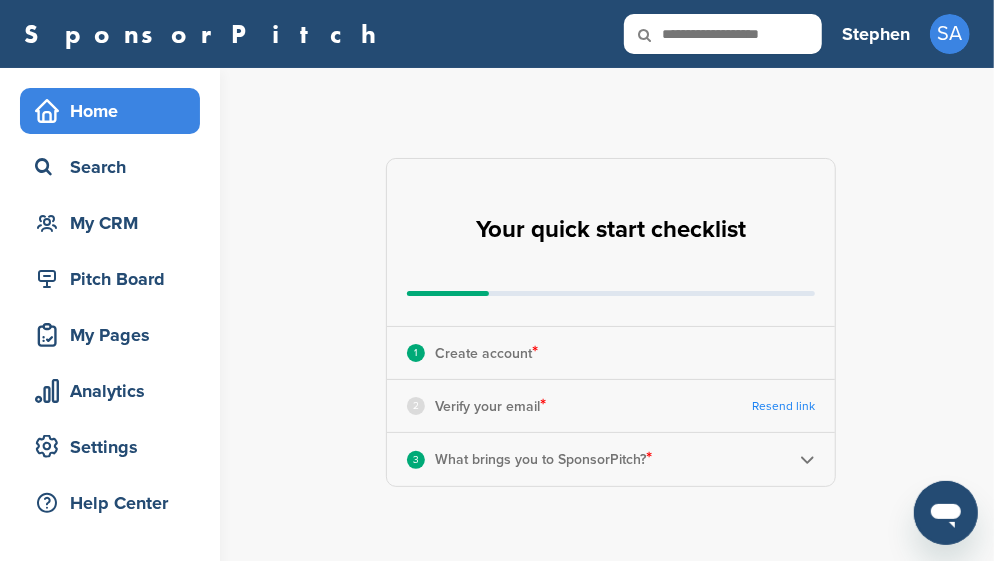 click on "Resend link" at bounding box center [783, 406] 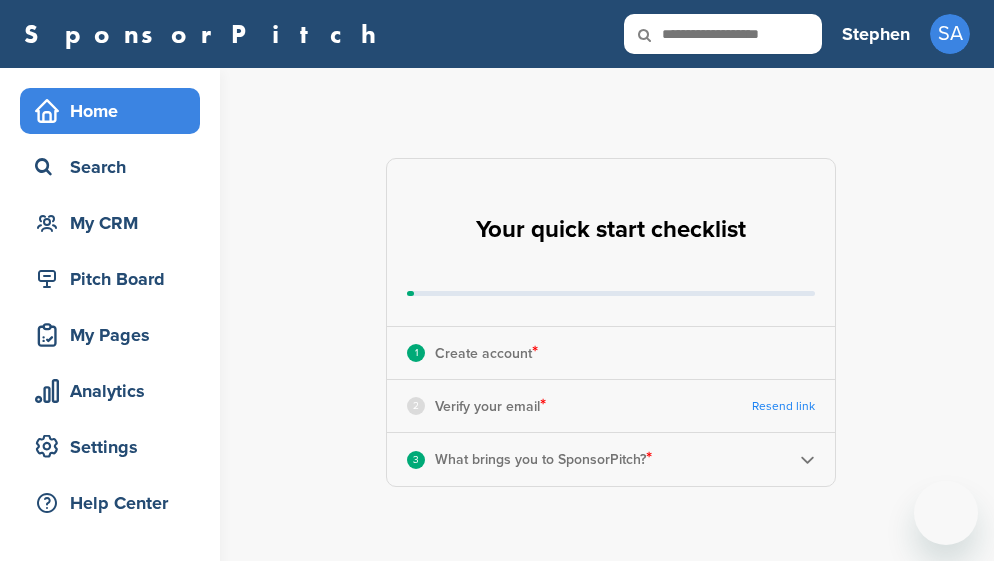 scroll, scrollTop: 0, scrollLeft: 0, axis: both 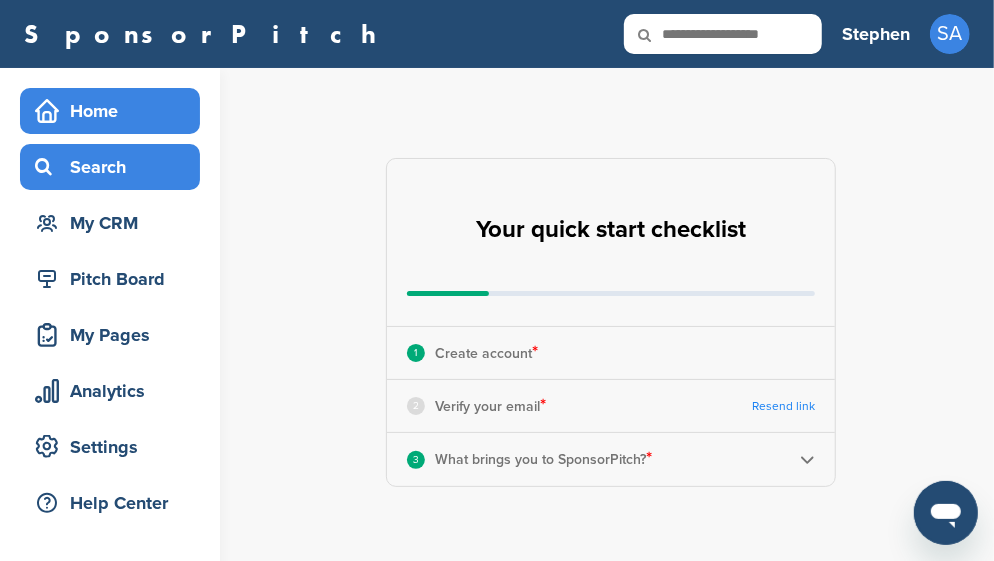 click on "Search" at bounding box center [115, 167] 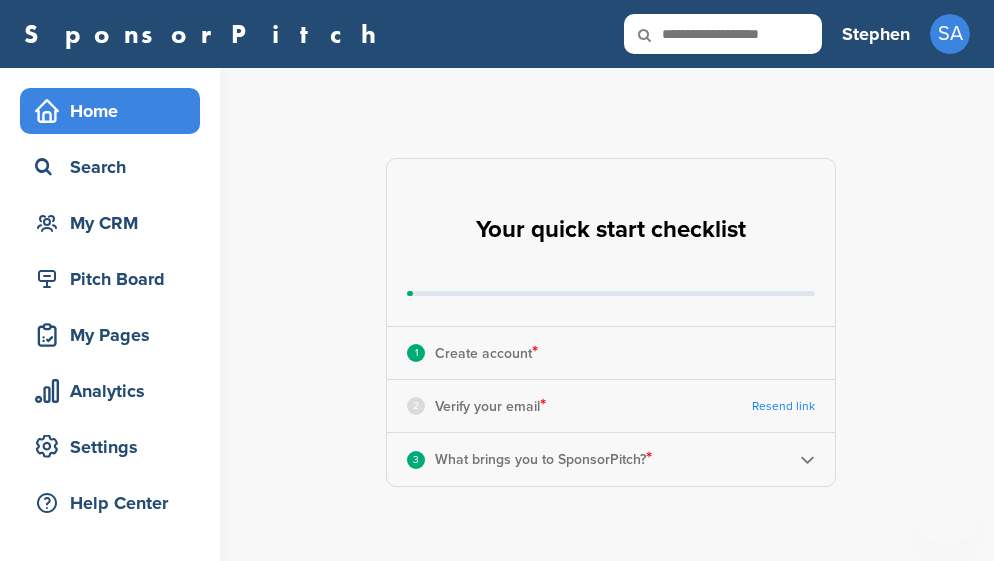 scroll, scrollTop: 0, scrollLeft: 0, axis: both 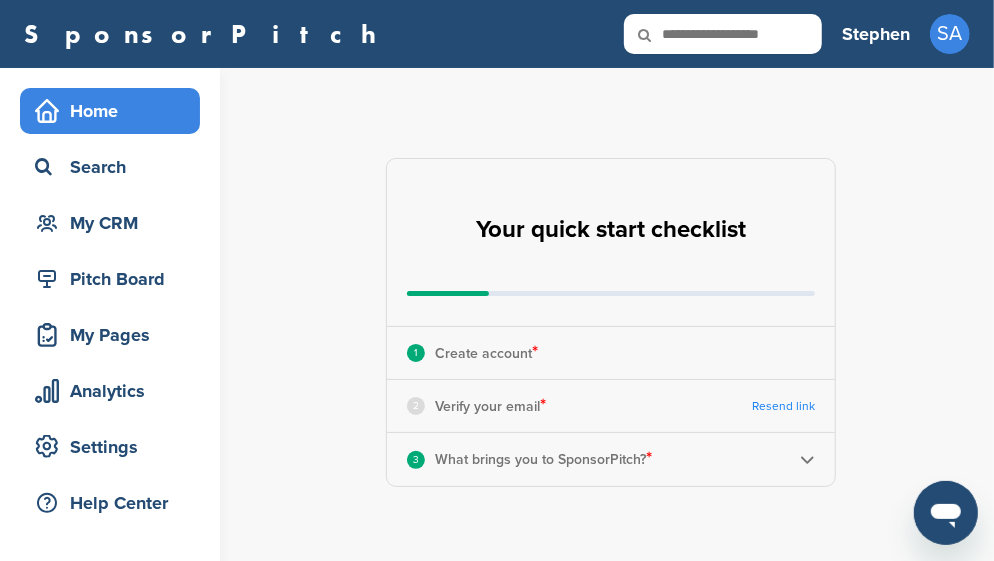 click at bounding box center [658, 35] 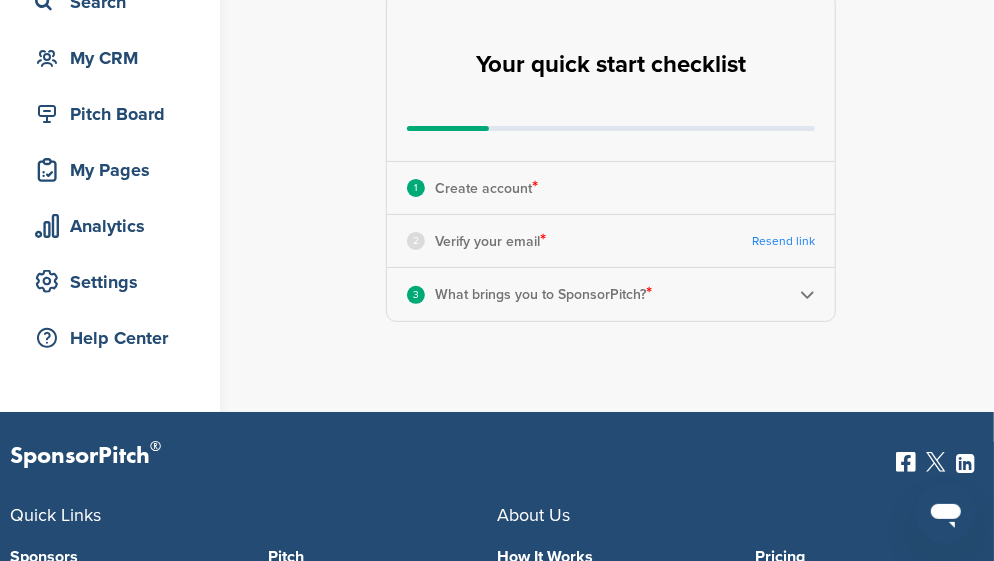 scroll, scrollTop: 99, scrollLeft: 0, axis: vertical 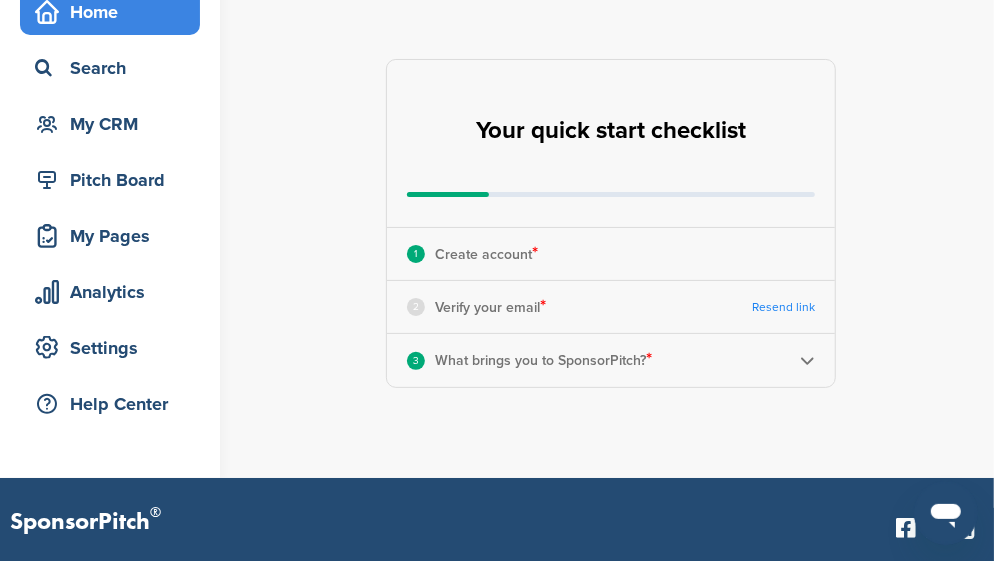 click at bounding box center [807, 360] 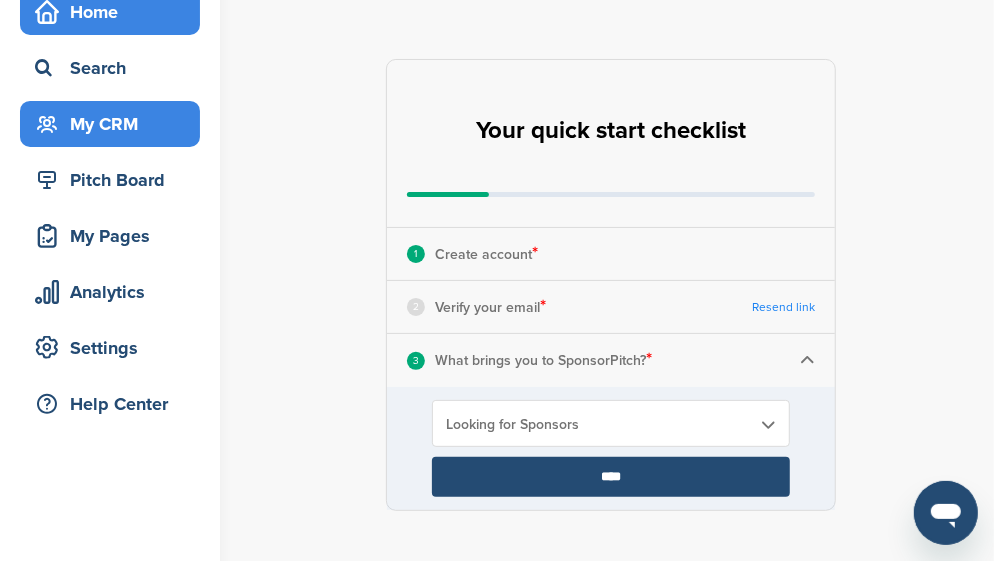 click on "My CRM" at bounding box center (115, 124) 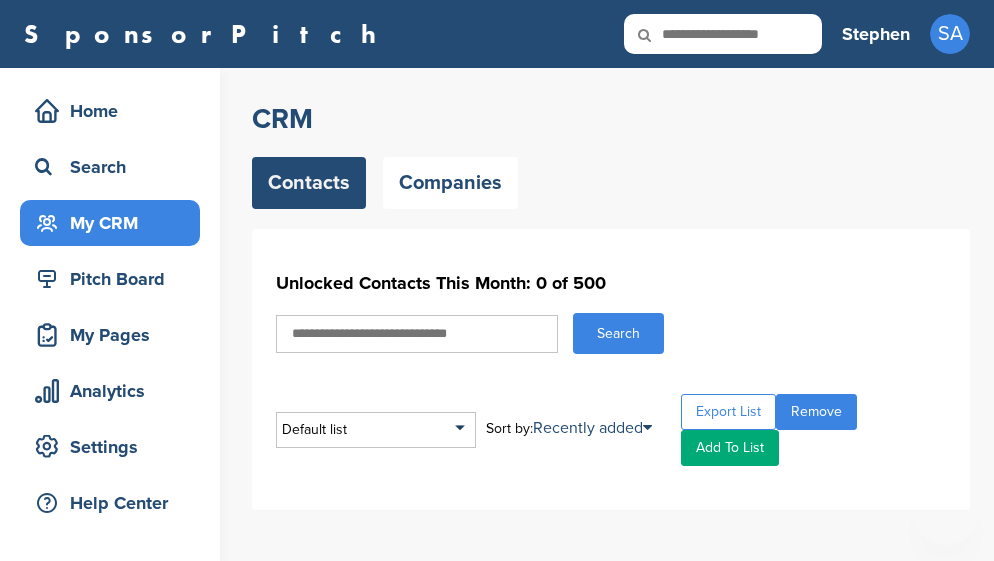scroll, scrollTop: 0, scrollLeft: 0, axis: both 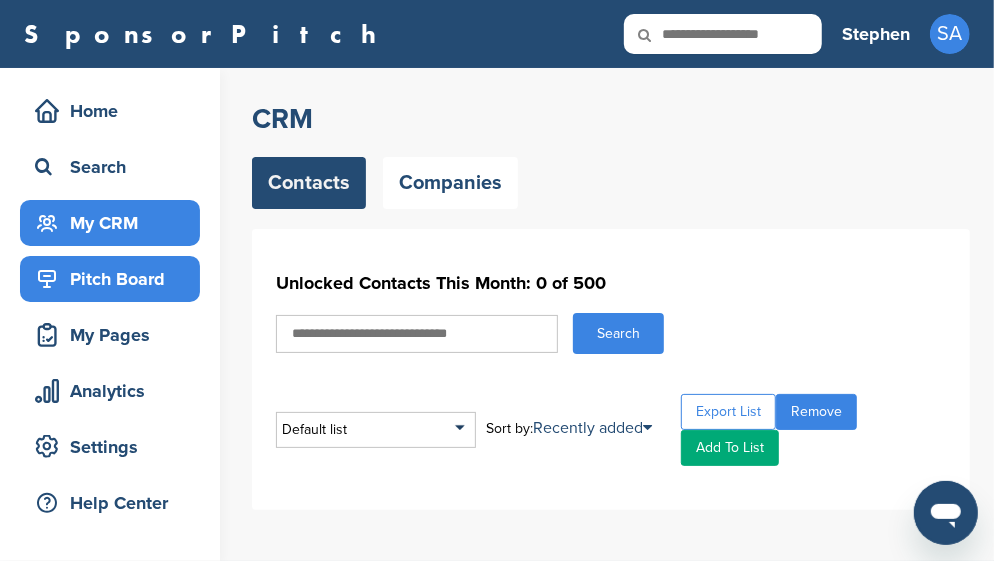 click on "Pitch Board" at bounding box center (115, 279) 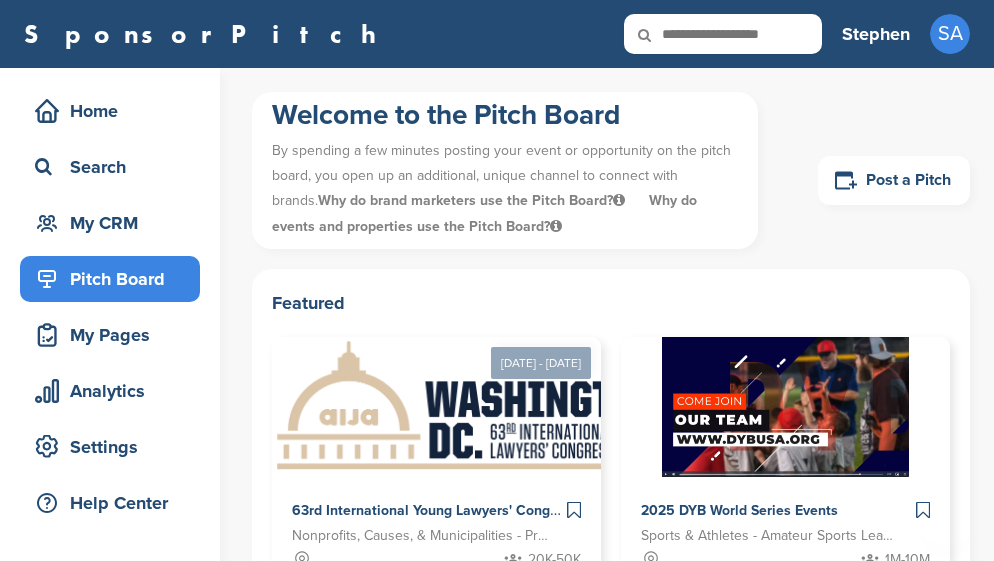 scroll, scrollTop: 0, scrollLeft: 0, axis: both 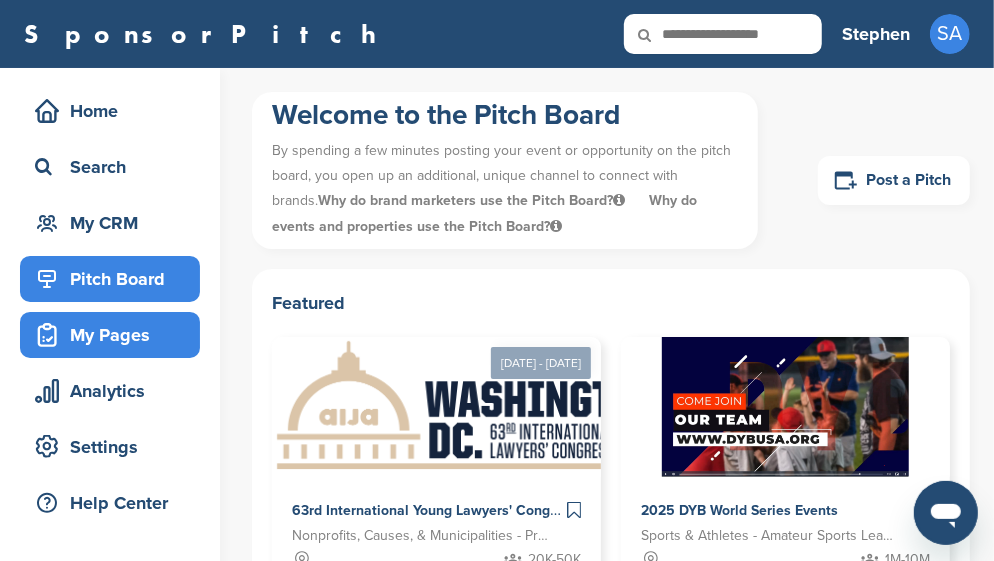 click on "My Pages" at bounding box center [115, 335] 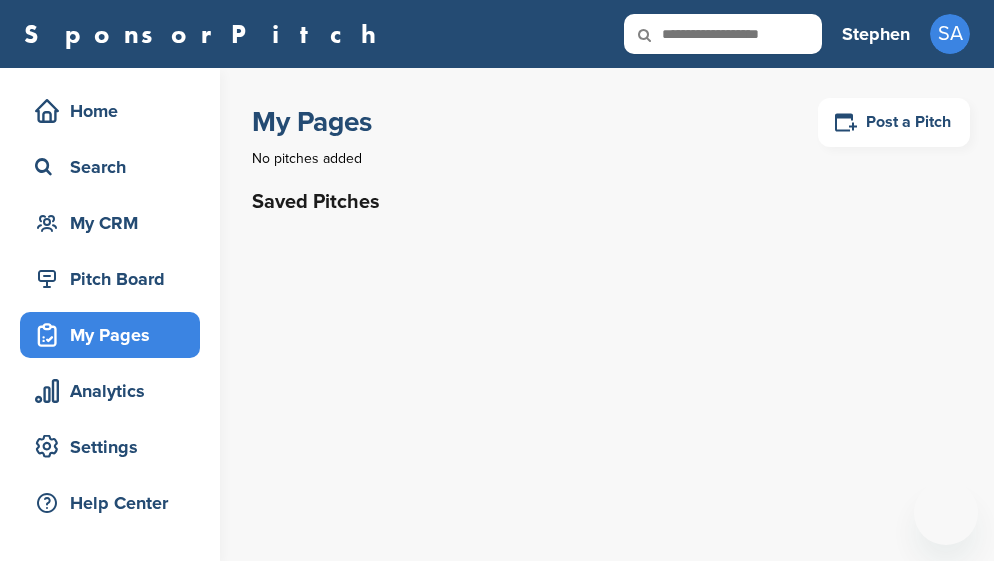 scroll, scrollTop: 0, scrollLeft: 0, axis: both 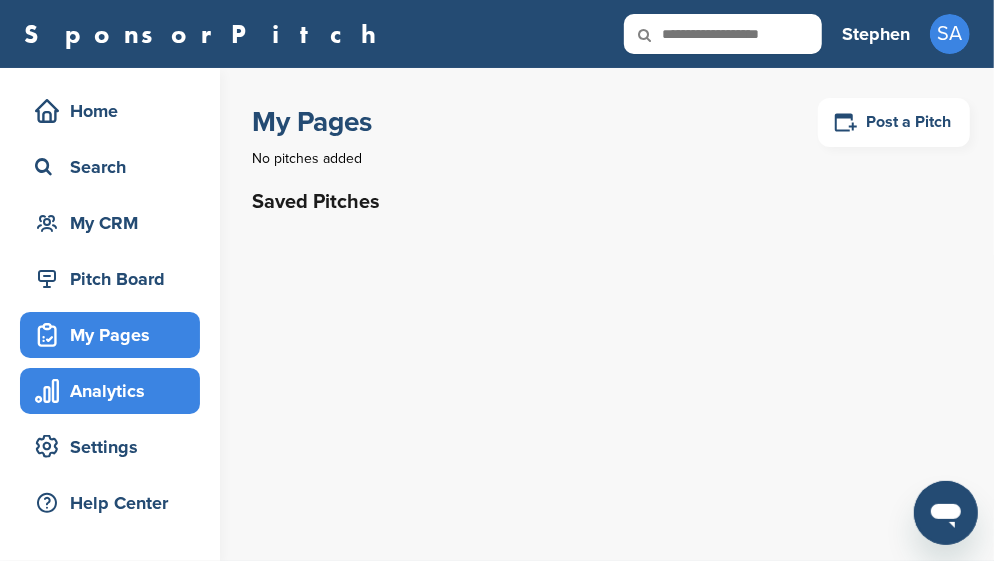 click on "Analytics" at bounding box center (115, 391) 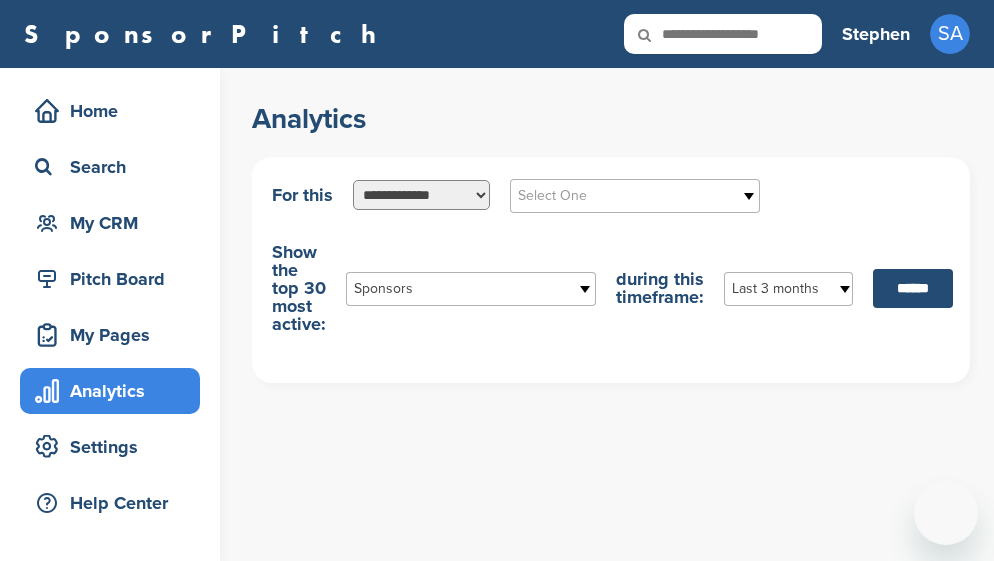 scroll, scrollTop: 0, scrollLeft: 0, axis: both 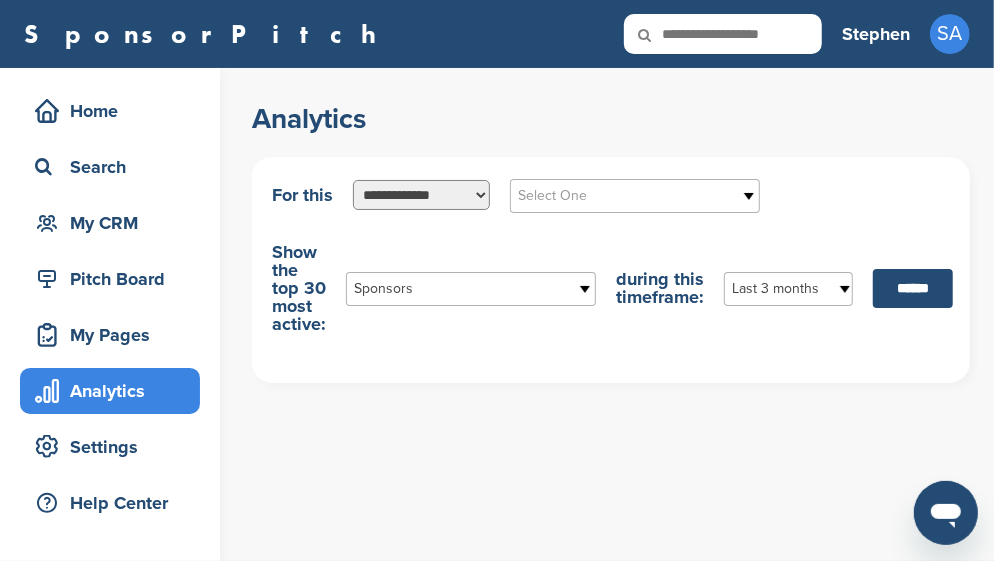 click on "**********" at bounding box center [421, 194] 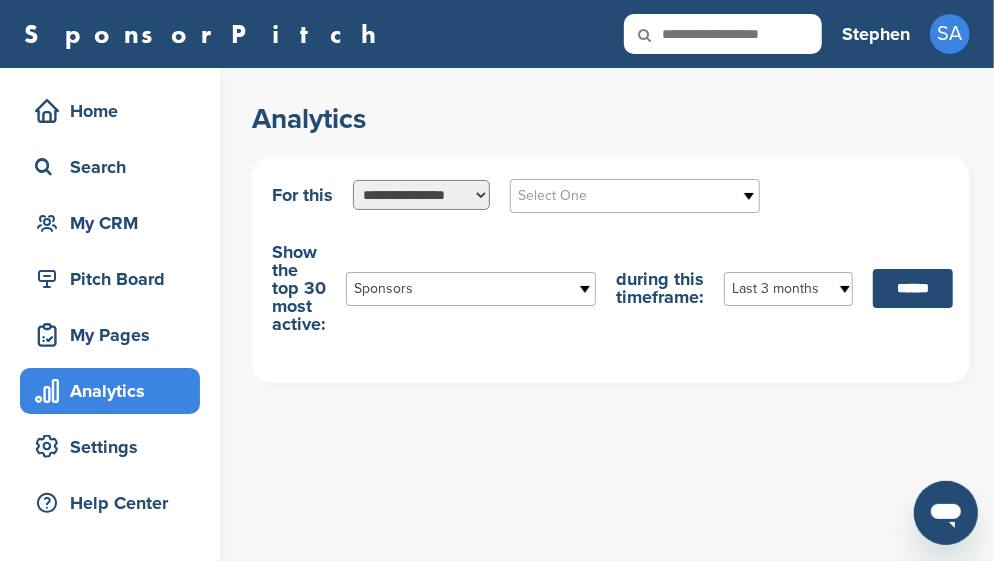 click on "**********" at bounding box center (421, 194) 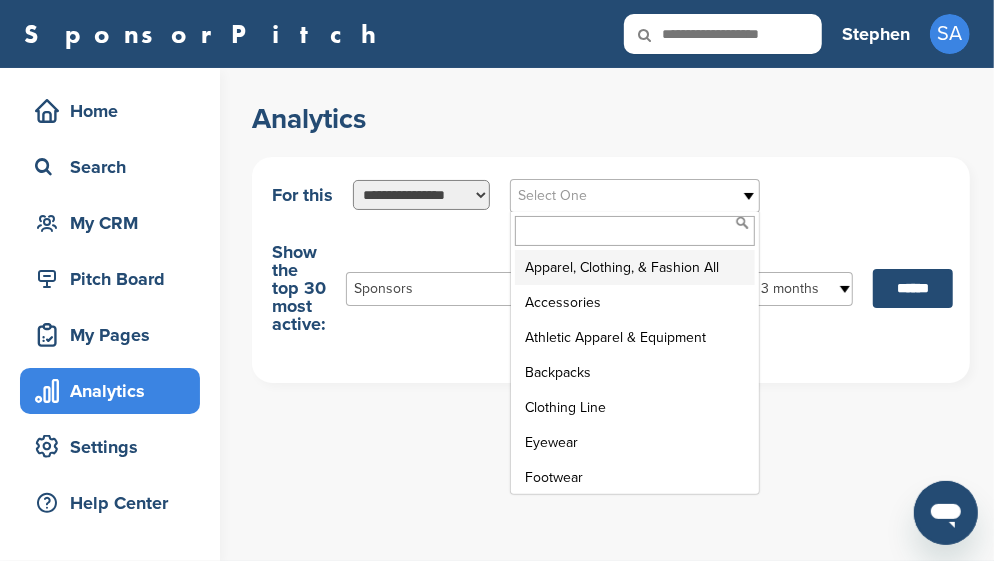 click at bounding box center [750, 196] 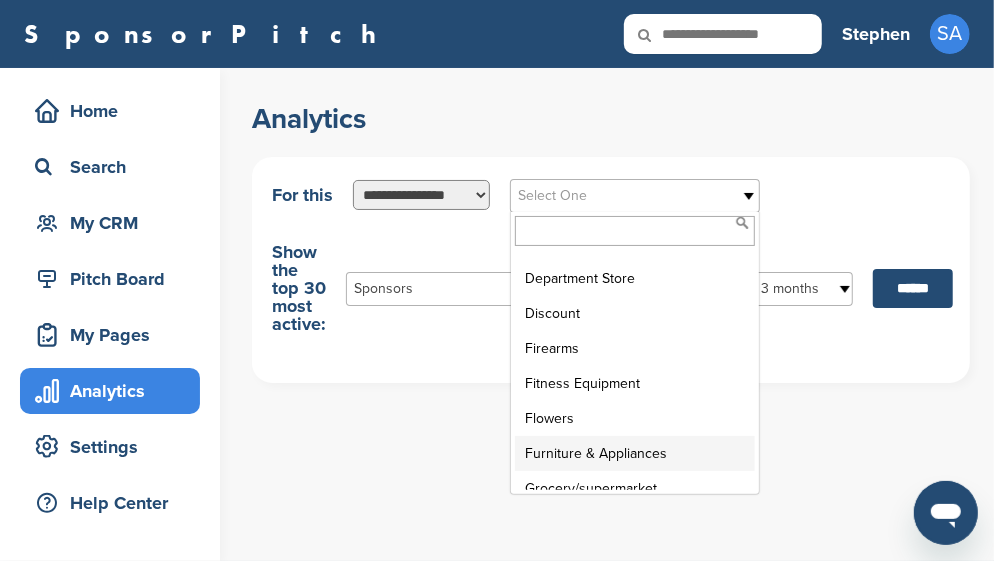 scroll, scrollTop: 2764, scrollLeft: 0, axis: vertical 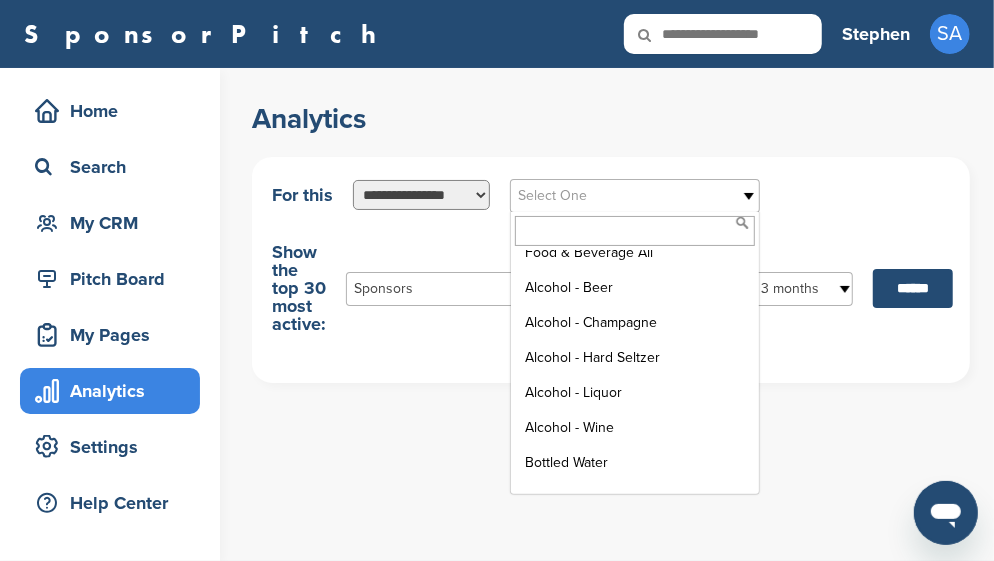 click at bounding box center [635, 231] 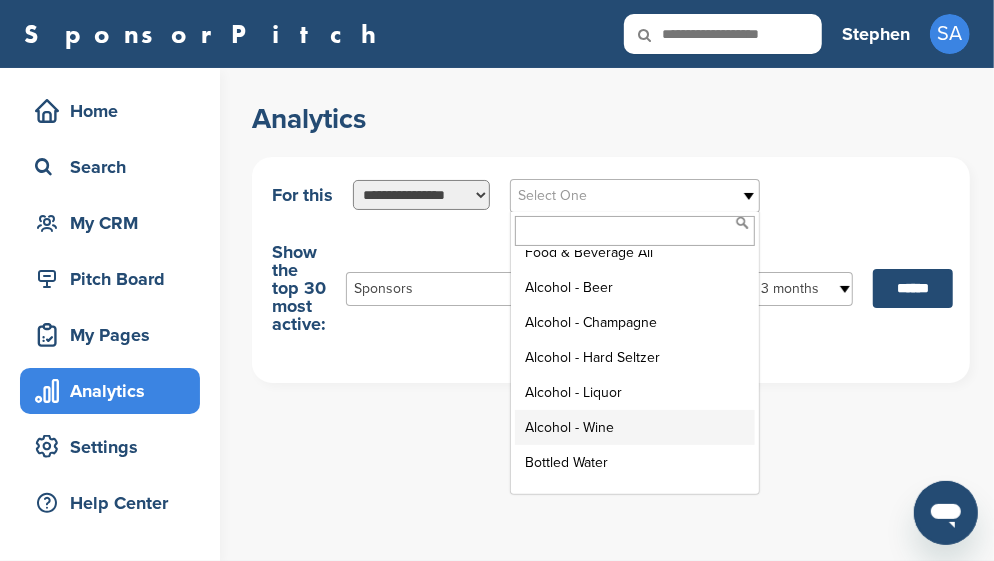 scroll, scrollTop: 5960, scrollLeft: 0, axis: vertical 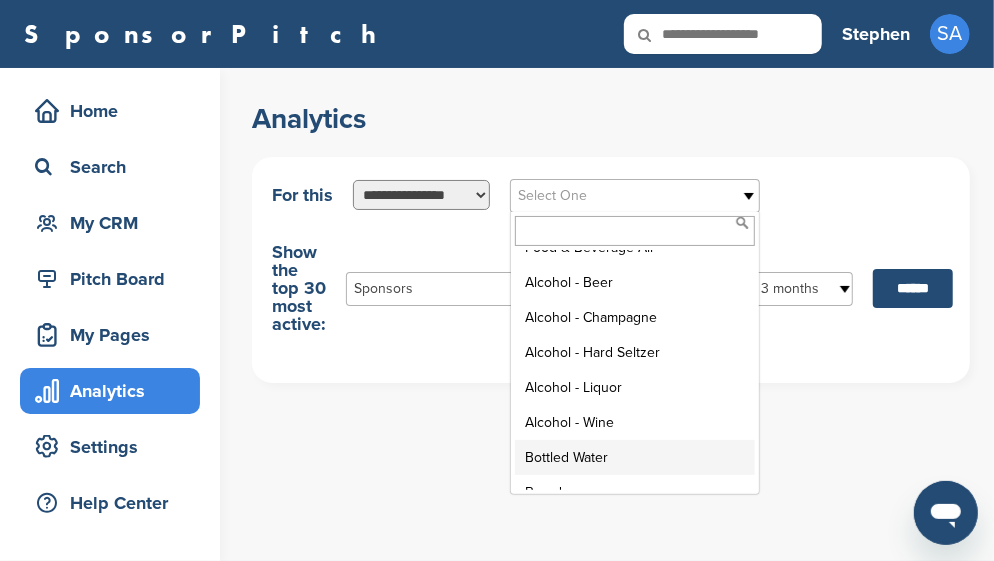 click on "Bottled Water" at bounding box center (635, 457) 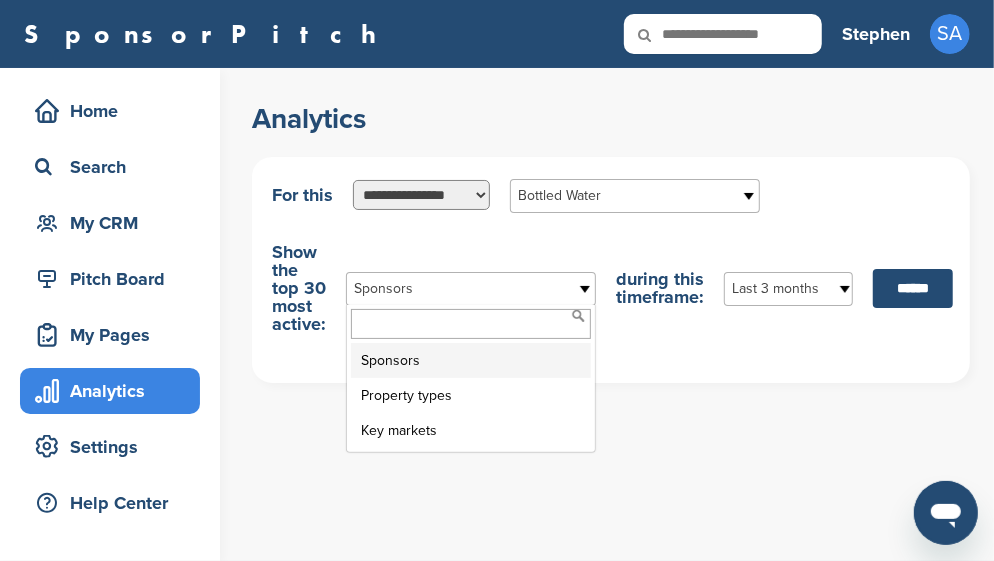 click at bounding box center [586, 289] 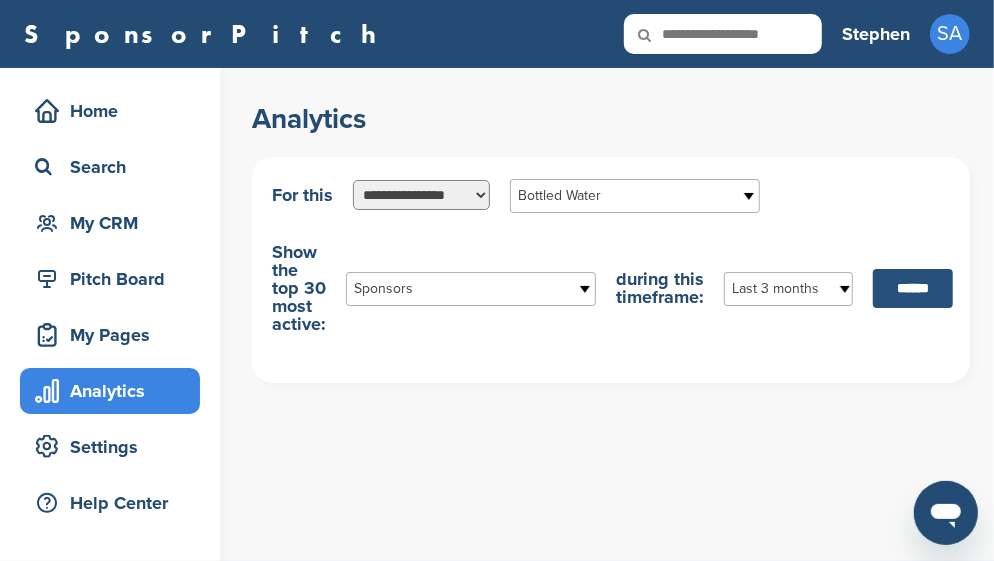 click on "******" at bounding box center (913, 288) 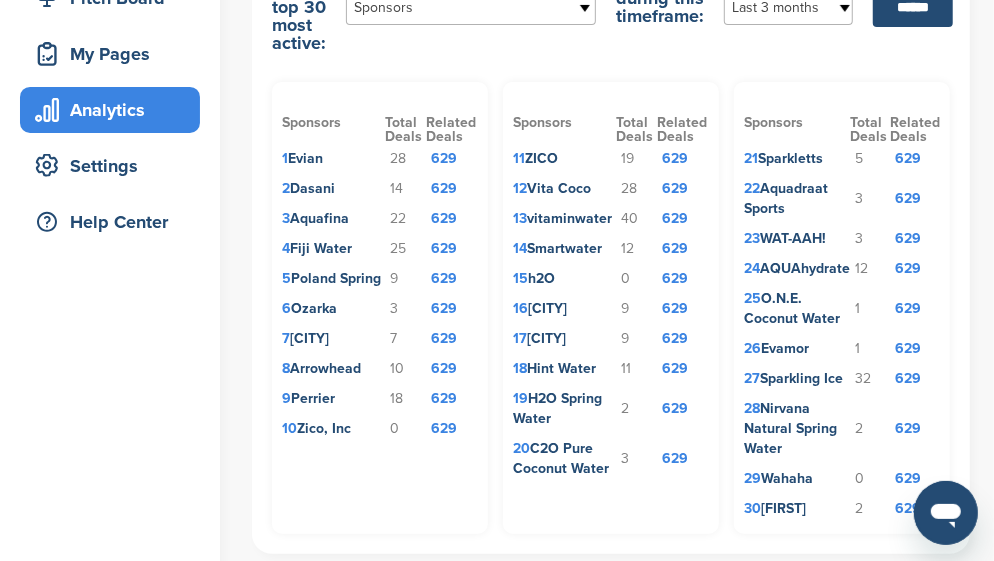 scroll, scrollTop: 300, scrollLeft: 0, axis: vertical 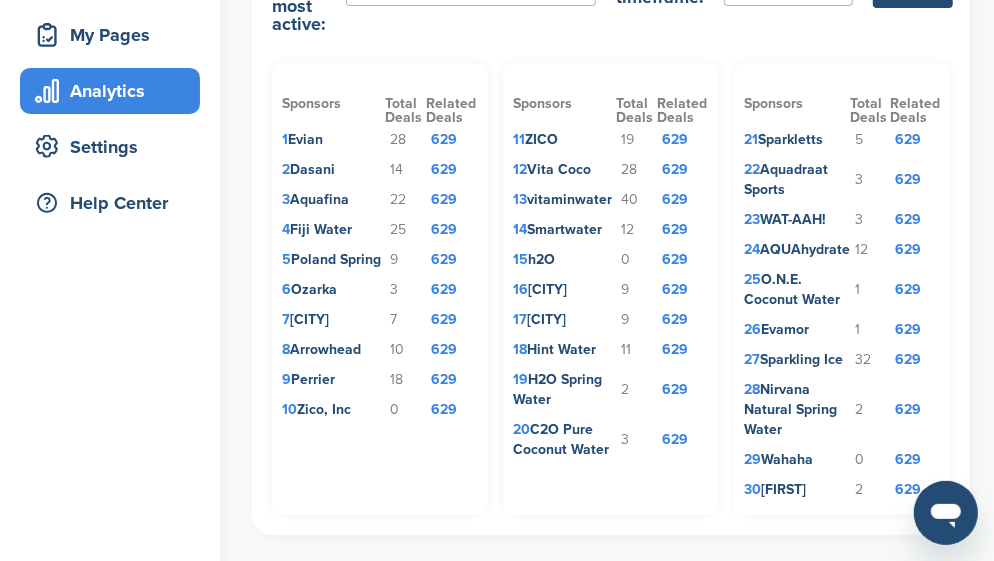 click on "629" at bounding box center [683, 200] 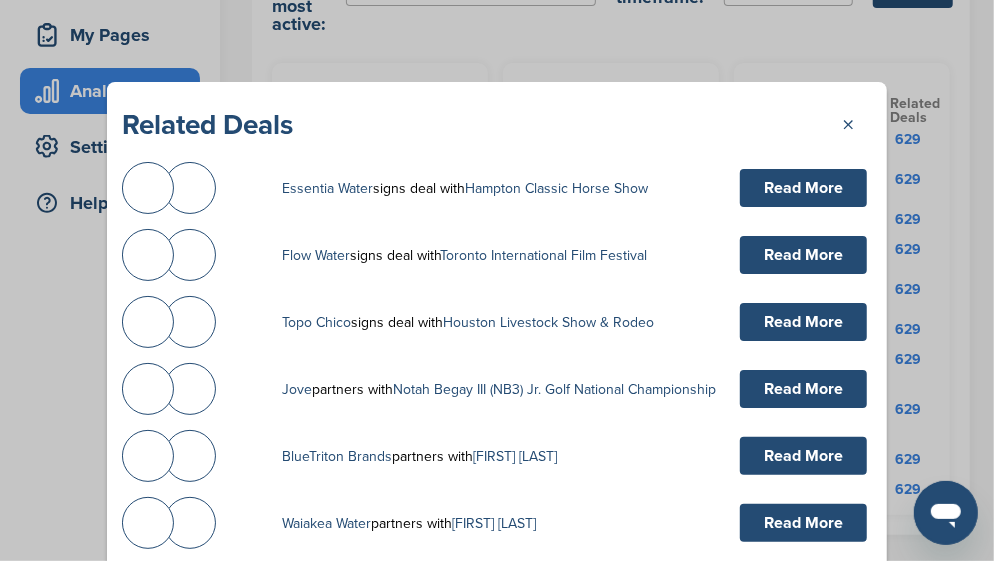 scroll, scrollTop: 0, scrollLeft: 0, axis: both 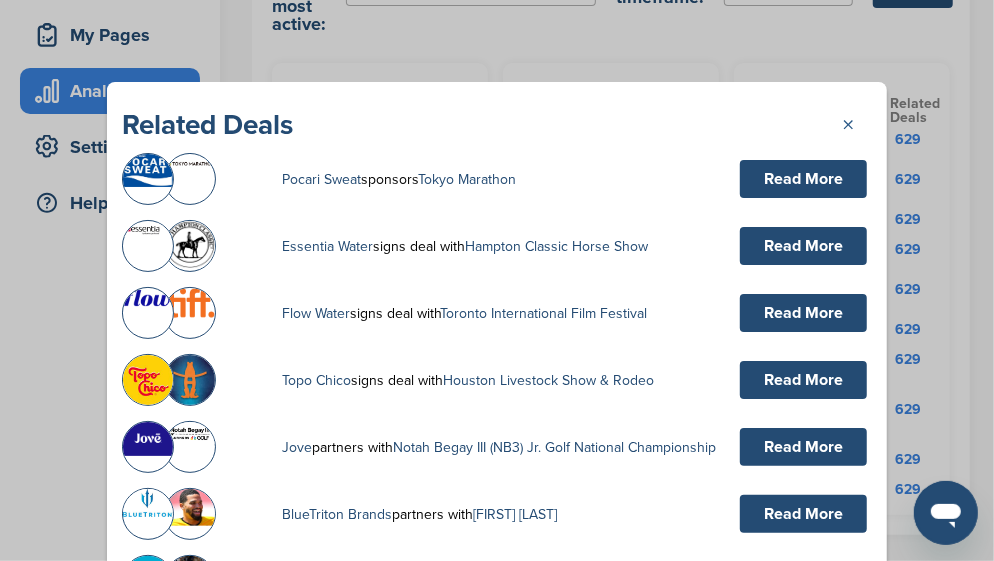 click on "×" at bounding box center [857, 122] 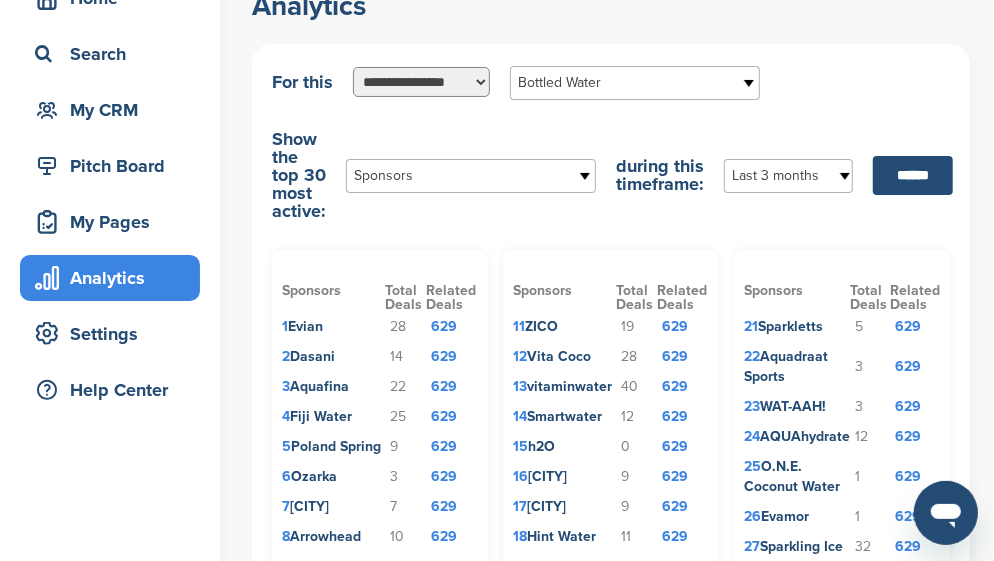 scroll, scrollTop: 99, scrollLeft: 0, axis: vertical 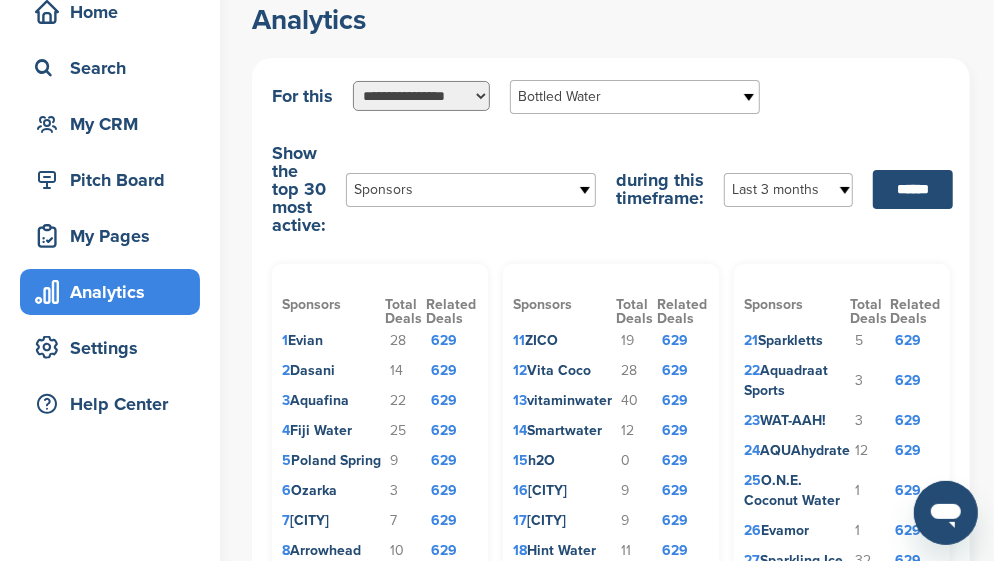 click at bounding box center (750, 97) 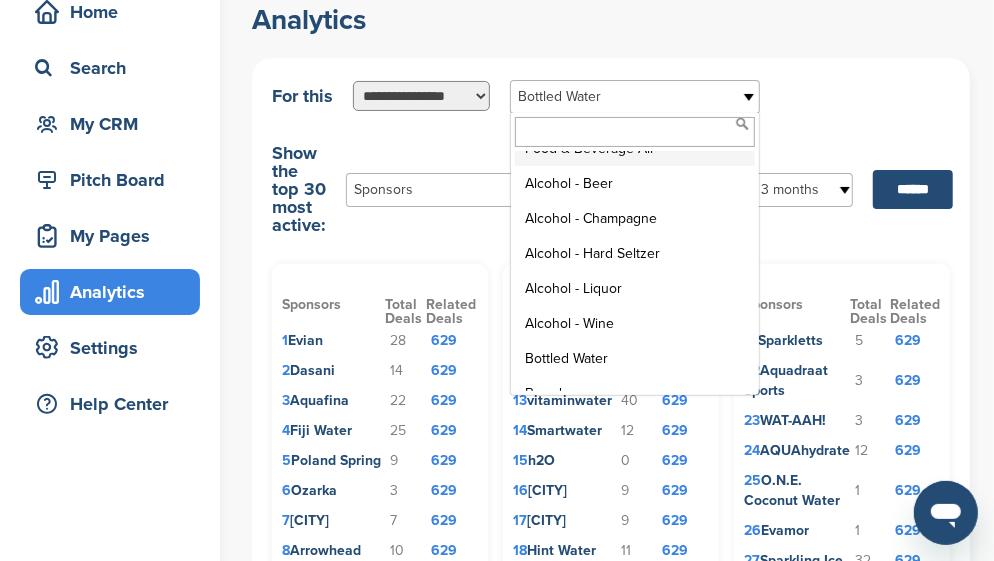 scroll, scrollTop: 5955, scrollLeft: 0, axis: vertical 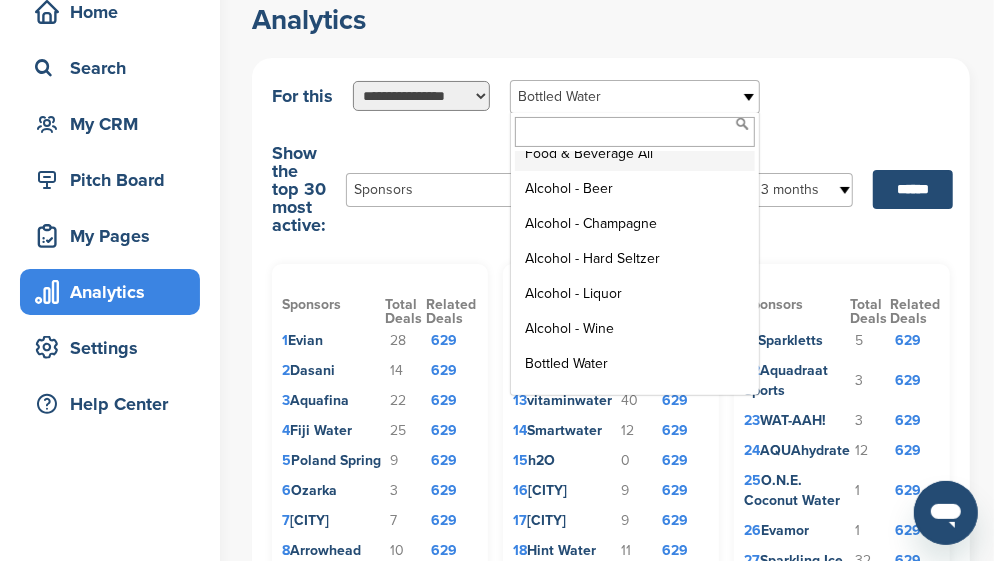 click on "Food & Beverage All" at bounding box center [635, 153] 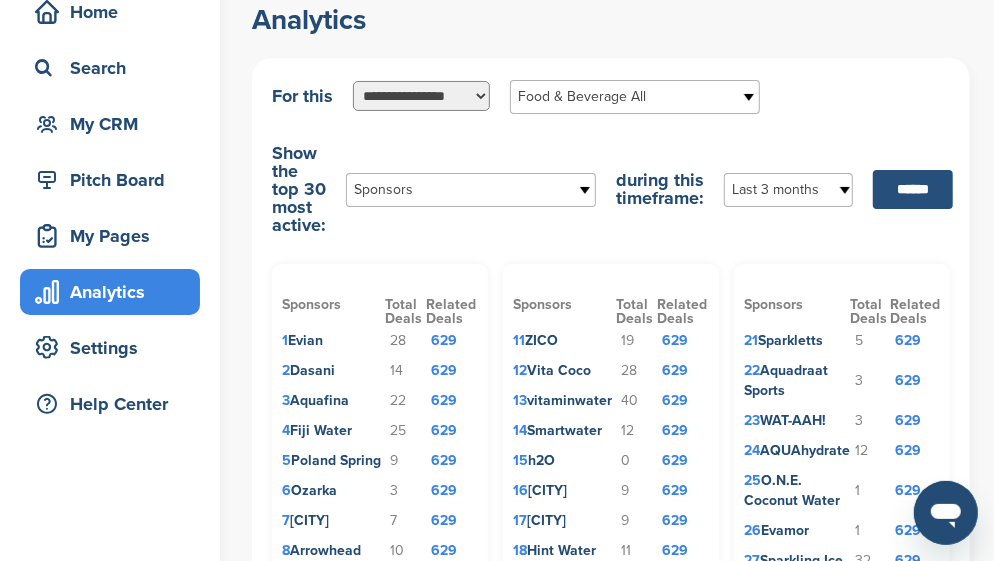click on "******" at bounding box center [913, 189] 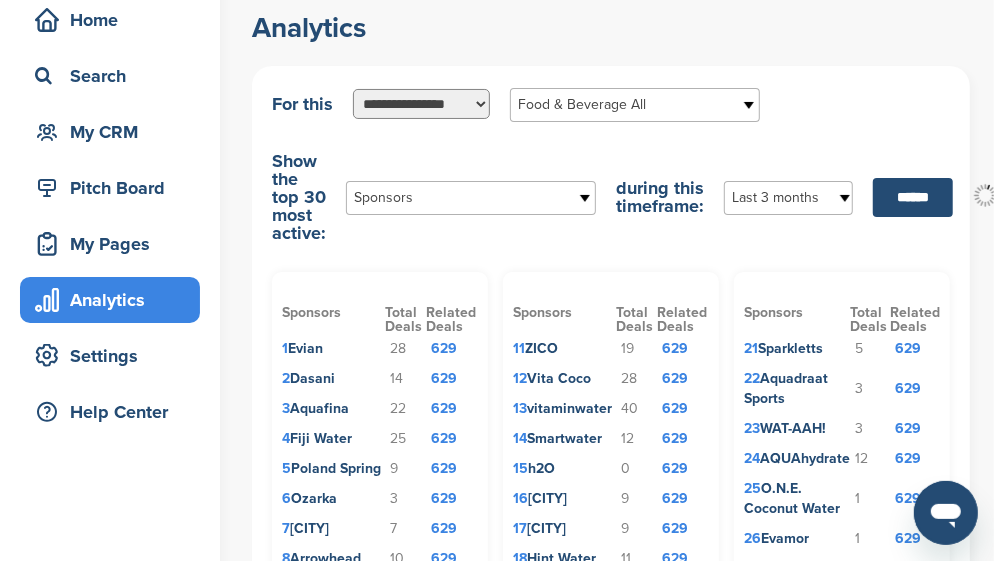 scroll, scrollTop: 0, scrollLeft: 0, axis: both 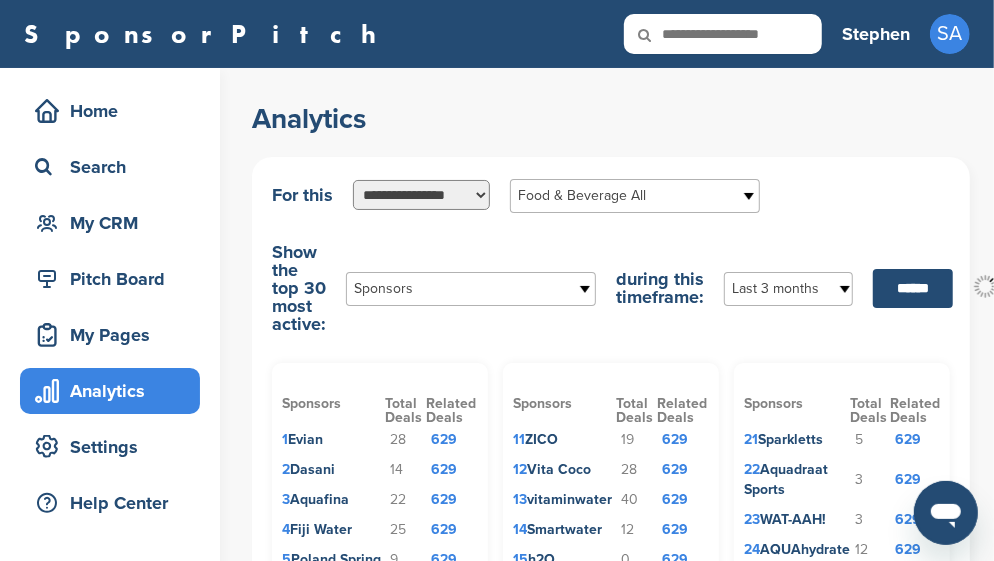 click at bounding box center [658, 35] 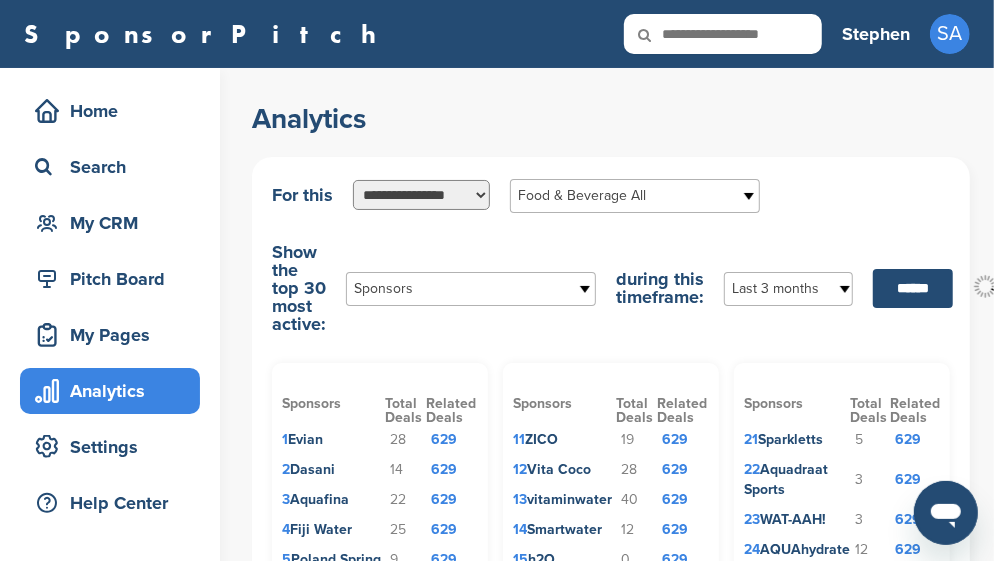click at bounding box center [723, 34] 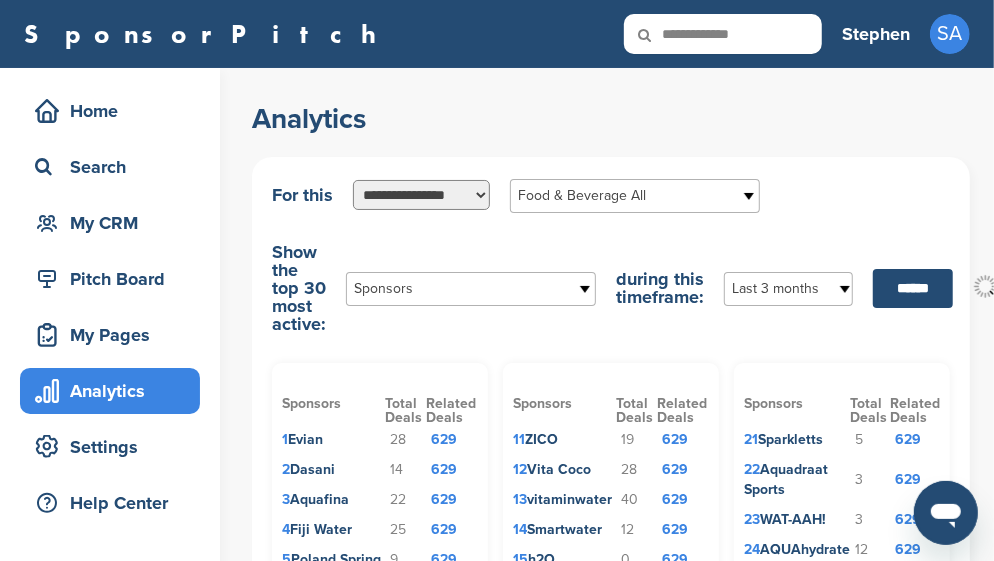 type on "**********" 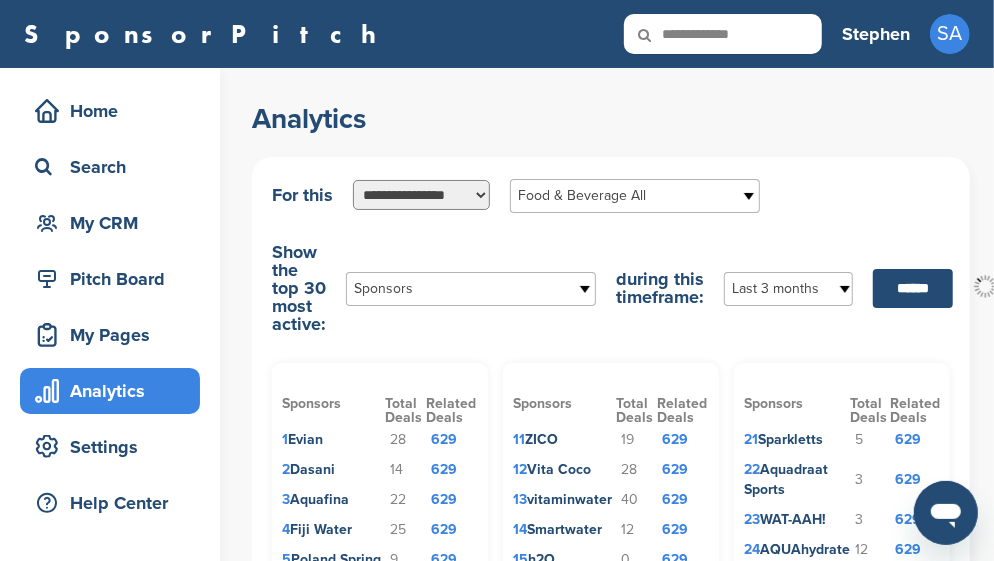 click at bounding box center [658, 35] 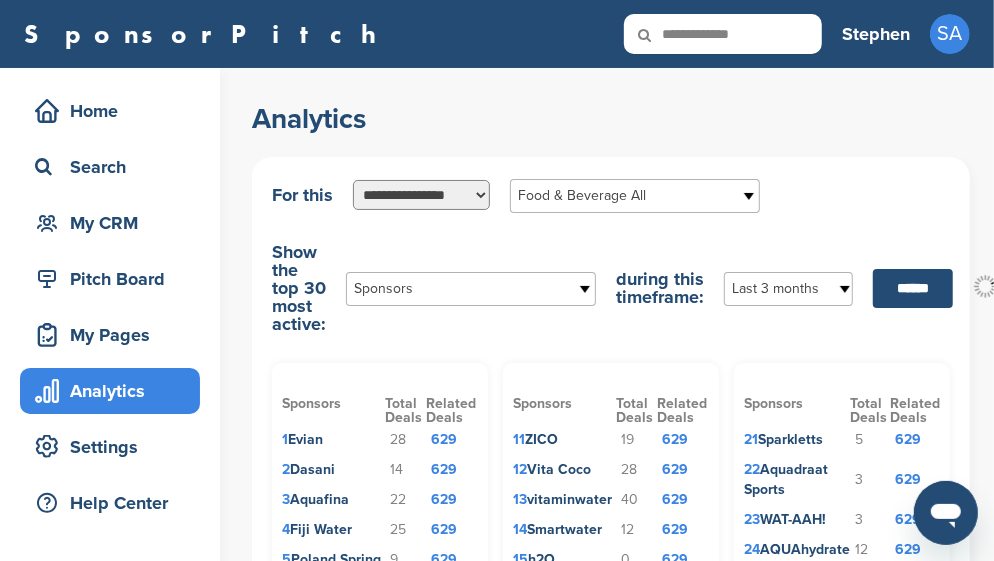 click at bounding box center [658, 35] 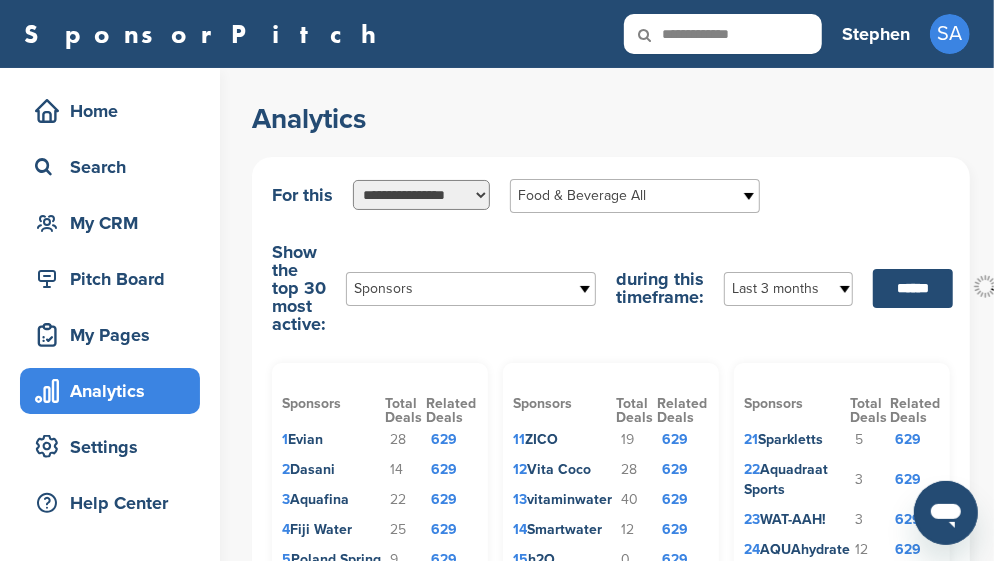 click on "**********" at bounding box center (421, 194) 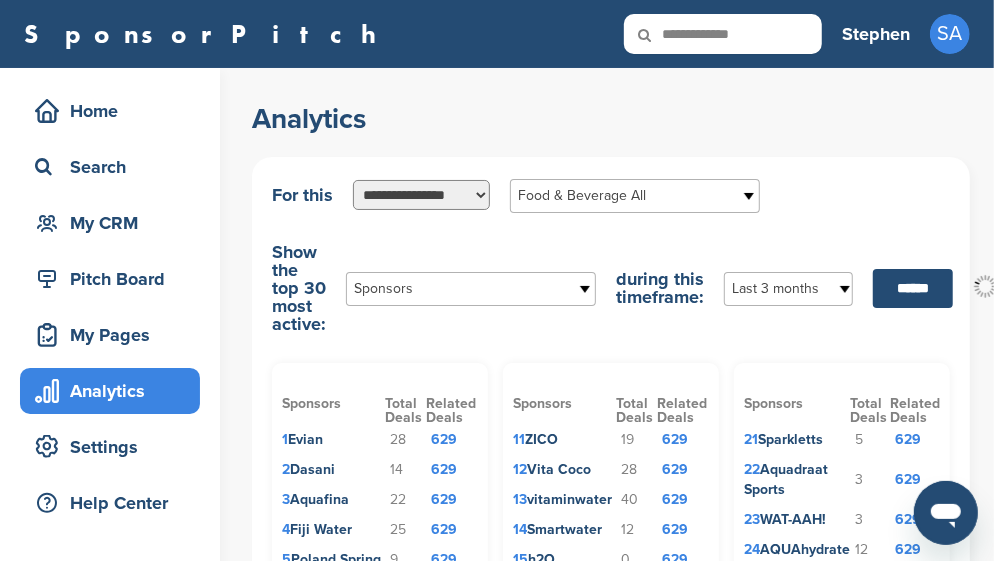 select on "**********" 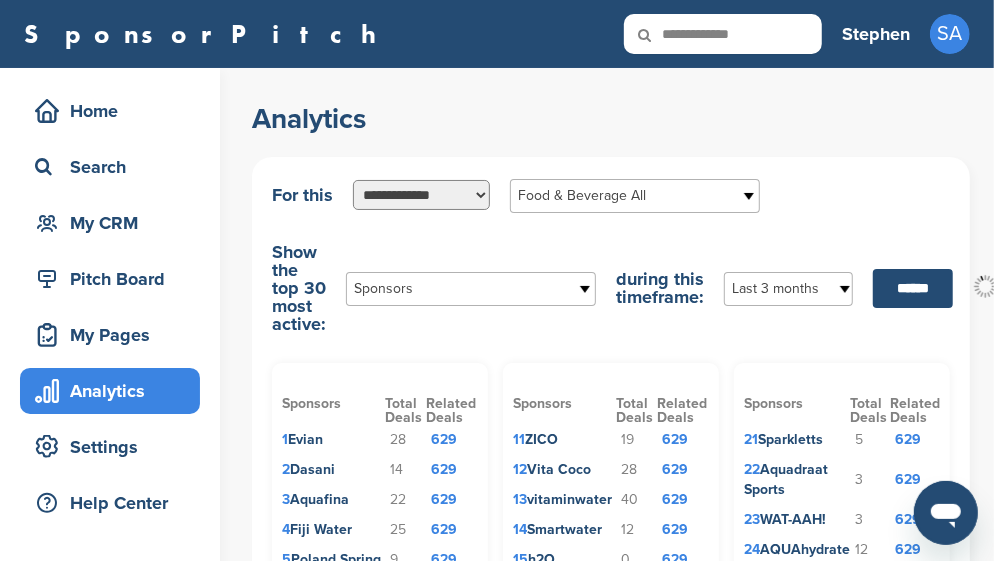 click on "**********" at bounding box center (421, 194) 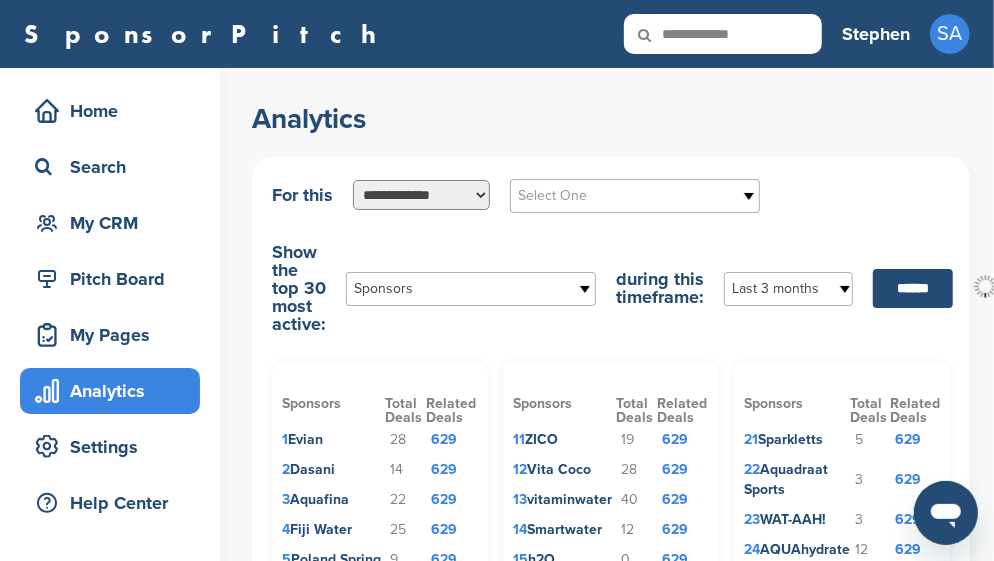 click on "Select One" at bounding box center [622, 196] 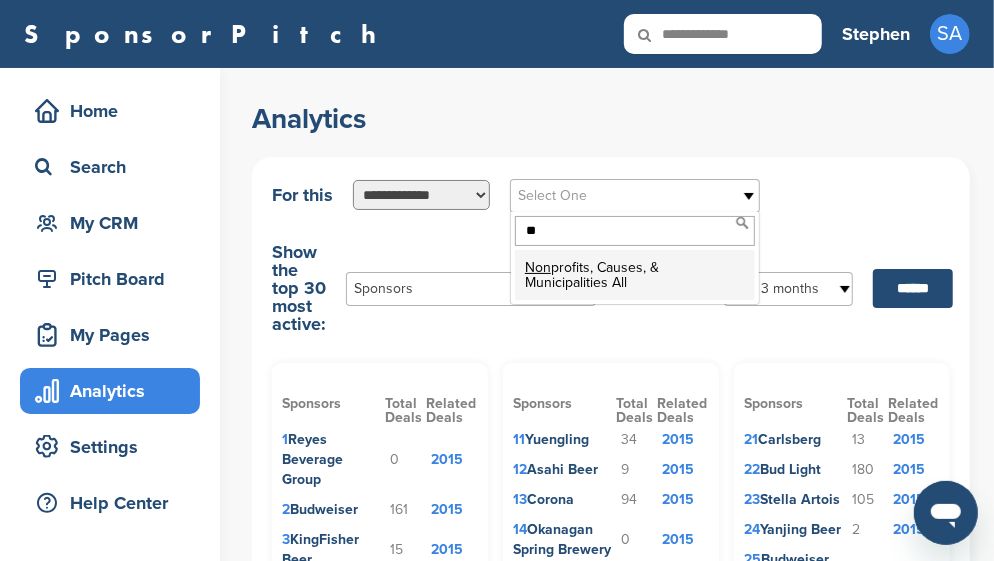 type on "*" 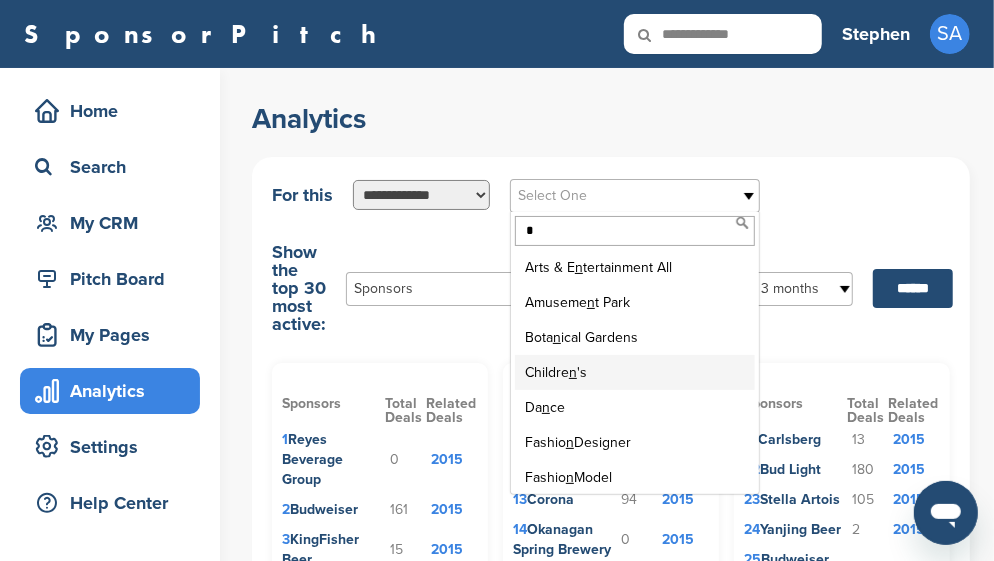 type 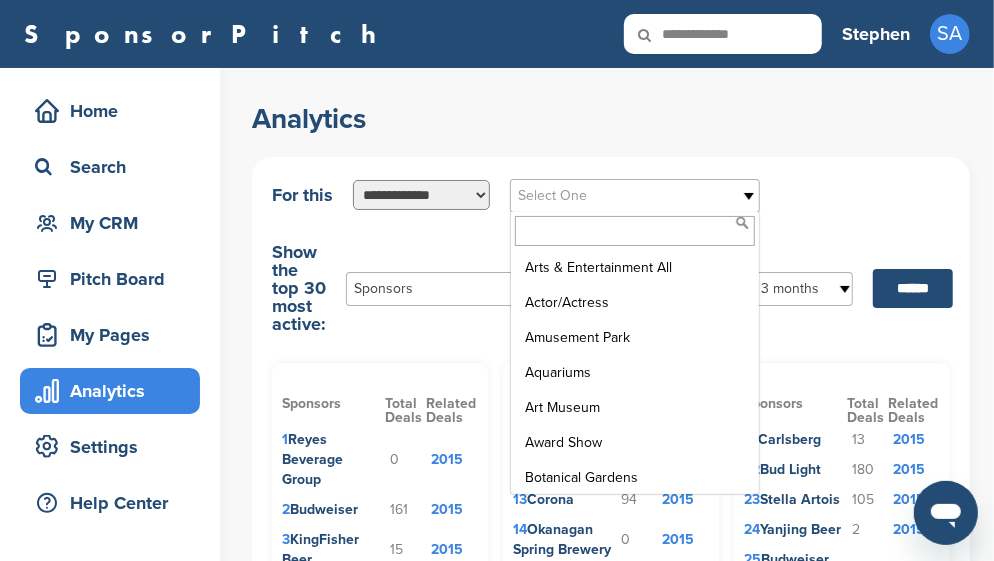 drag, startPoint x: 581, startPoint y: 86, endPoint x: 558, endPoint y: 105, distance: 29.832869 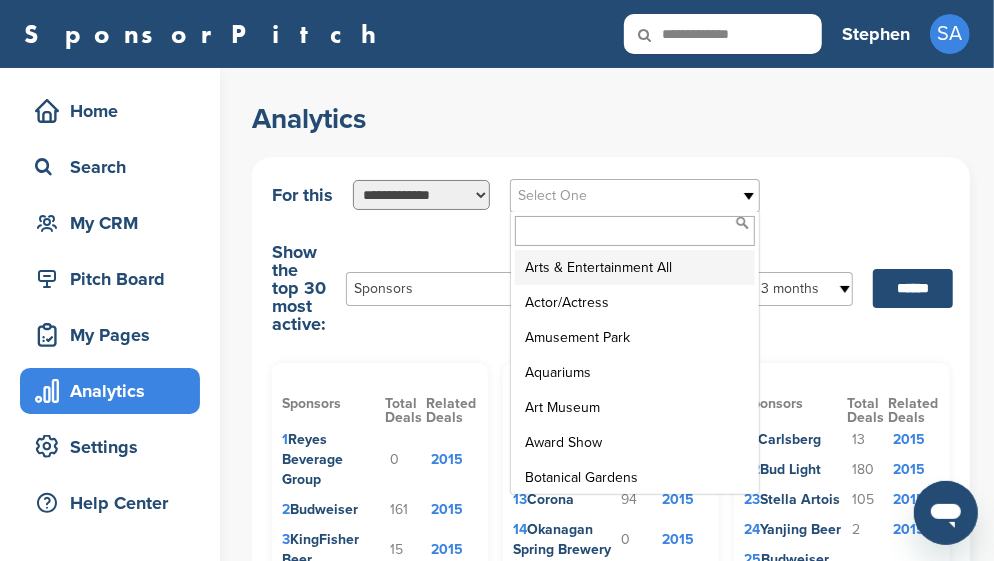 click on "Select One" at bounding box center [622, 196] 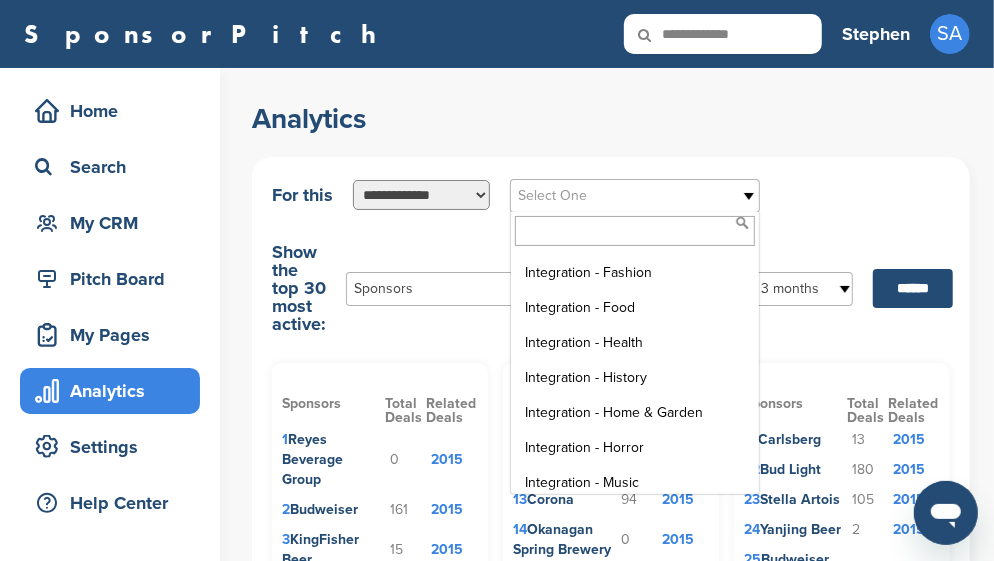 scroll, scrollTop: 1015, scrollLeft: 0, axis: vertical 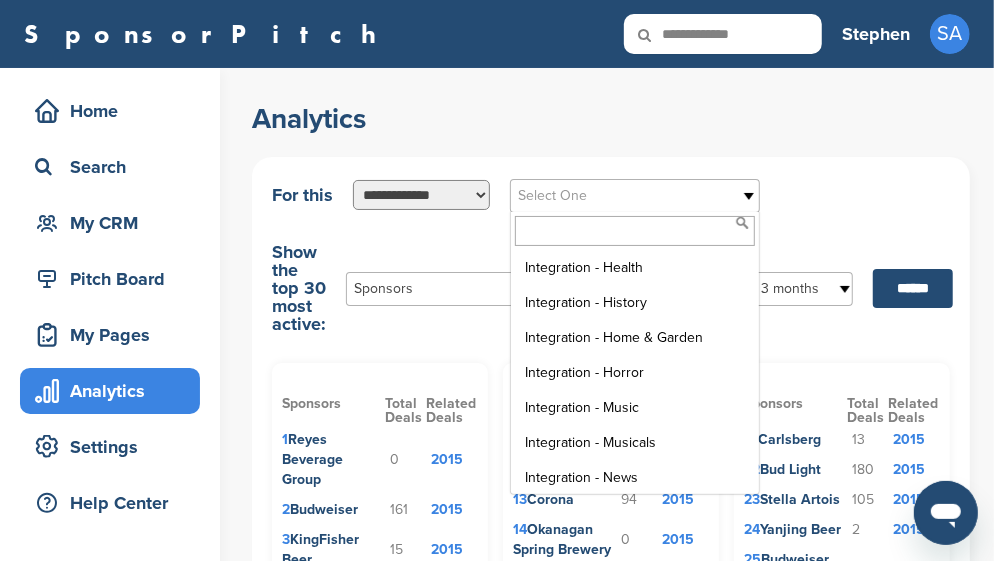 click on "**********" at bounding box center [421, 194] 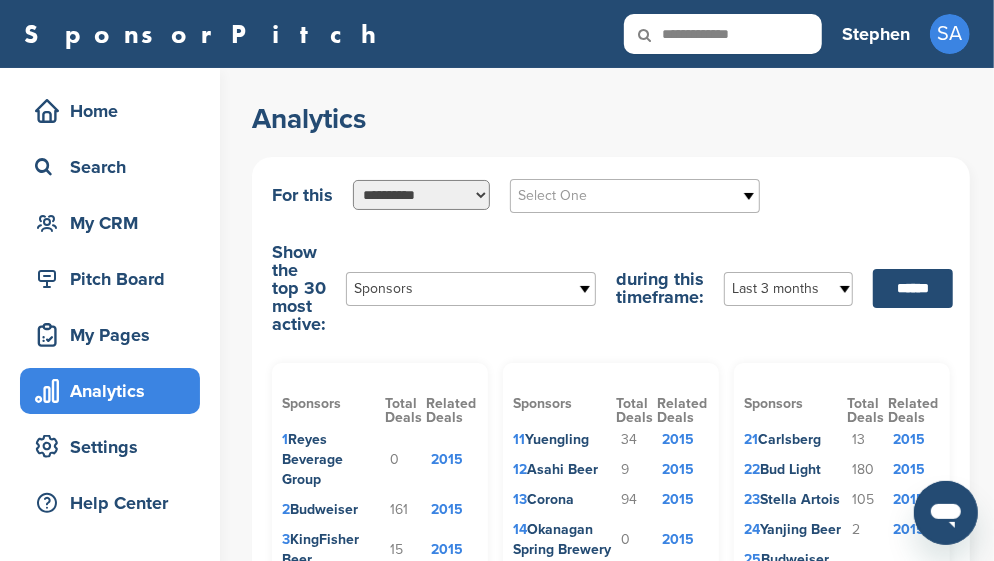 click on "**********" at bounding box center (421, 194) 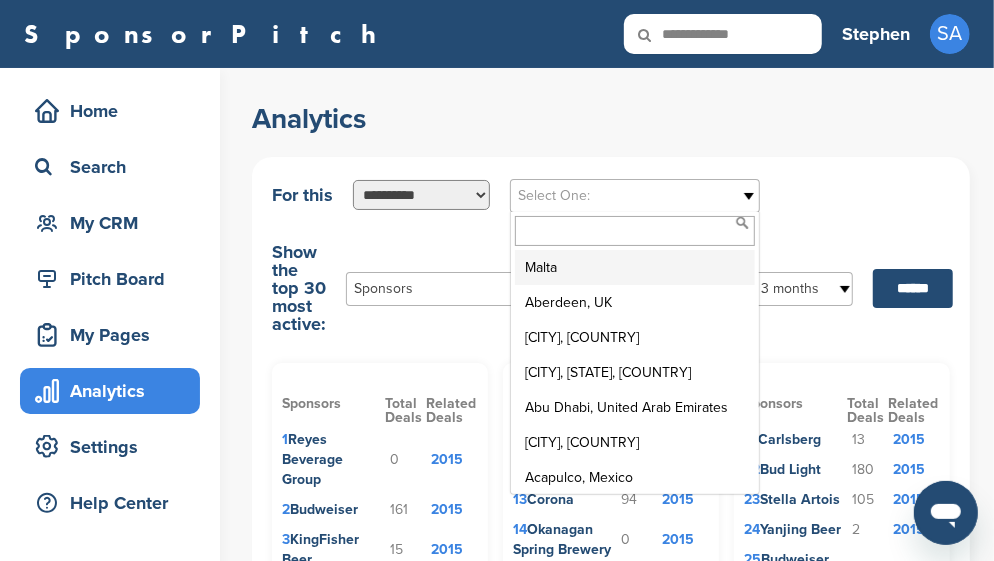 click on "Select One:" at bounding box center [622, 196] 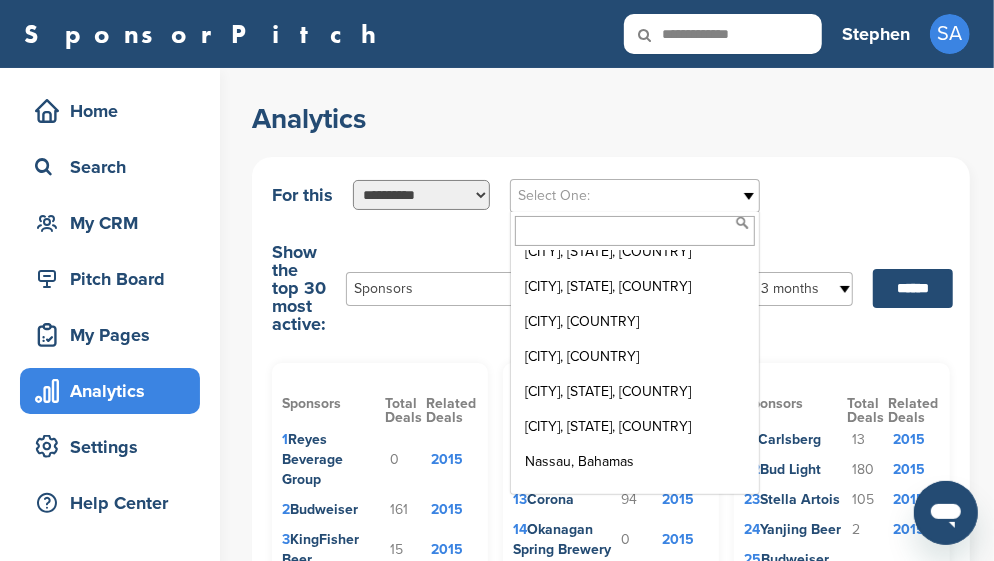 scroll, scrollTop: 28563, scrollLeft: 0, axis: vertical 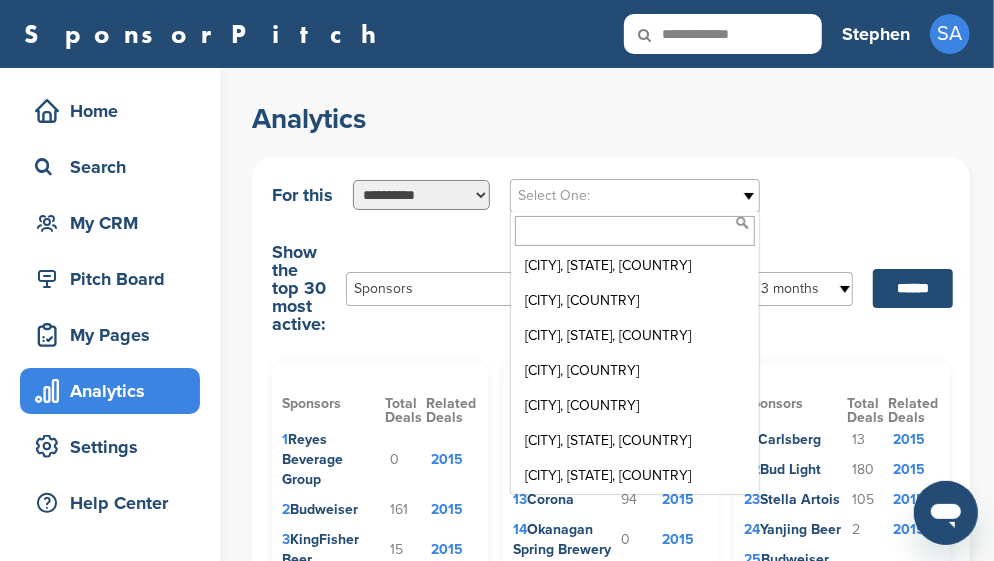 click on "Norfolk, Virginia, USA" at bounding box center [635, 55] 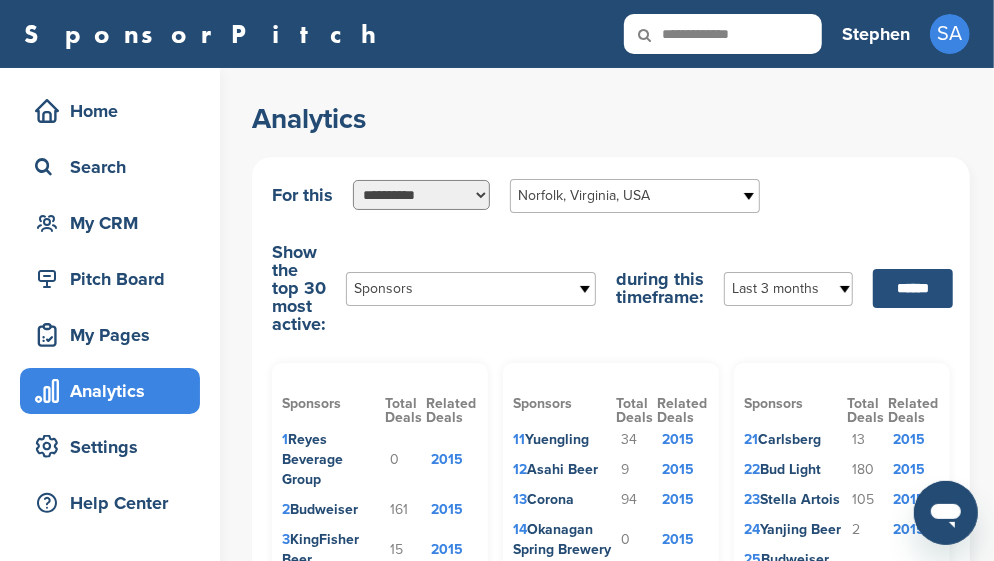 click on "******" at bounding box center [913, 288] 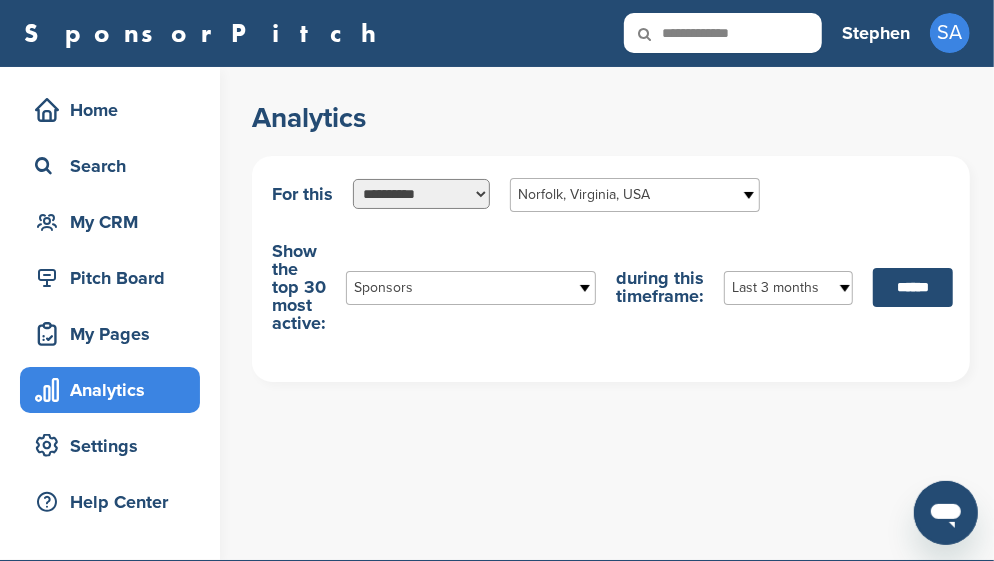 scroll, scrollTop: 0, scrollLeft: 0, axis: both 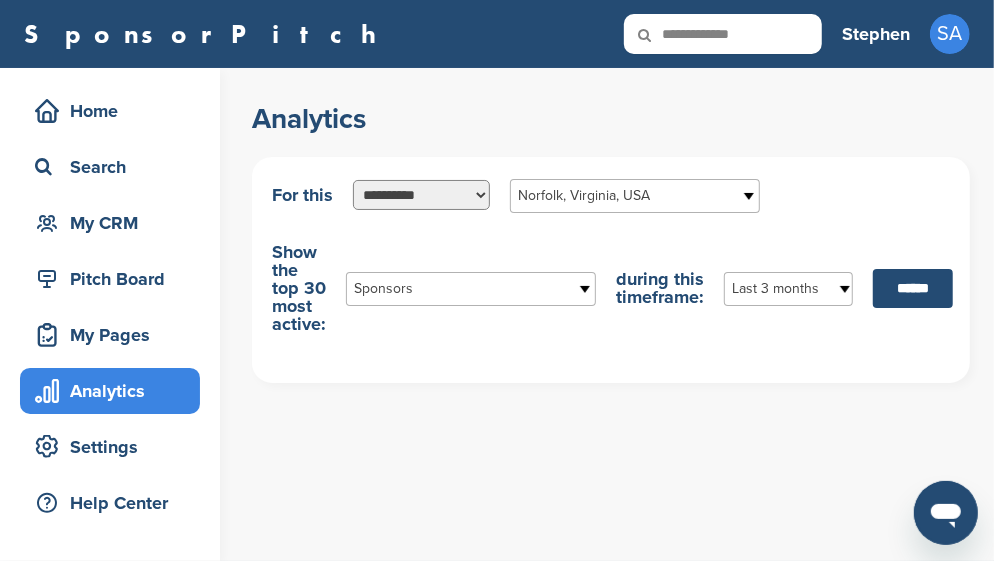 click at bounding box center (586, 289) 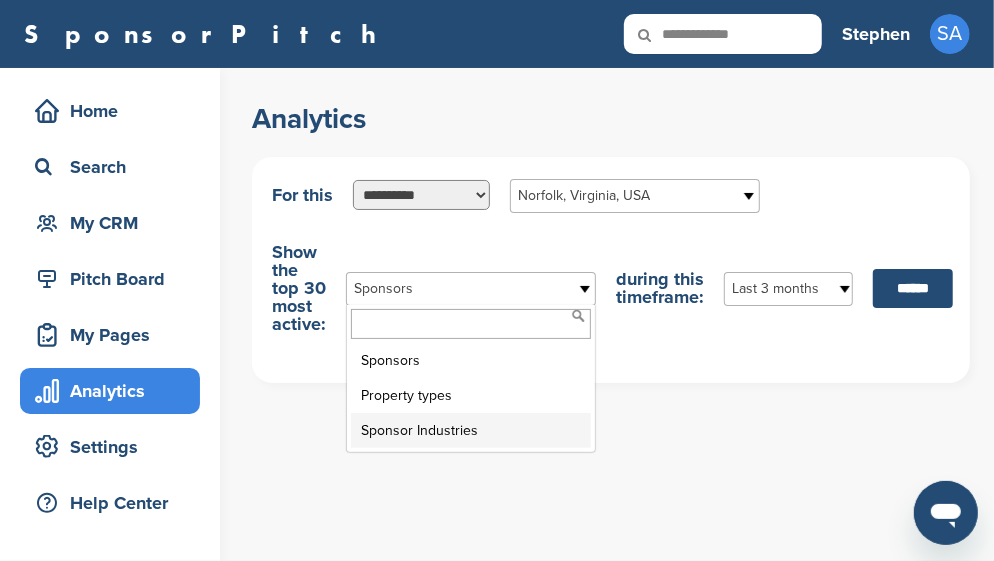 click on "Sponsor Industries" at bounding box center (471, 430) 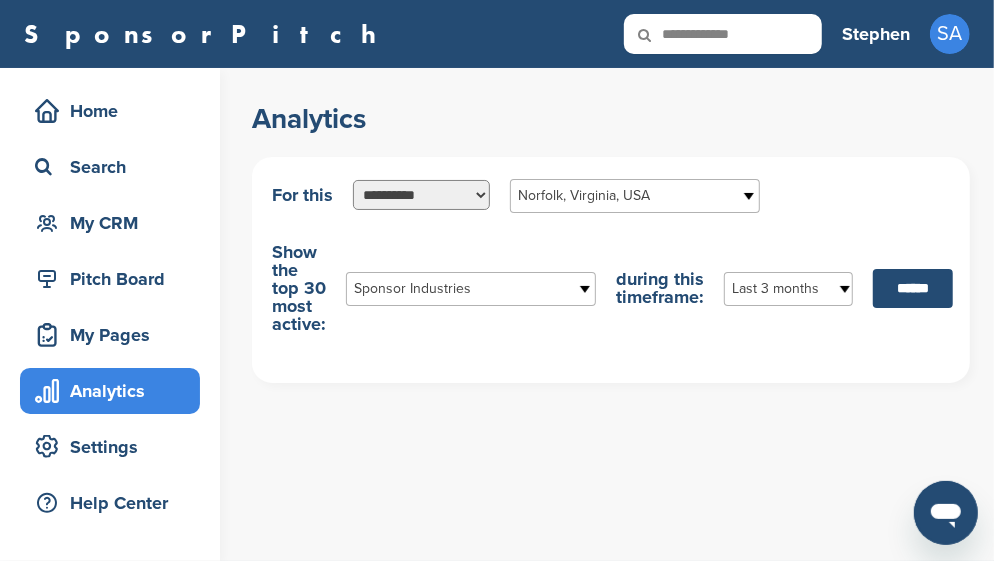 click at bounding box center [843, 289] 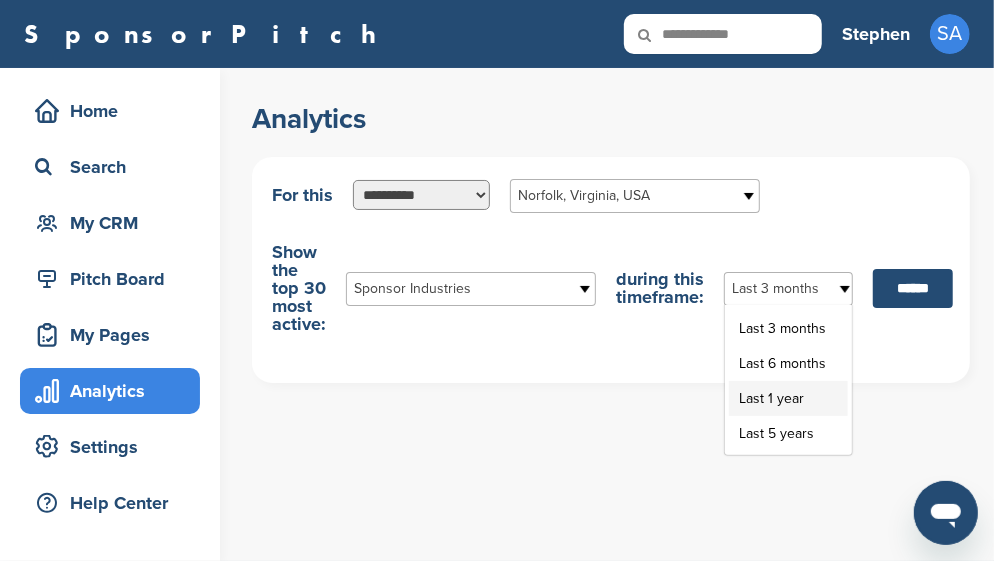 click on "Last 1 year" at bounding box center (788, 398) 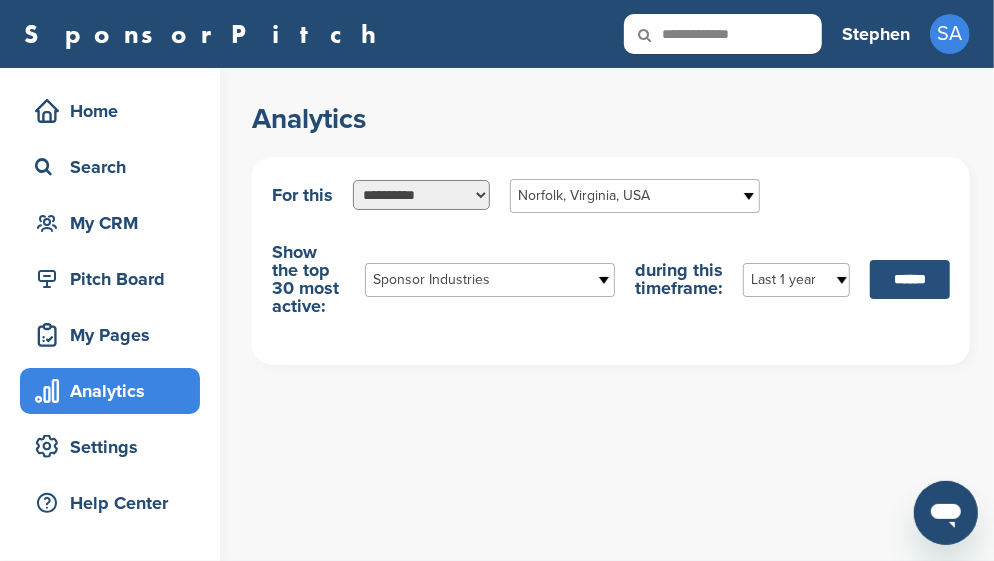 click on "******" at bounding box center (910, 279) 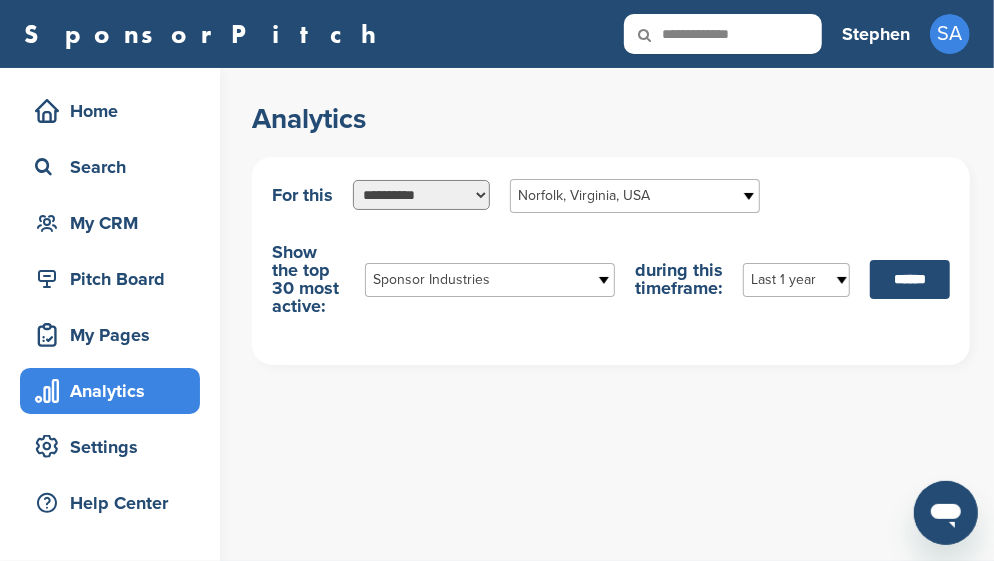 click at bounding box center (605, 280) 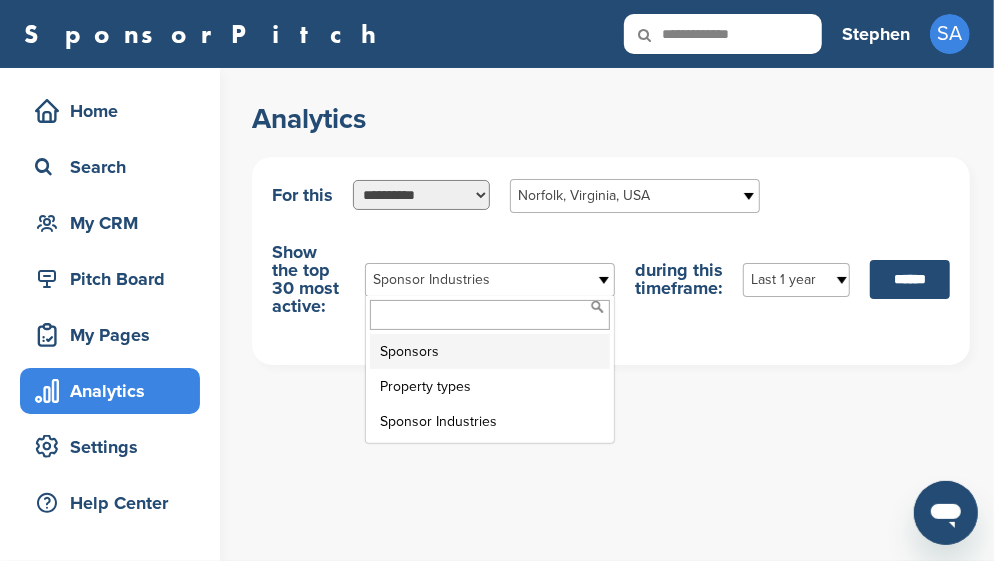 click on "Sponsors" at bounding box center [490, 351] 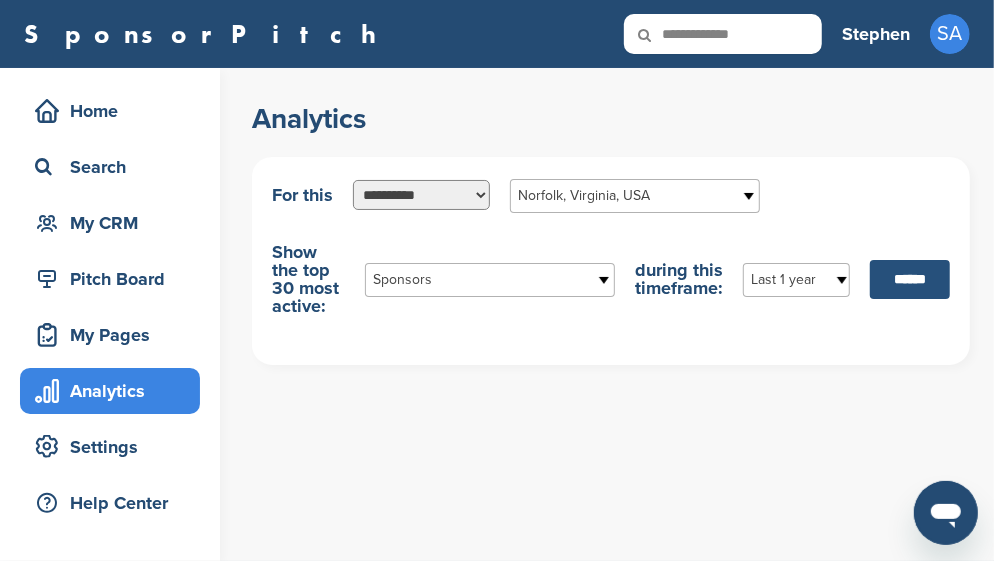 click on "******" at bounding box center (910, 279) 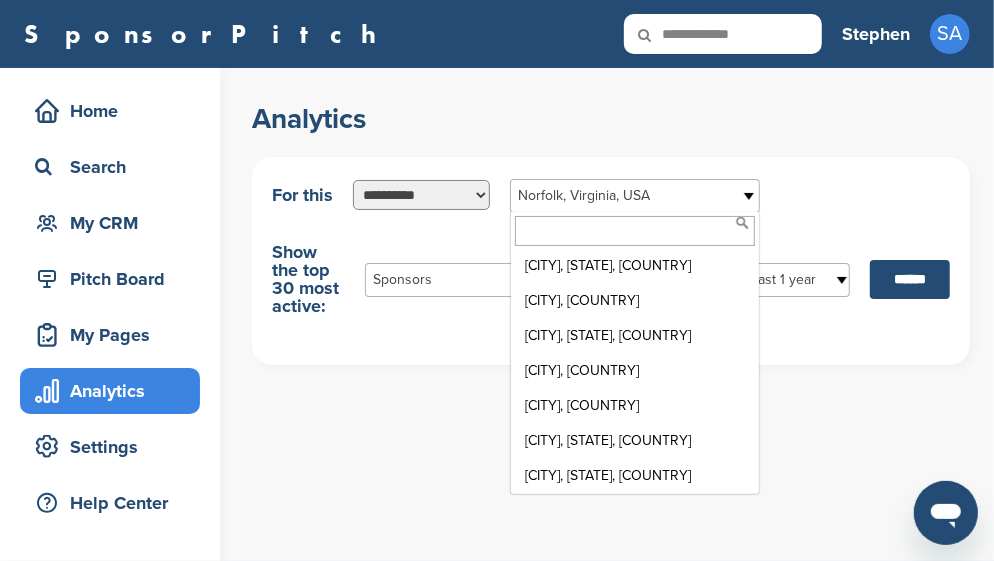 click at bounding box center [750, 196] 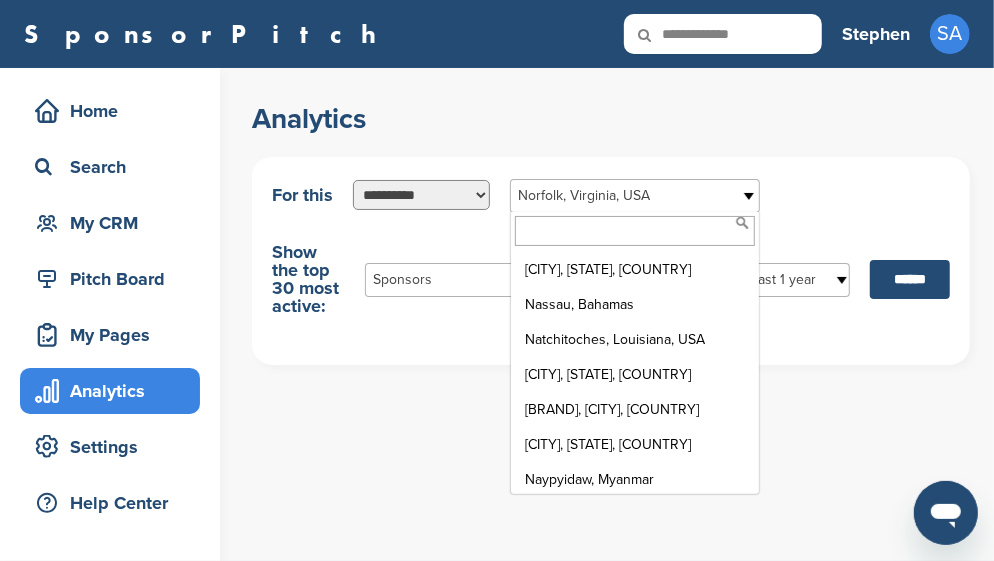 scroll, scrollTop: 28720, scrollLeft: 0, axis: vertical 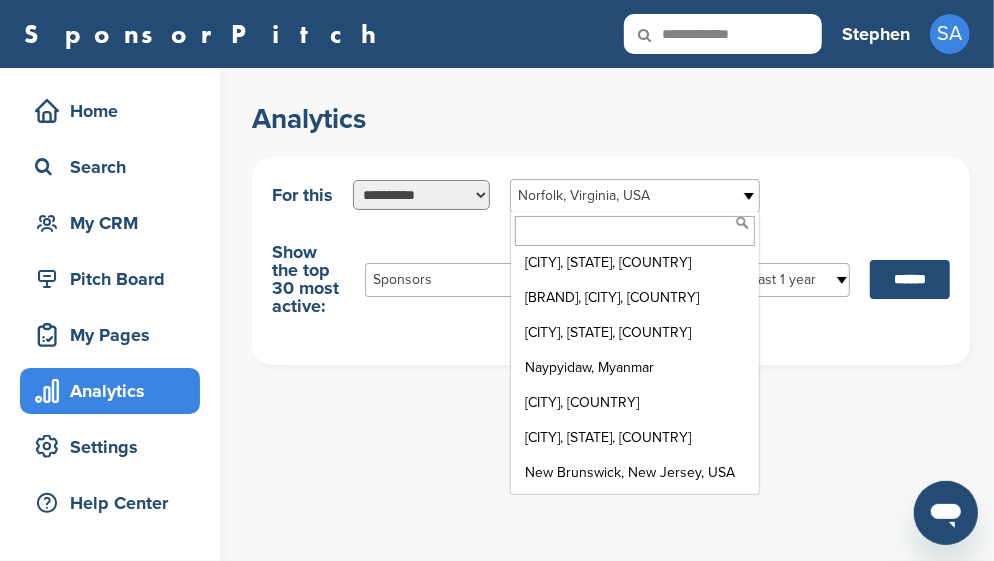 click on "**********" at bounding box center [611, 261] 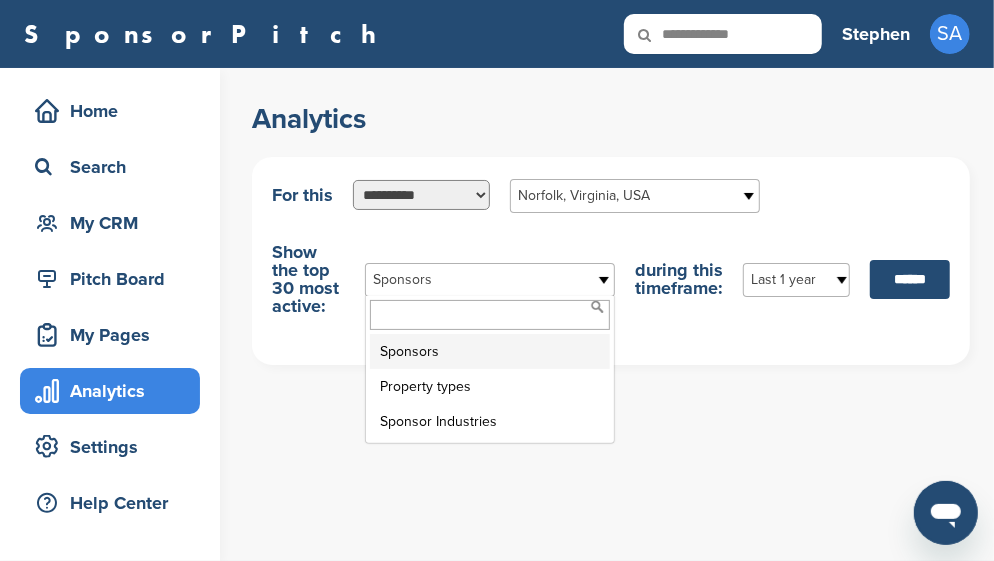 click at bounding box center [605, 280] 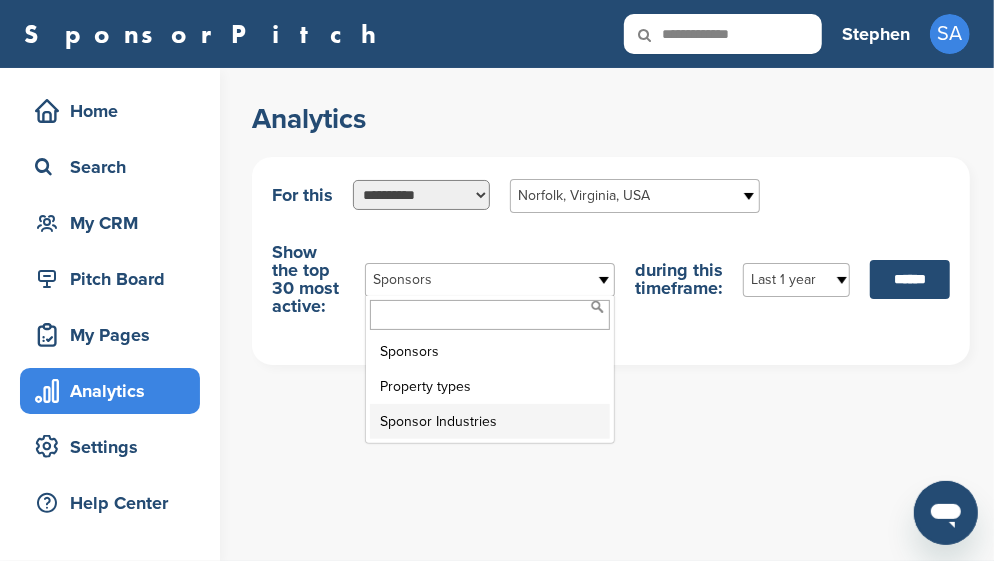 click on "Sponsor Industries" at bounding box center (490, 421) 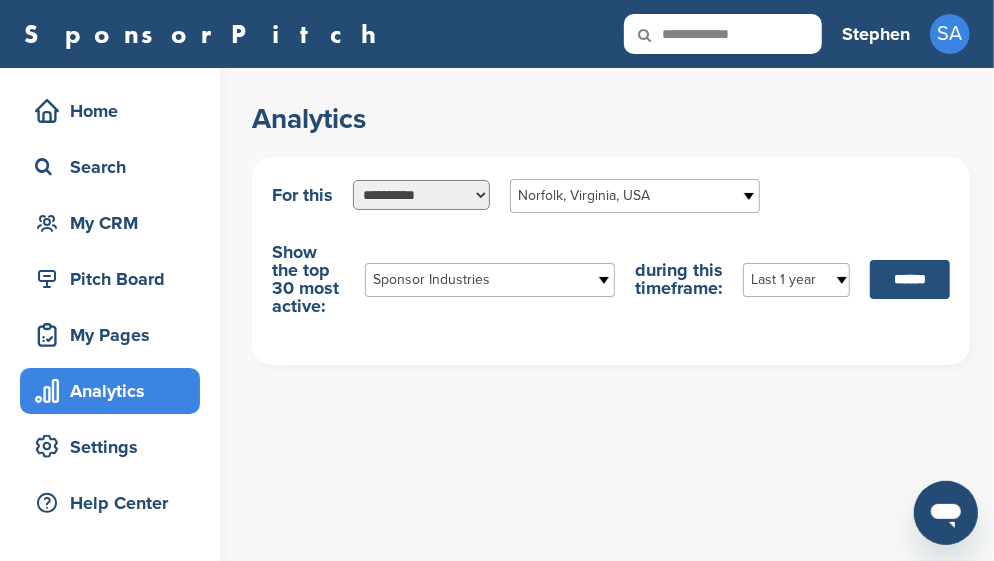 click on "******" at bounding box center (910, 279) 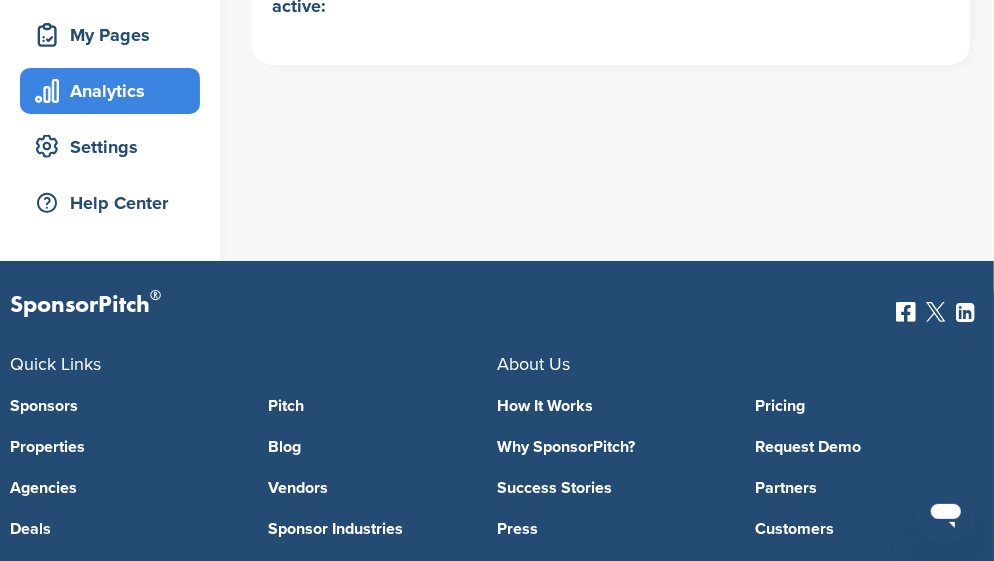 scroll, scrollTop: 99, scrollLeft: 0, axis: vertical 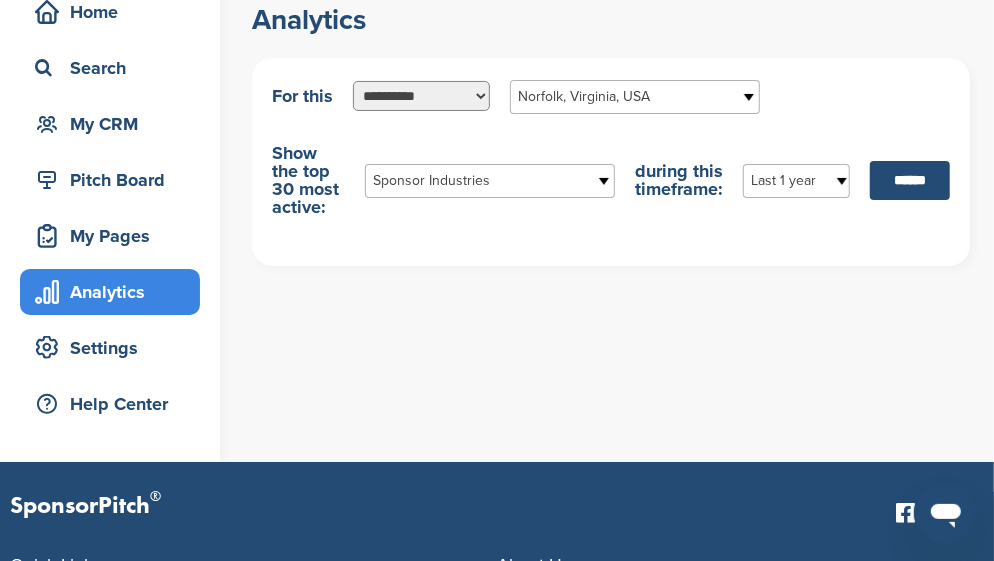 click on "Show the top 30 most active:" at bounding box center (308, 180) 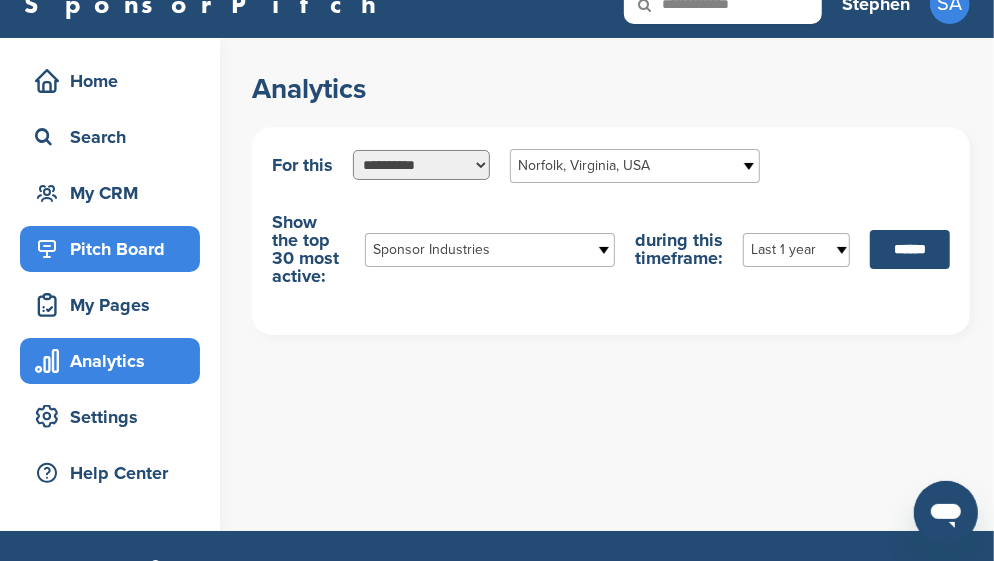 scroll, scrollTop: 0, scrollLeft: 0, axis: both 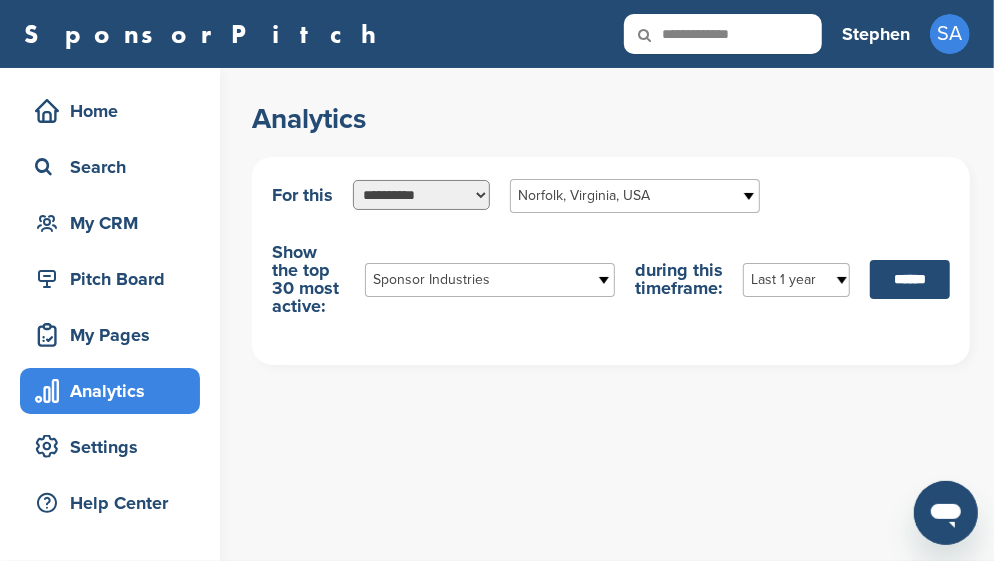 drag, startPoint x: 762, startPoint y: 31, endPoint x: 649, endPoint y: 37, distance: 113.15918 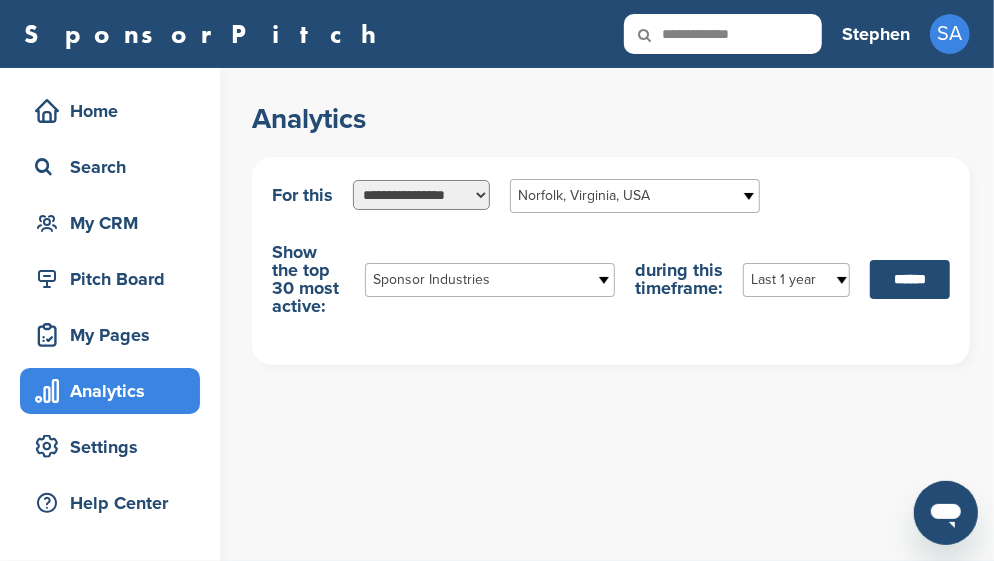 click on "**********" at bounding box center [421, 194] 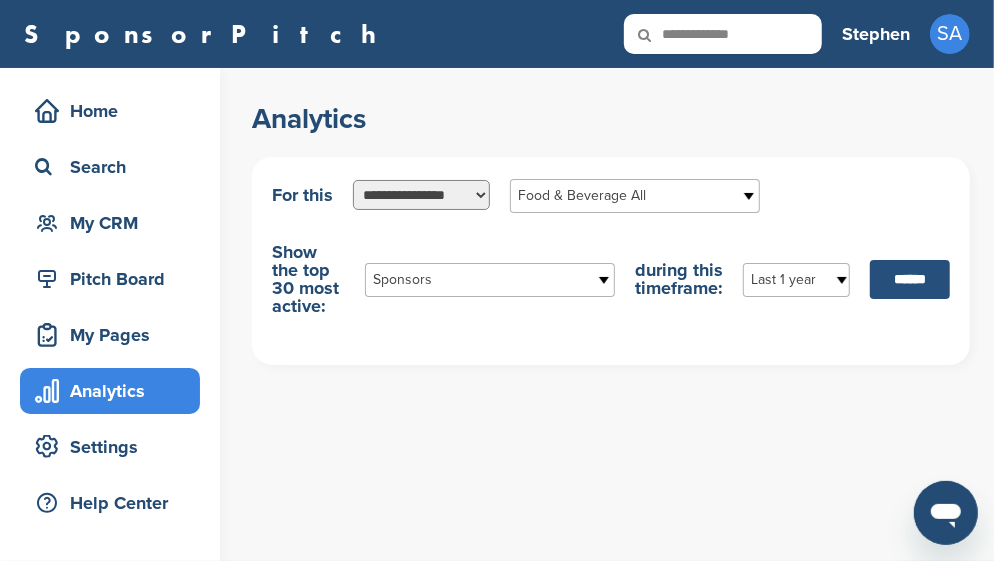 click on "******" at bounding box center [910, 279] 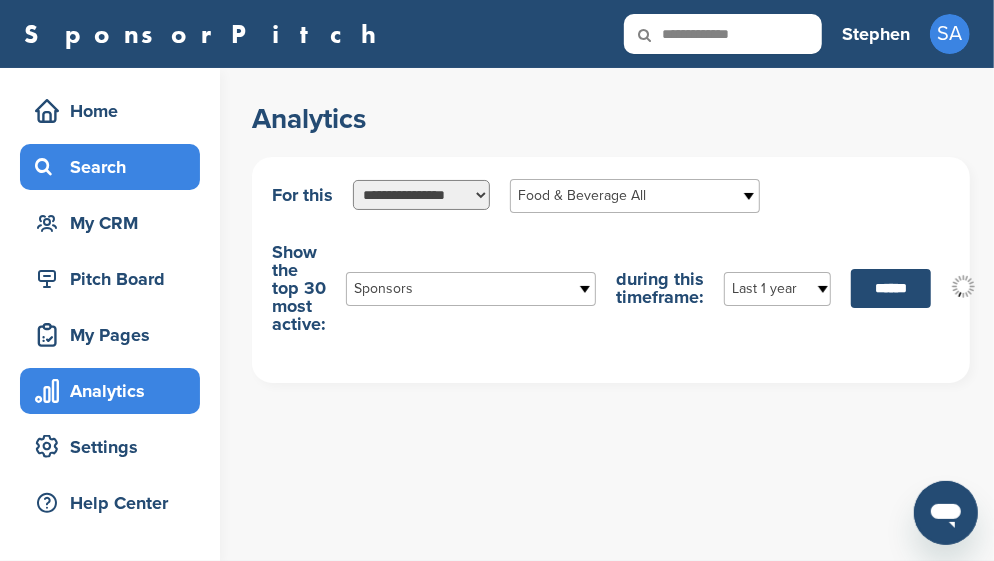 click on "Search" at bounding box center (115, 167) 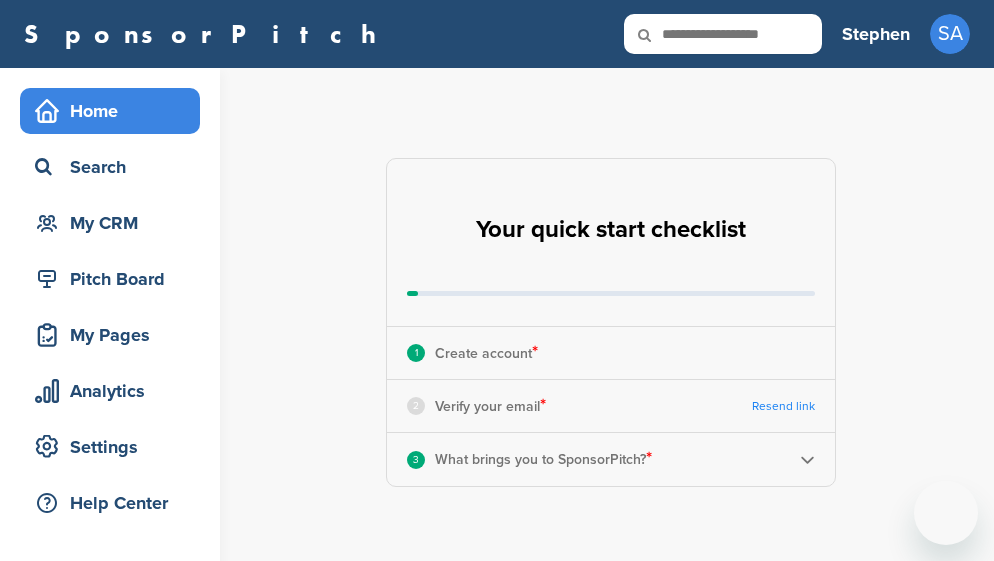 scroll, scrollTop: 0, scrollLeft: 0, axis: both 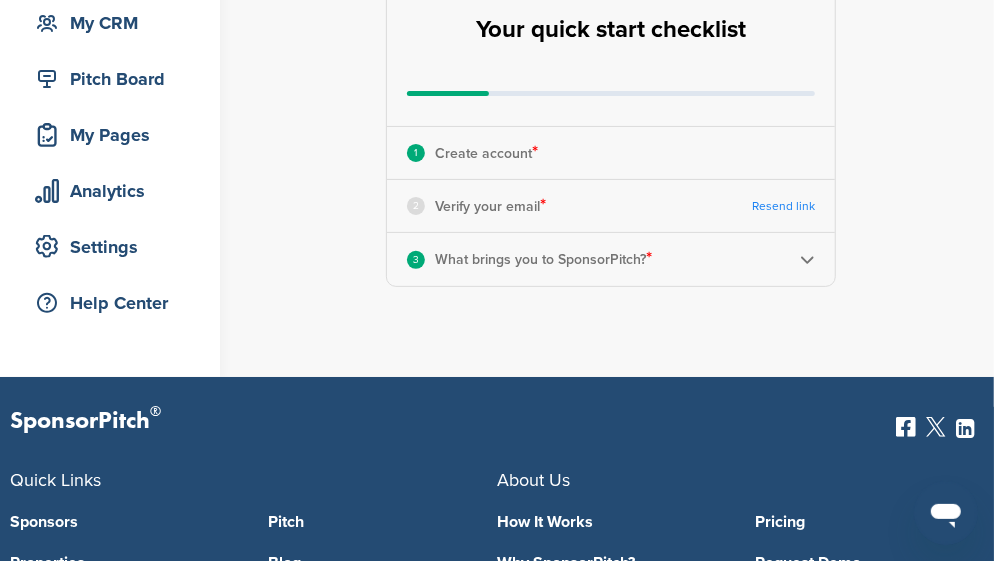 click on "Resend link" at bounding box center (783, 206) 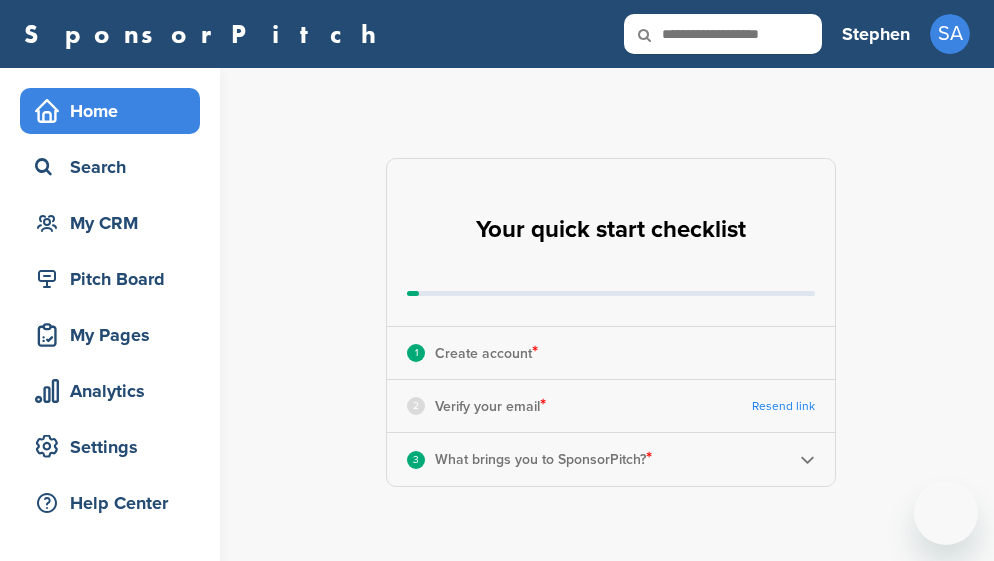 scroll, scrollTop: 0, scrollLeft: 0, axis: both 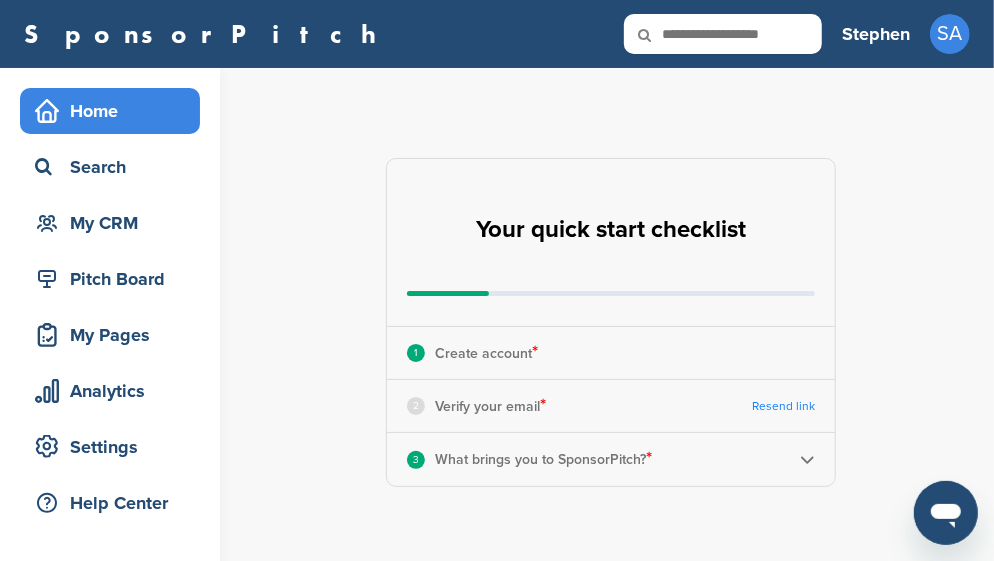 click at bounding box center [807, 459] 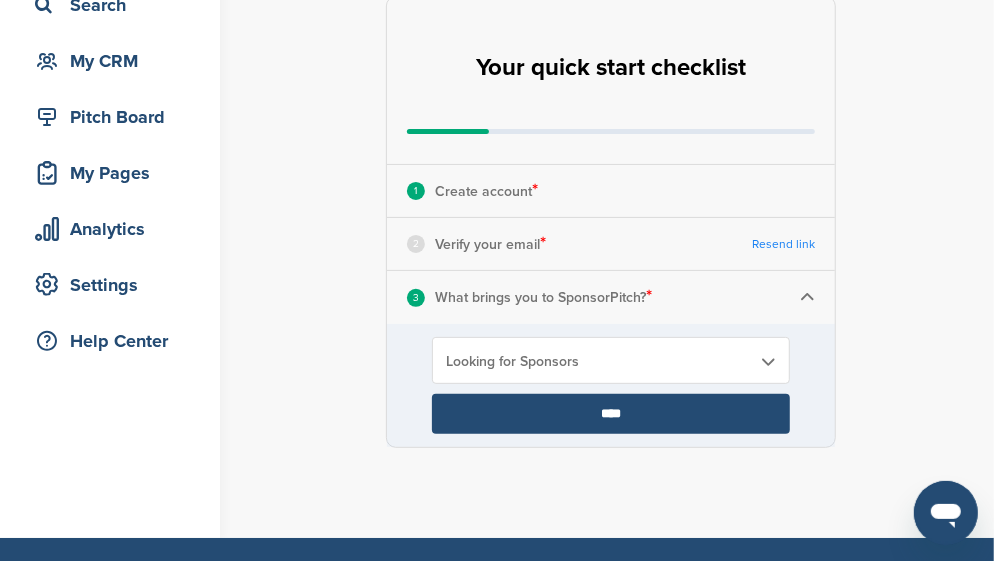 scroll, scrollTop: 200, scrollLeft: 0, axis: vertical 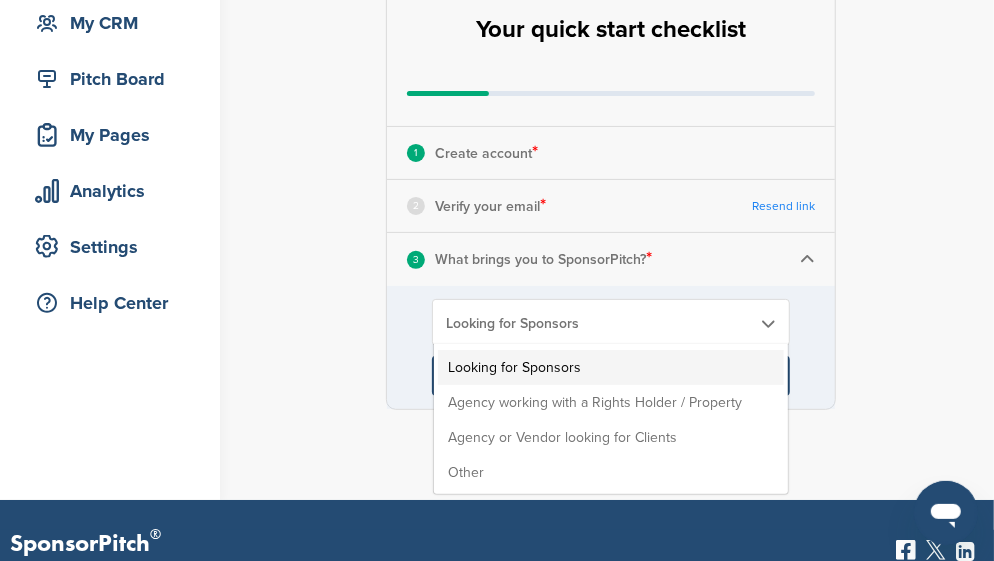 click on "Looking for Sponsors" at bounding box center (598, 323) 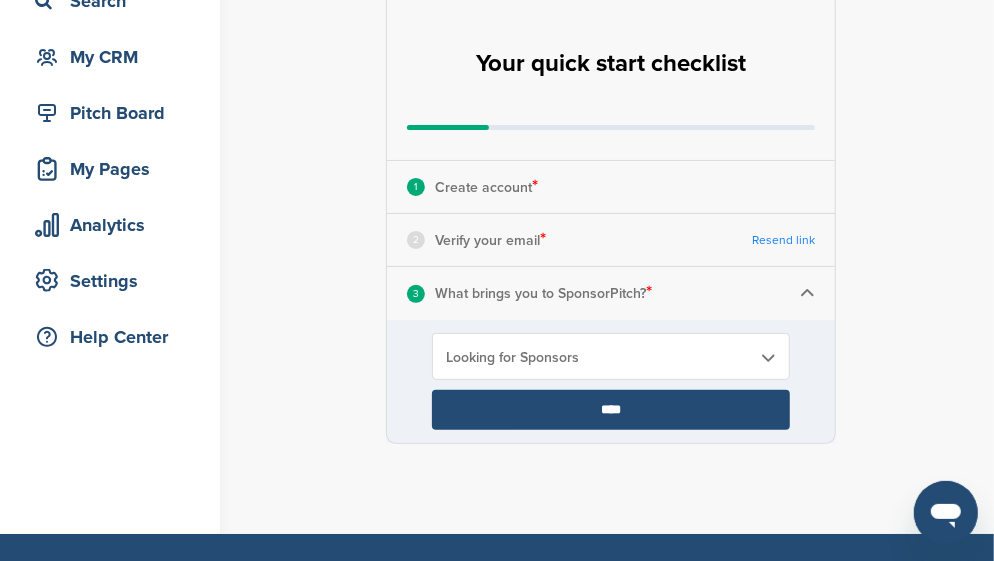 scroll, scrollTop: 99, scrollLeft: 0, axis: vertical 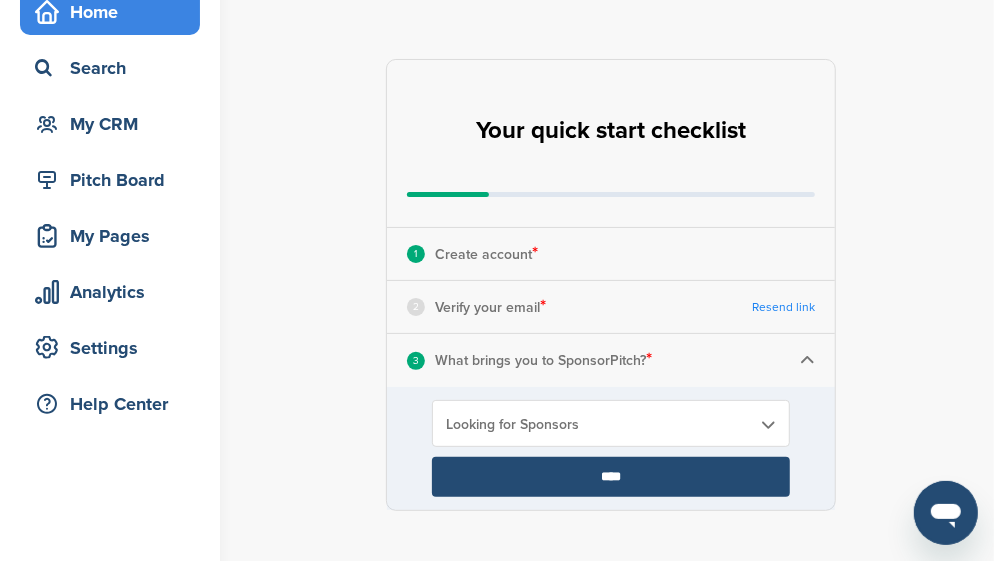 click at bounding box center (807, 360) 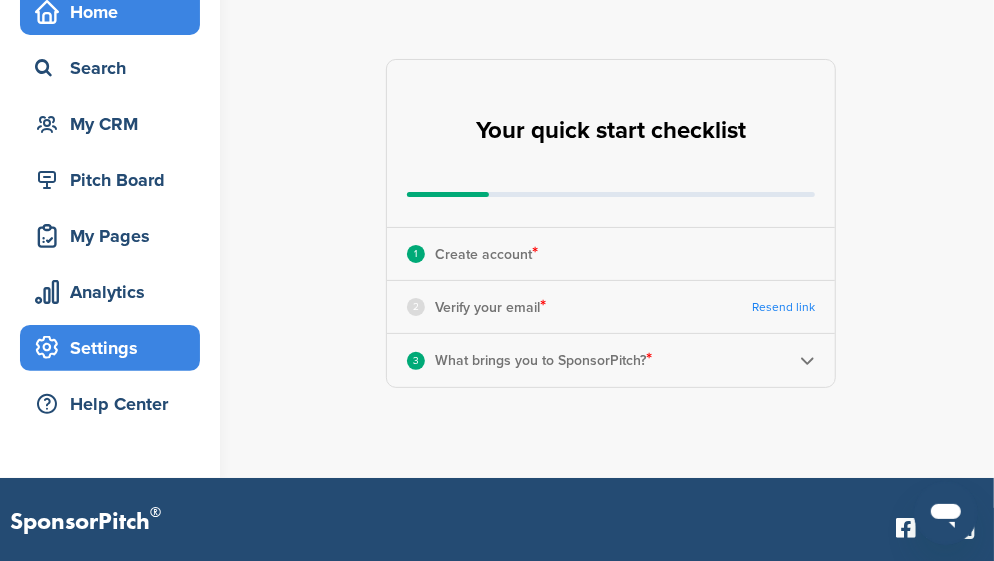 click on "Settings" at bounding box center [115, 348] 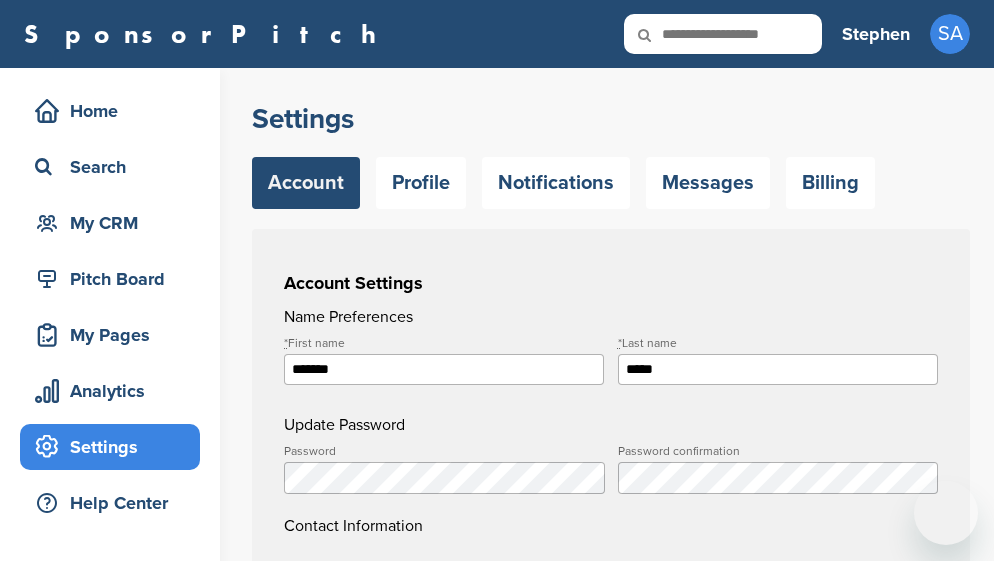 scroll, scrollTop: 0, scrollLeft: 0, axis: both 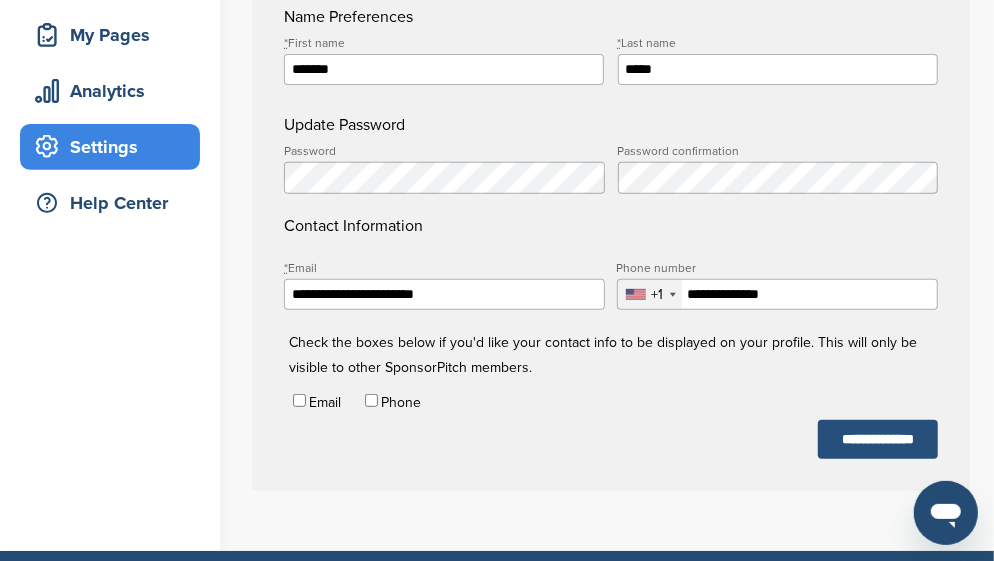 click on "**********" at bounding box center (878, 439) 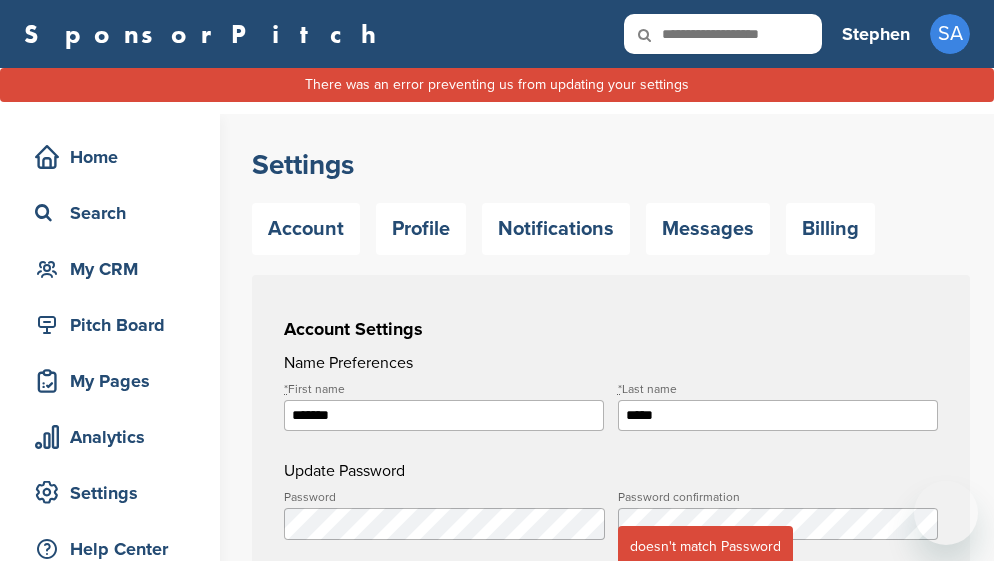 scroll, scrollTop: 0, scrollLeft: 0, axis: both 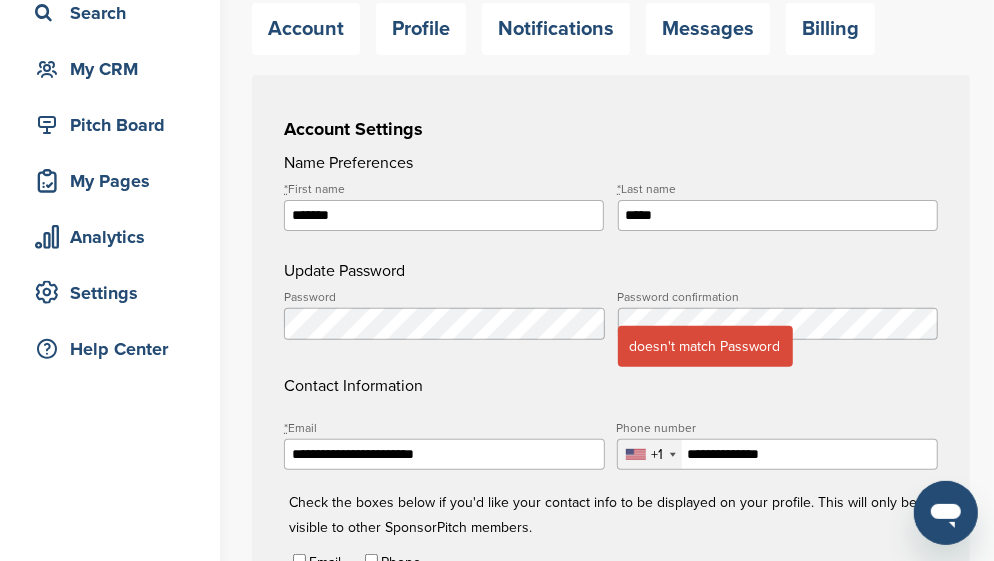 click on "Contact Information" at bounding box center [611, 344] 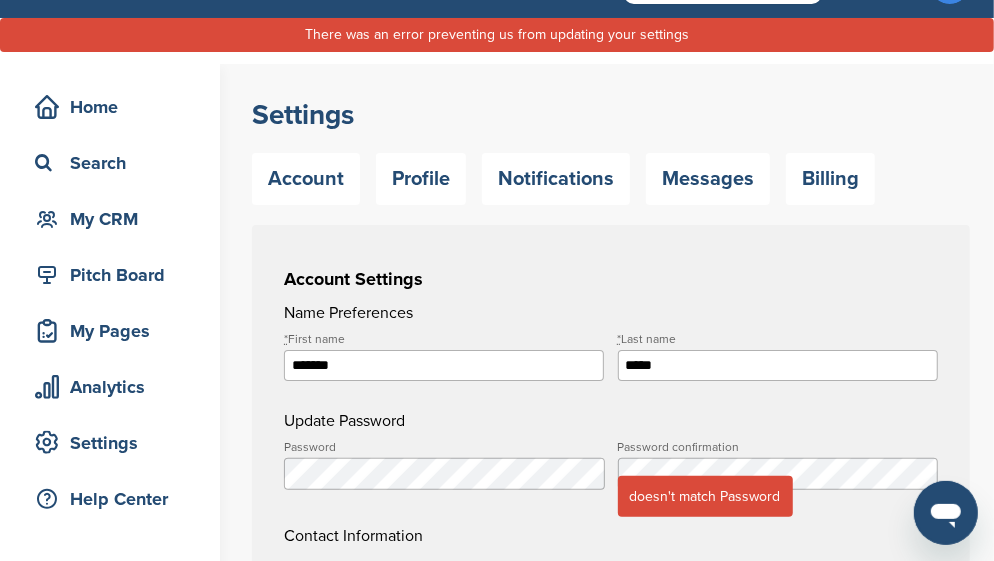 scroll, scrollTop: 0, scrollLeft: 0, axis: both 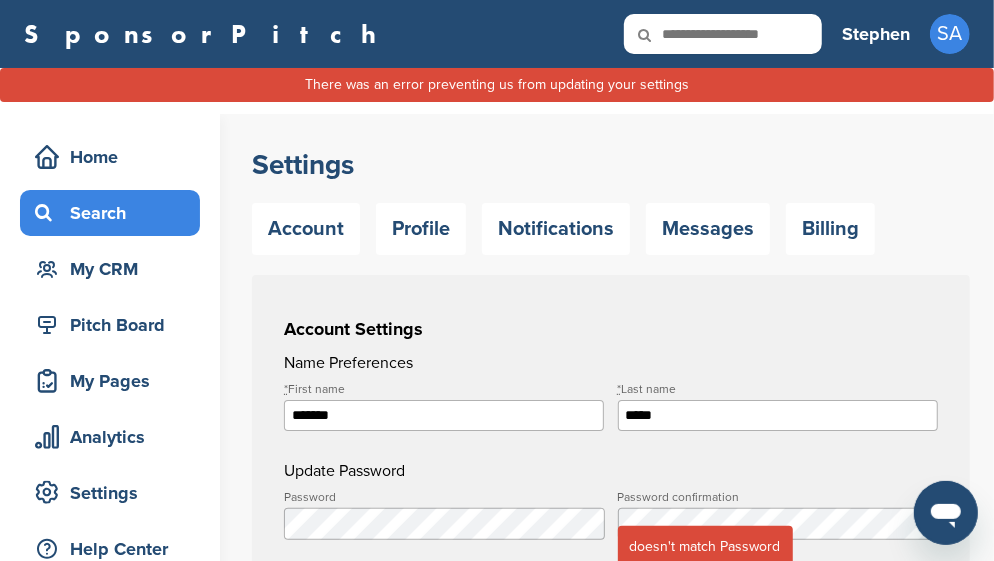click on "Search" at bounding box center (115, 213) 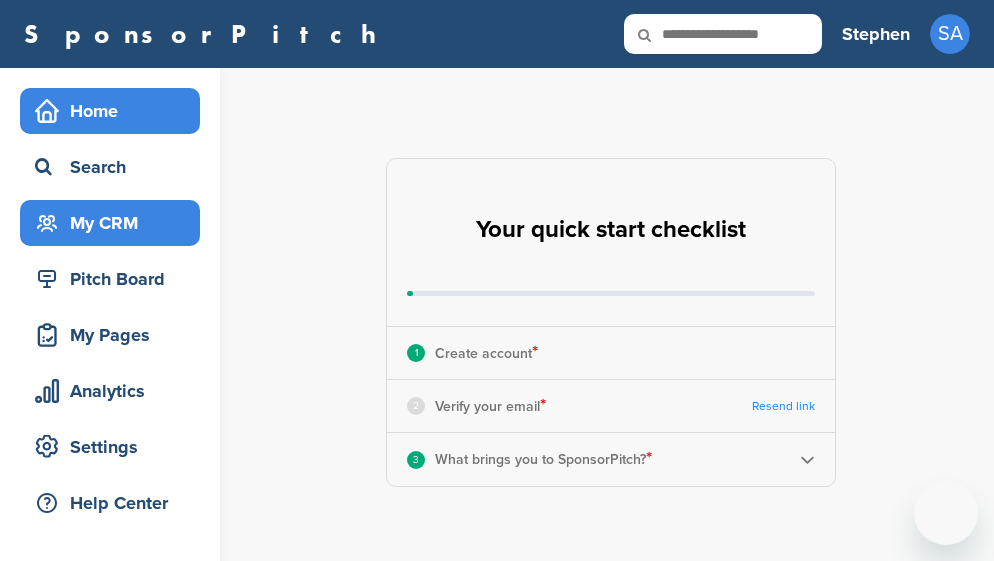 scroll, scrollTop: 0, scrollLeft: 0, axis: both 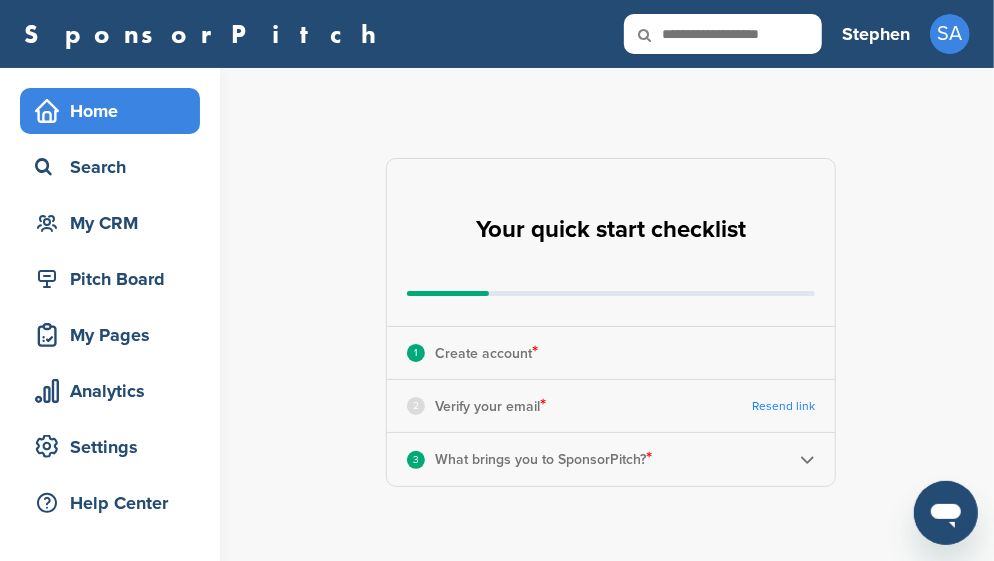 click on "Create account
*" at bounding box center (486, 353) 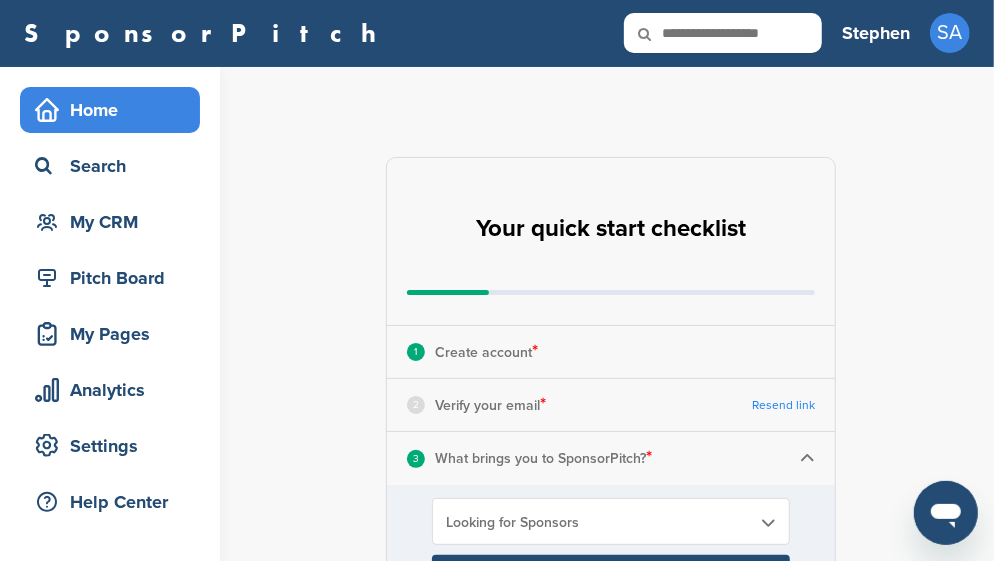 scroll, scrollTop: 0, scrollLeft: 0, axis: both 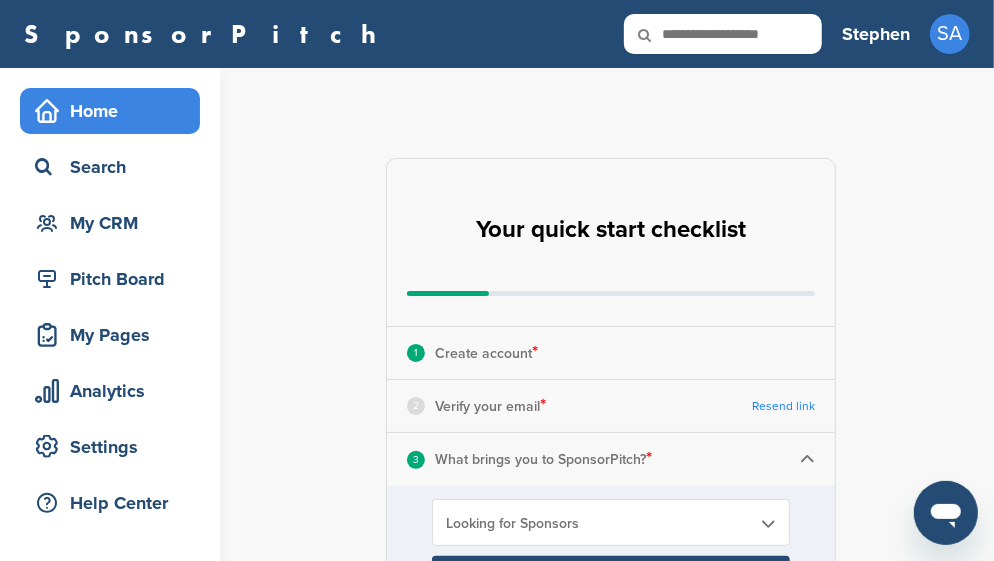 click on "2
Verify your email
*
Resend link" at bounding box center [611, 406] 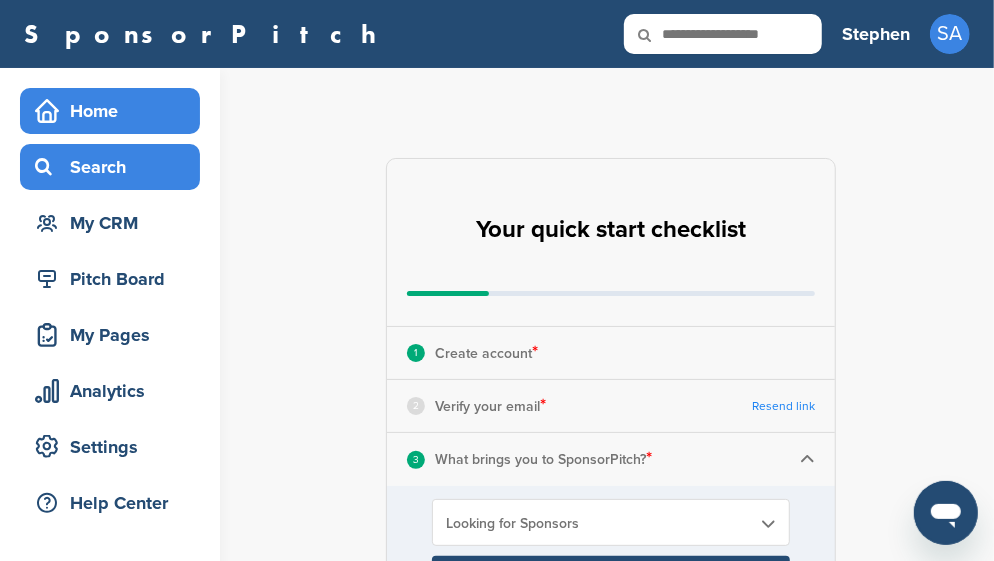 click on "Search" at bounding box center (115, 167) 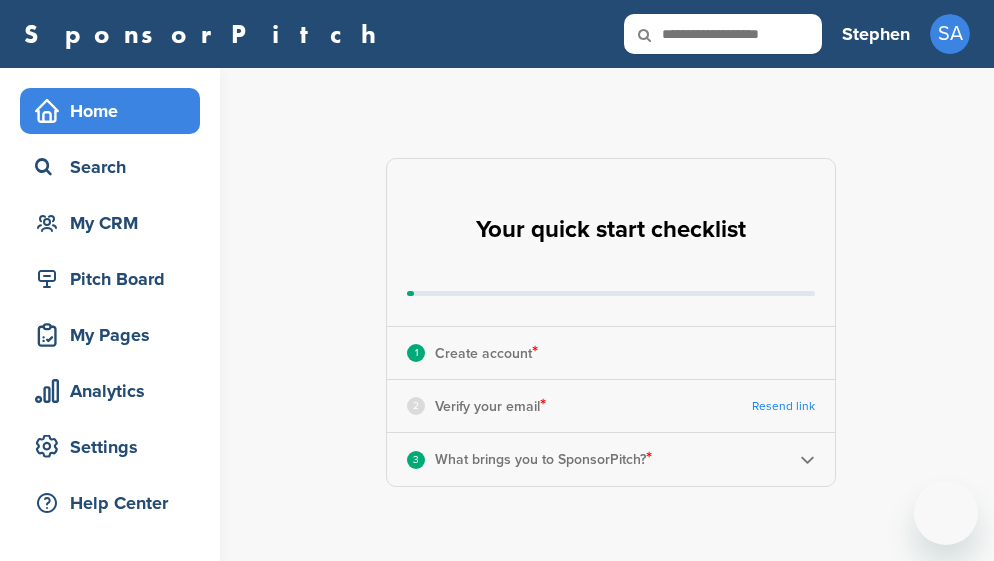 scroll, scrollTop: 0, scrollLeft: 0, axis: both 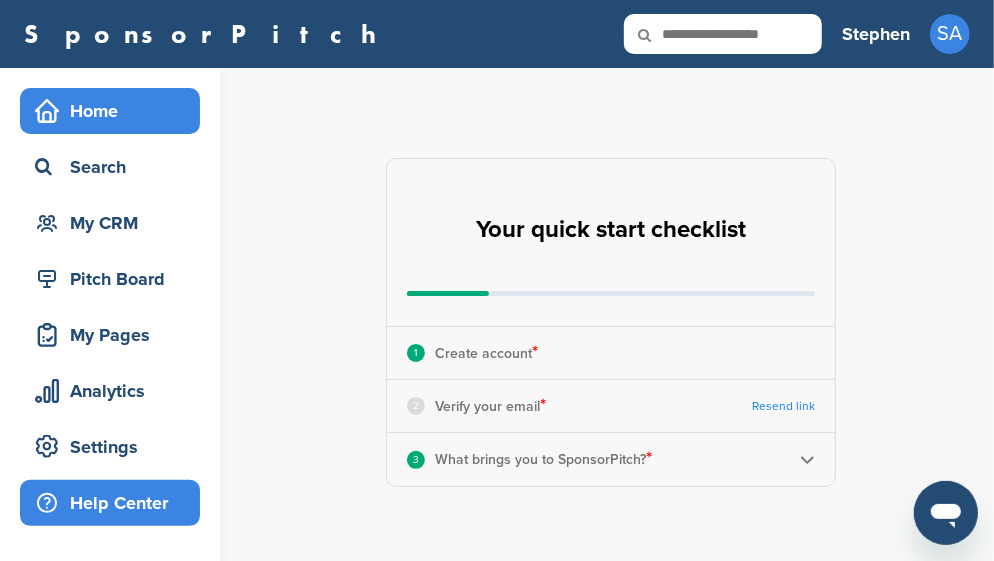 click on "Help Center" at bounding box center [115, 503] 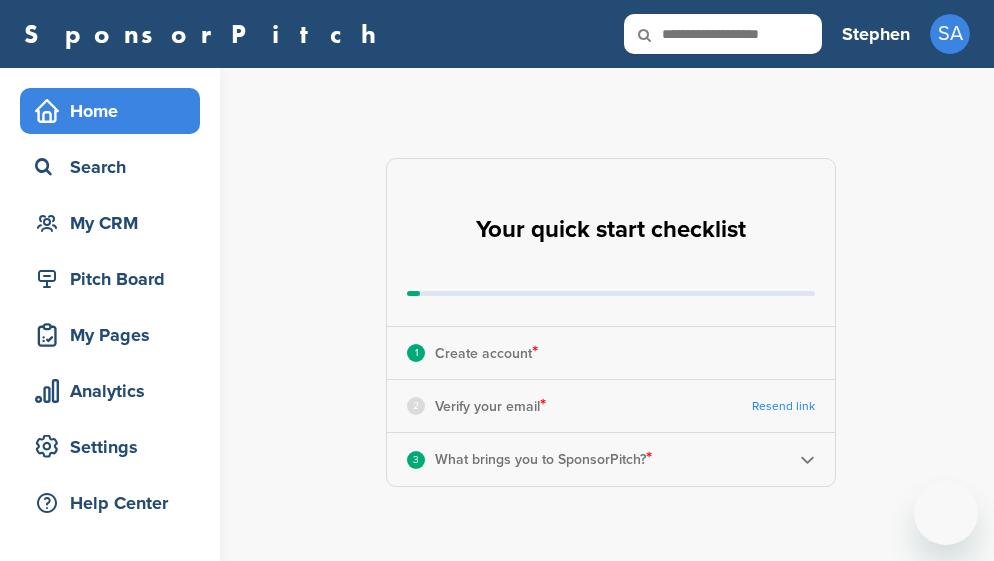scroll, scrollTop: 0, scrollLeft: 0, axis: both 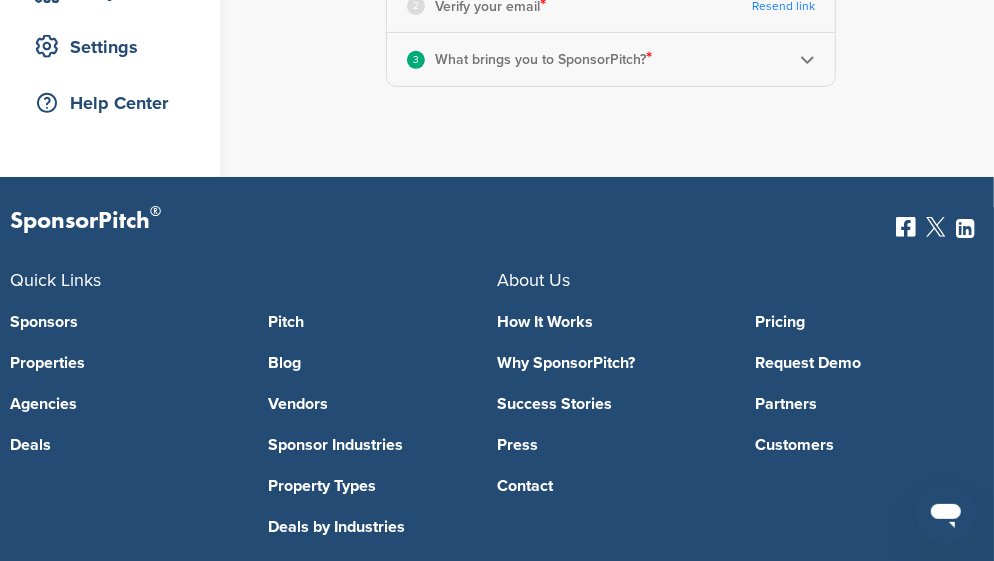 click on "Sponsors" at bounding box center [124, 322] 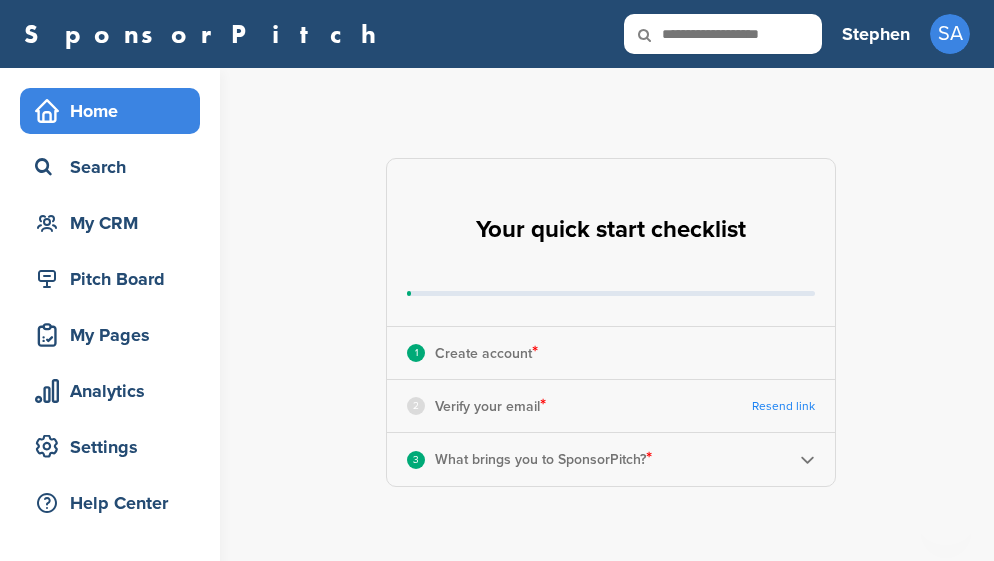 scroll, scrollTop: 0, scrollLeft: 0, axis: both 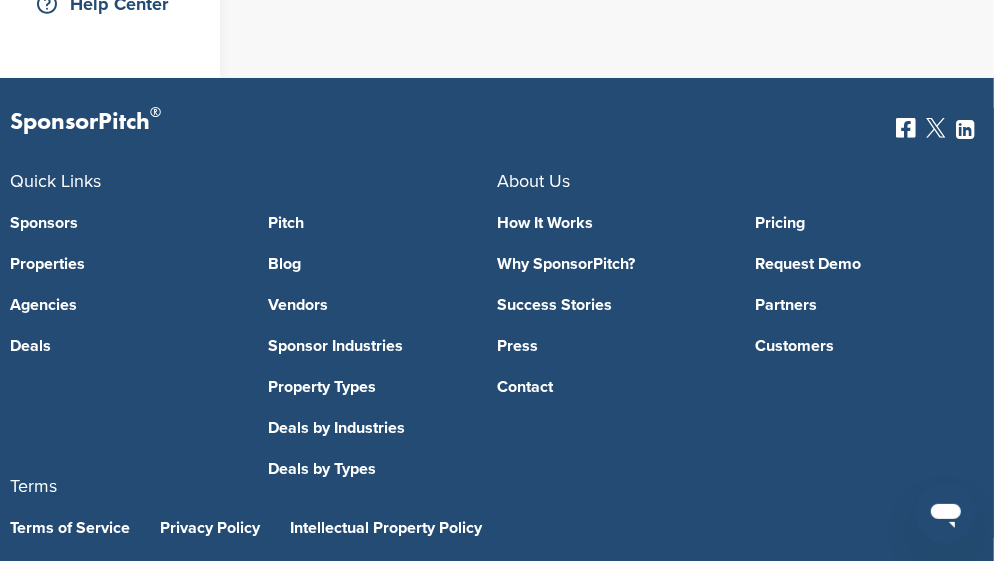 click on "Contact" at bounding box center (611, 387) 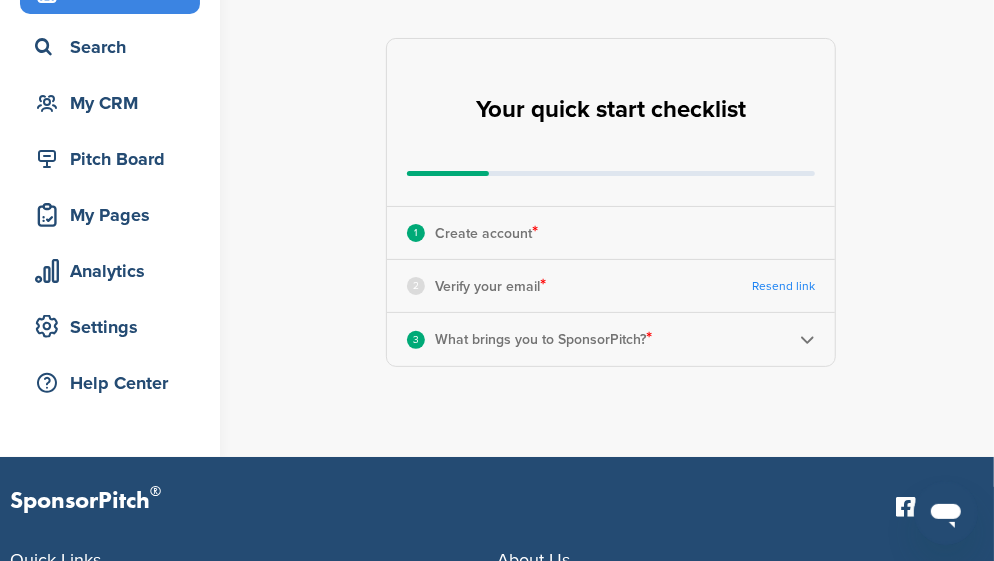 scroll, scrollTop: 0, scrollLeft: 0, axis: both 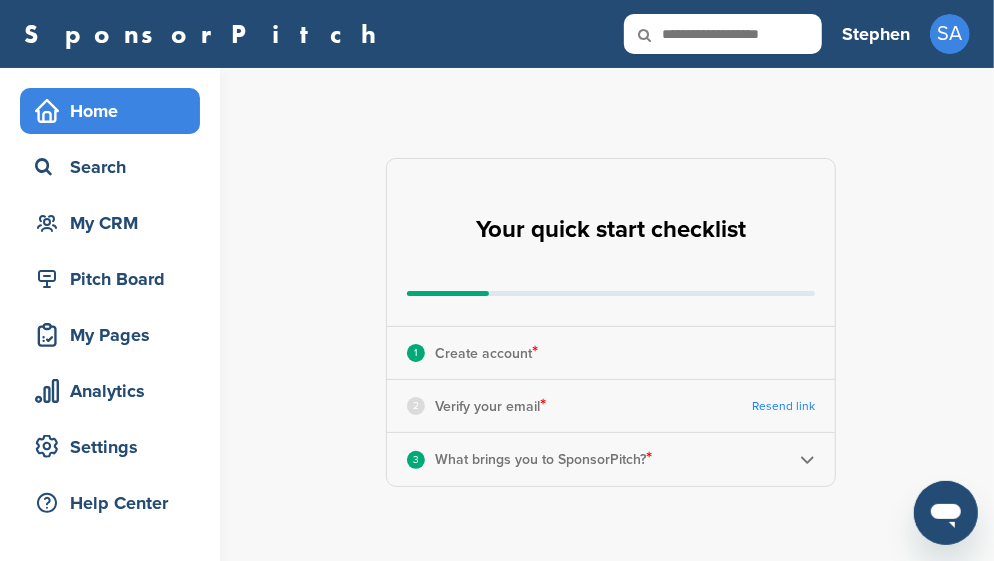 click on "3
What brings you to SponsorPitch?
*" at bounding box center [611, 459] 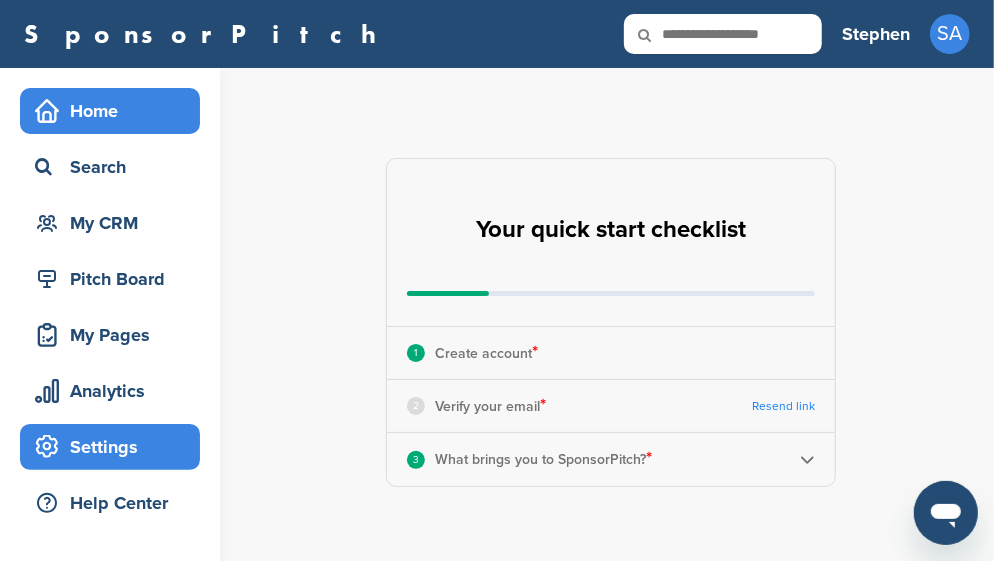 click on "Settings" at bounding box center (115, 447) 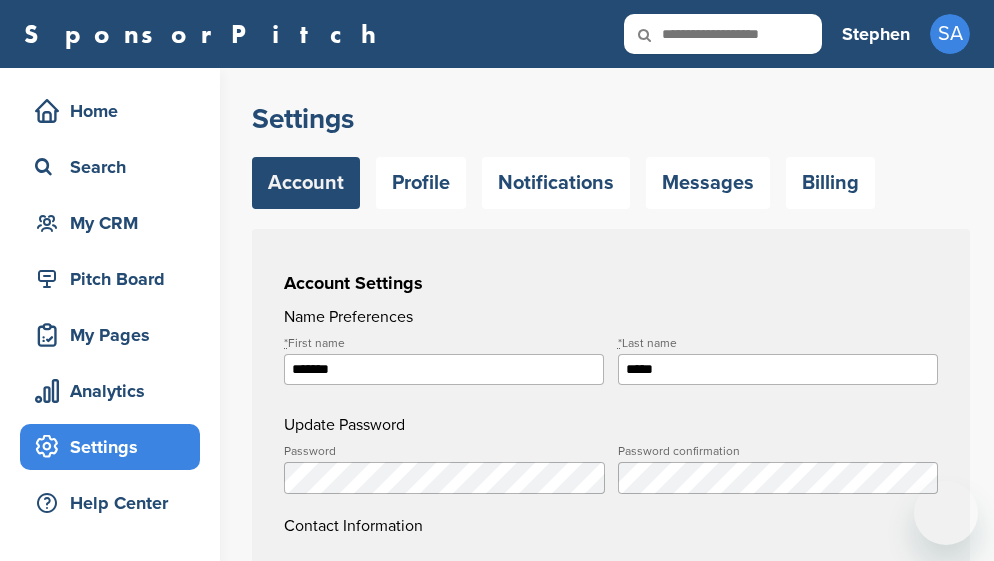 scroll, scrollTop: 0, scrollLeft: 0, axis: both 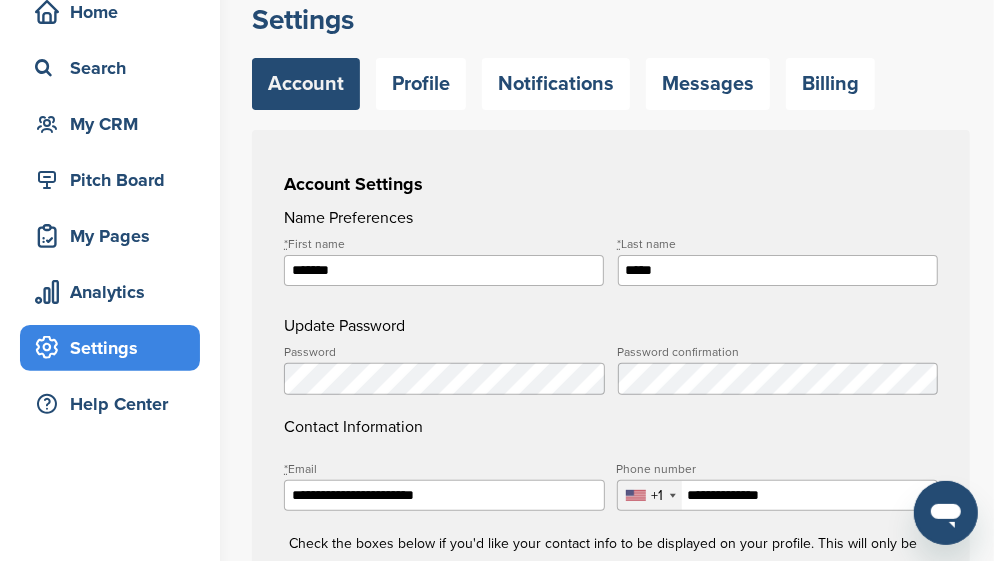 click on "Contact Information" at bounding box center [611, 392] 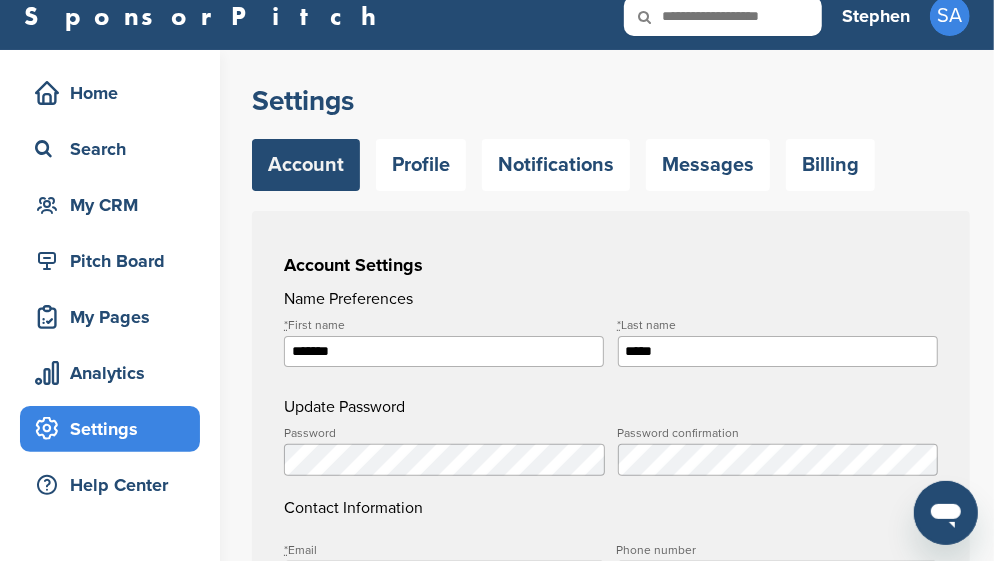 scroll, scrollTop: 0, scrollLeft: 0, axis: both 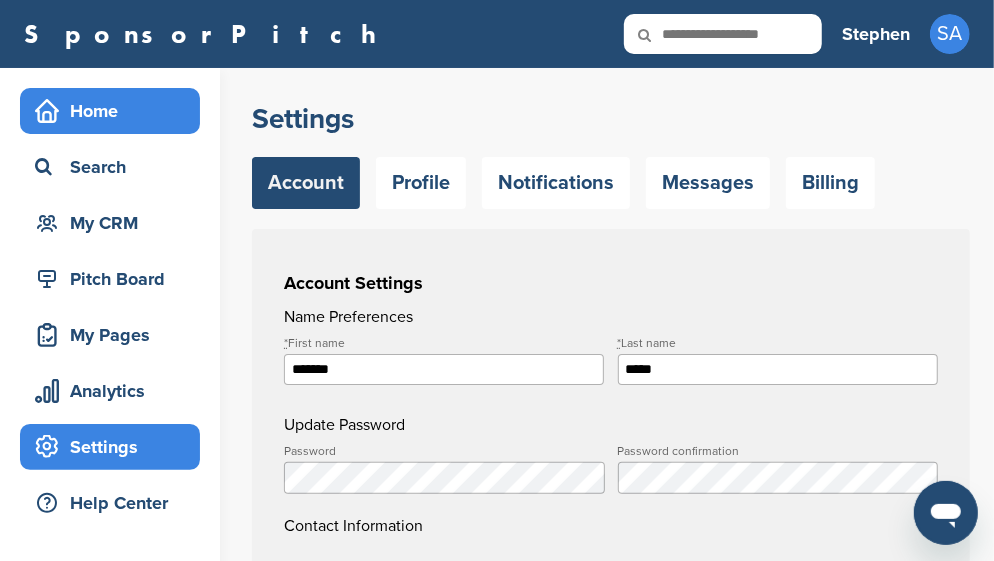 click on "Home" at bounding box center [115, 111] 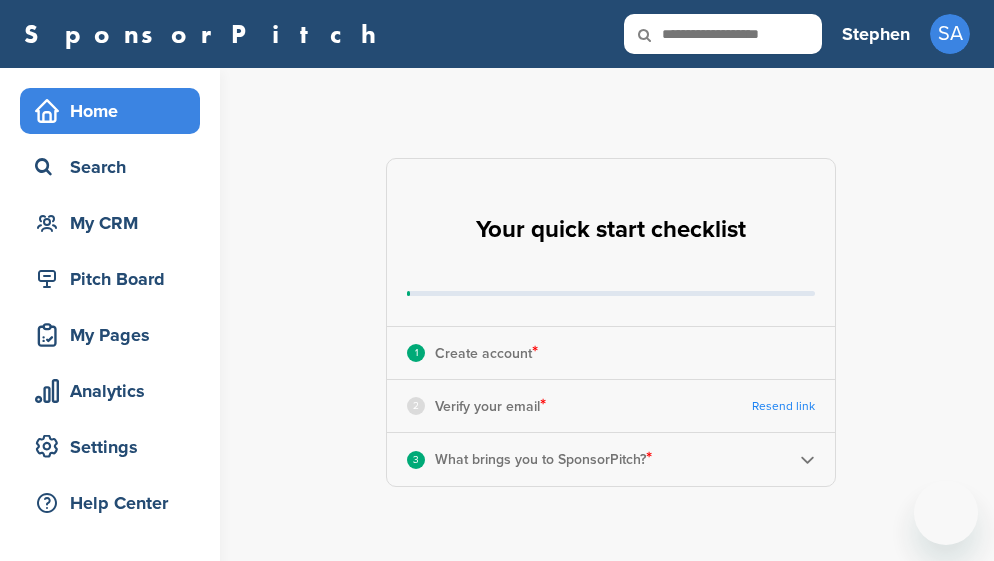 scroll, scrollTop: 0, scrollLeft: 0, axis: both 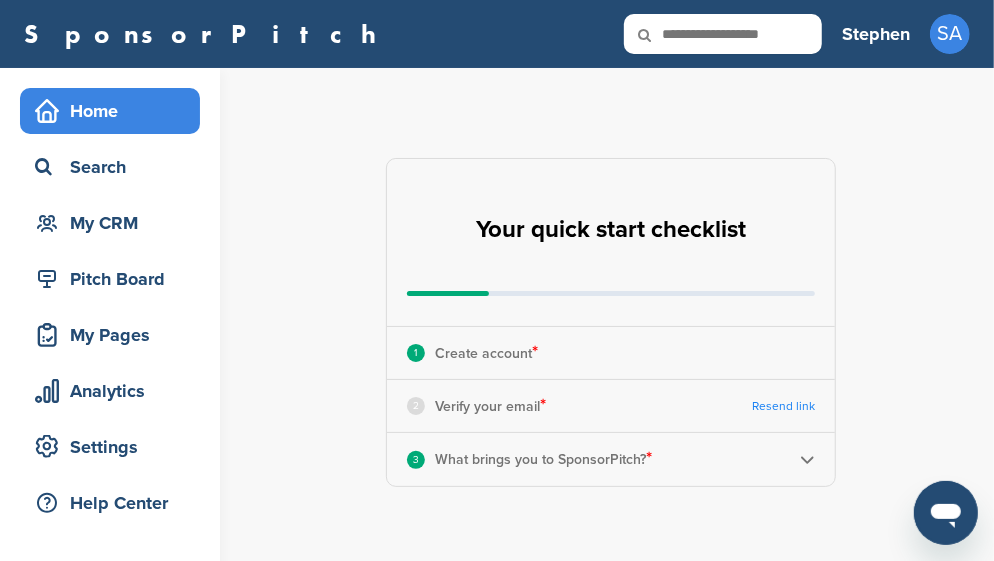 click on "Your quick start checklist" at bounding box center [611, 242] 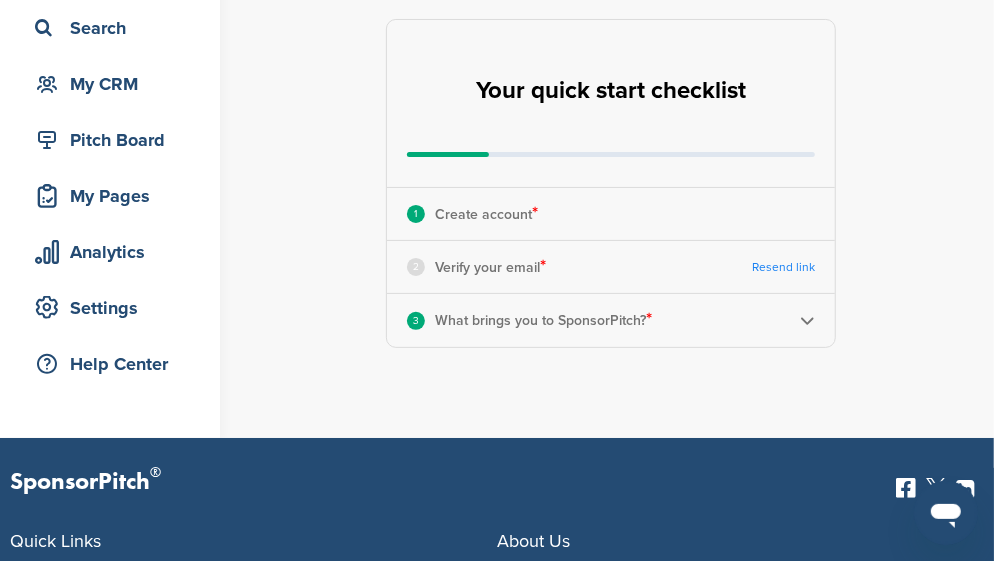 scroll, scrollTop: 99, scrollLeft: 0, axis: vertical 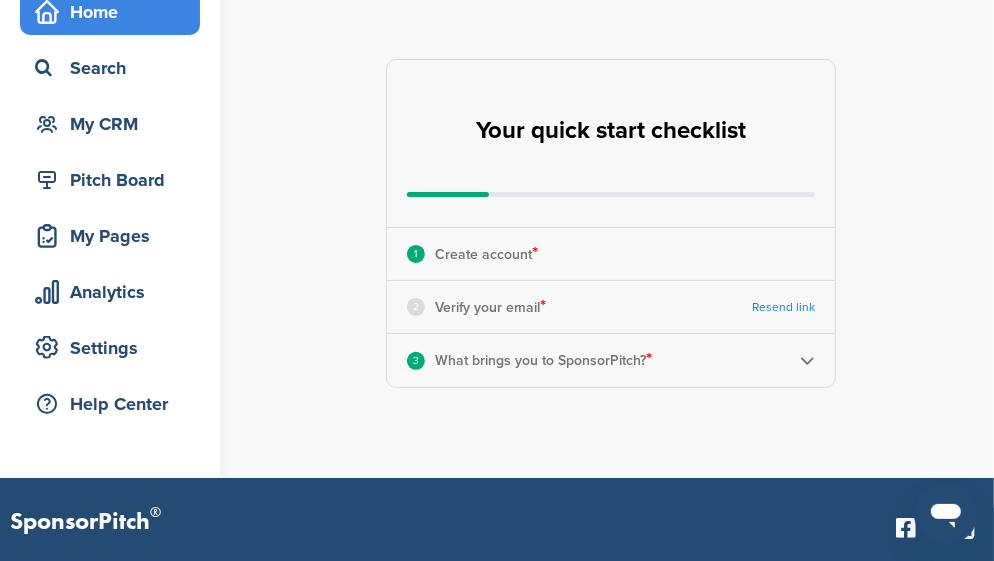 click on "Resend link" at bounding box center [783, 307] 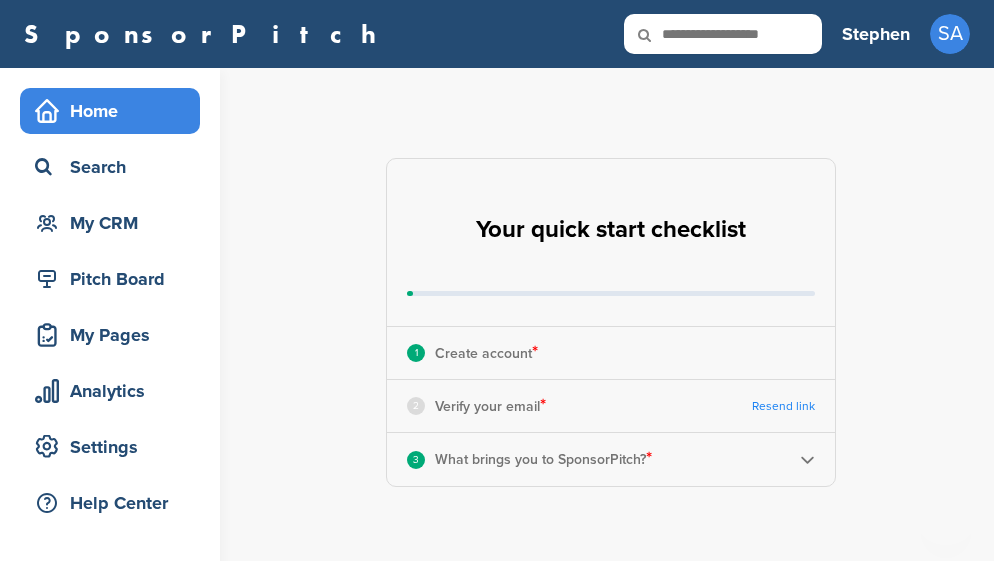 scroll, scrollTop: 0, scrollLeft: 0, axis: both 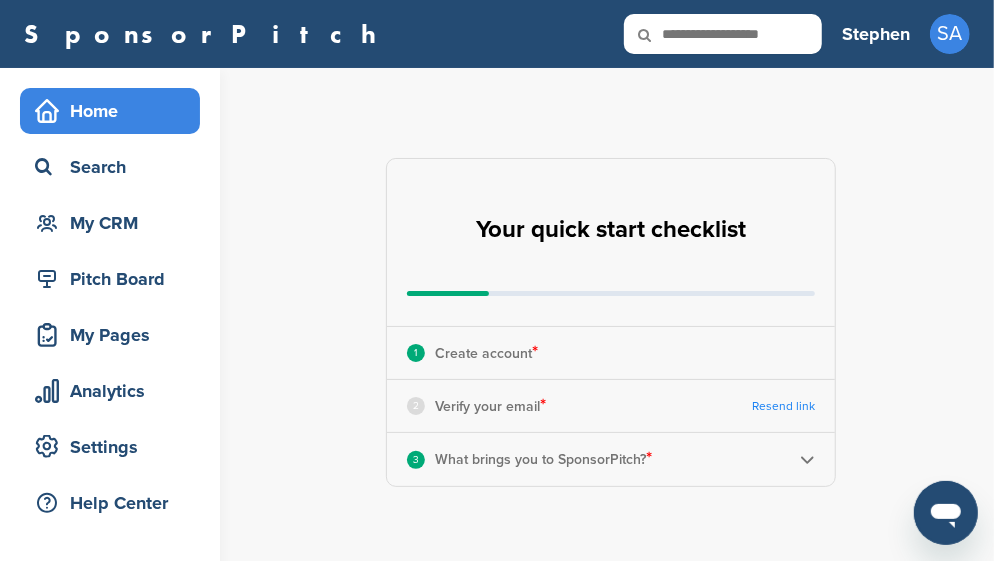 click on "1" at bounding box center (416, 353) 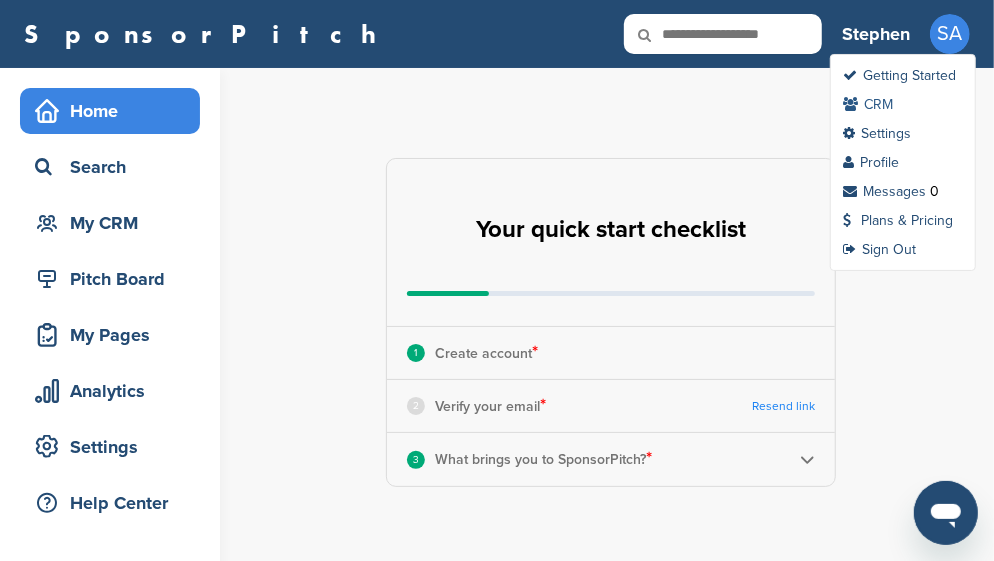 click on "CRM" at bounding box center (868, 104) 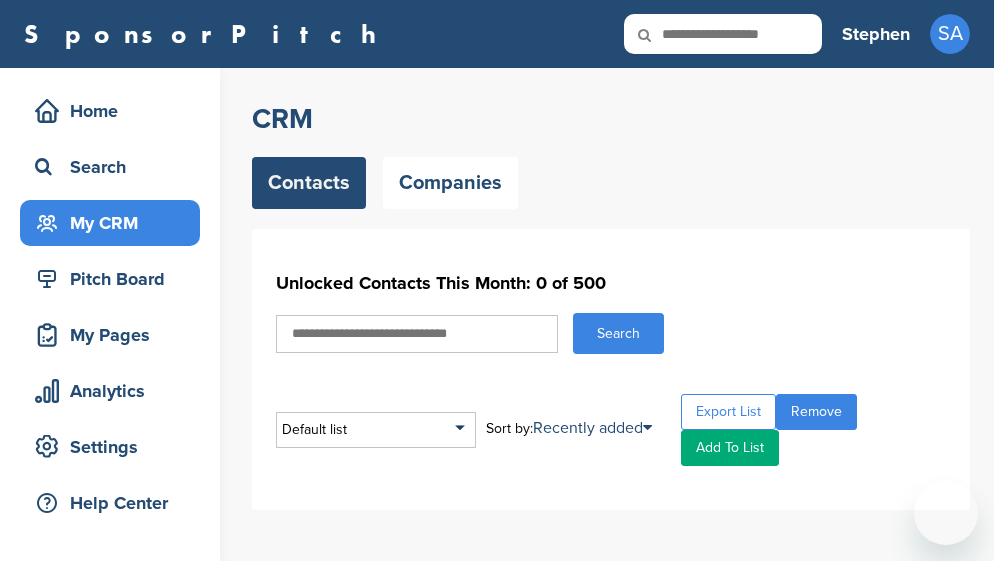 scroll, scrollTop: 0, scrollLeft: 0, axis: both 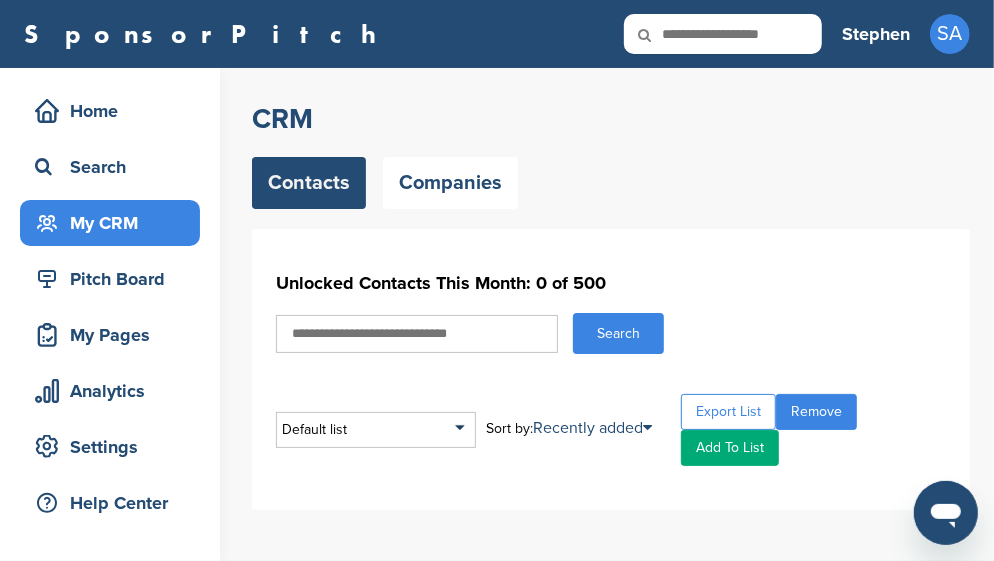click at bounding box center [417, 334] 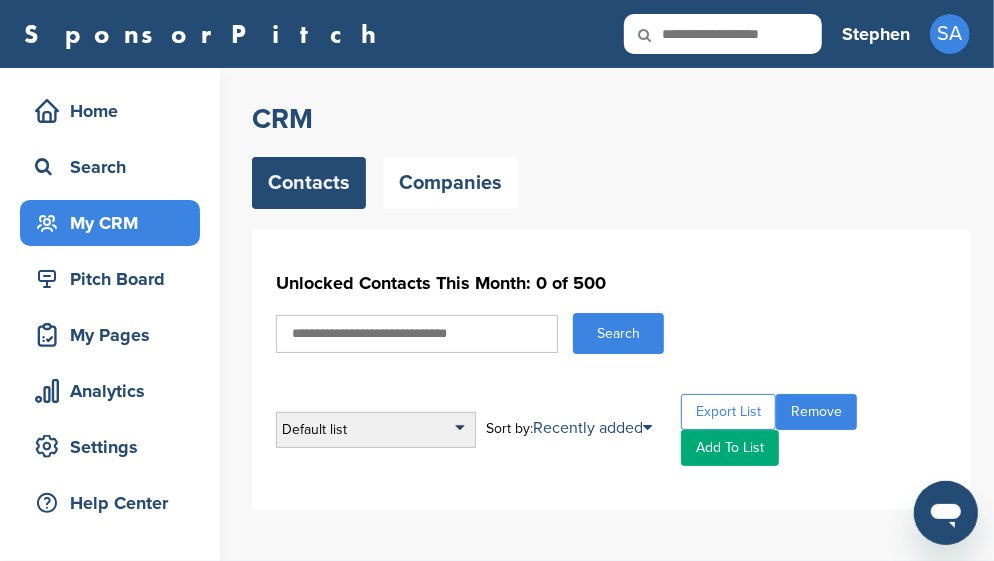 click on "Default list" at bounding box center (376, 430) 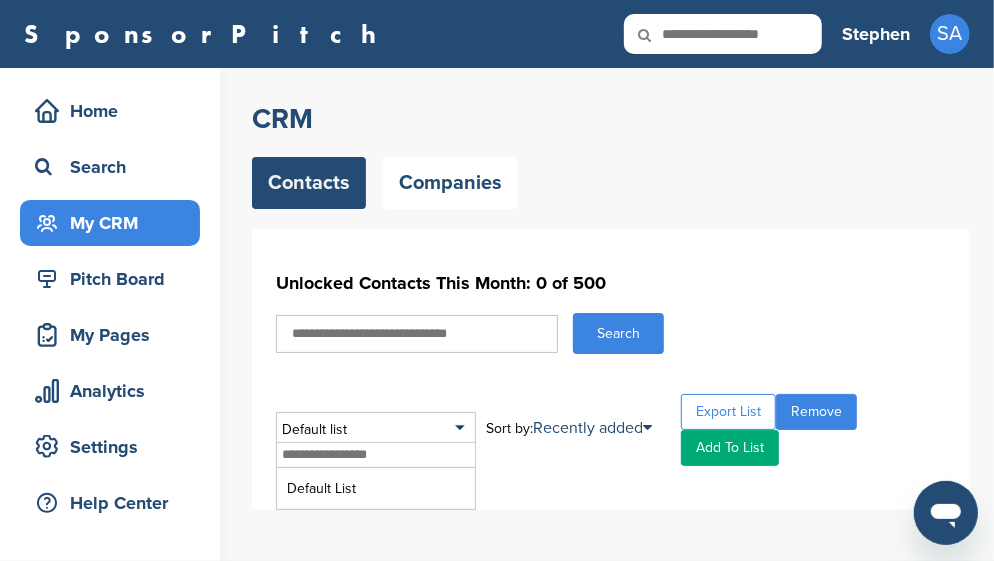 drag, startPoint x: 291, startPoint y: 340, endPoint x: 292, endPoint y: 356, distance: 16.03122 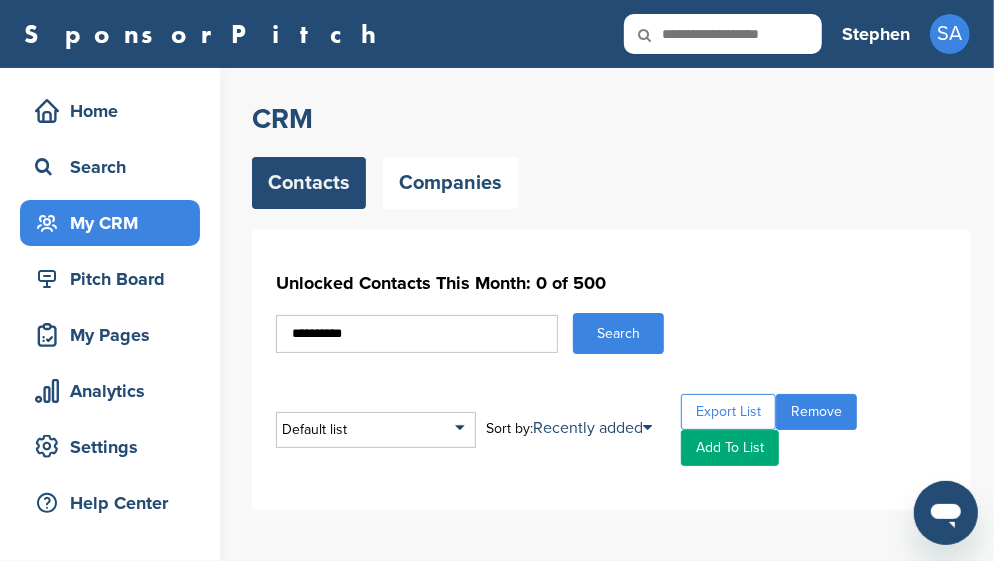 type on "**********" 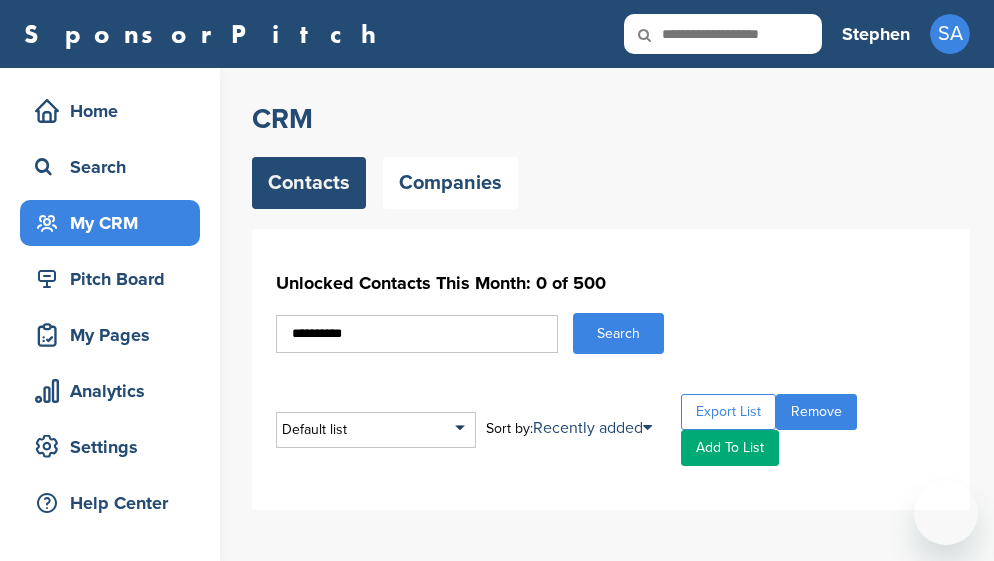 scroll, scrollTop: 0, scrollLeft: 0, axis: both 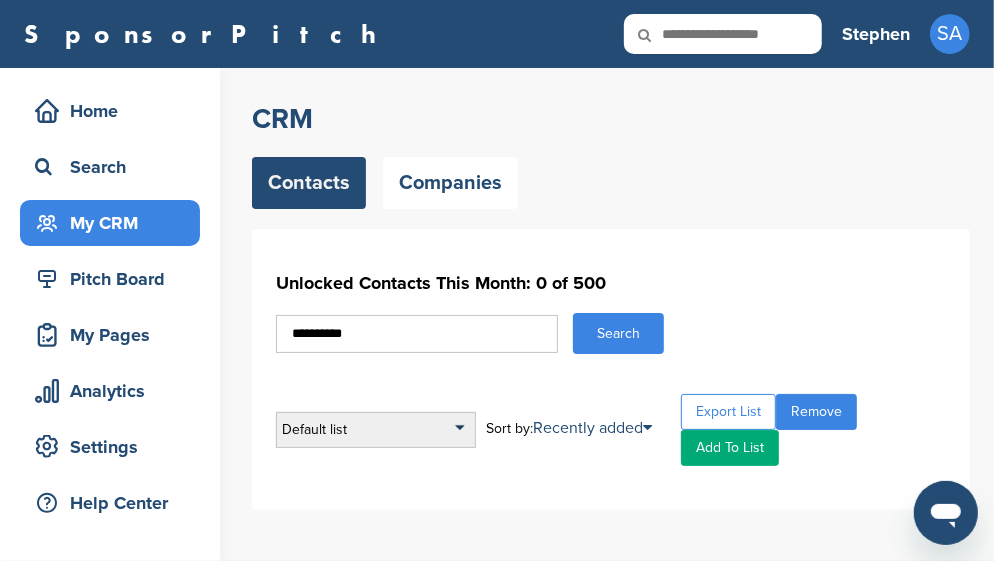 click on "Default list" at bounding box center [376, 430] 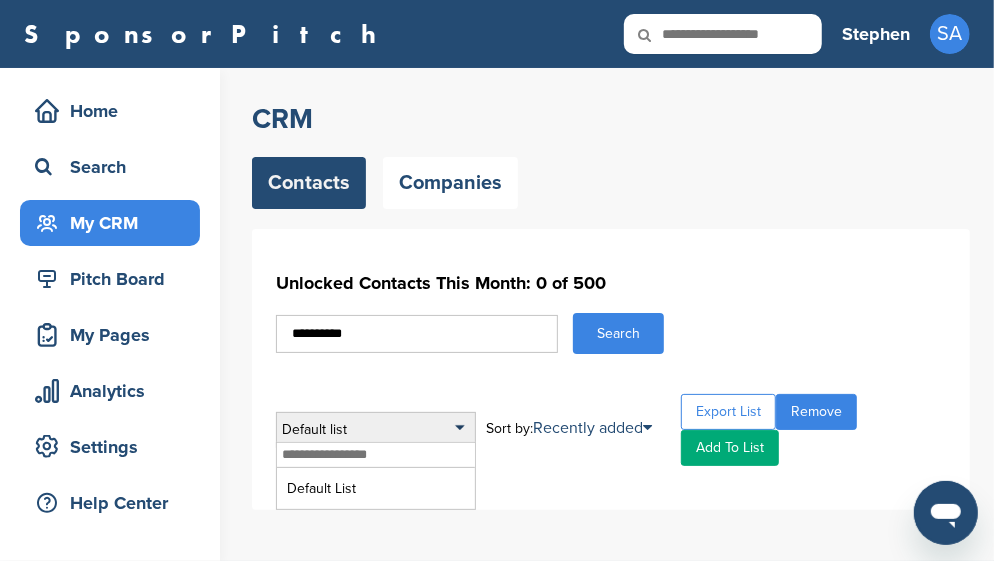 click at bounding box center [376, 455] 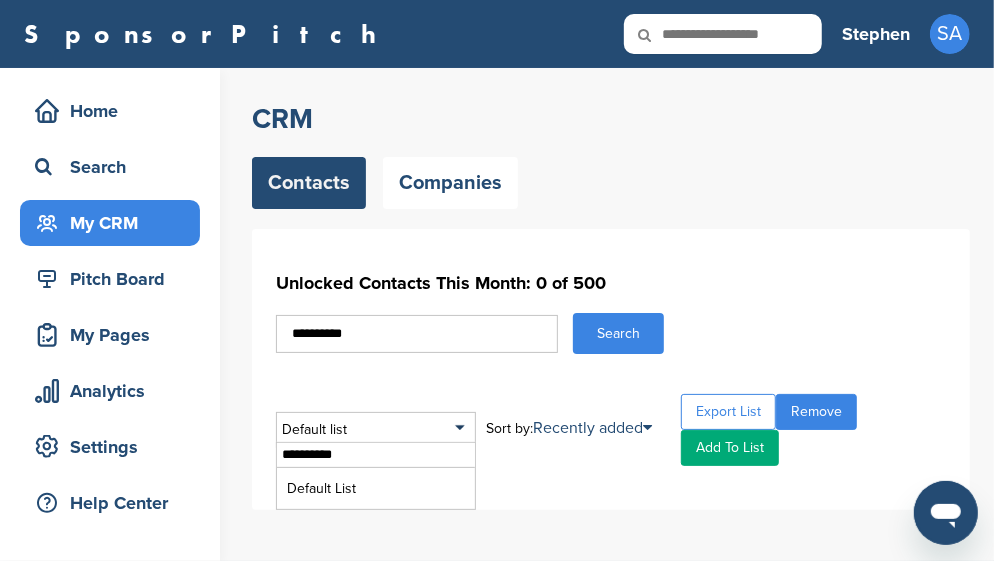 type on "**********" 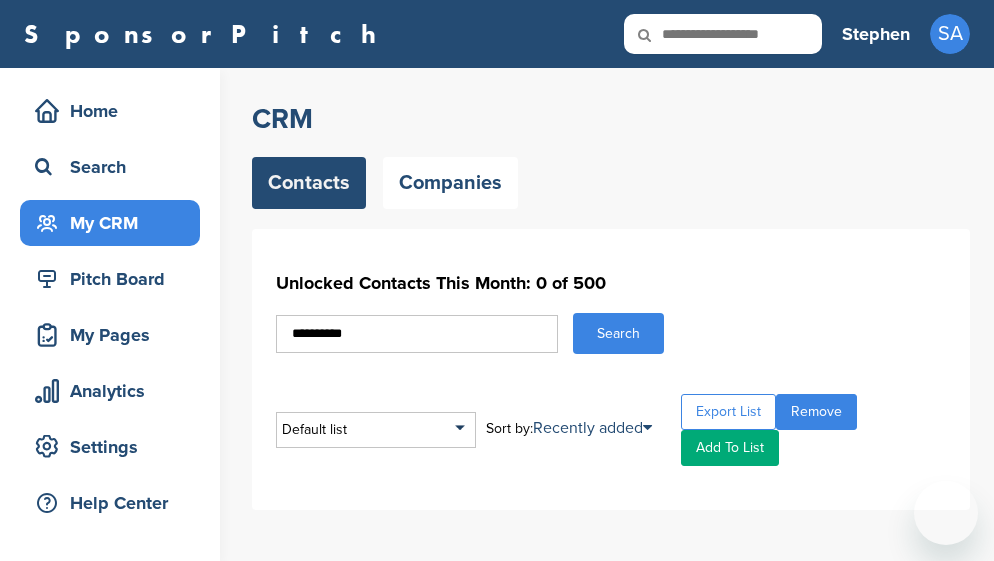 scroll, scrollTop: 0, scrollLeft: 0, axis: both 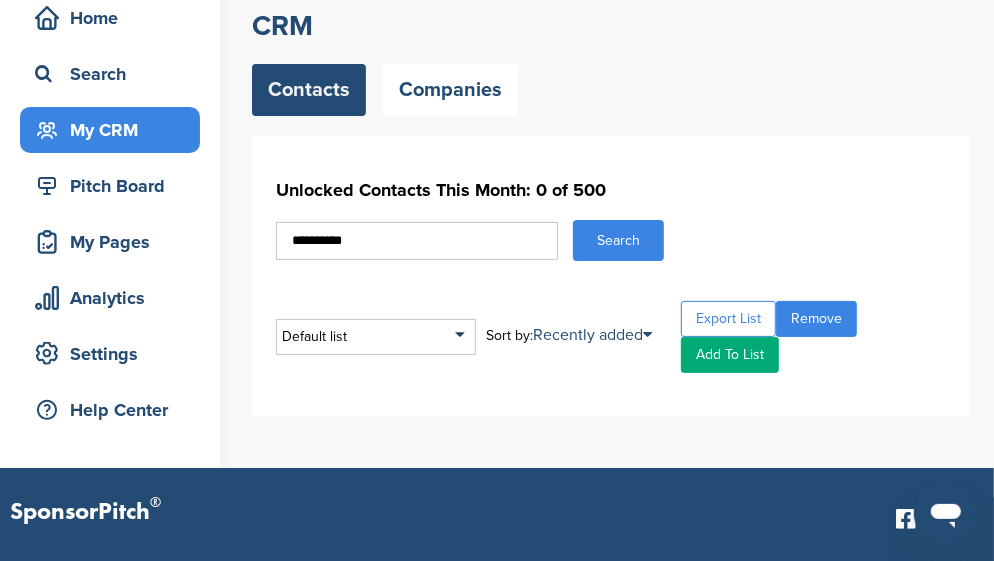 click on "**********" at bounding box center (611, 276) 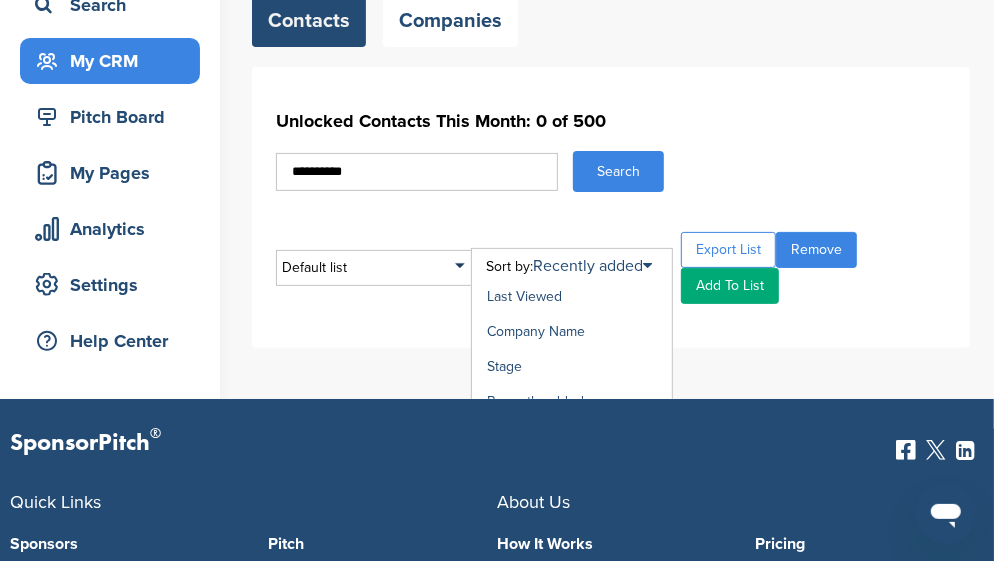 scroll, scrollTop: 193, scrollLeft: 0, axis: vertical 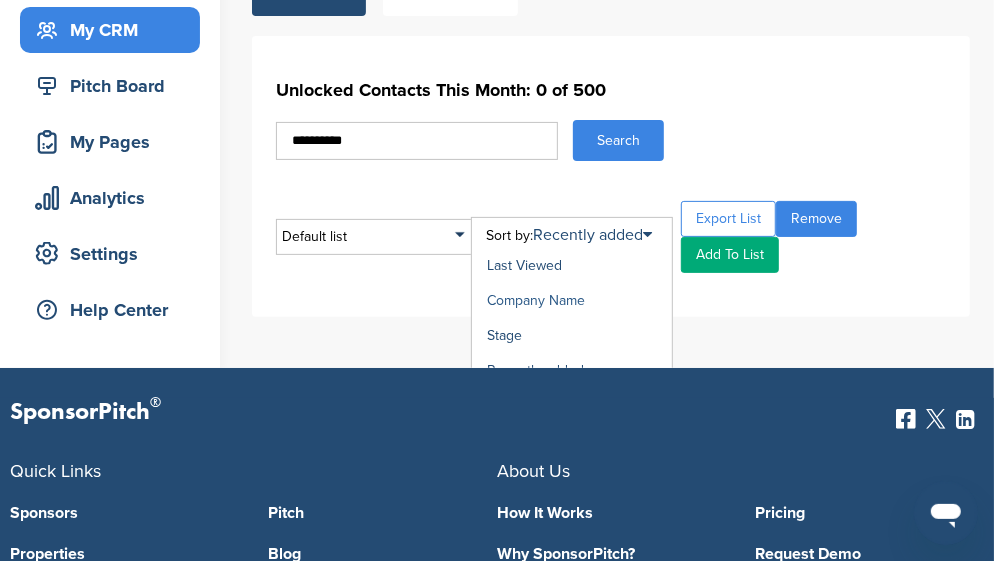 click on "Company Name" at bounding box center [536, 300] 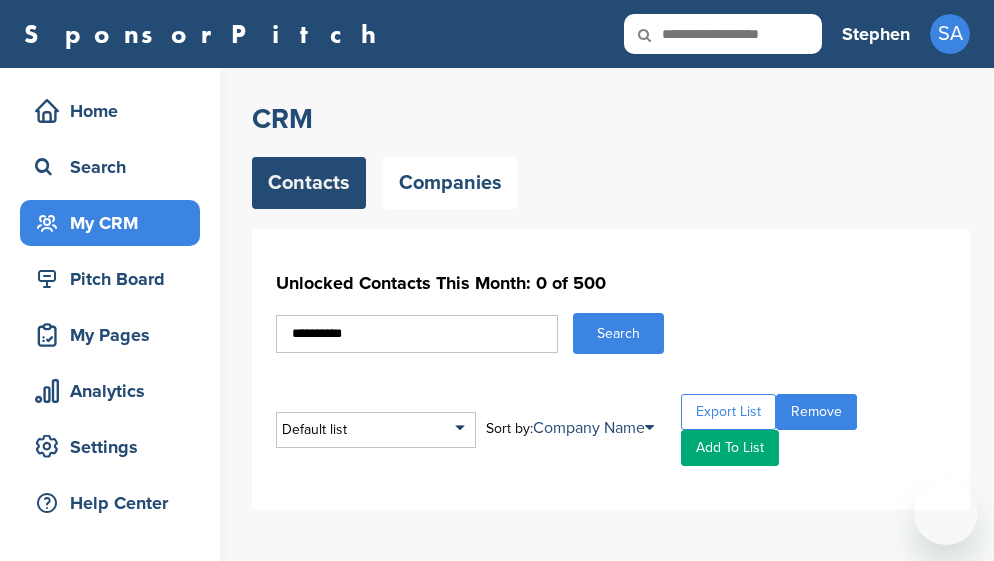 scroll, scrollTop: 0, scrollLeft: 0, axis: both 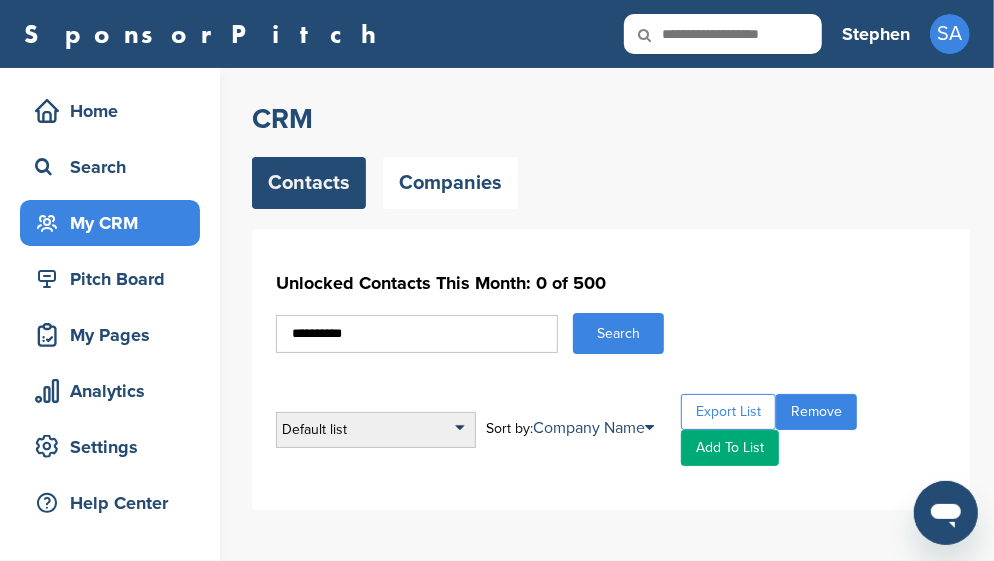 click on "Default list" at bounding box center (376, 430) 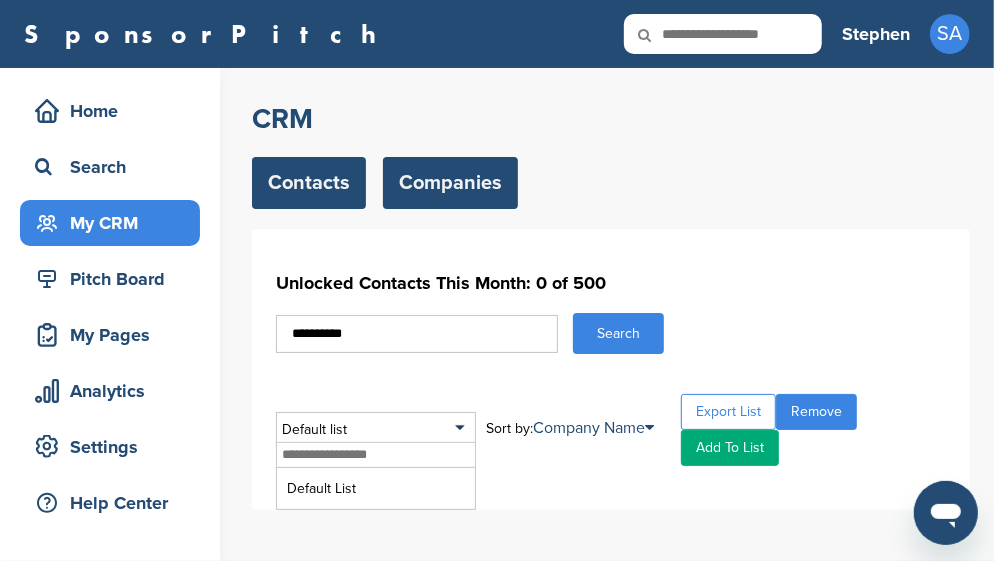 click on "Companies" at bounding box center [450, 183] 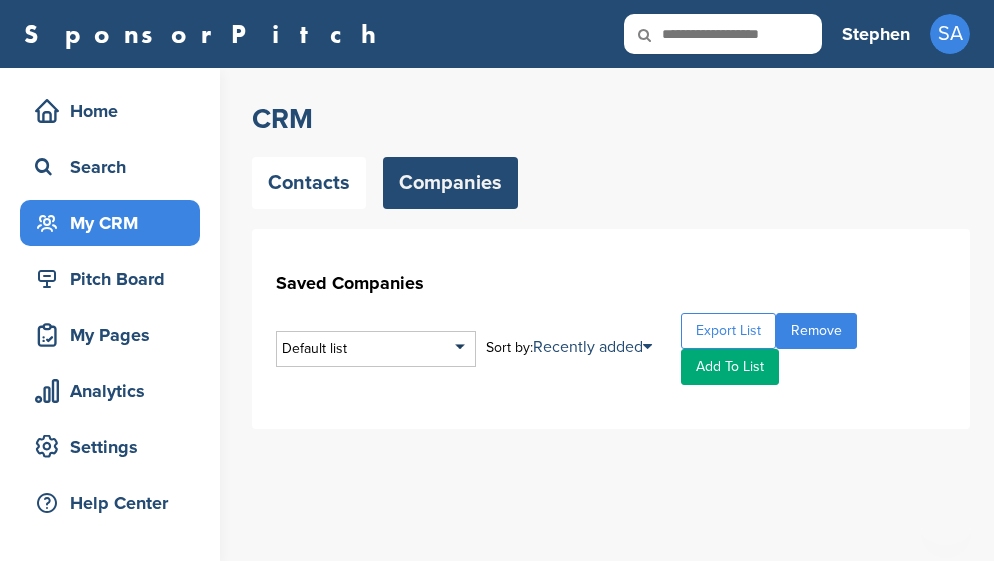 scroll, scrollTop: 0, scrollLeft: 0, axis: both 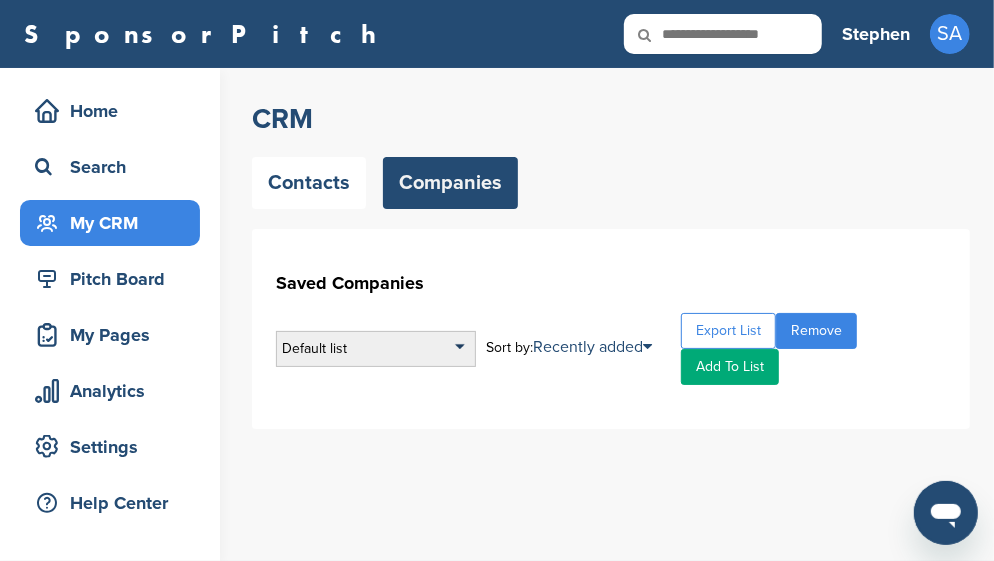 click on "Default list" at bounding box center (376, 349) 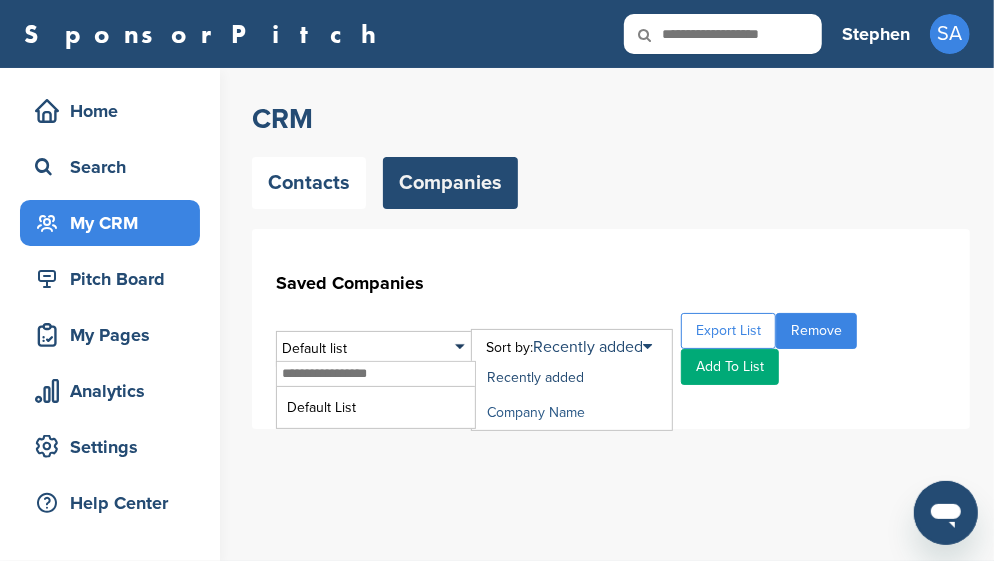 click on "Company Name" at bounding box center [536, 412] 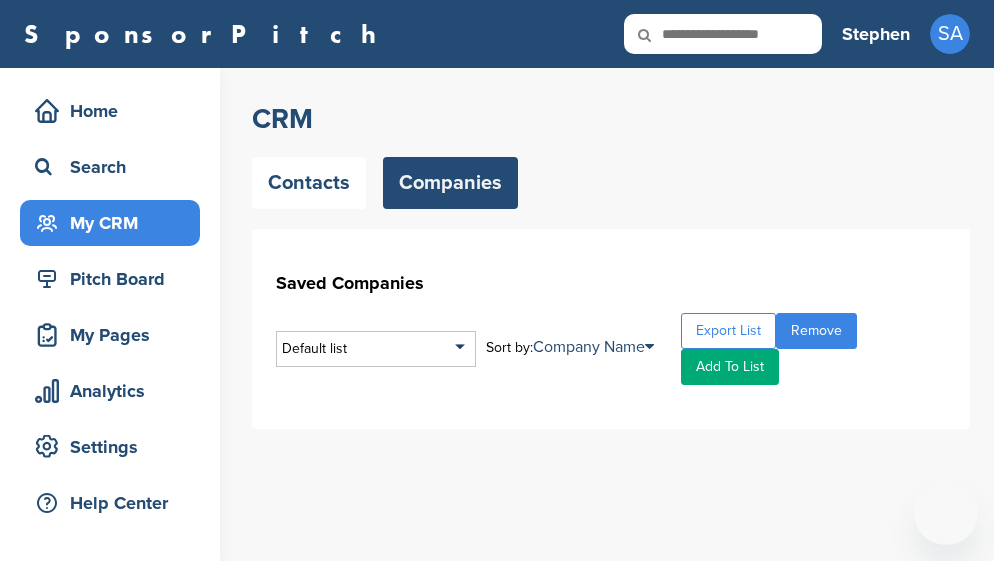 scroll, scrollTop: 0, scrollLeft: 0, axis: both 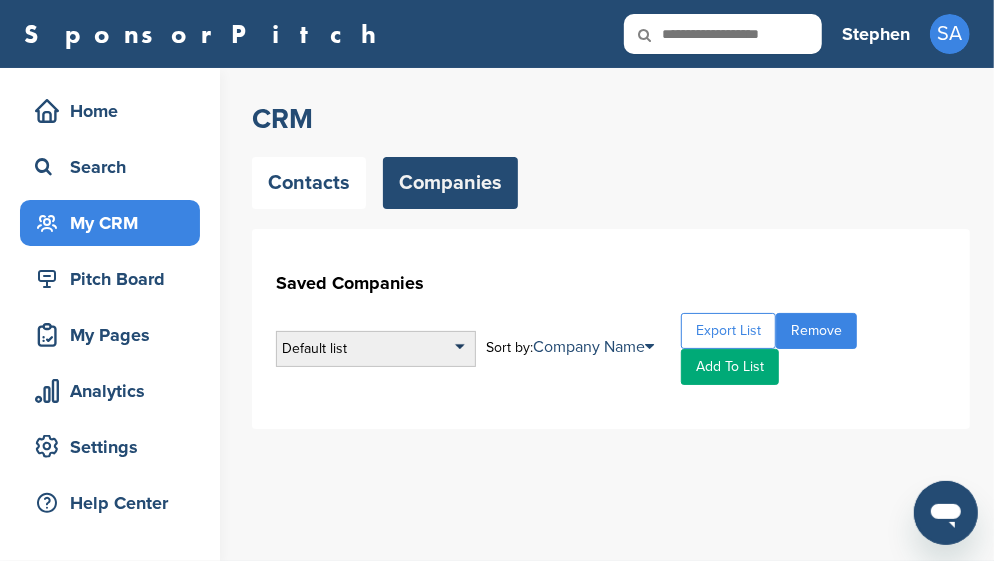 click on "Default list" at bounding box center [376, 349] 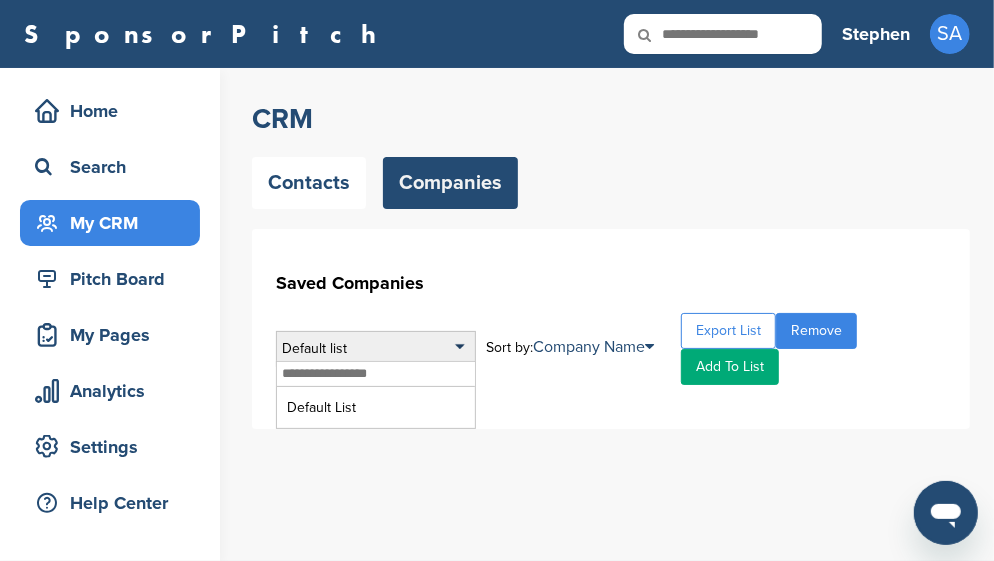 click on "Default list" at bounding box center (376, 349) 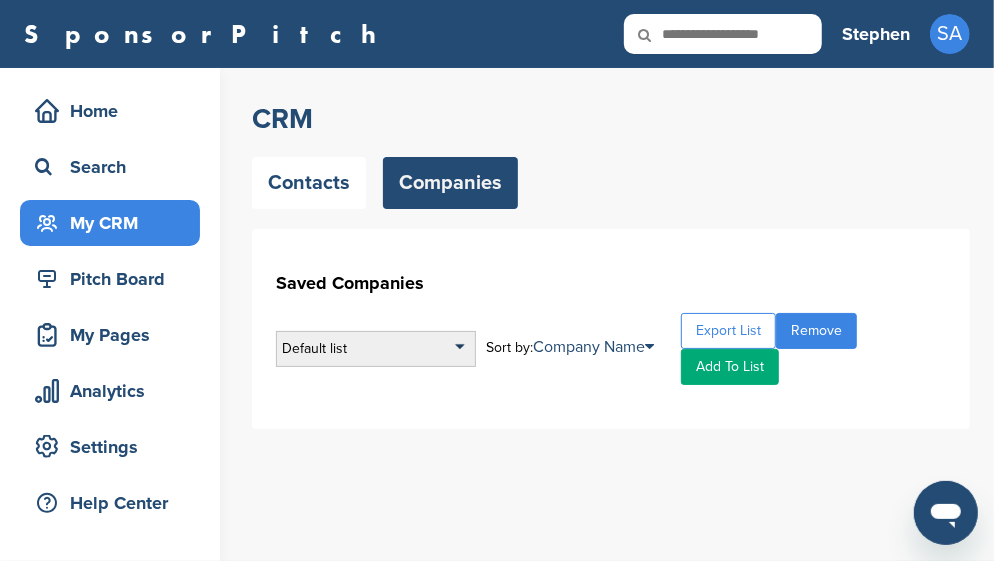 click on "Default list" at bounding box center [376, 349] 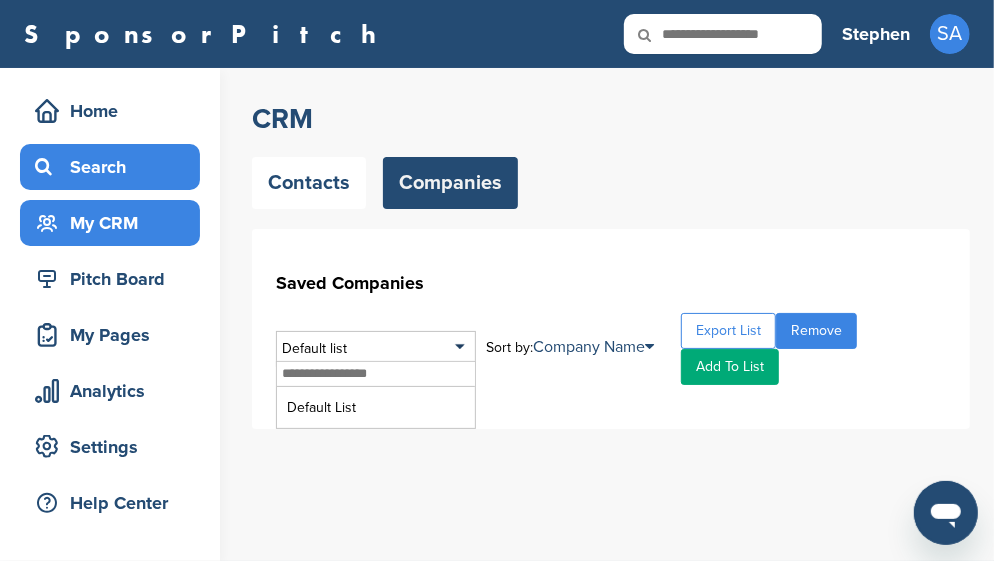 click on "Search" at bounding box center (115, 167) 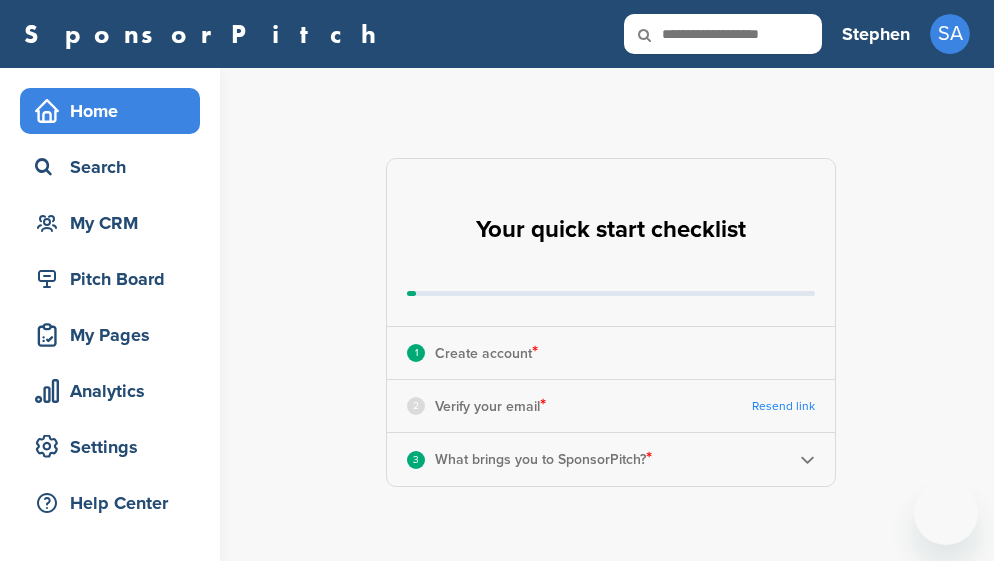 scroll, scrollTop: 0, scrollLeft: 0, axis: both 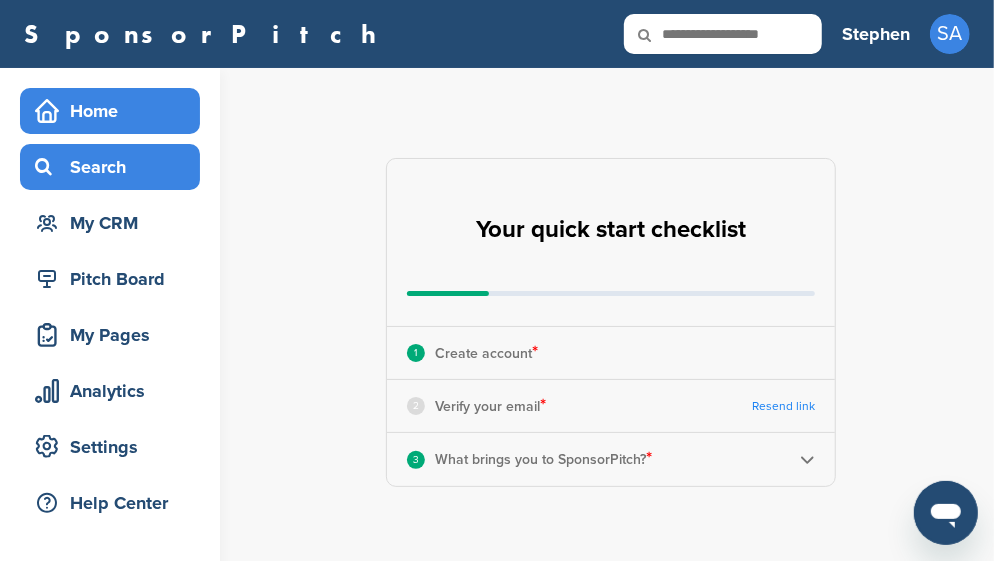 click on "Search" at bounding box center [115, 167] 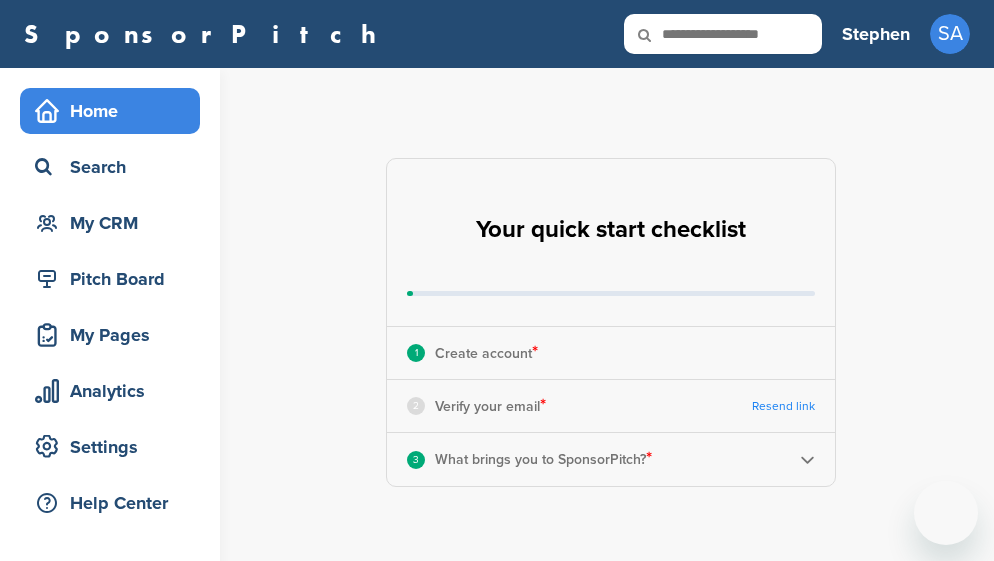 scroll, scrollTop: 0, scrollLeft: 0, axis: both 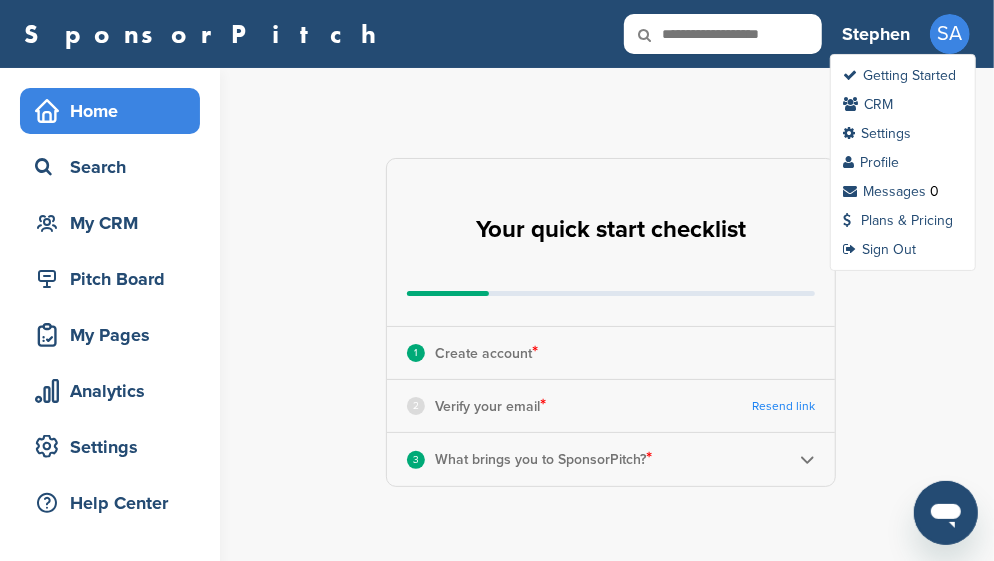 click on "SA" at bounding box center [950, 34] 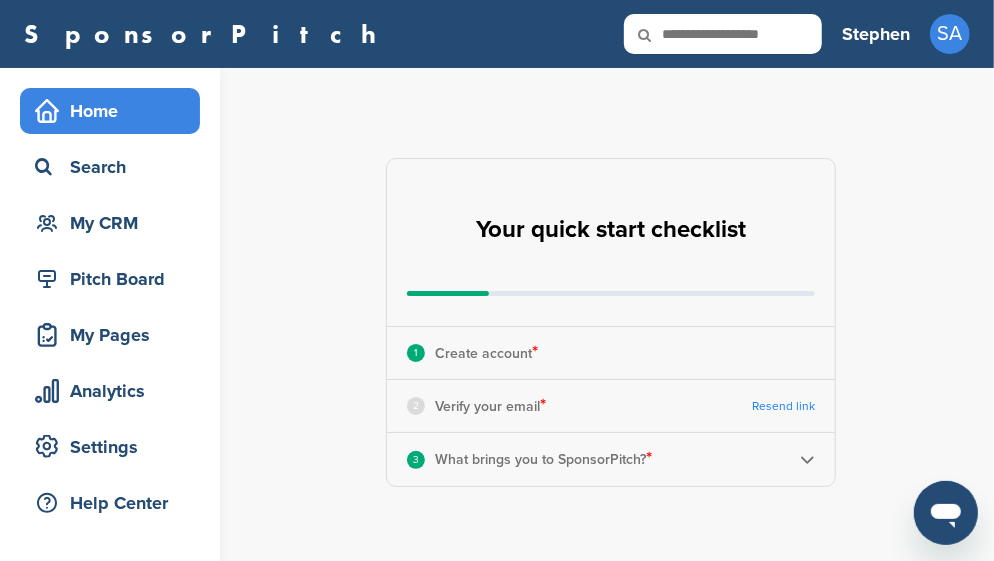 click on "Stephen" at bounding box center [876, 34] 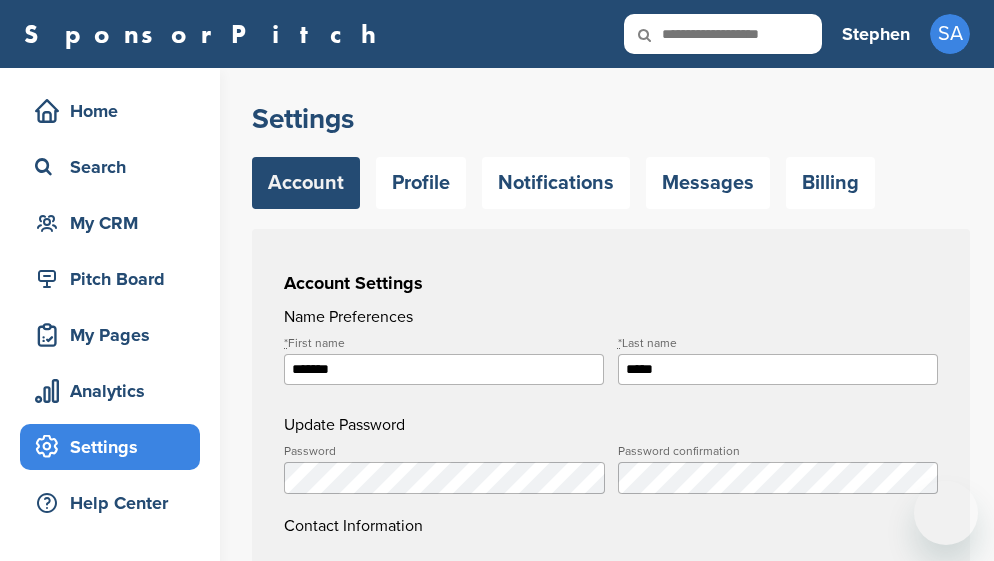 scroll, scrollTop: 0, scrollLeft: 0, axis: both 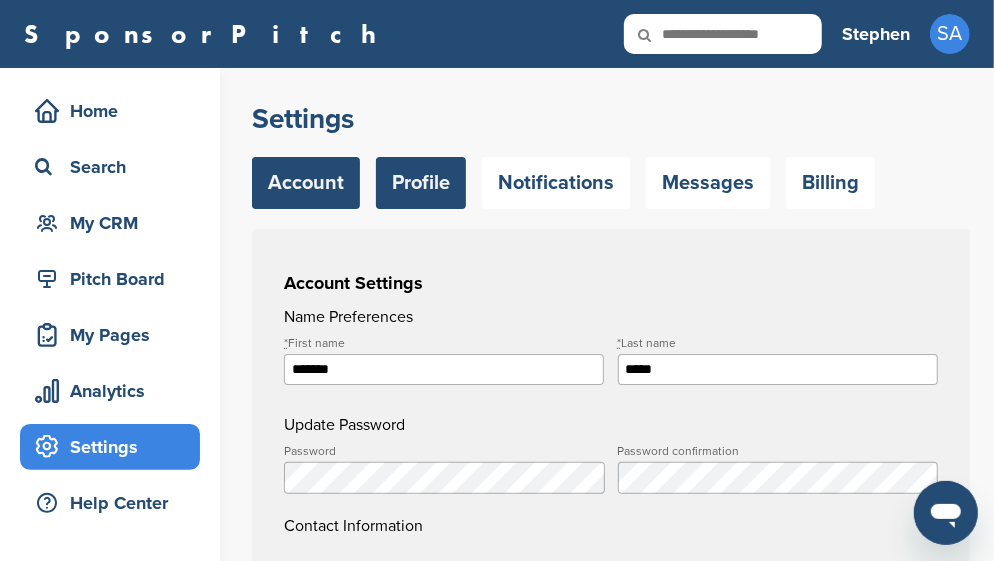 click on "Profile" at bounding box center [421, 183] 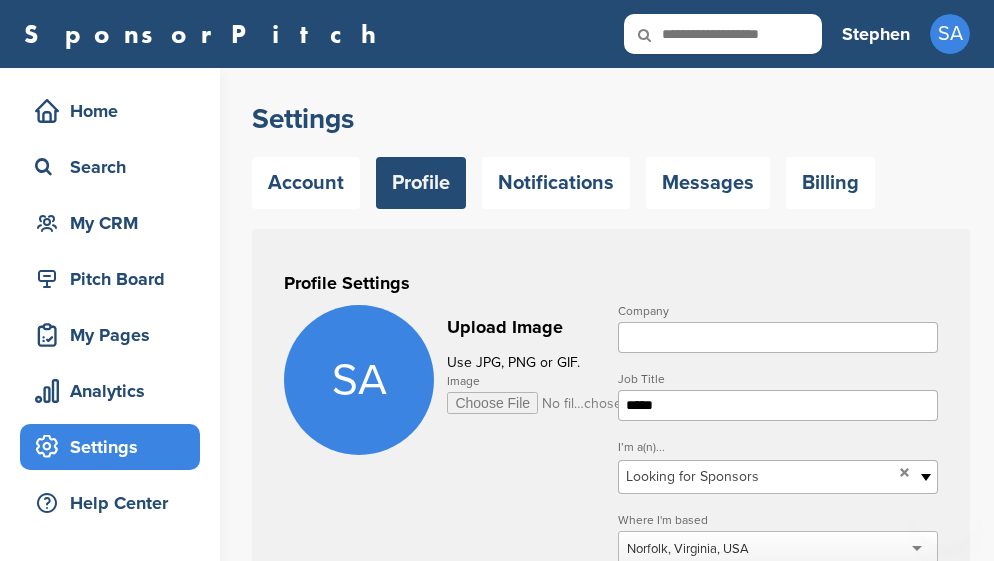 scroll, scrollTop: 0, scrollLeft: 0, axis: both 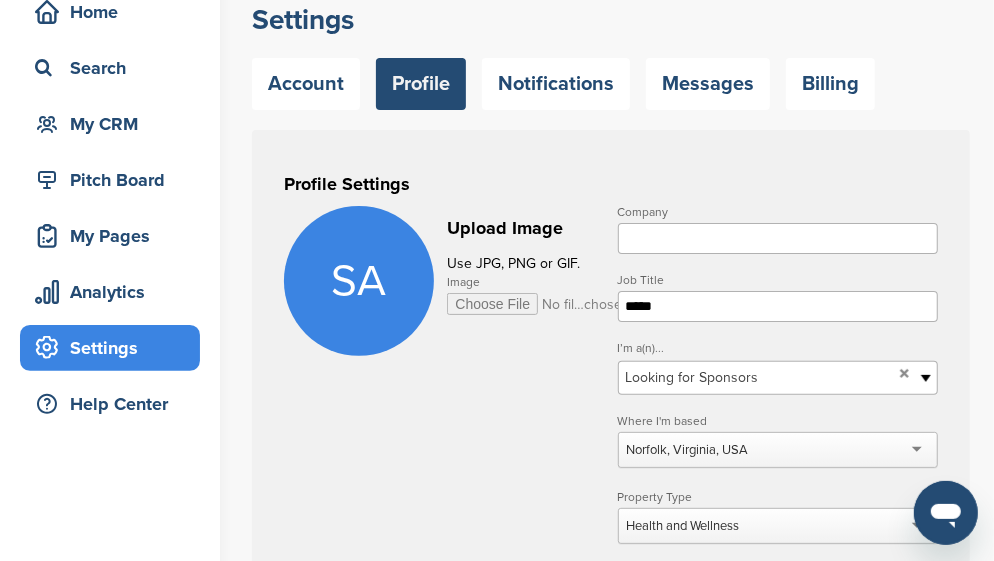 drag, startPoint x: 350, startPoint y: 276, endPoint x: 305, endPoint y: 419, distance: 149.91331 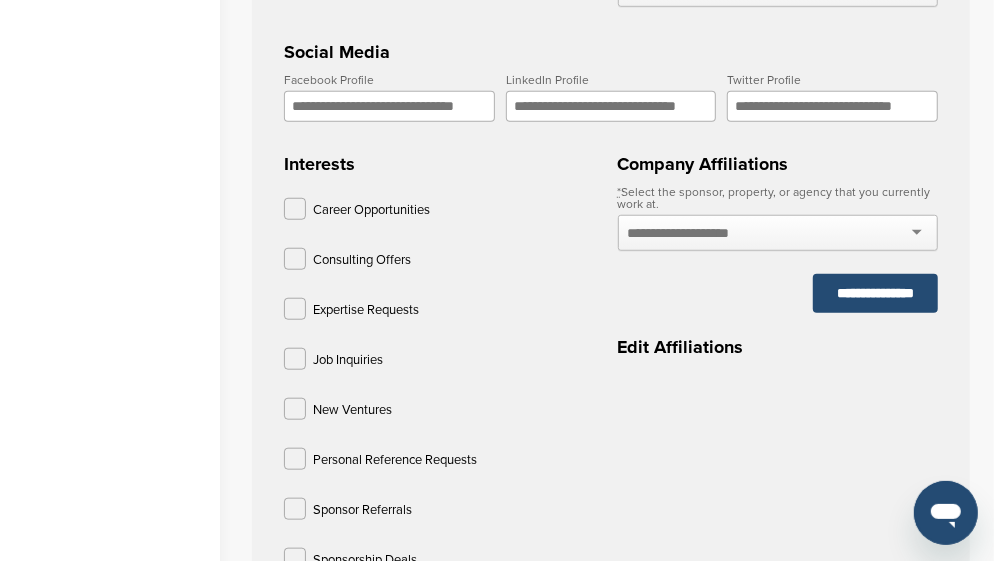 scroll, scrollTop: 700, scrollLeft: 0, axis: vertical 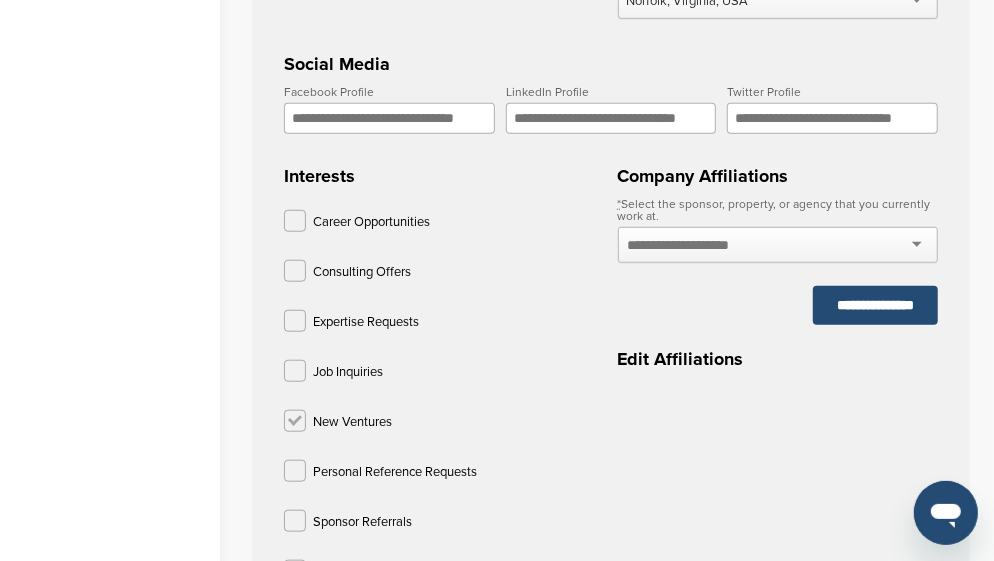click at bounding box center (295, 421) 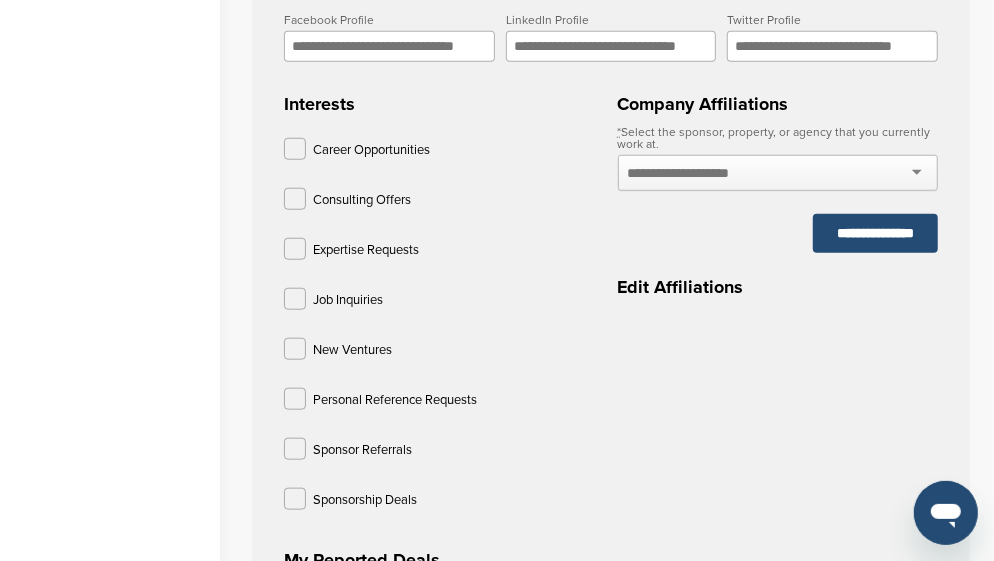scroll, scrollTop: 800, scrollLeft: 0, axis: vertical 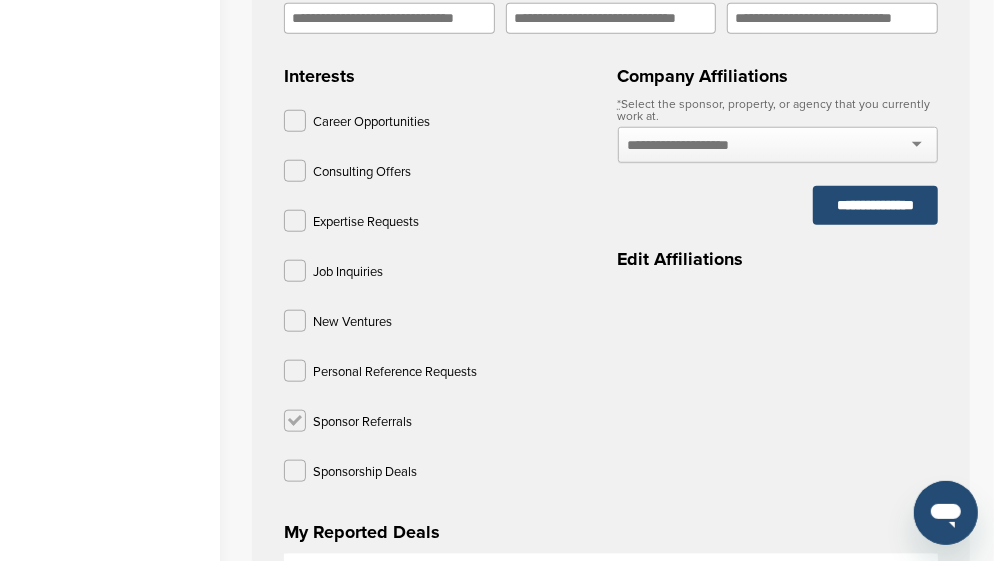 click at bounding box center (295, 421) 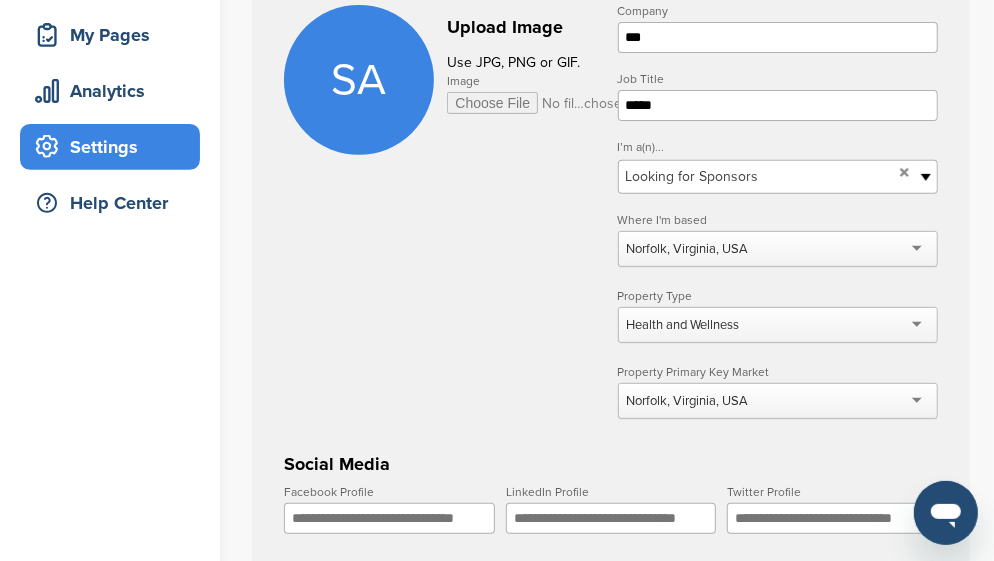 scroll, scrollTop: 200, scrollLeft: 0, axis: vertical 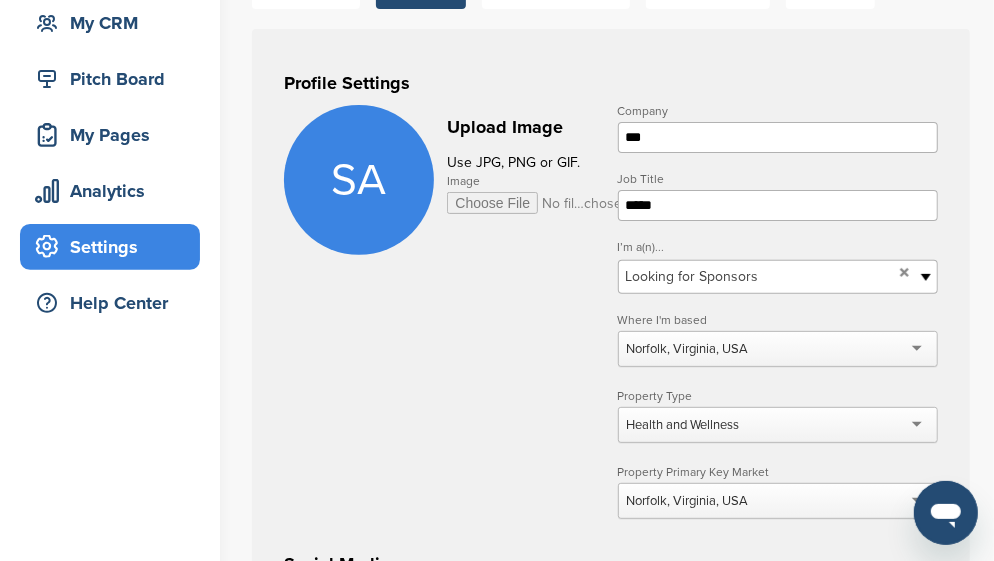 click on "Image" at bounding box center (539, 203) 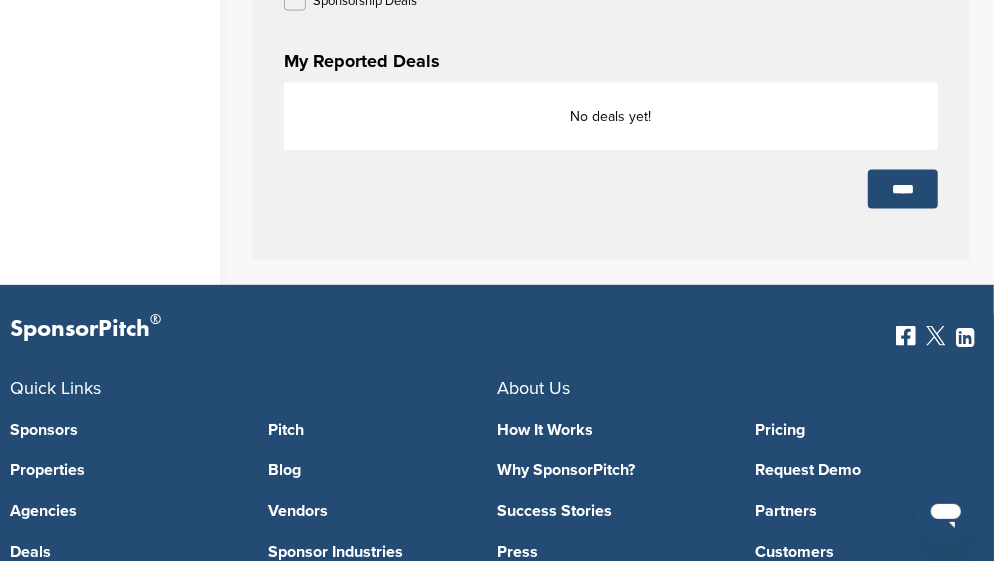 scroll, scrollTop: 1299, scrollLeft: 0, axis: vertical 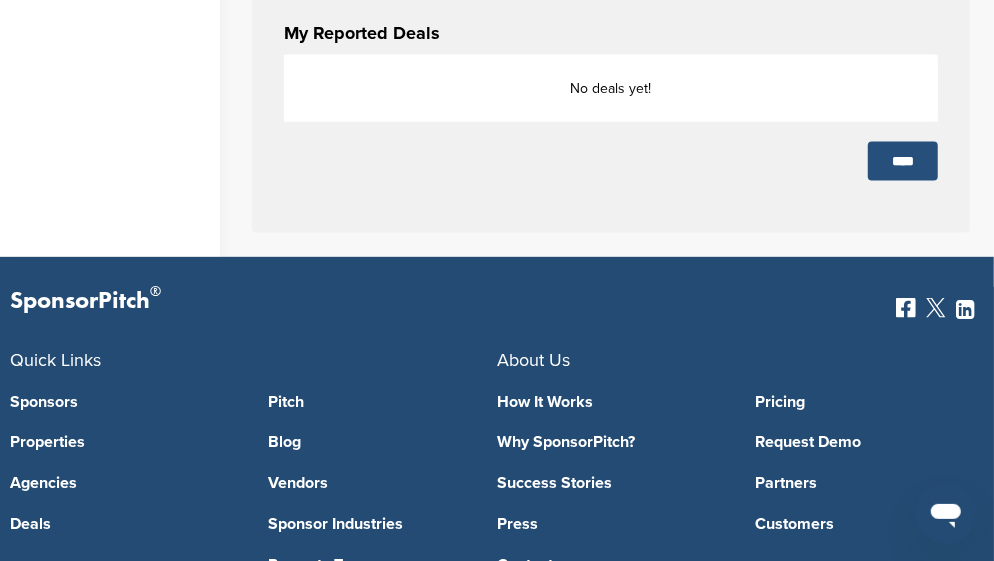 click on "****" at bounding box center [903, 161] 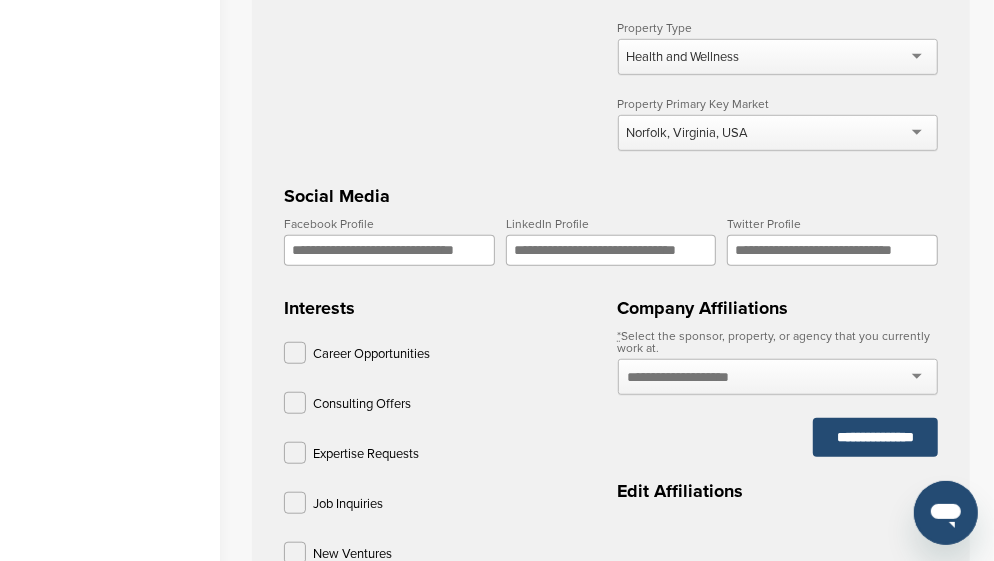 scroll, scrollTop: 407, scrollLeft: 0, axis: vertical 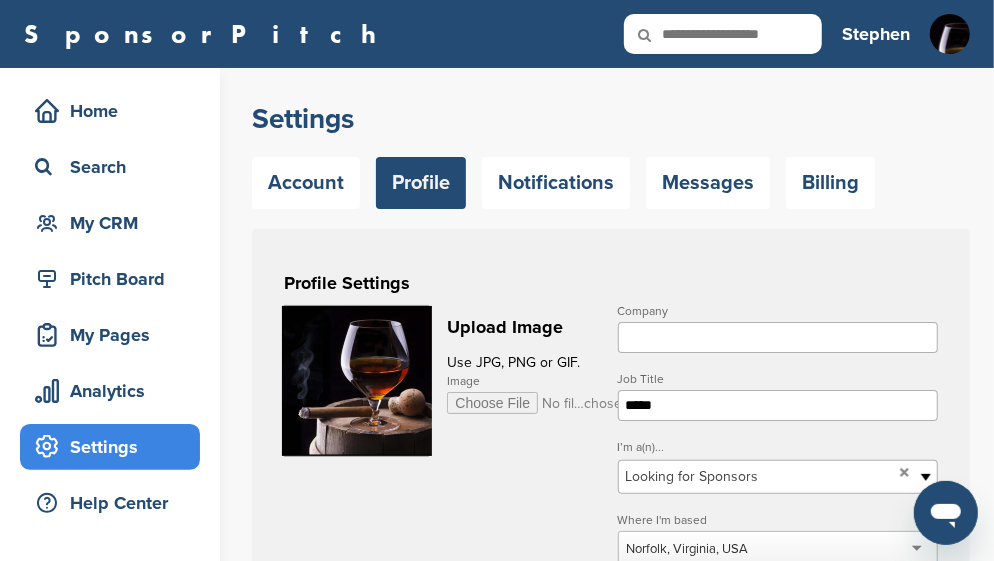 click on "Image" at bounding box center (539, 403) 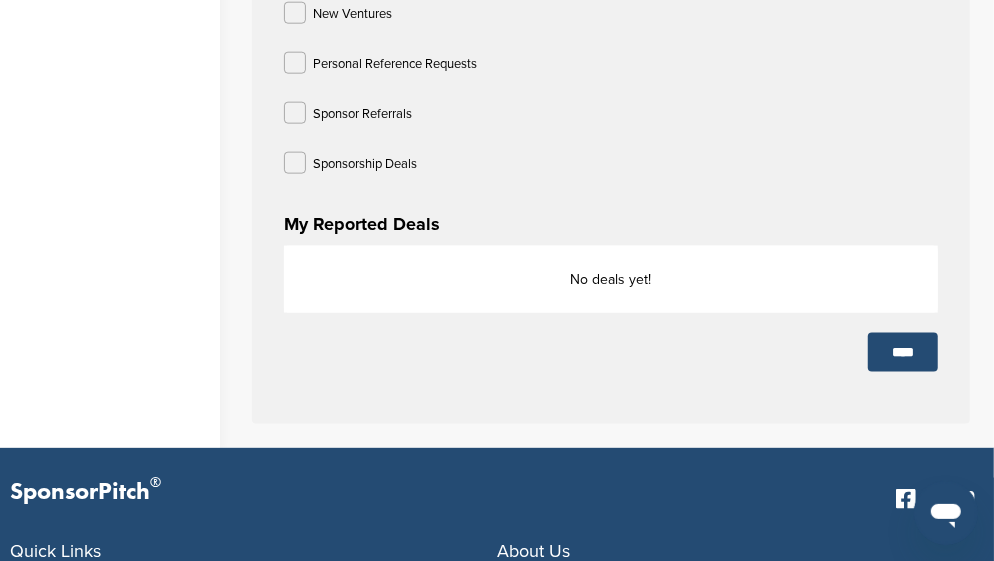 scroll, scrollTop: 1200, scrollLeft: 0, axis: vertical 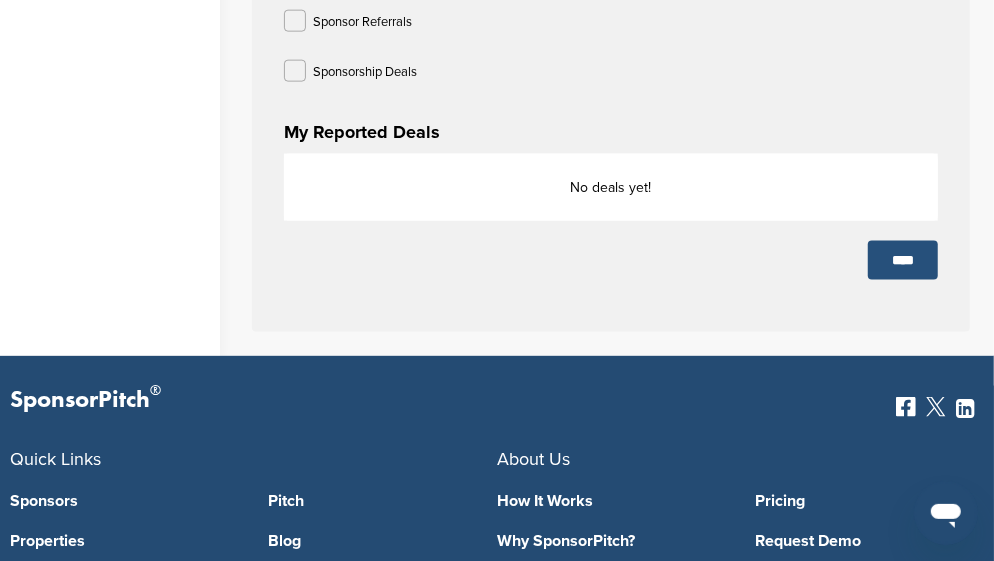 click on "****" at bounding box center (903, 260) 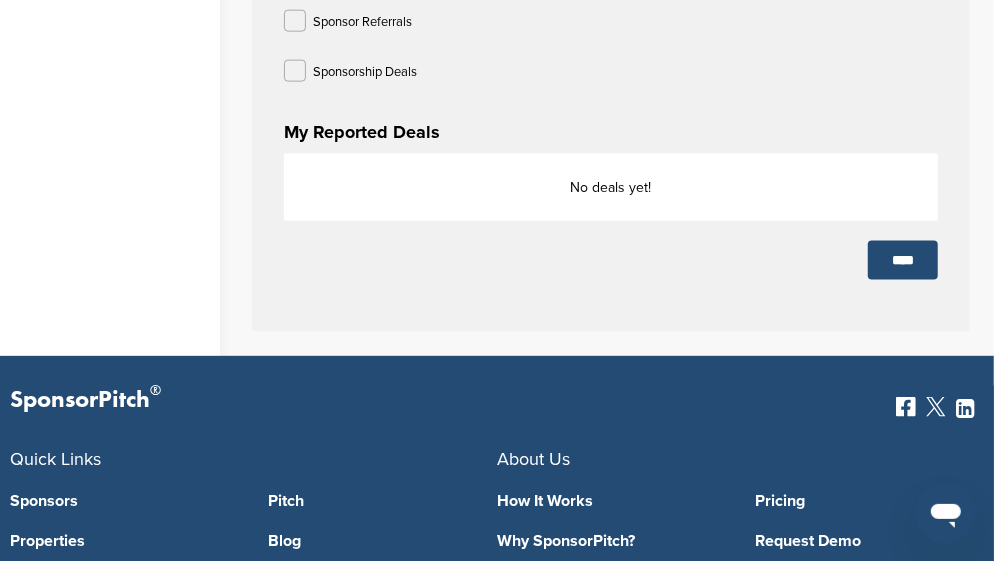 scroll, scrollTop: 1112, scrollLeft: 0, axis: vertical 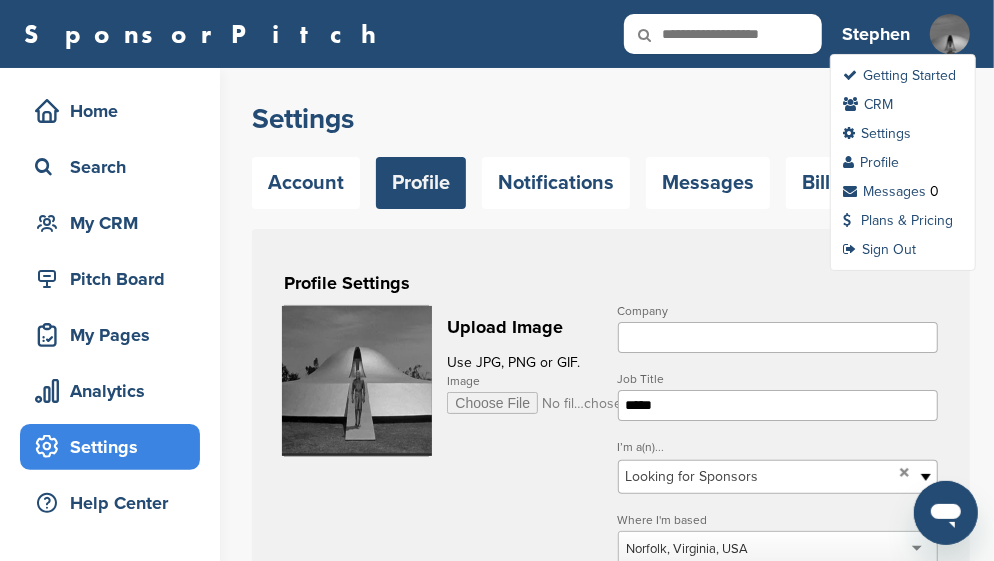 click at bounding box center [950, 52] 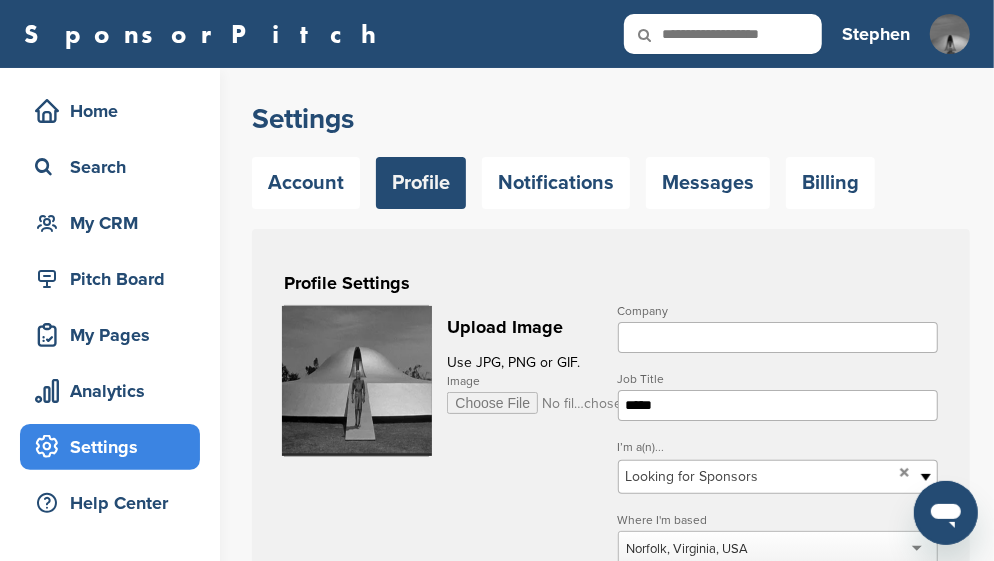 click on "Image" at bounding box center [539, 403] 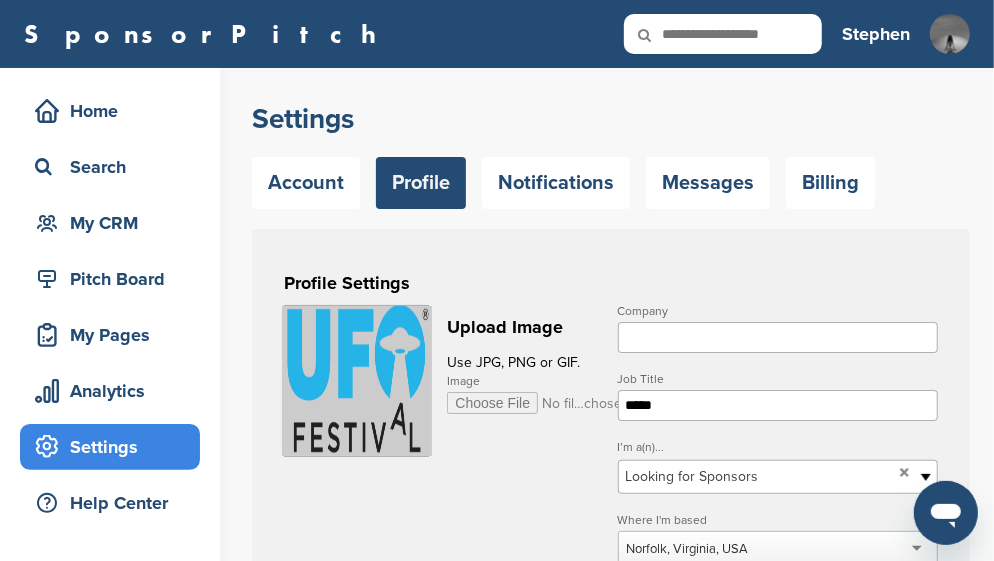 click on "Image" at bounding box center (539, 403) 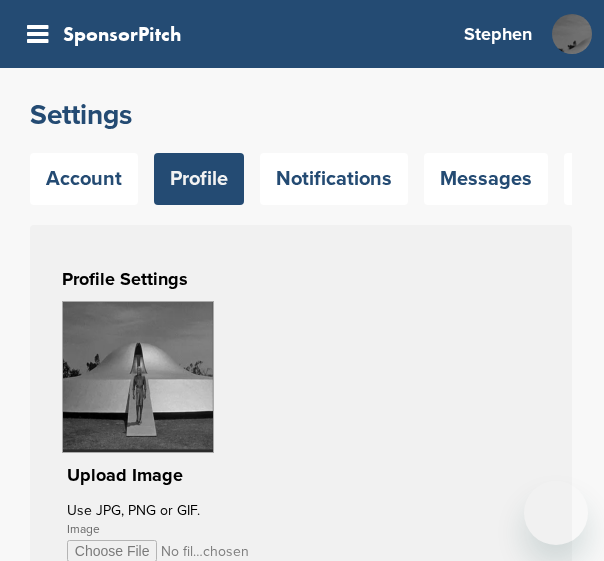 scroll, scrollTop: 1112, scrollLeft: 0, axis: vertical 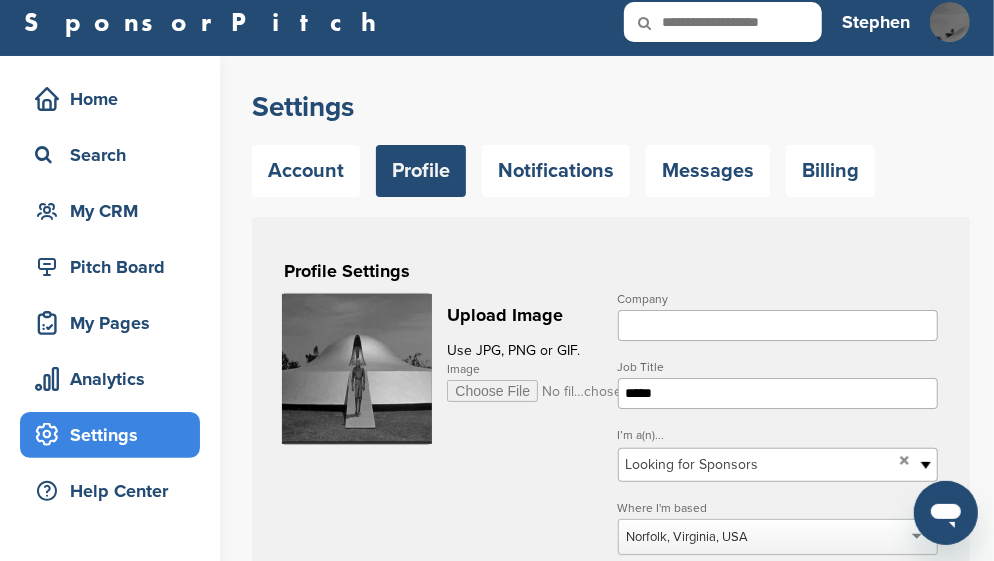 click on "Image" at bounding box center (539, 391) 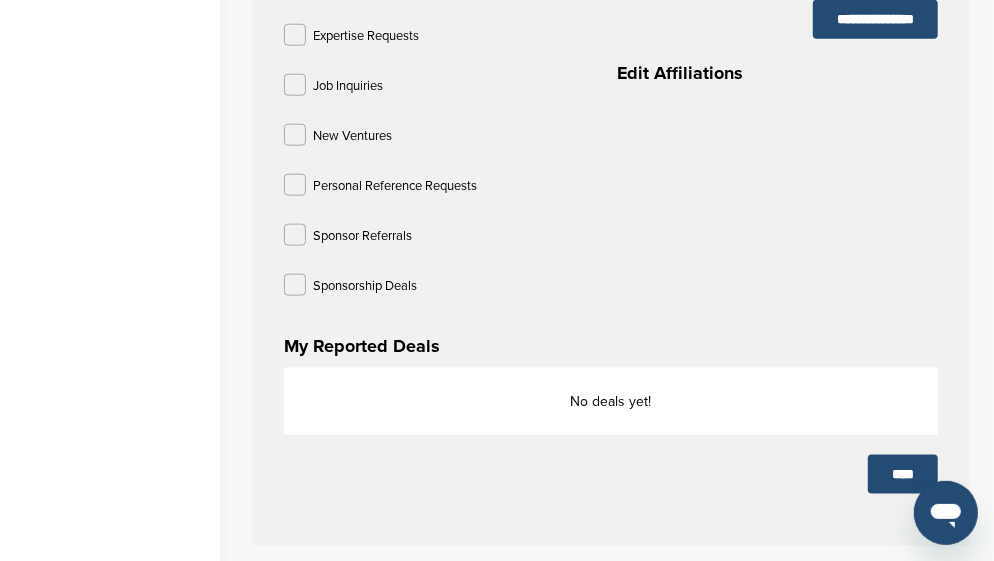 scroll, scrollTop: 1112, scrollLeft: 0, axis: vertical 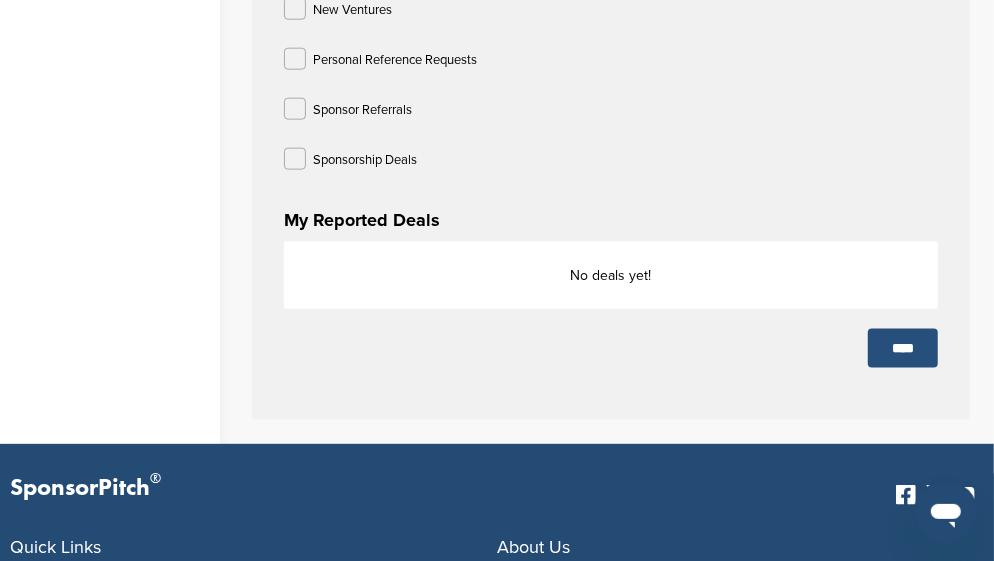 click on "****" at bounding box center (903, 348) 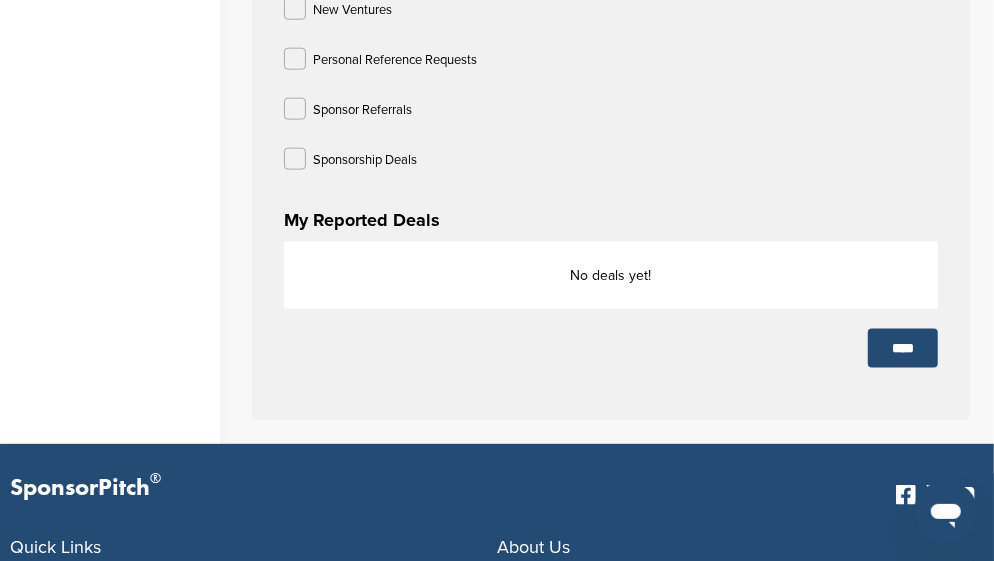scroll, scrollTop: 1018, scrollLeft: 0, axis: vertical 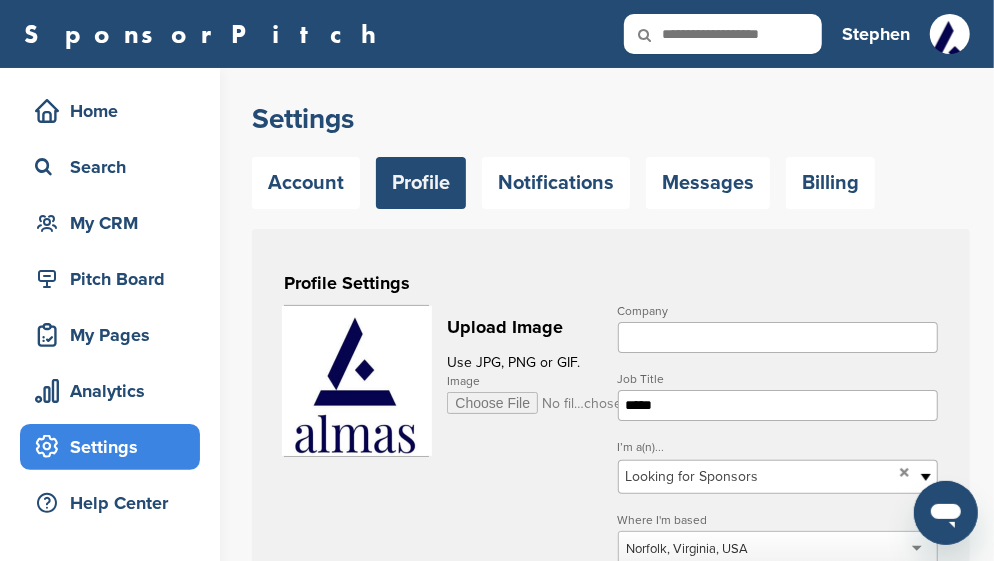 click at bounding box center [357, 381] 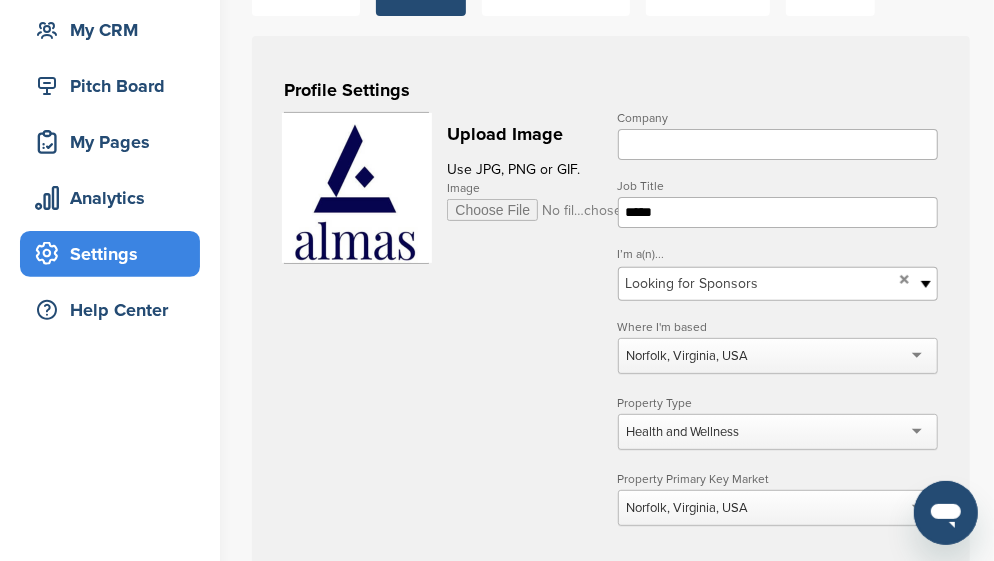 scroll, scrollTop: 200, scrollLeft: 0, axis: vertical 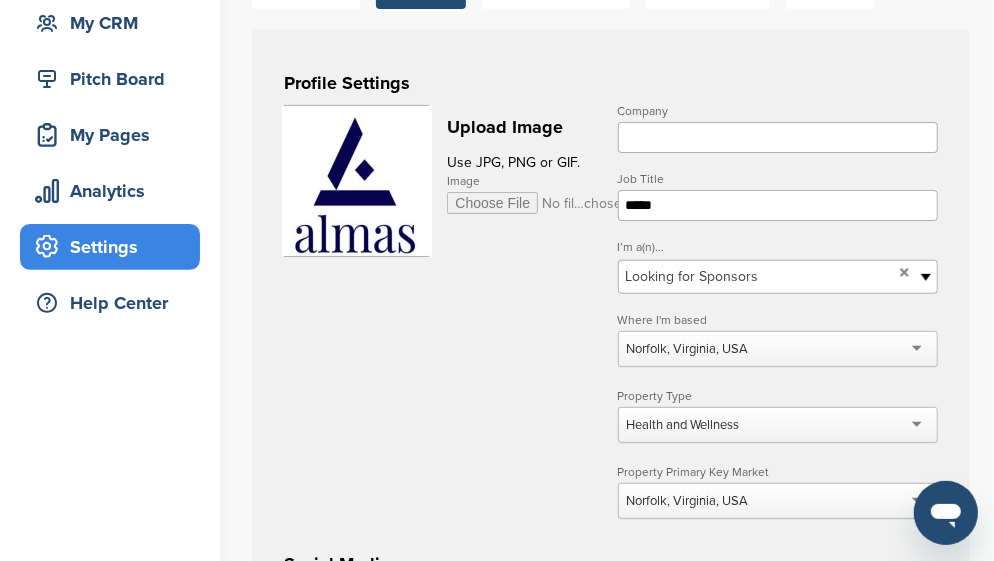 click on "Company" at bounding box center (778, 137) 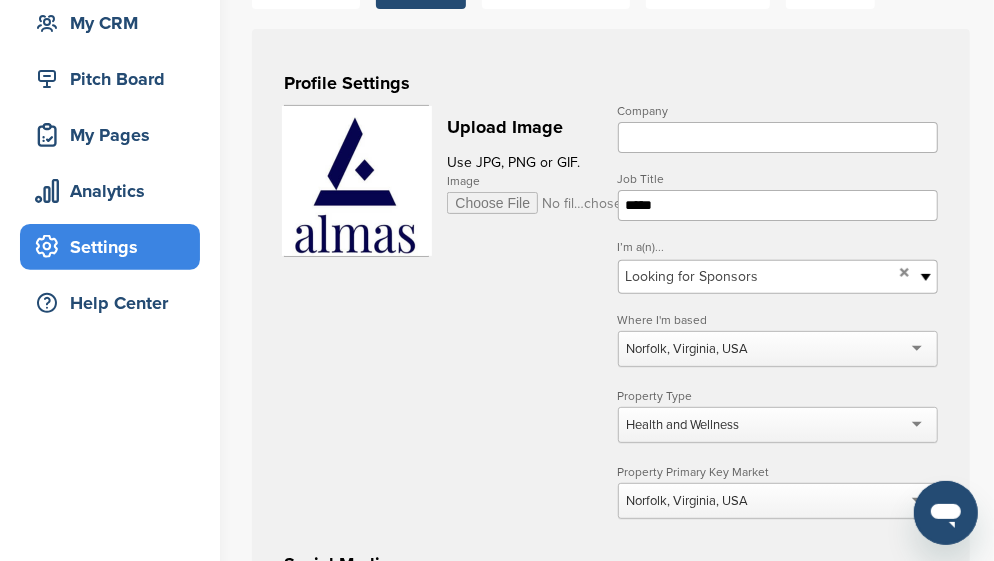 type on "***" 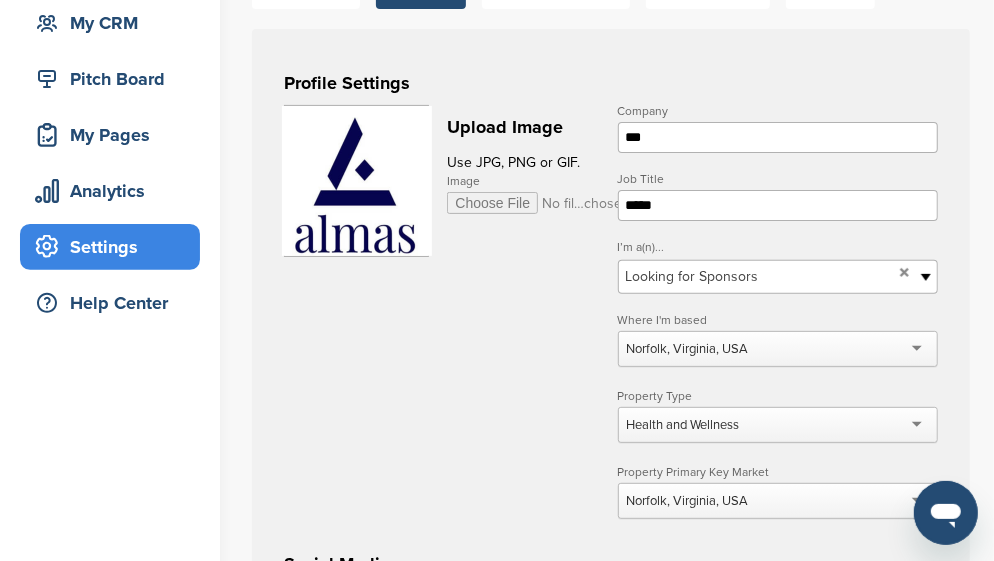 click at bounding box center (928, 277) 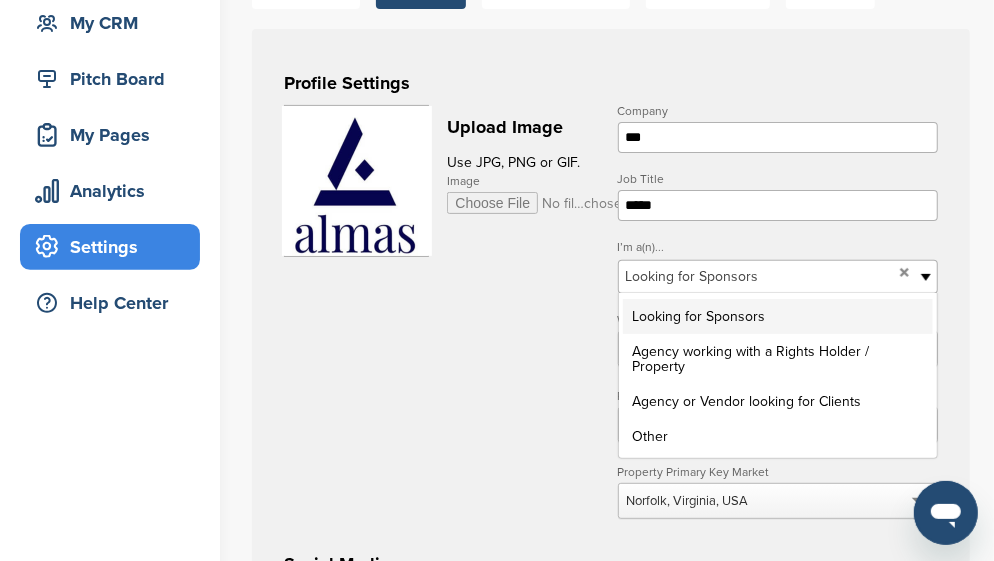 drag, startPoint x: 644, startPoint y: 319, endPoint x: 635, endPoint y: 325, distance: 10.816654 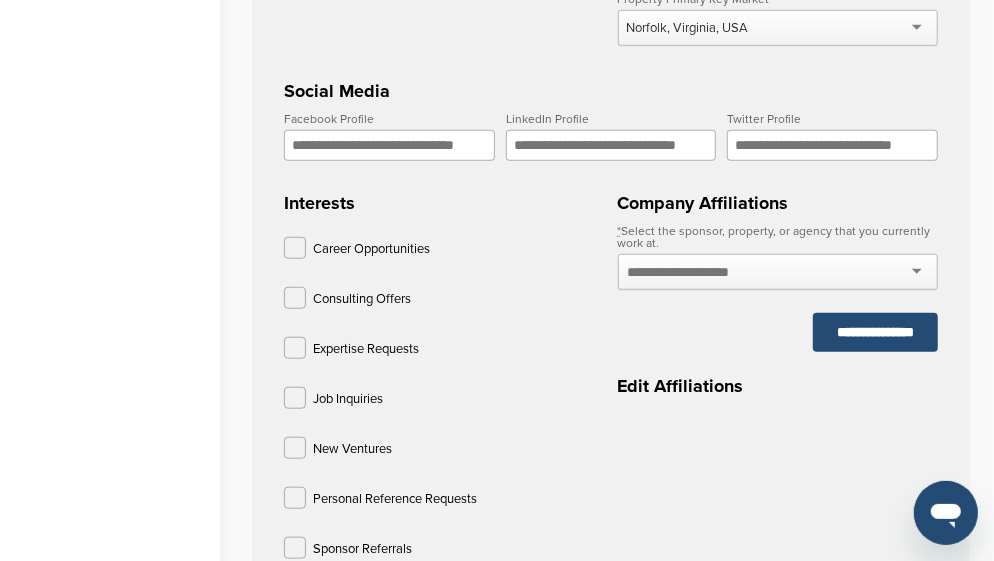 scroll, scrollTop: 700, scrollLeft: 0, axis: vertical 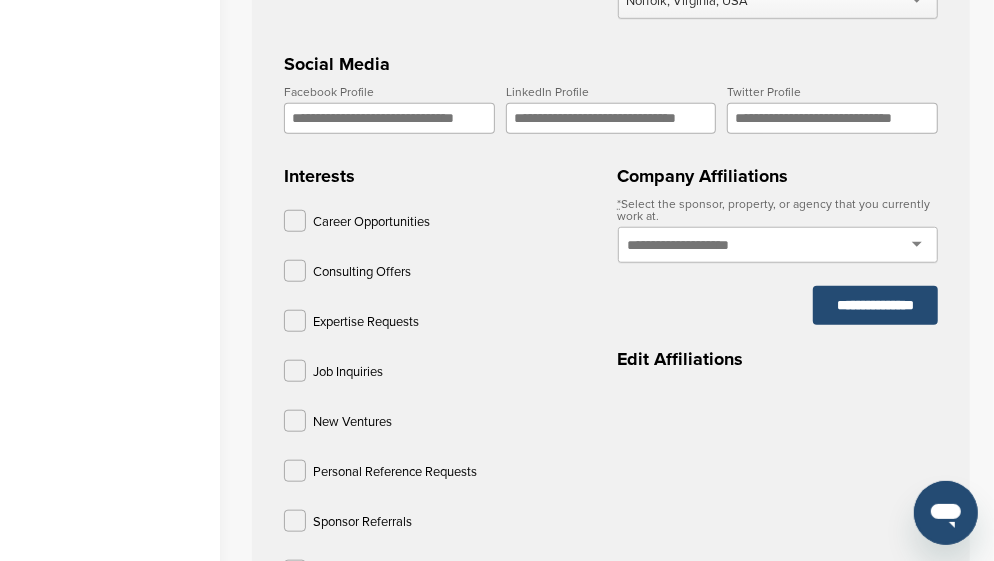 click at bounding box center (778, 245) 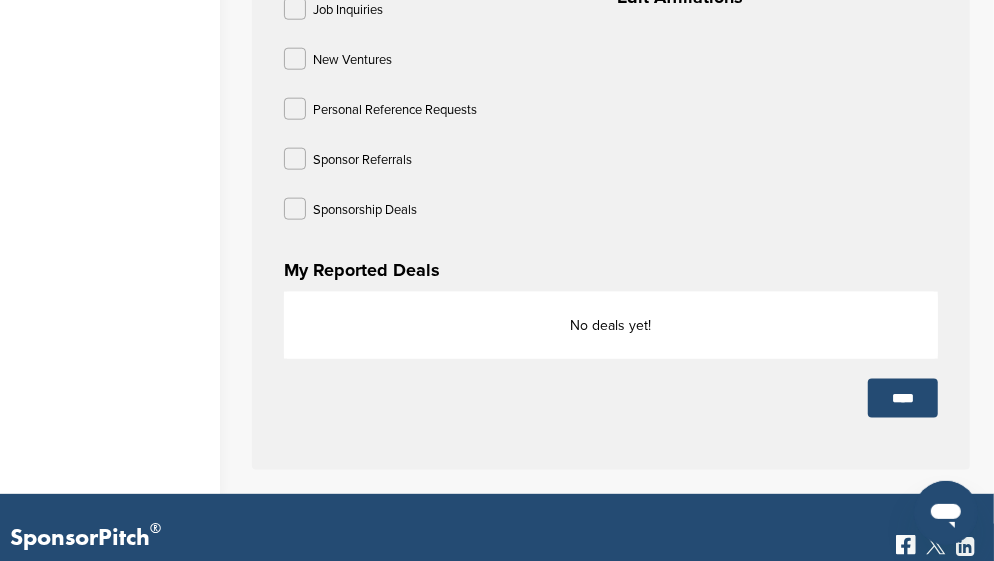 scroll, scrollTop: 1100, scrollLeft: 0, axis: vertical 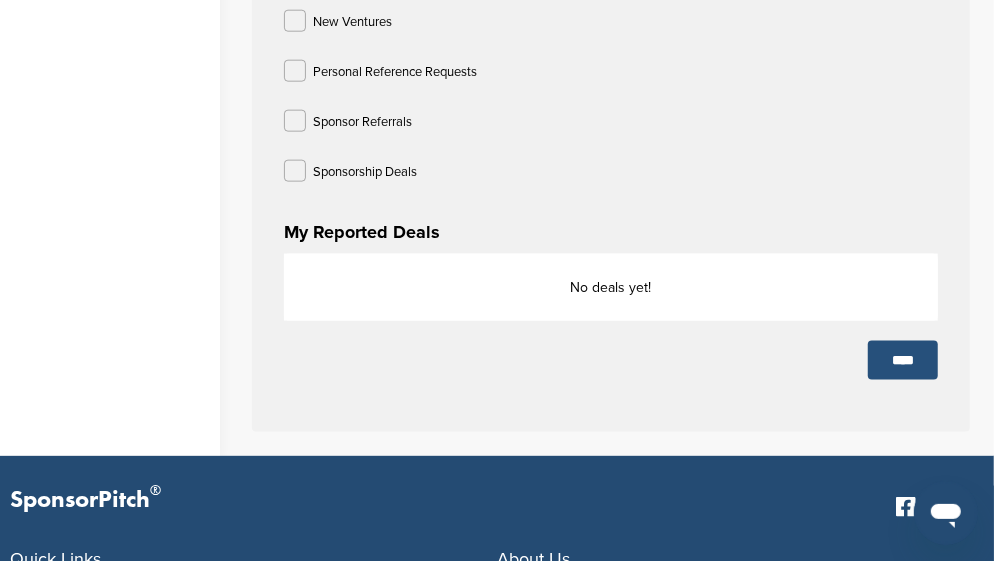 click on "****" at bounding box center (903, 360) 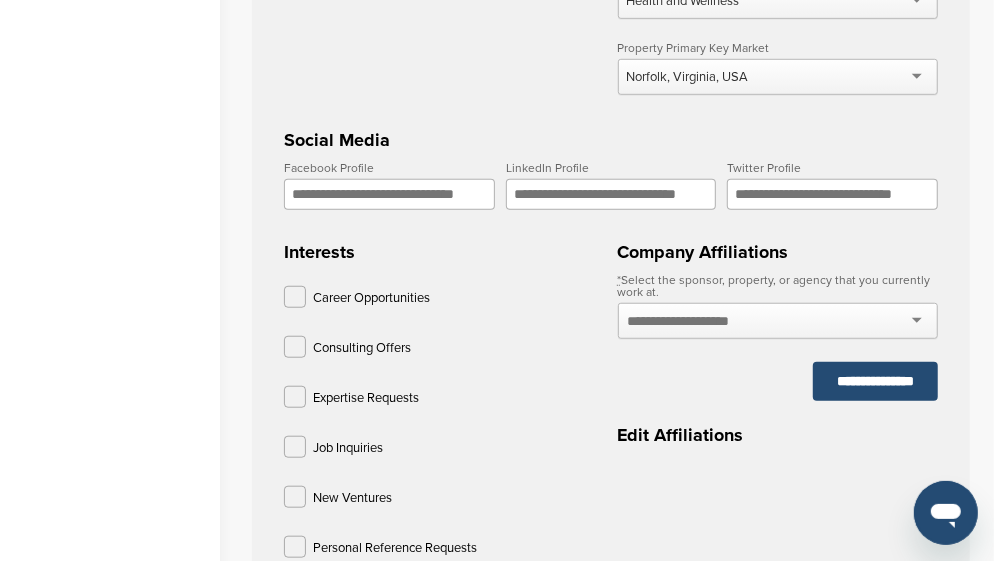 scroll, scrollTop: 533, scrollLeft: 0, axis: vertical 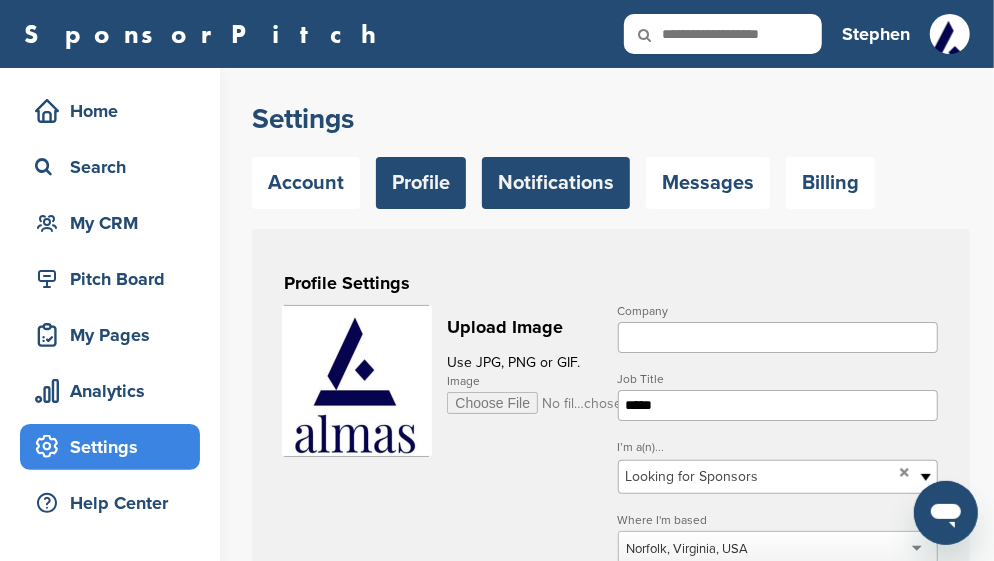 click on "Notifications" at bounding box center [556, 183] 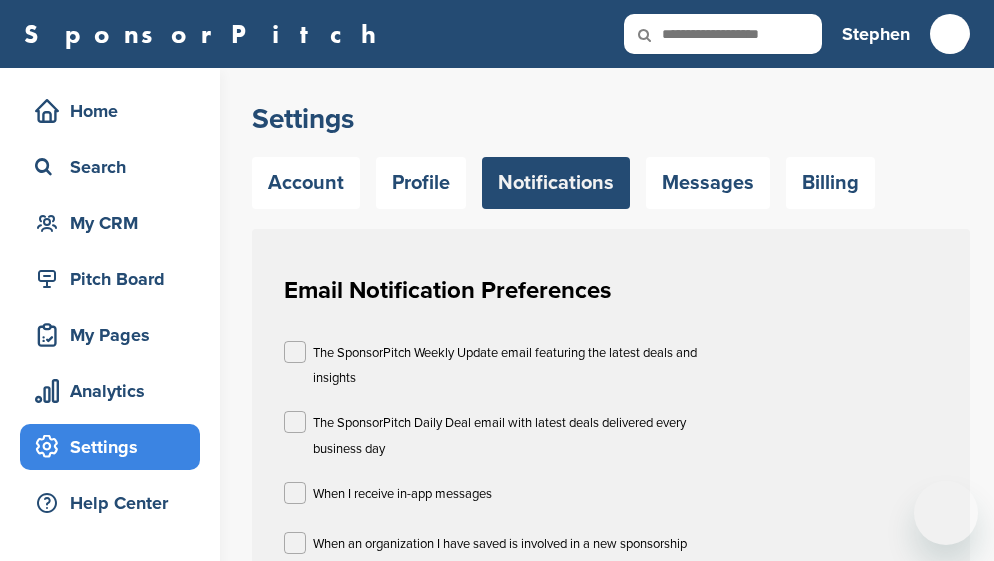 scroll, scrollTop: 0, scrollLeft: 0, axis: both 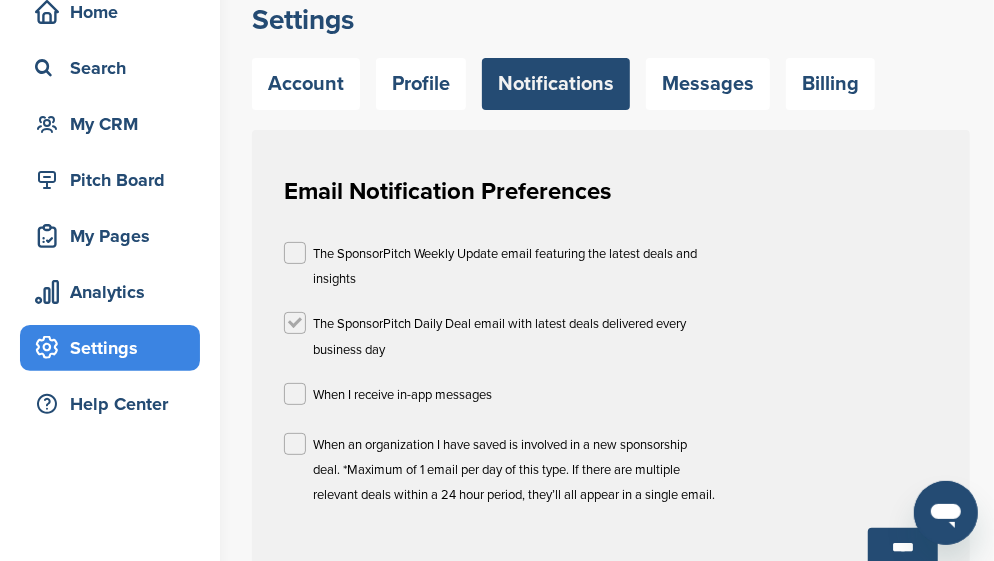 click at bounding box center [295, 323] 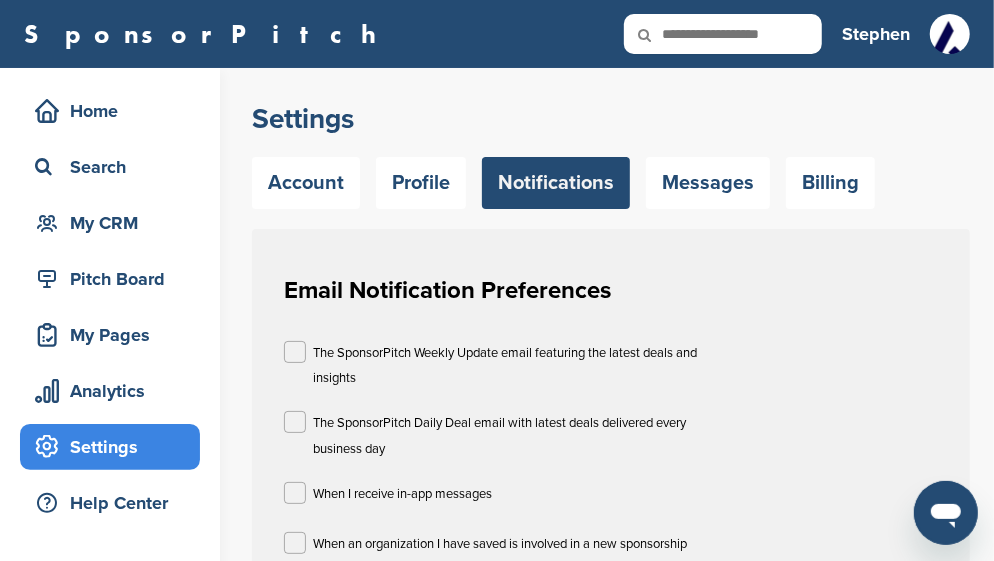scroll, scrollTop: 0, scrollLeft: 0, axis: both 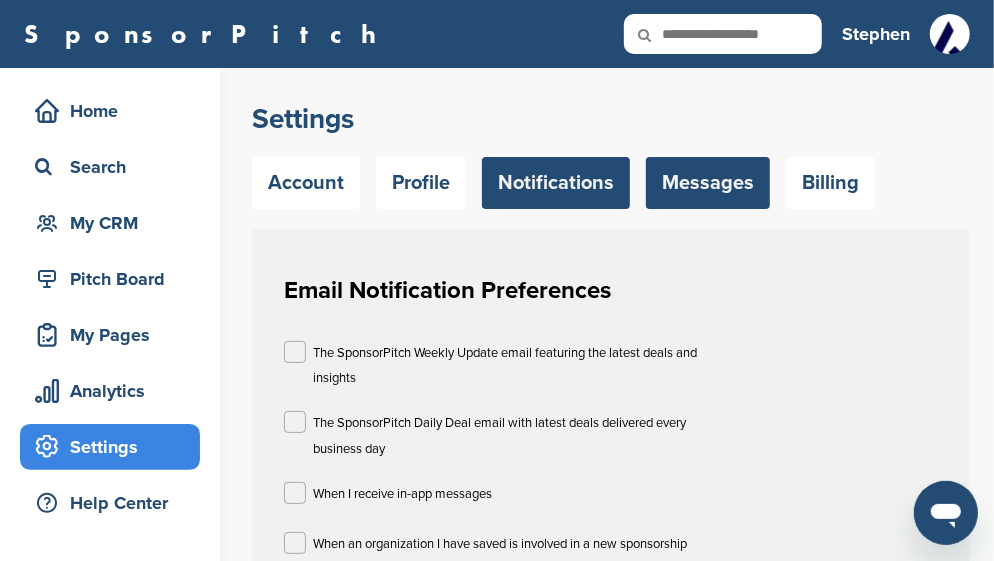 click on "Messages" at bounding box center [708, 183] 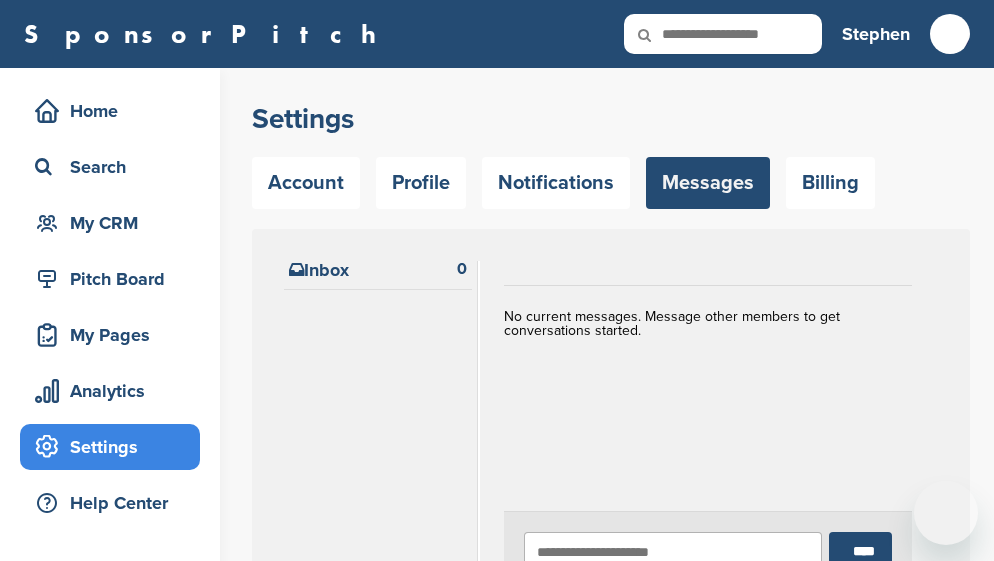 scroll, scrollTop: 0, scrollLeft: 0, axis: both 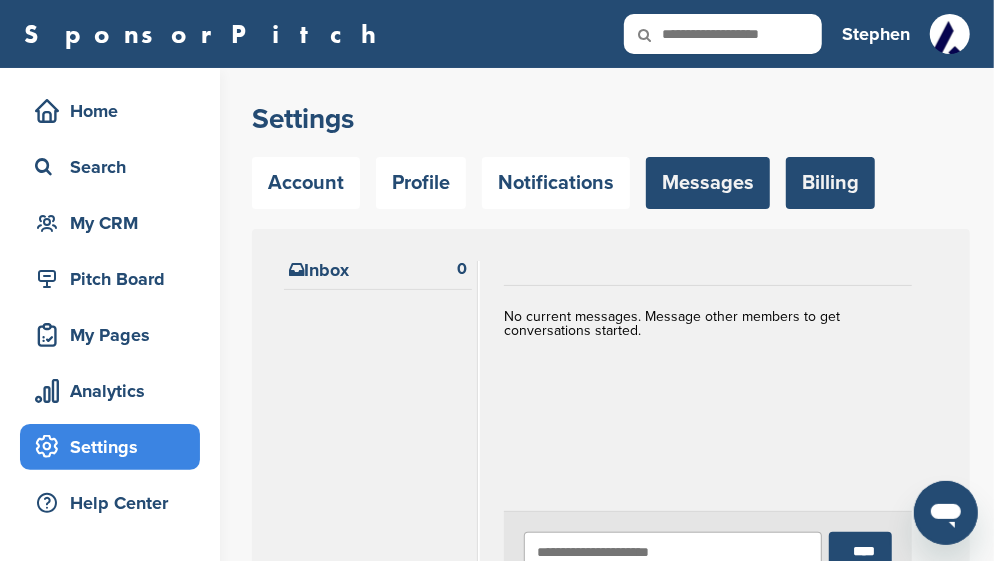 click on "Billing" at bounding box center (830, 183) 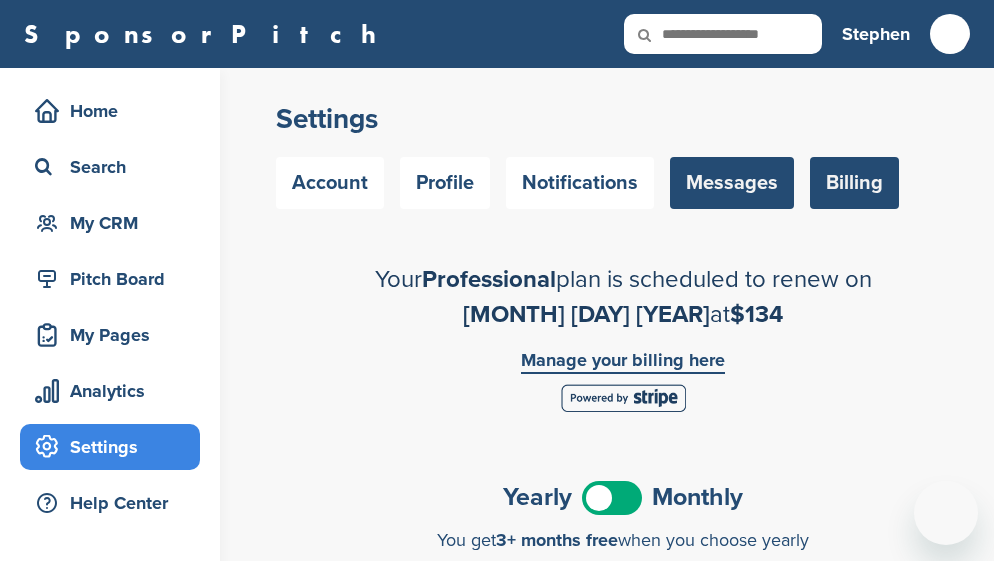 scroll, scrollTop: 0, scrollLeft: 0, axis: both 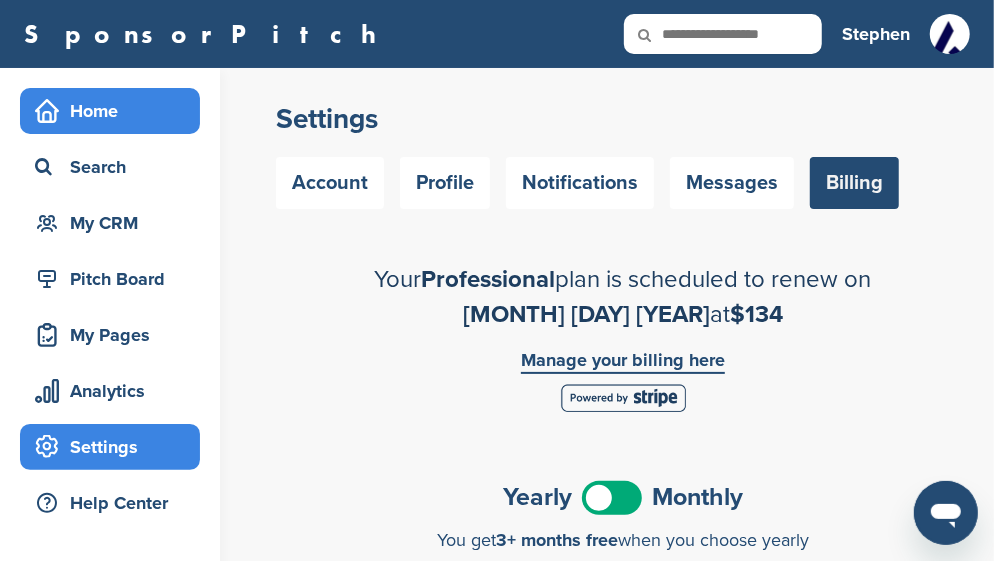 click on "Home" at bounding box center [115, 111] 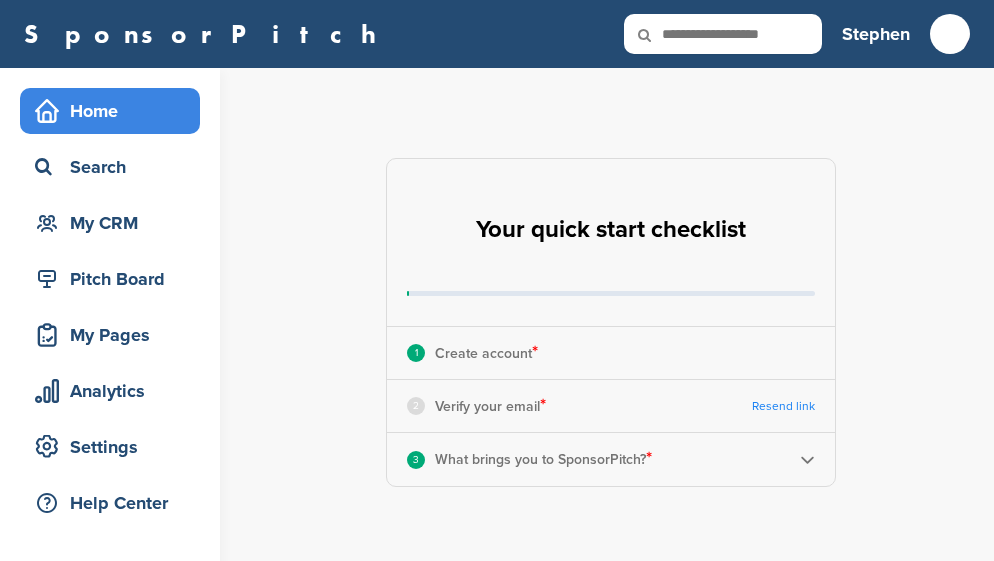 scroll, scrollTop: 0, scrollLeft: 0, axis: both 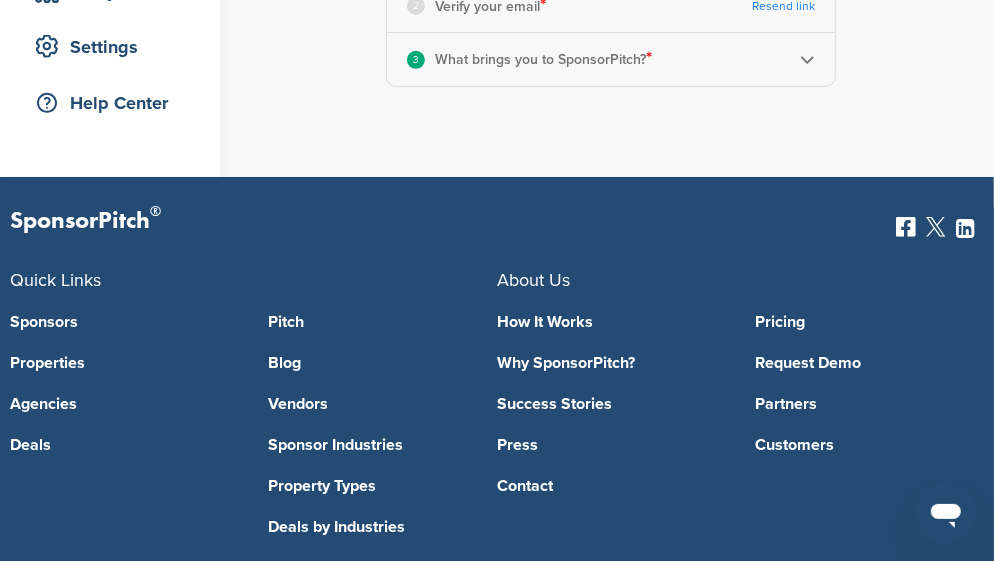 click on "Properties" at bounding box center [124, 363] 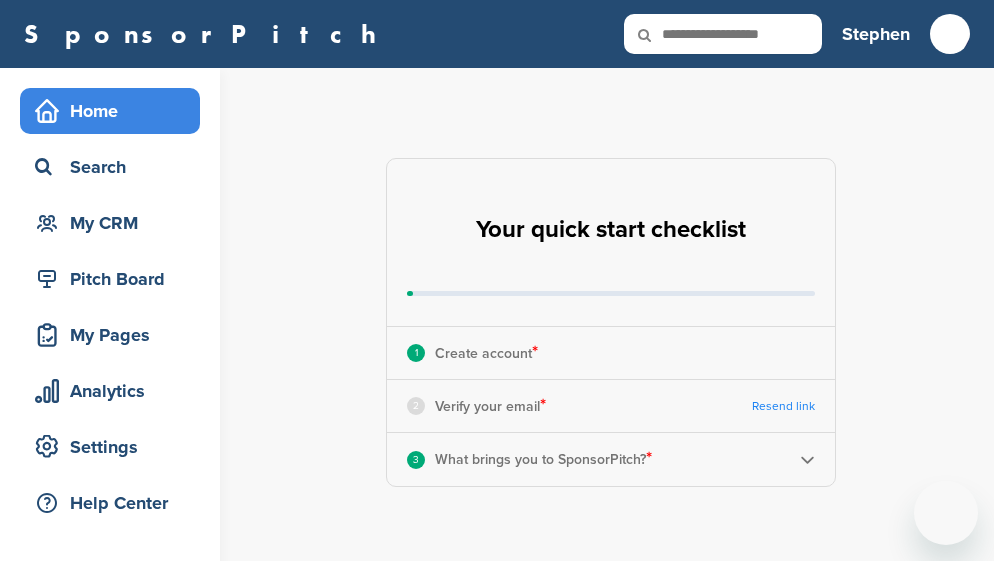 scroll, scrollTop: 0, scrollLeft: 0, axis: both 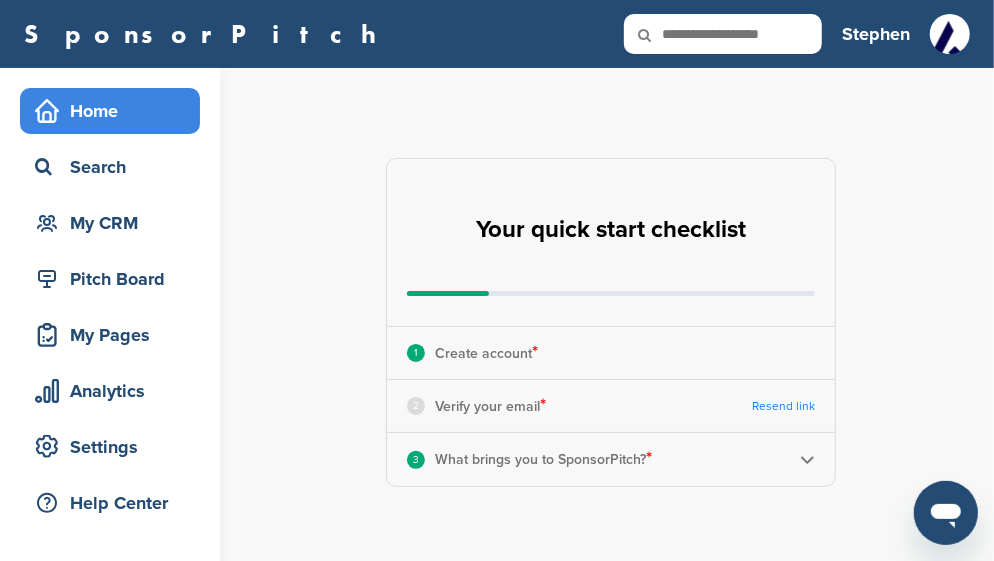 click on "1
Create account
*" at bounding box center [611, 353] 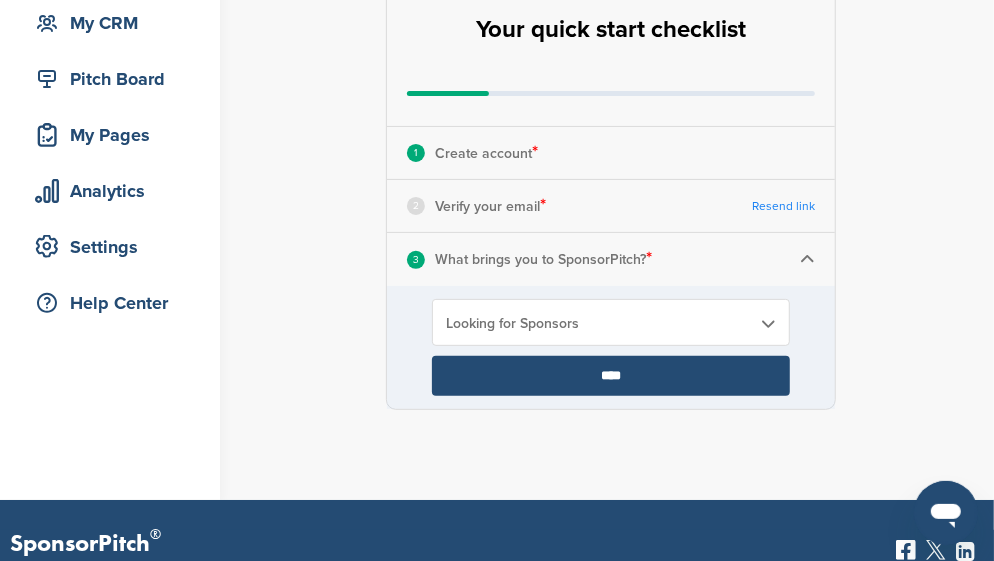 scroll, scrollTop: 99, scrollLeft: 0, axis: vertical 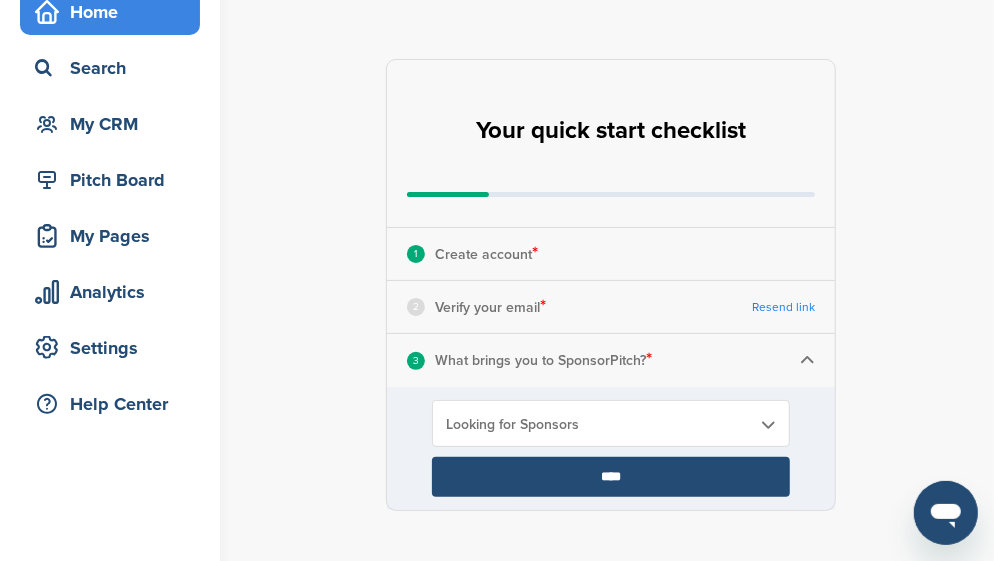 click 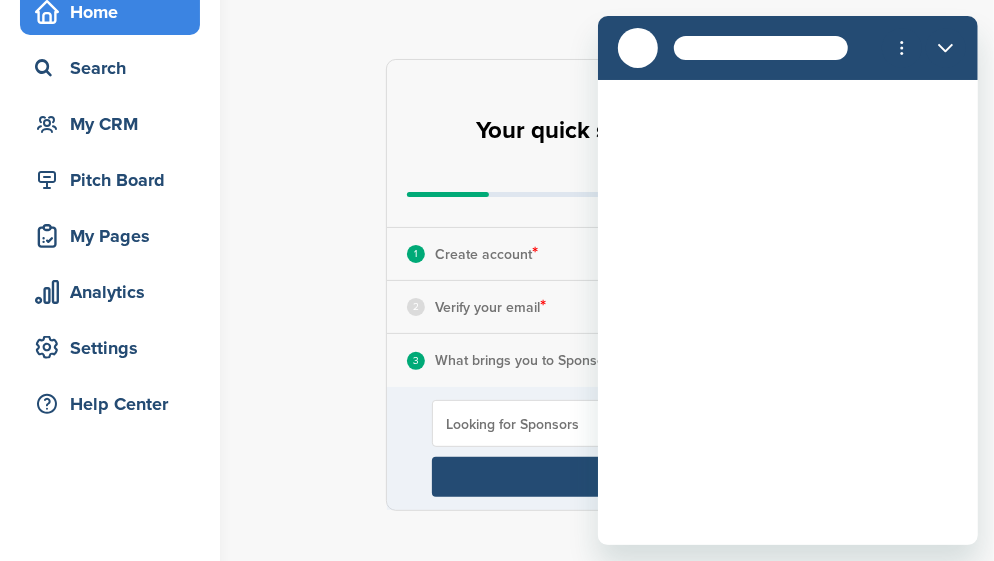 scroll, scrollTop: 0, scrollLeft: 0, axis: both 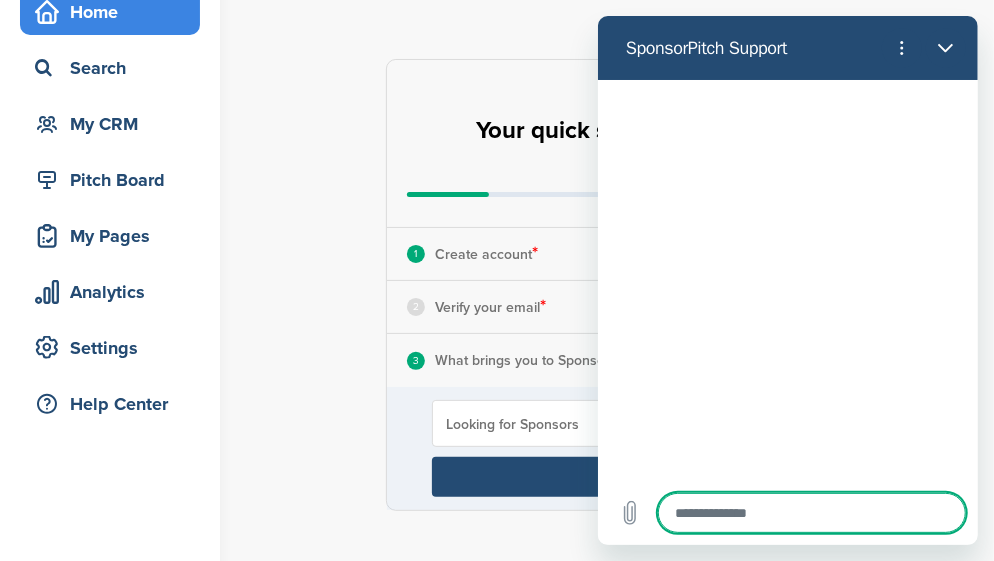 type on "*" 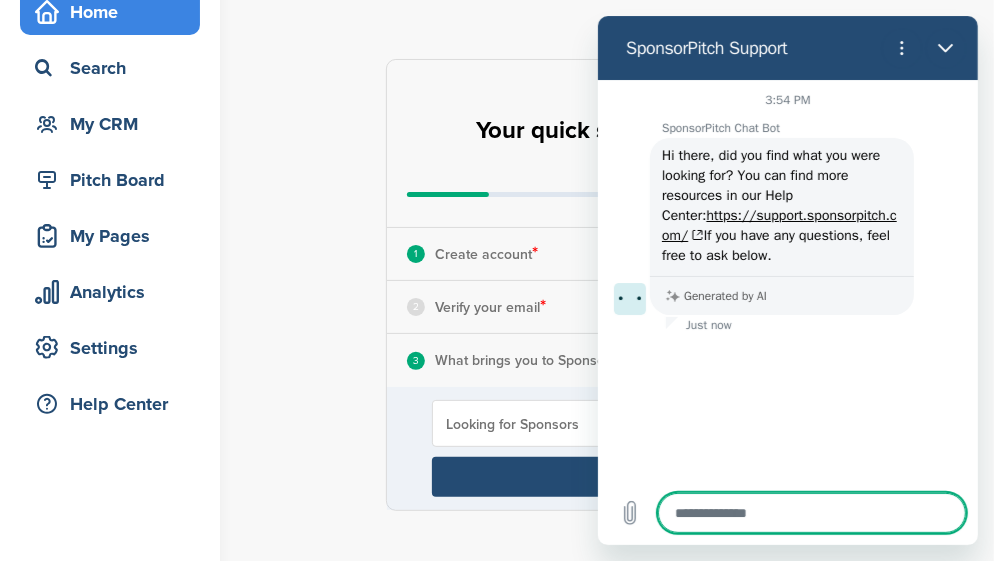 type on "*" 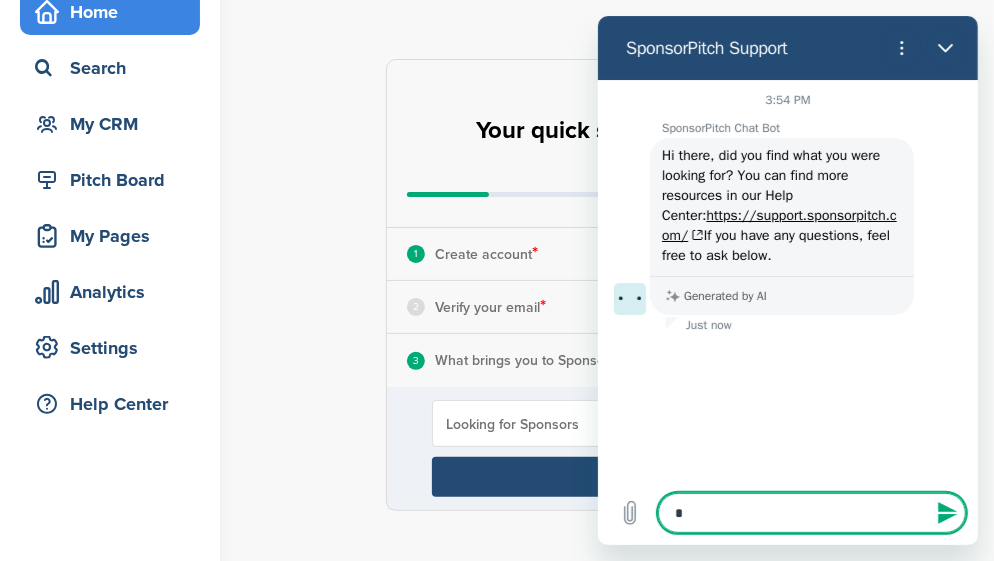type on "**" 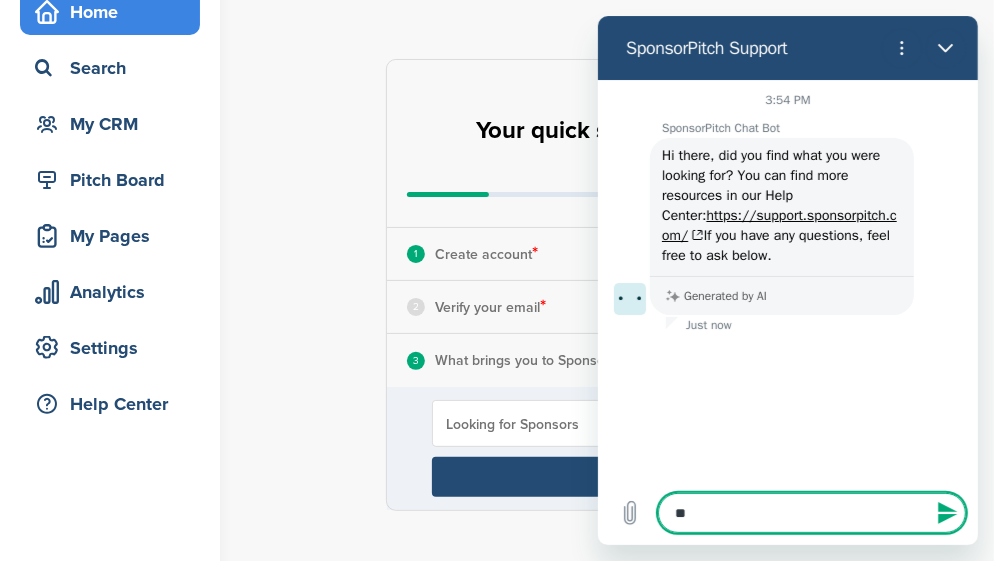 type on "*" 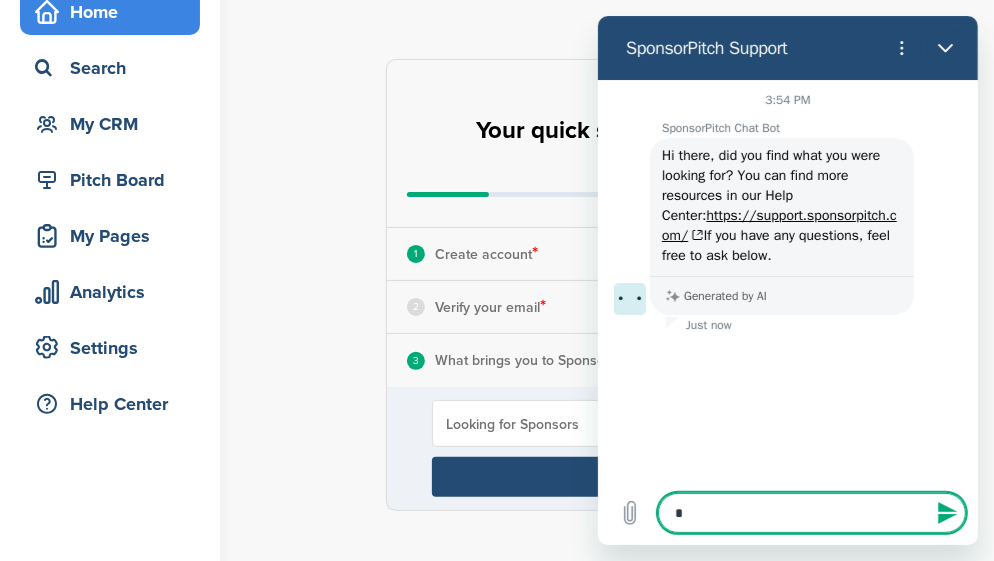 type on "**" 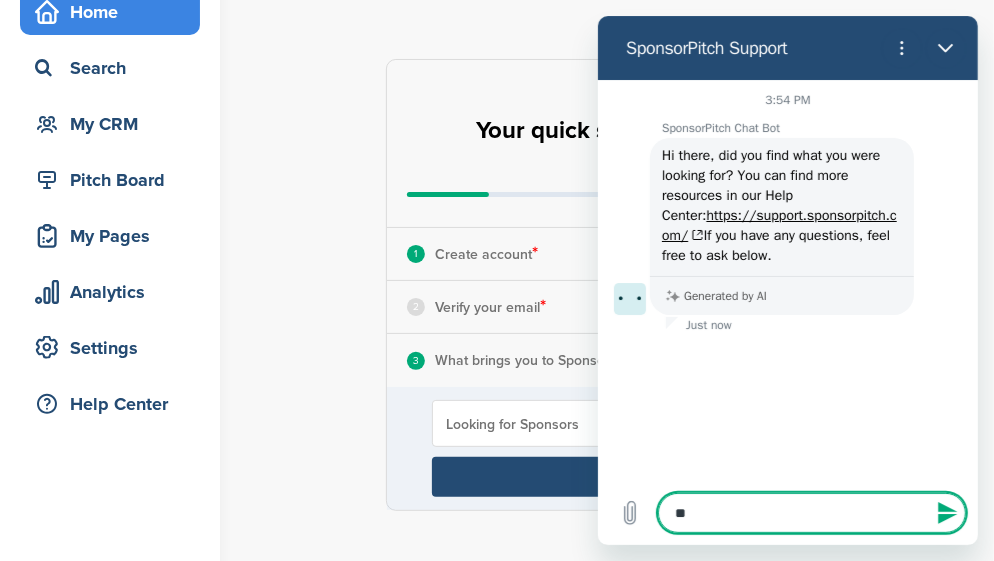 type on "*" 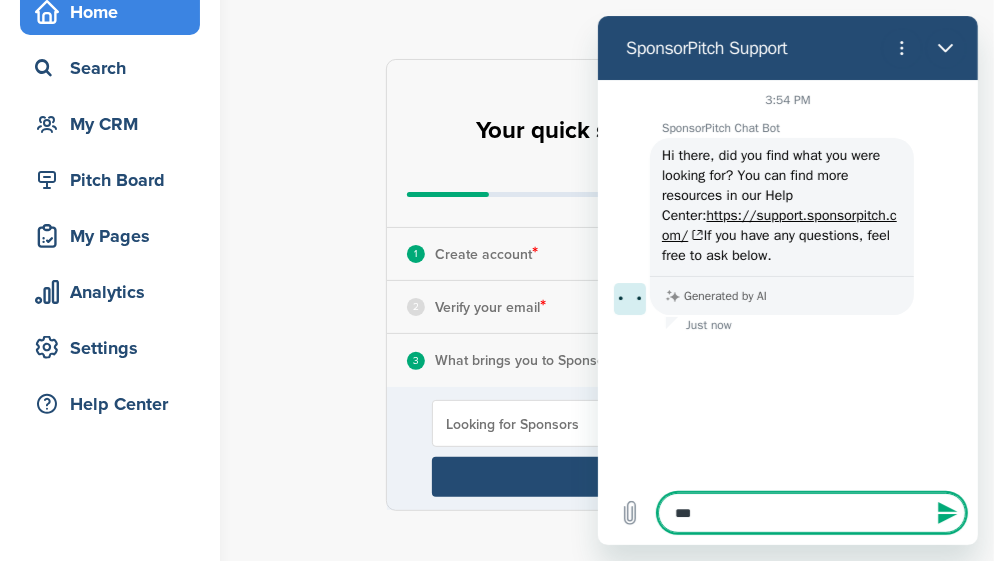 type on "****" 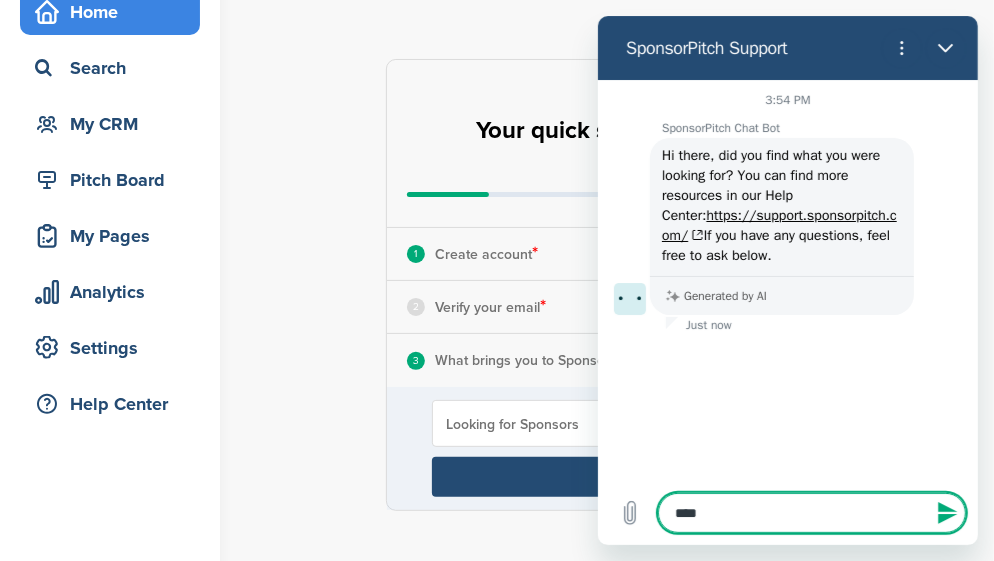 type on "****" 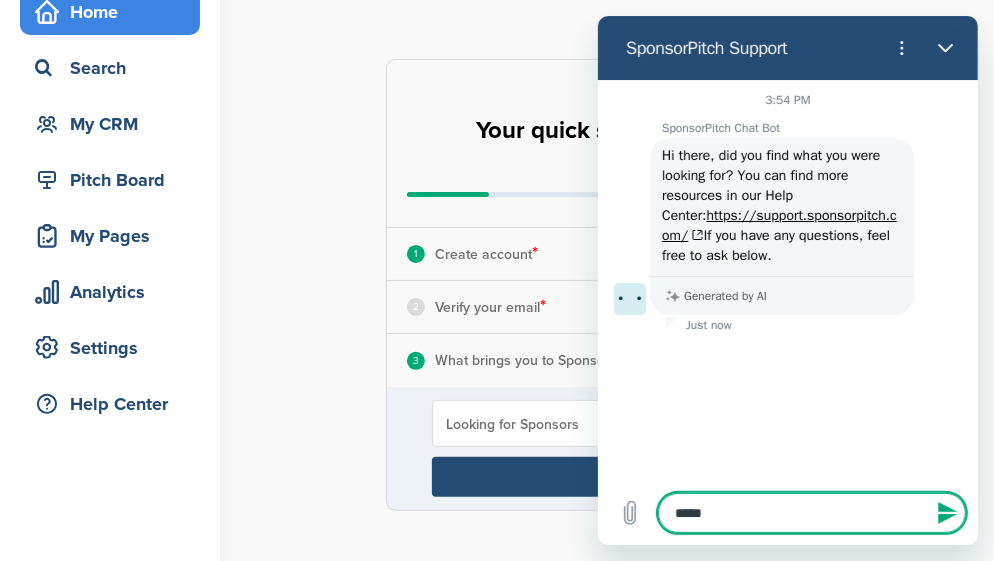 type on "******" 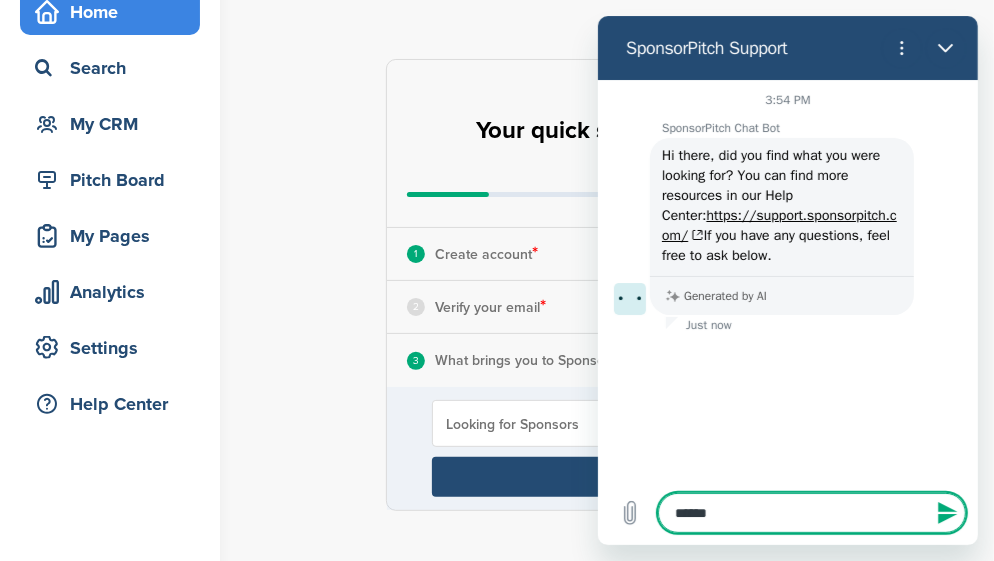 type on "*******" 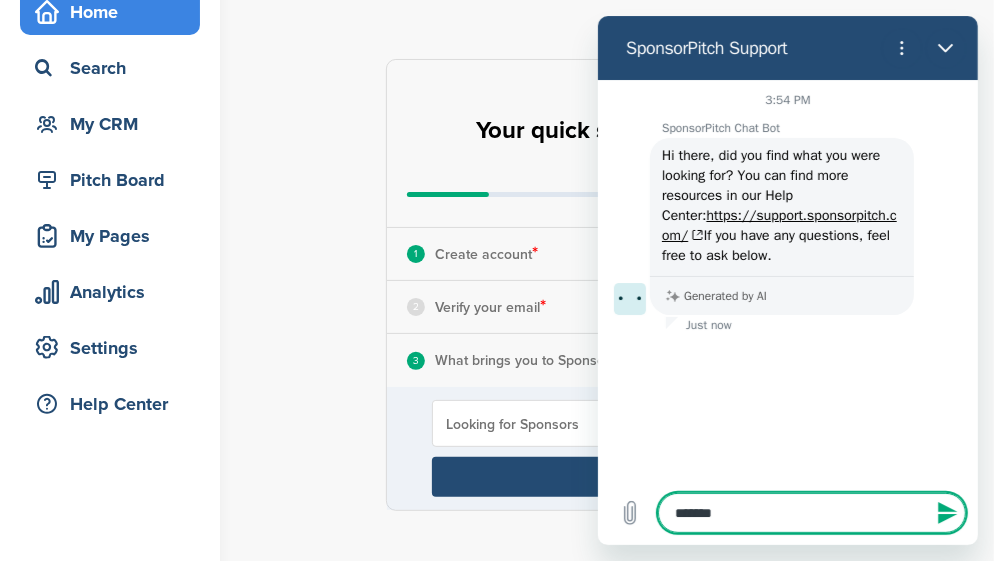 type on "********" 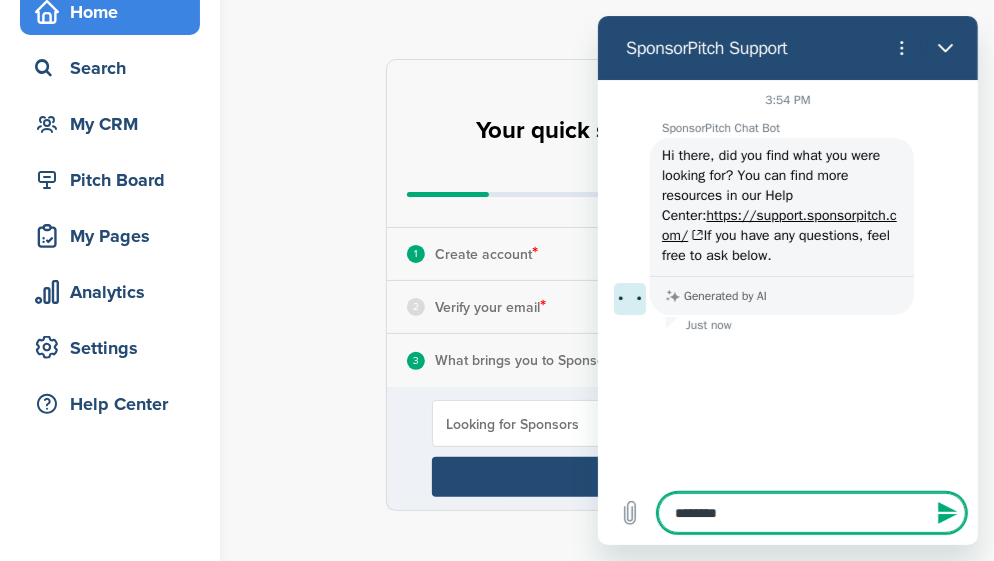 type on "*********" 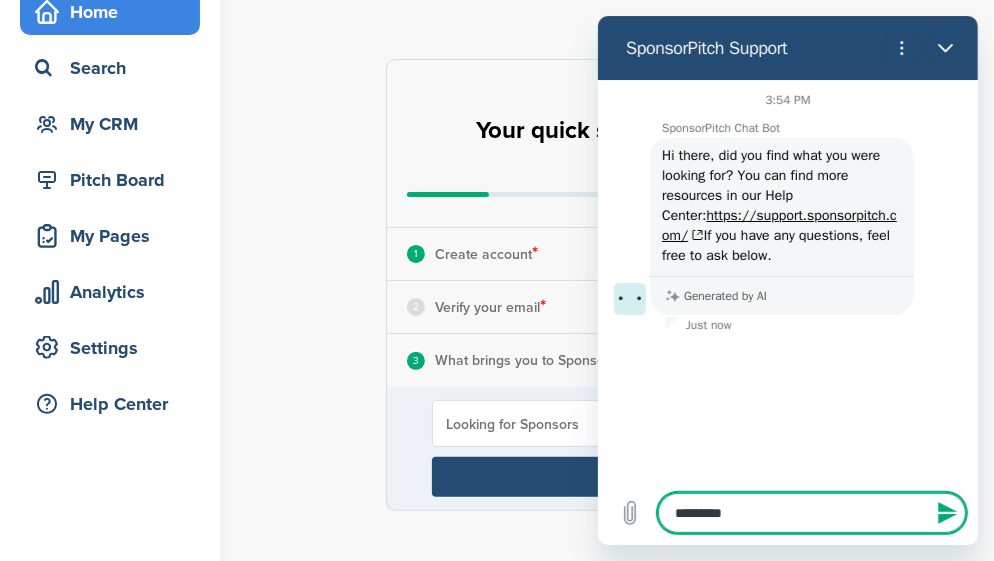 type on "*********" 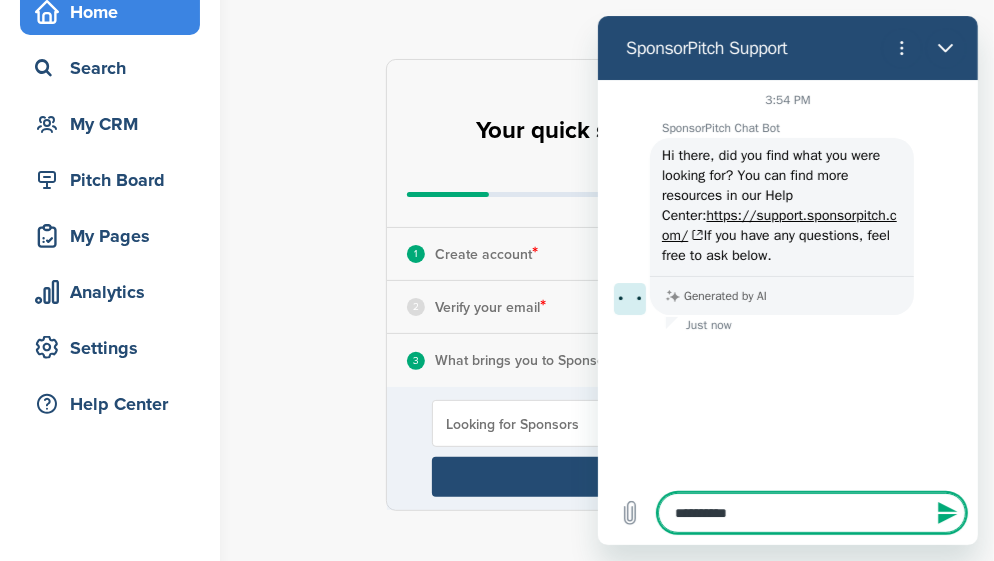 type on "**********" 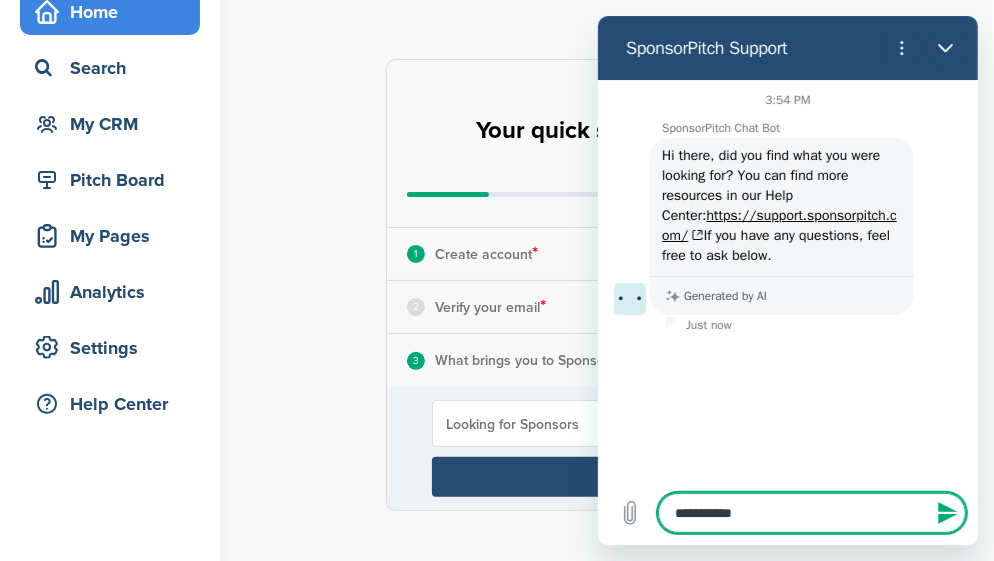 type on "*" 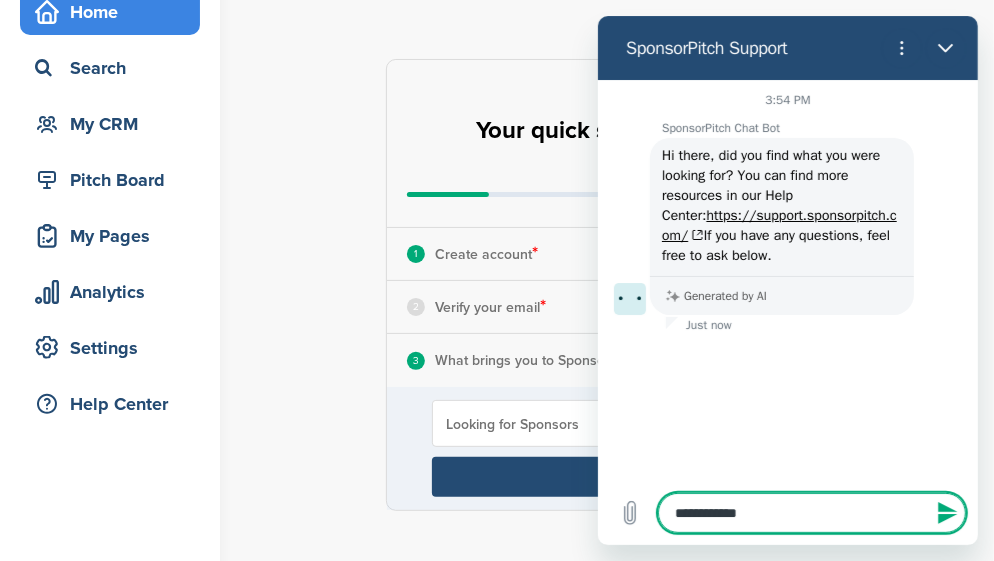 type on "**********" 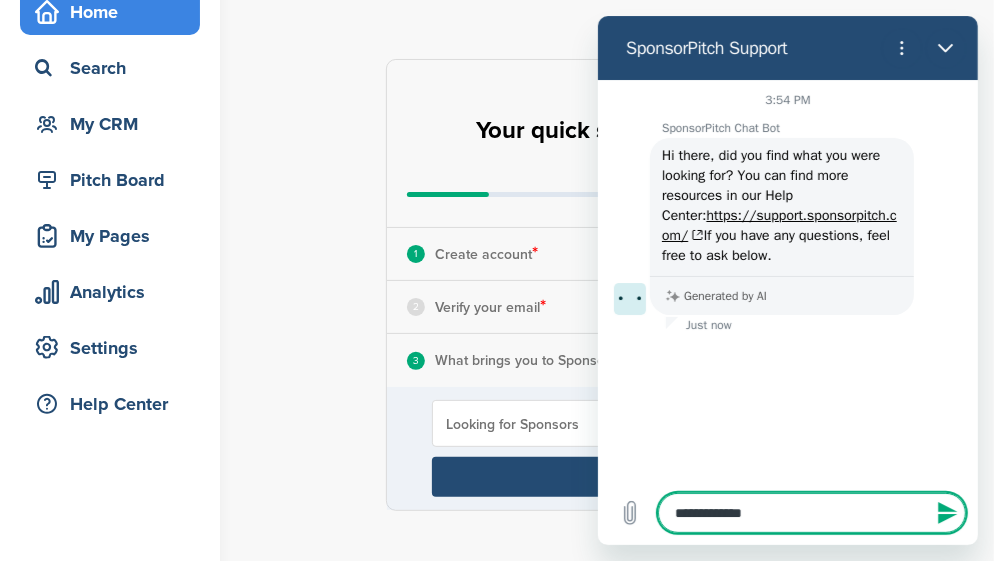 type on "*" 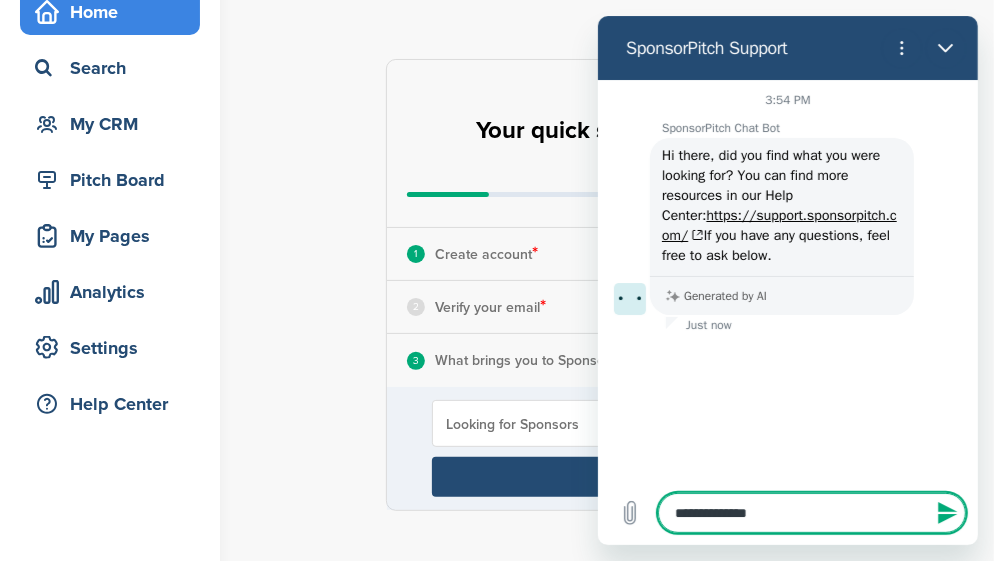 type on "**********" 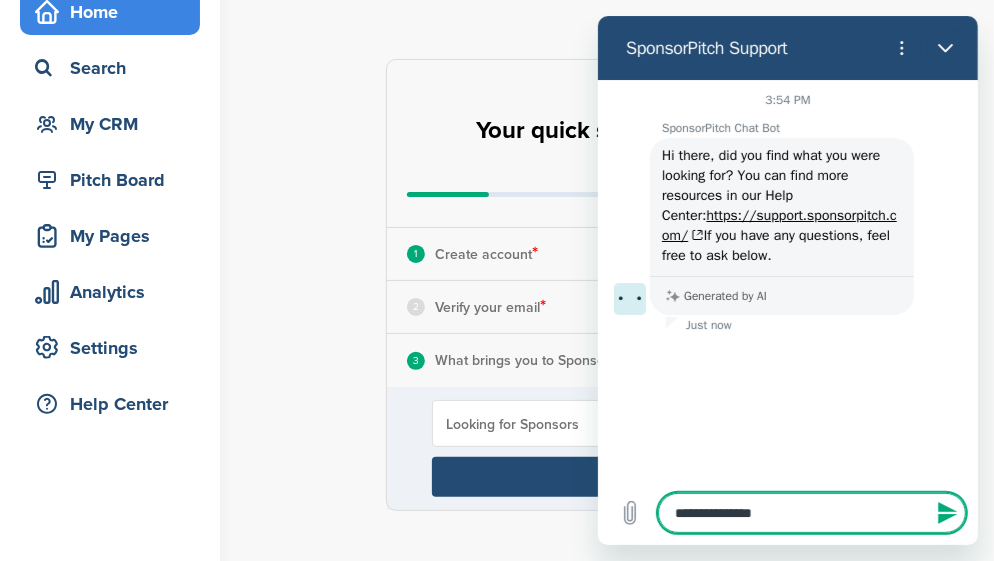 type on "**********" 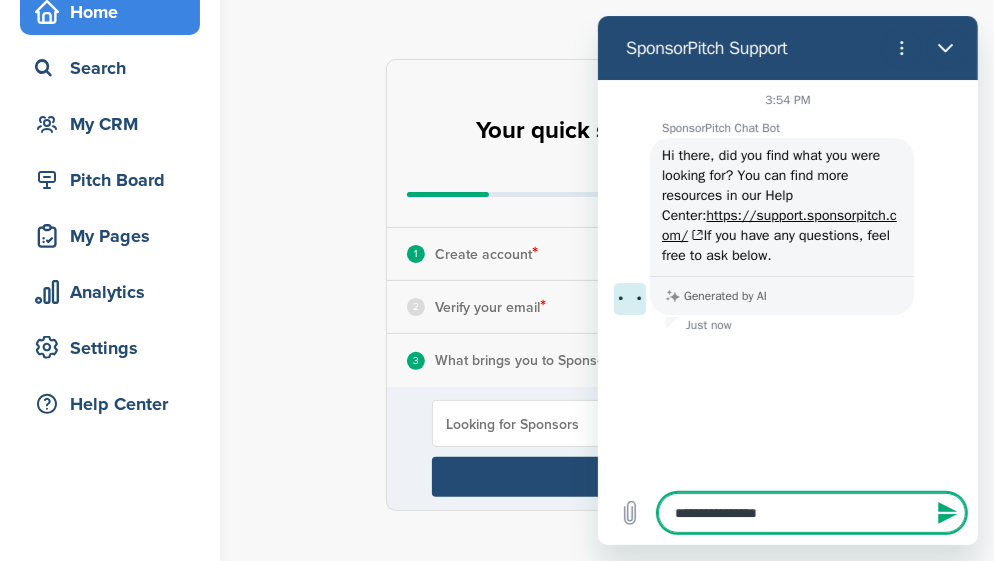 type on "**********" 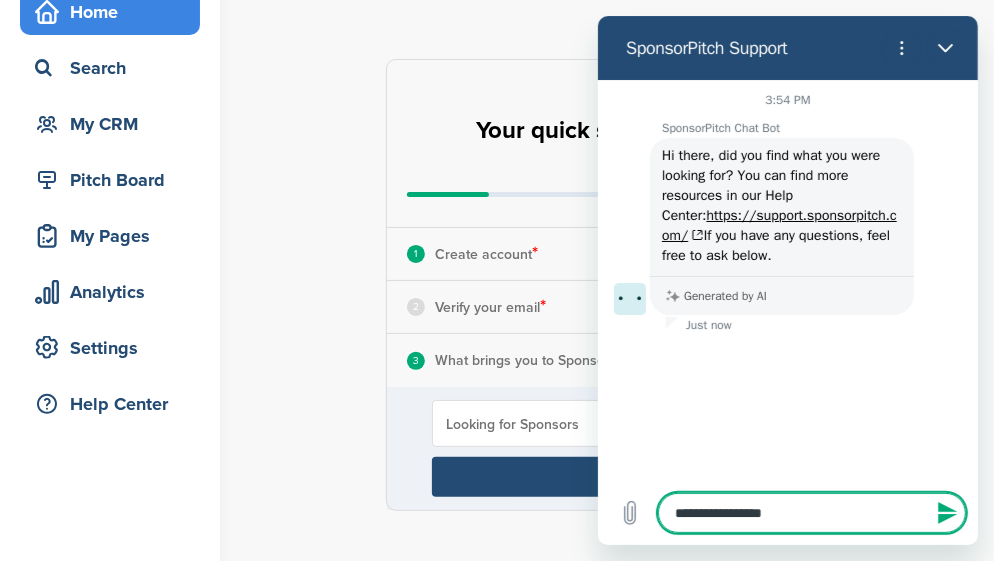 type on "**********" 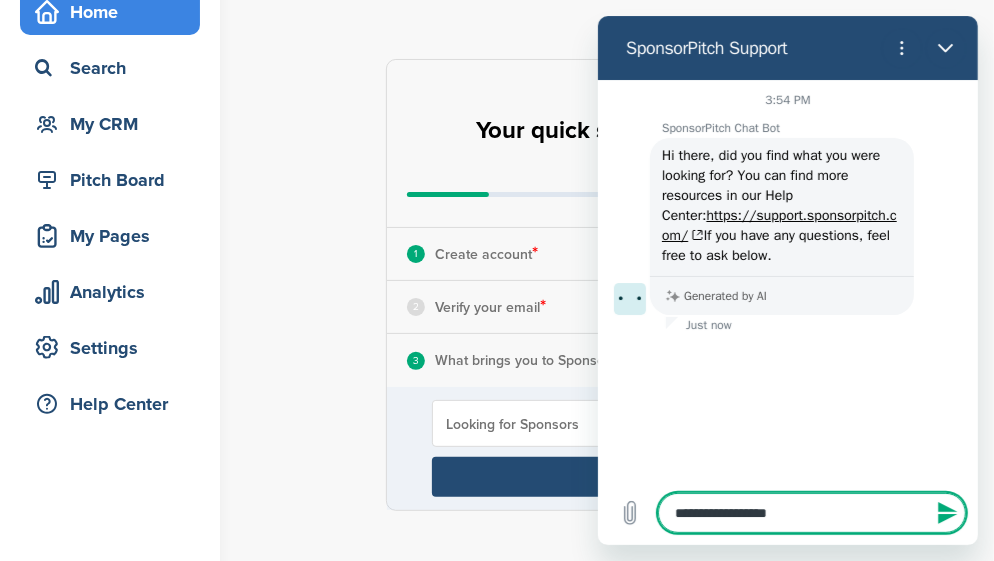 type on "**********" 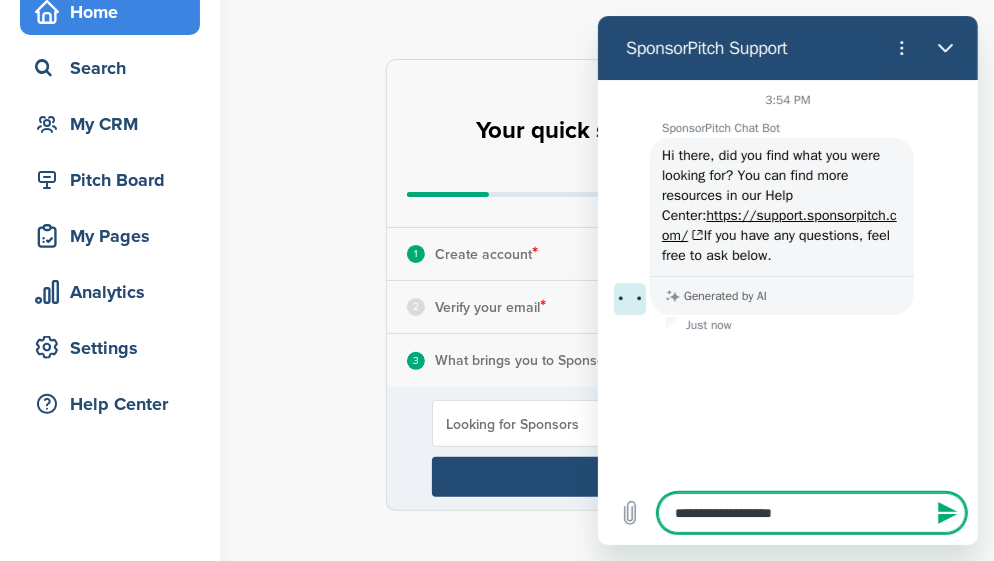 type on "**********" 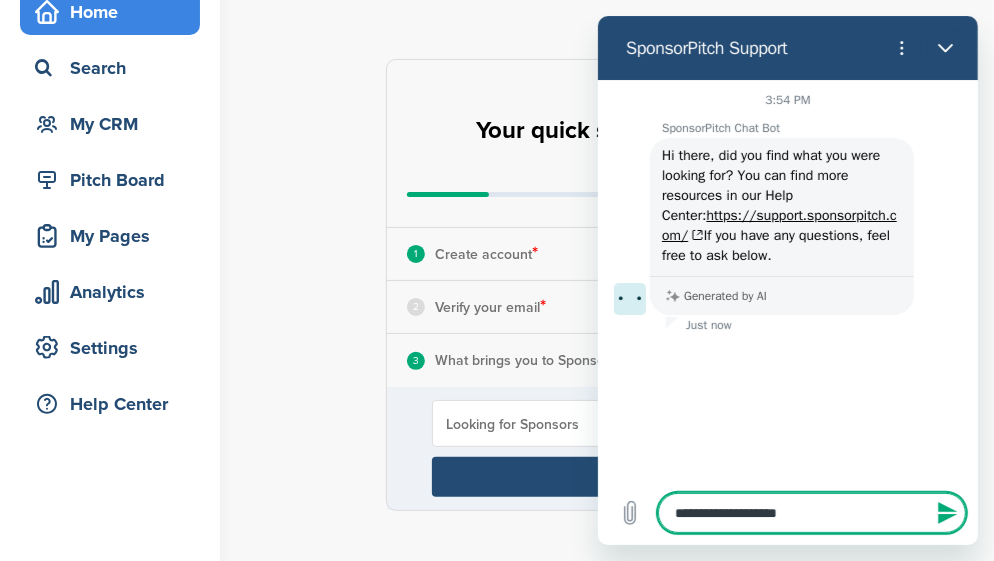 type on "**********" 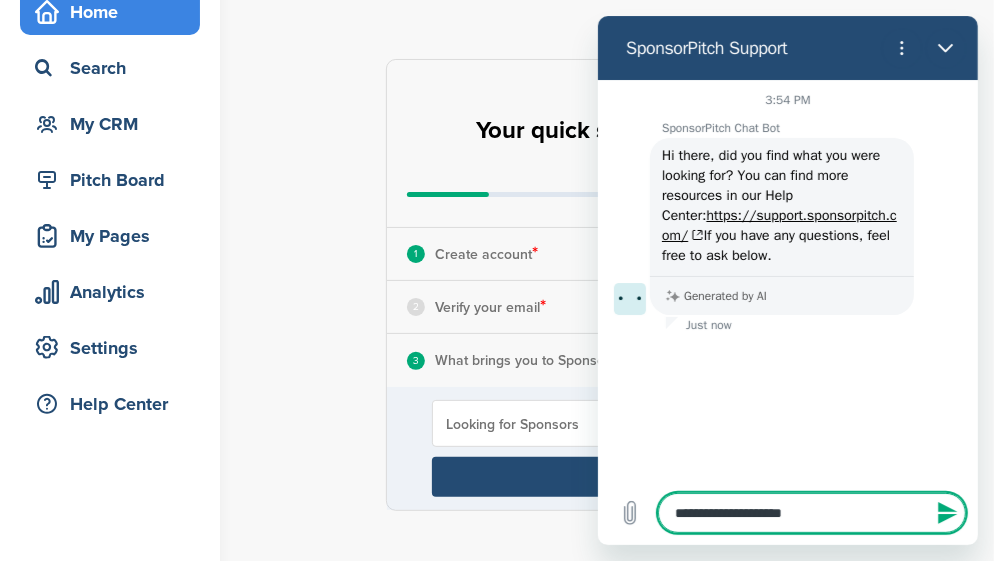 type on "**********" 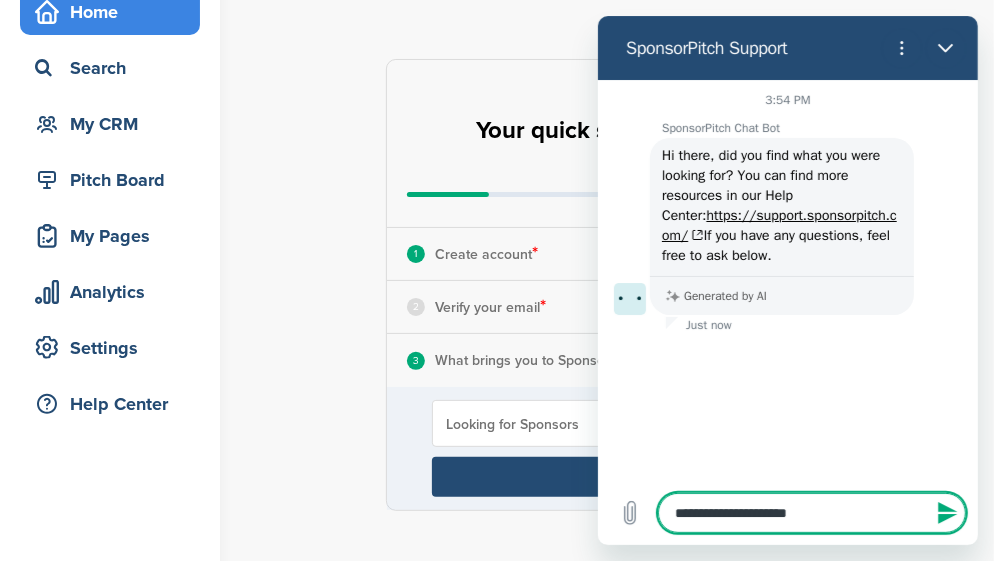 type on "**********" 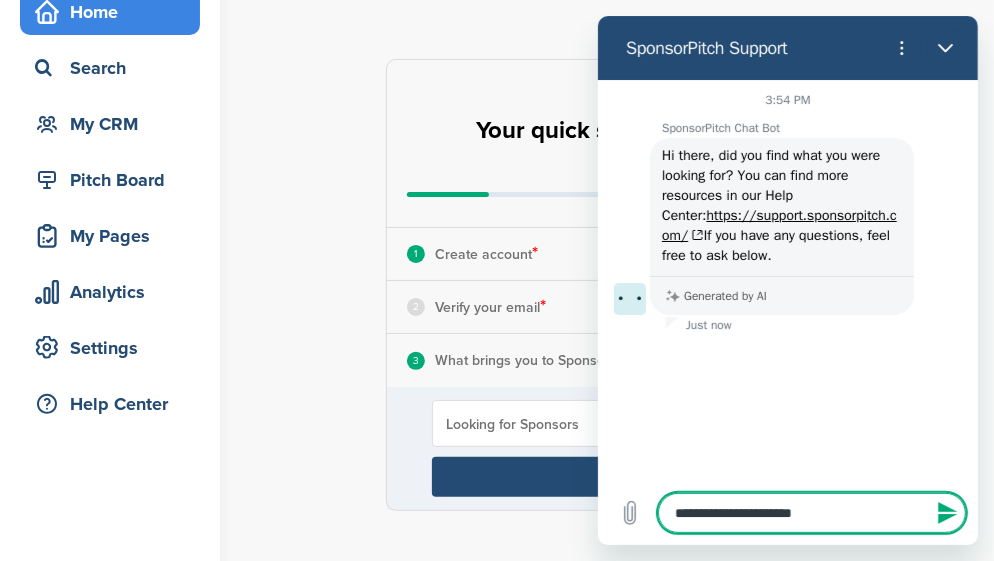 type on "**********" 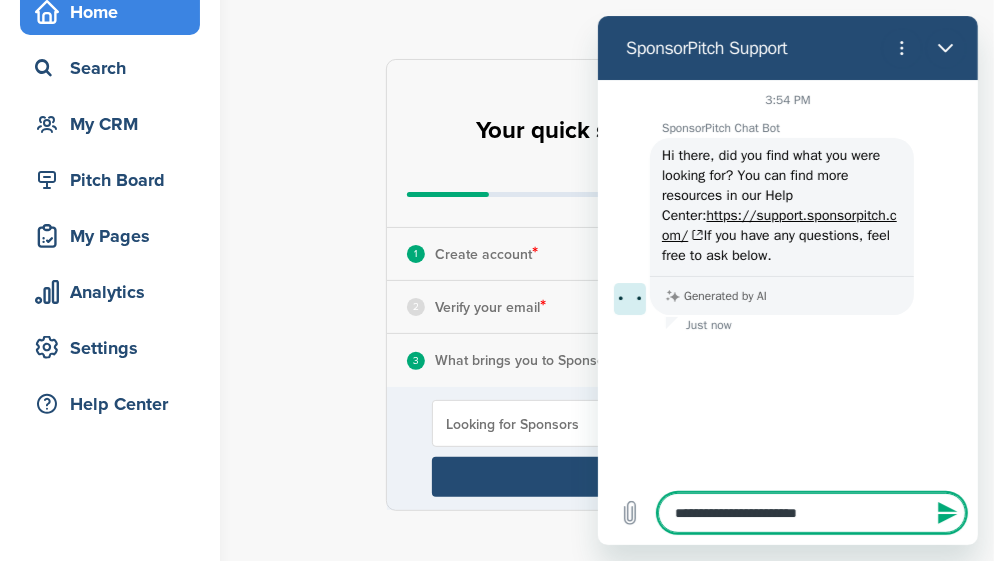 type on "**********" 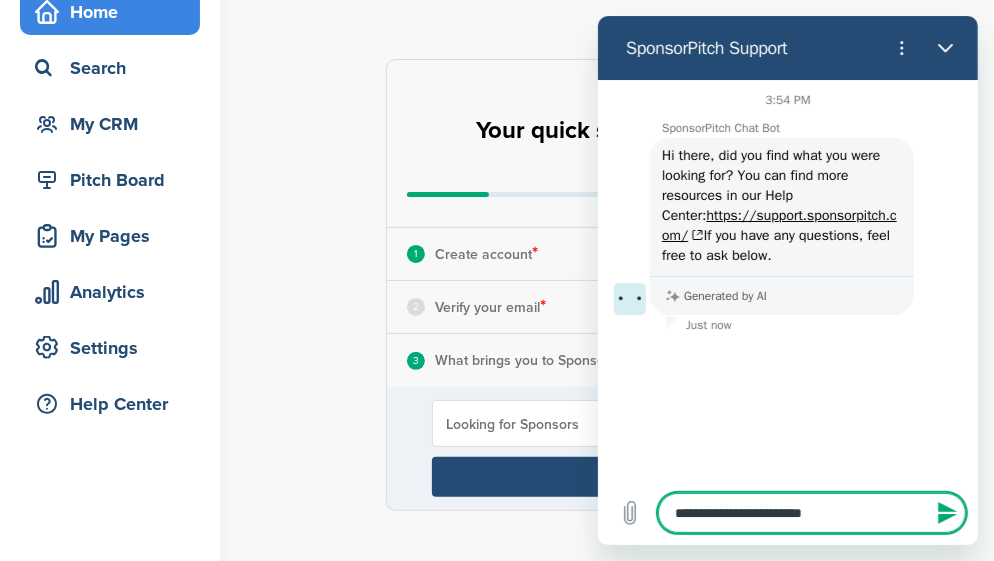 type on "**********" 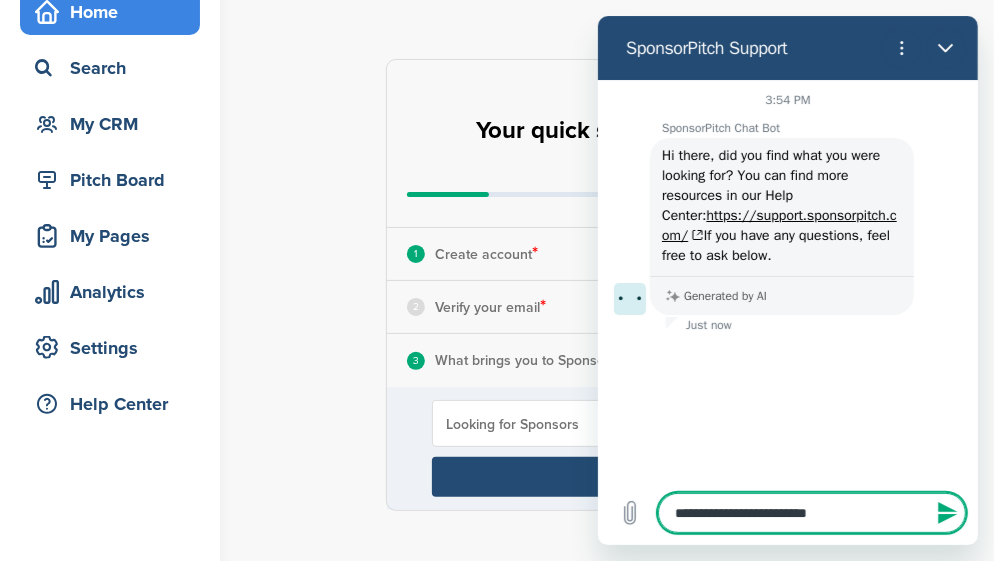 type on "**********" 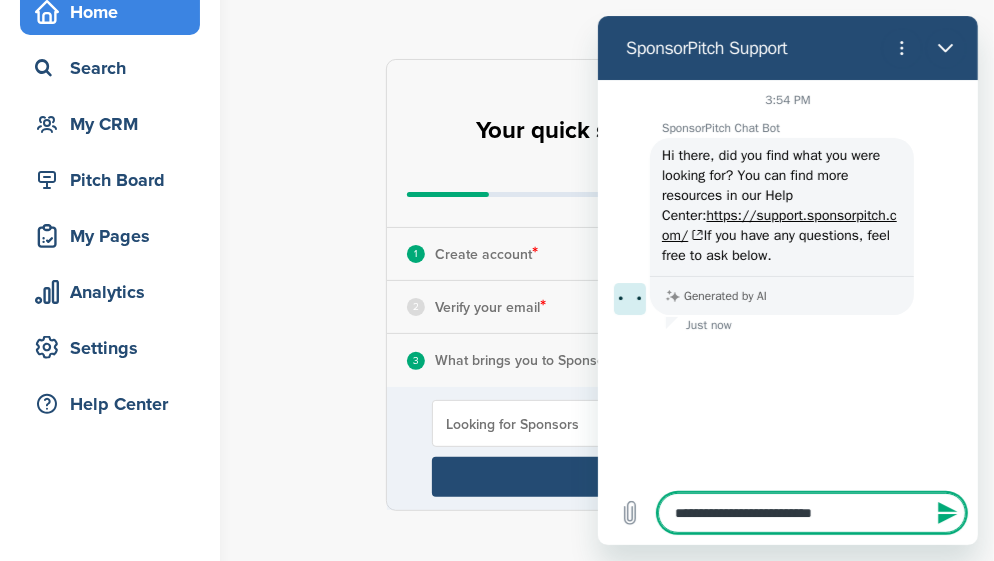 type on "**********" 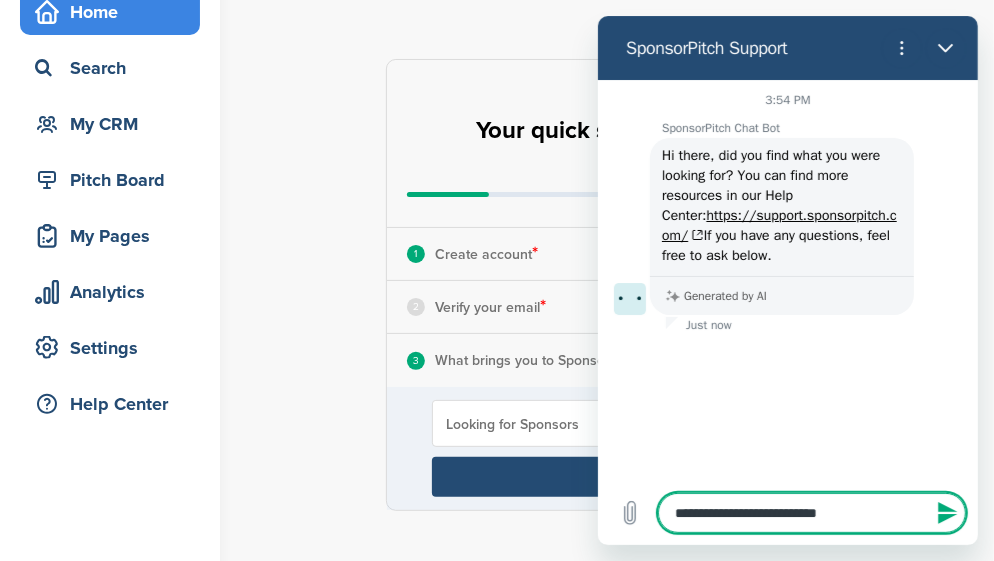 type on "**********" 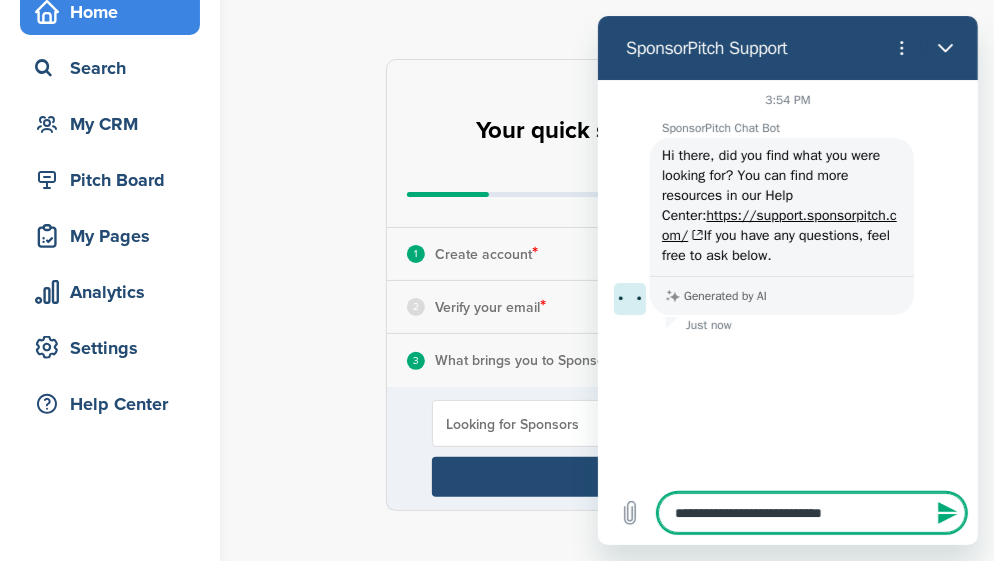 type on "**********" 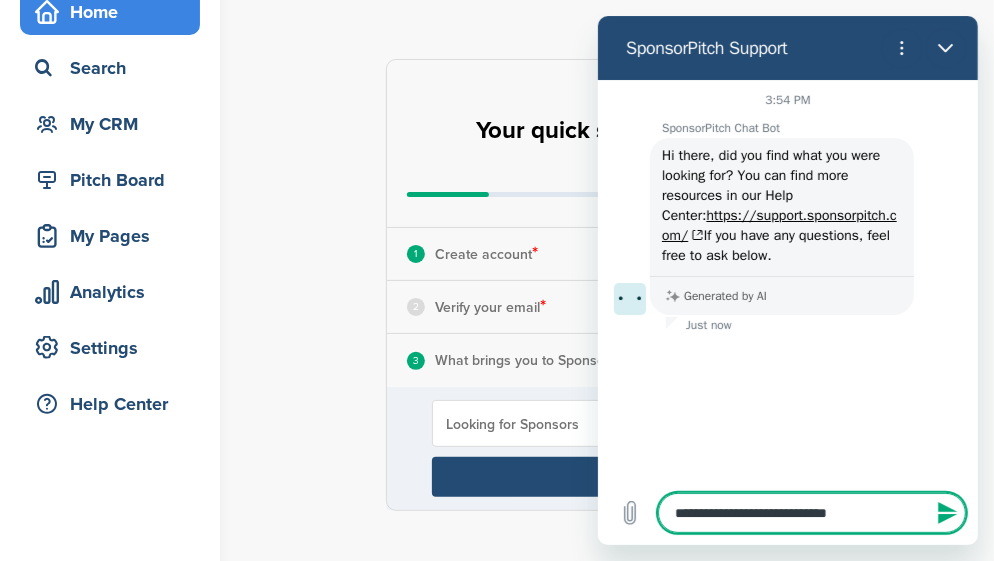 type on "**********" 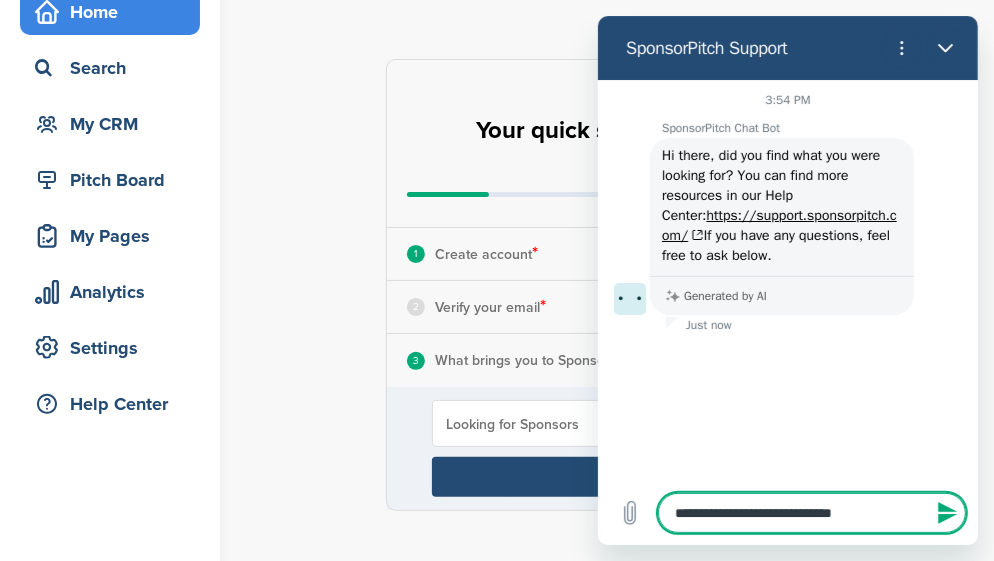 type on "**********" 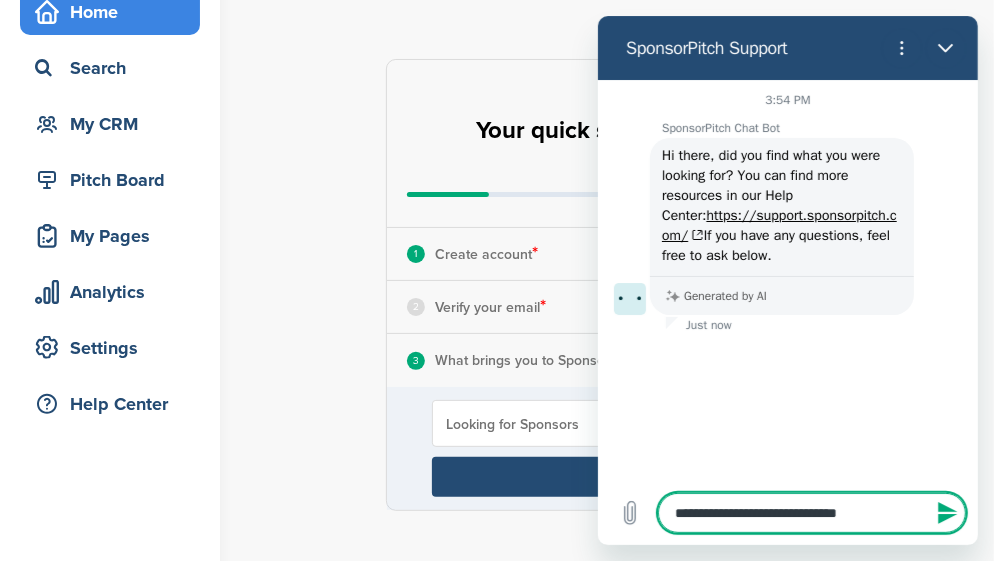 type on "**********" 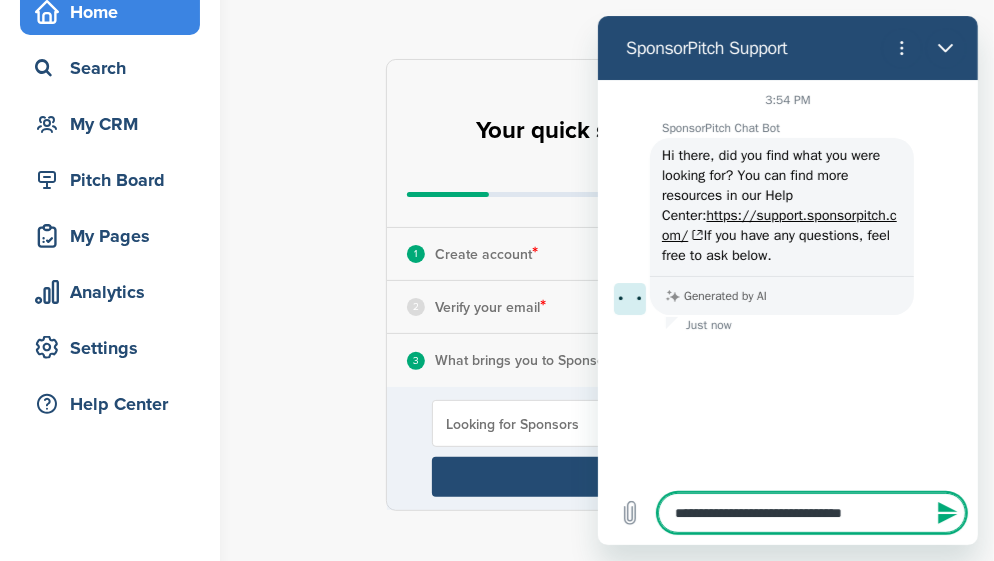 type on "**********" 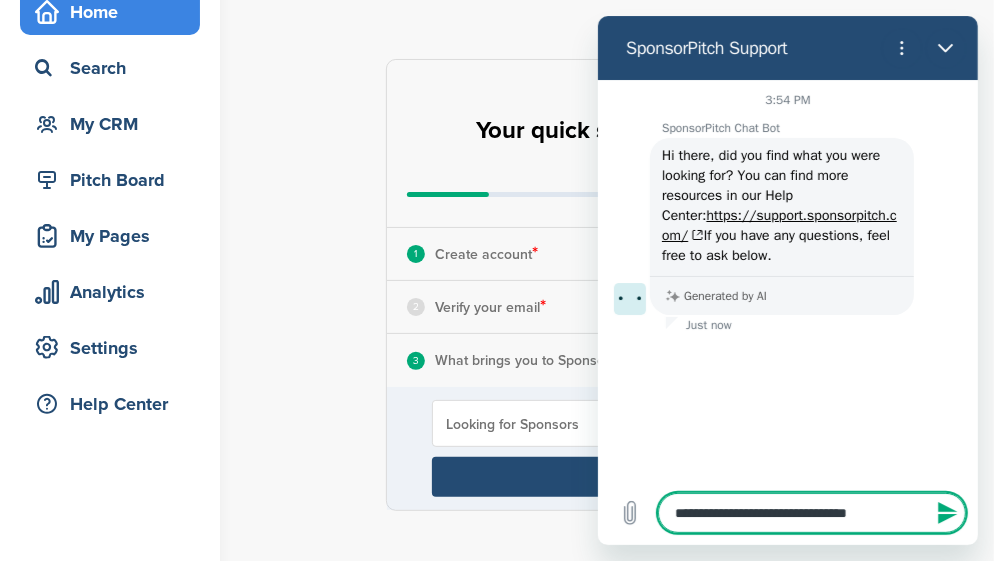 type on "**********" 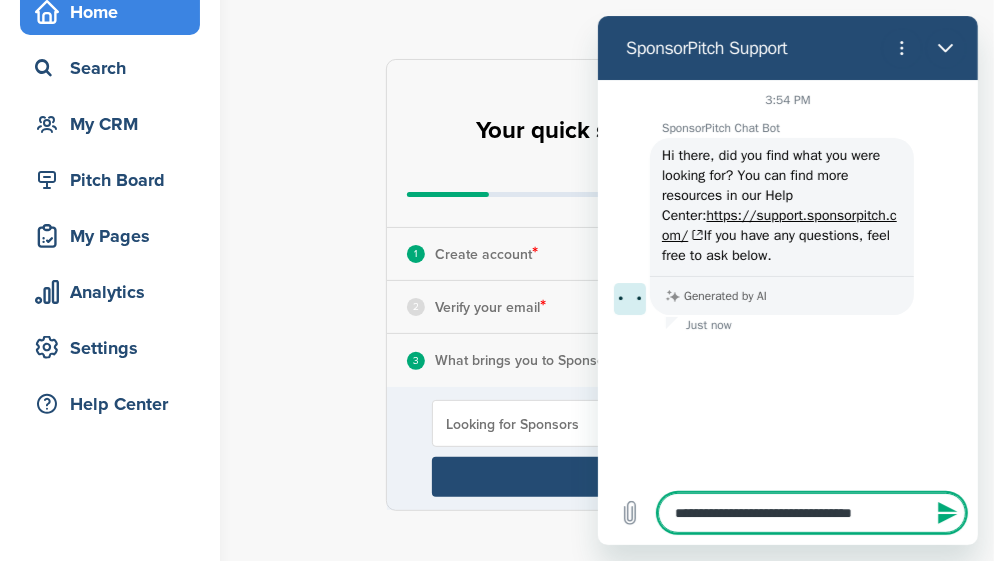type on "**********" 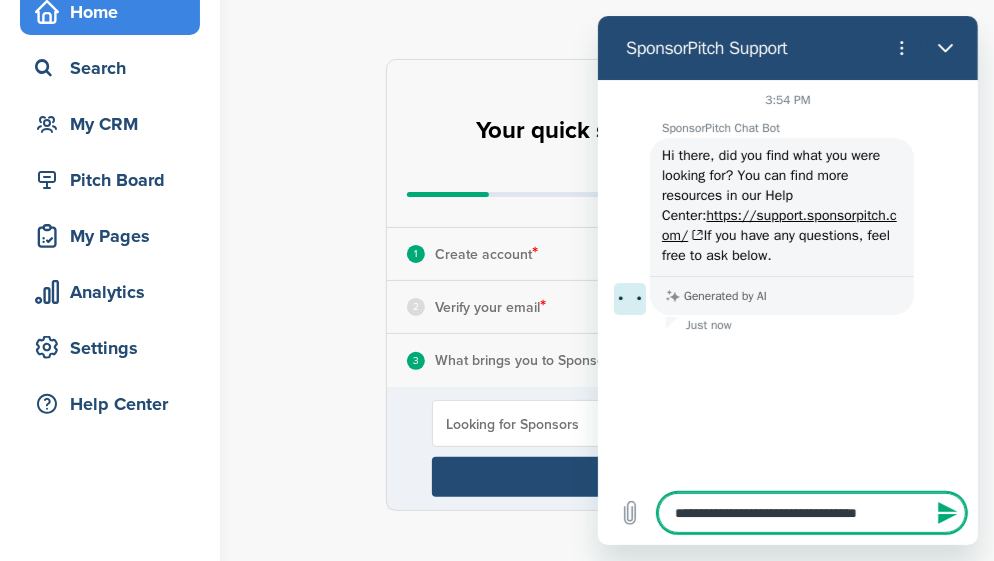 type on "**********" 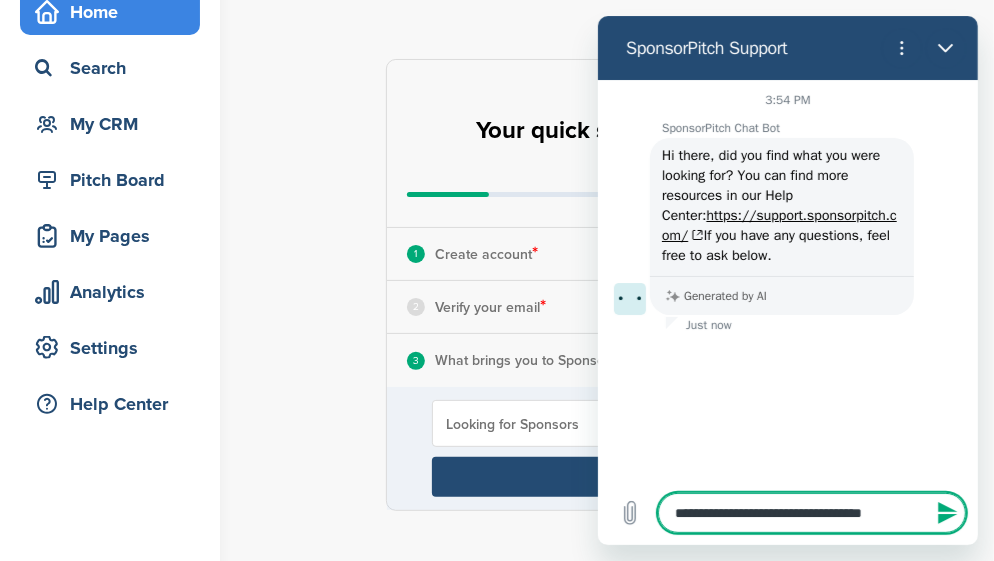 type on "**********" 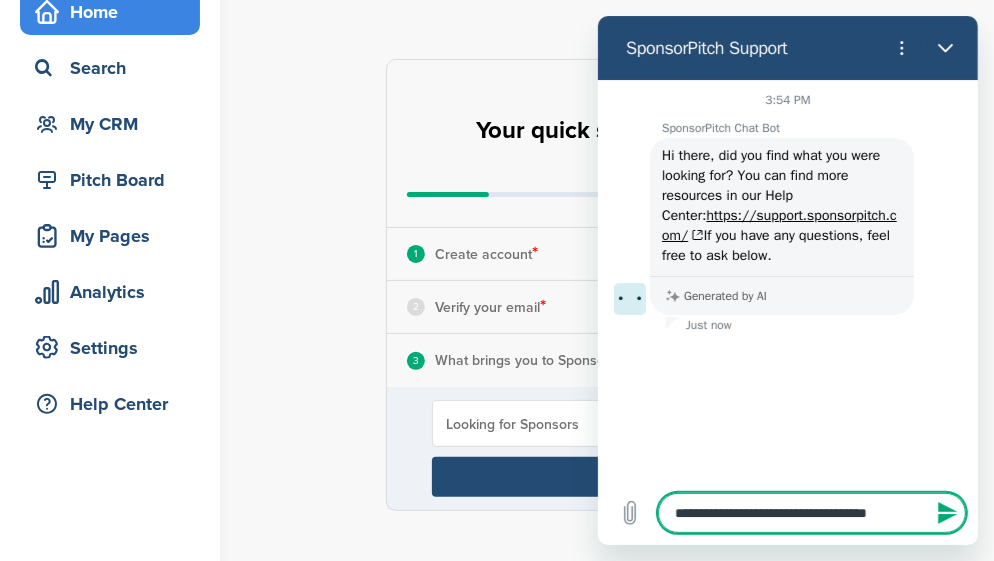 type on "**********" 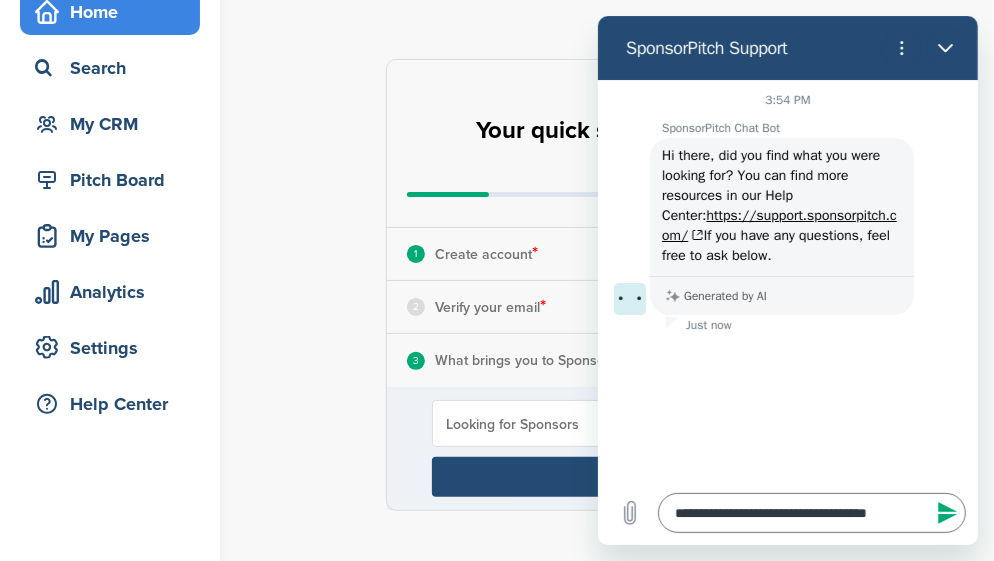 click 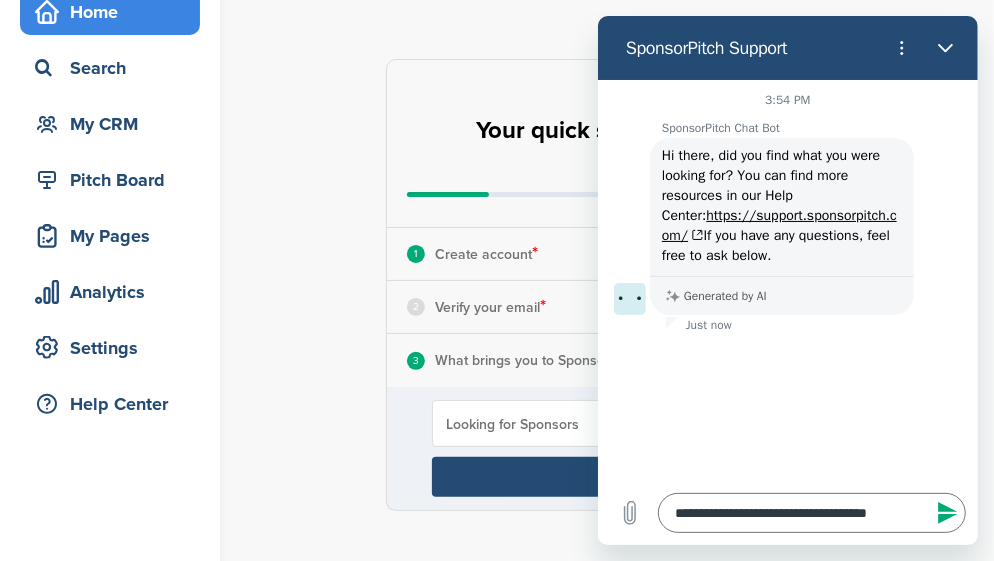 type 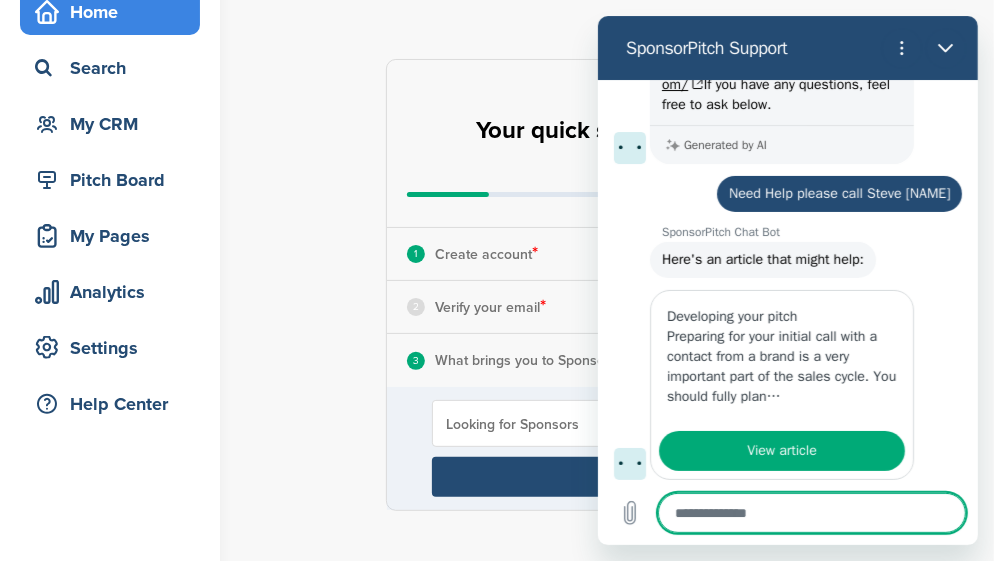 type on "*" 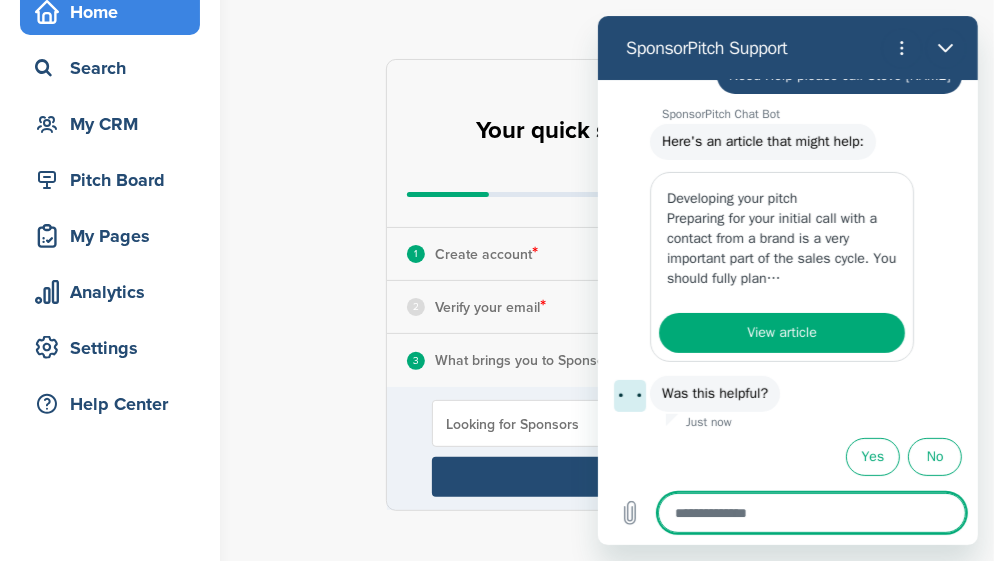 scroll, scrollTop: 287, scrollLeft: 0, axis: vertical 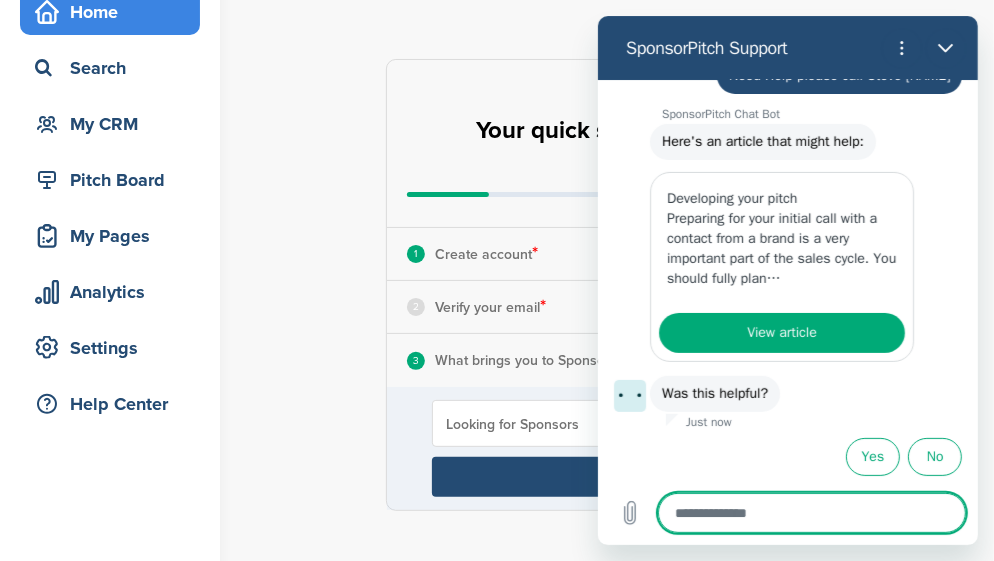 click at bounding box center [811, 513] 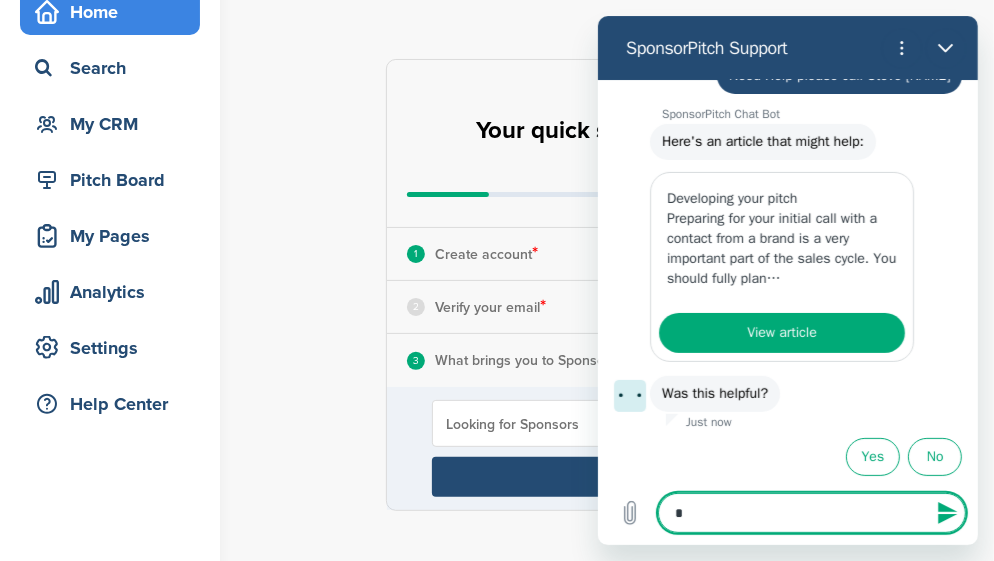 type on "**" 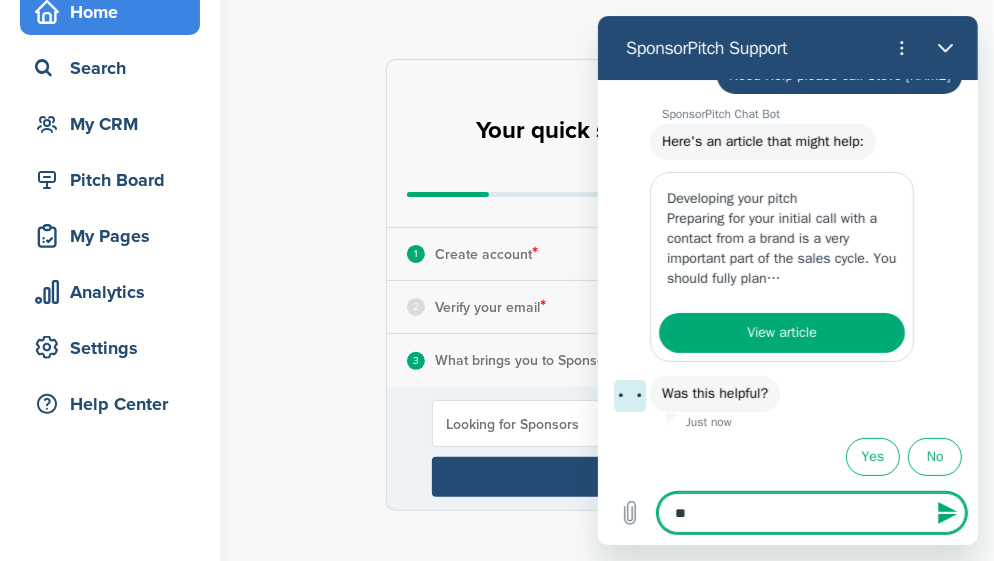 type on "**" 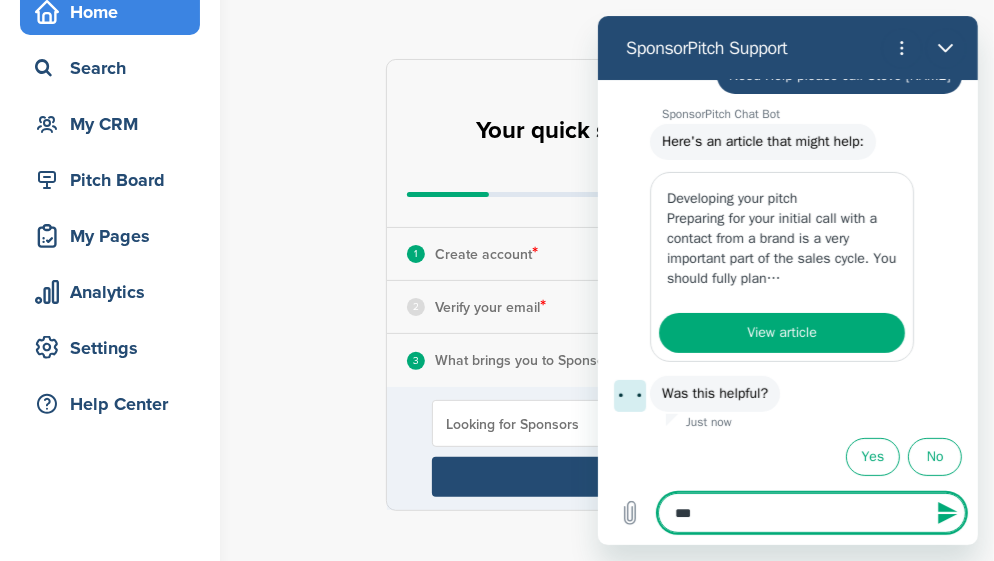 type on "****" 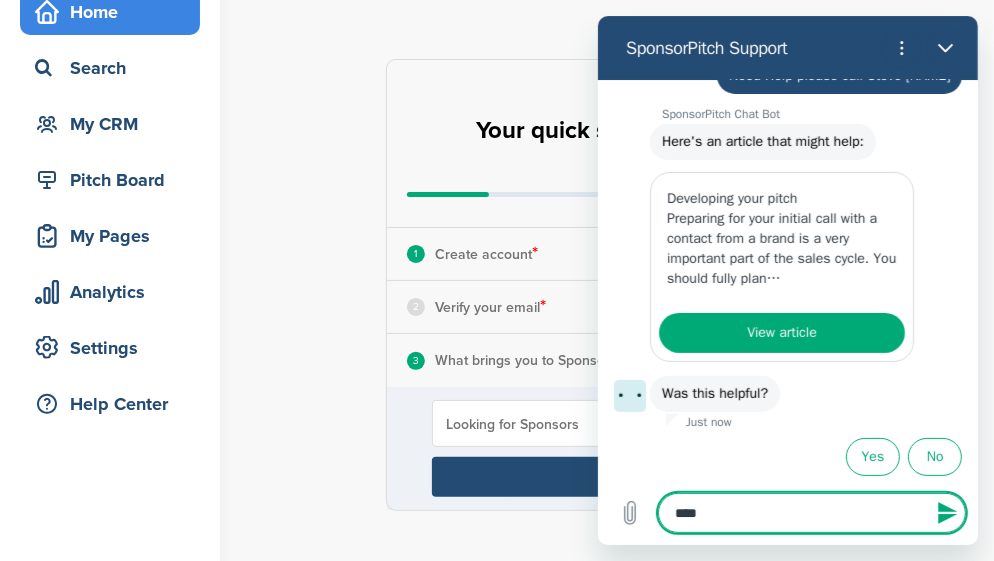 type on "*****" 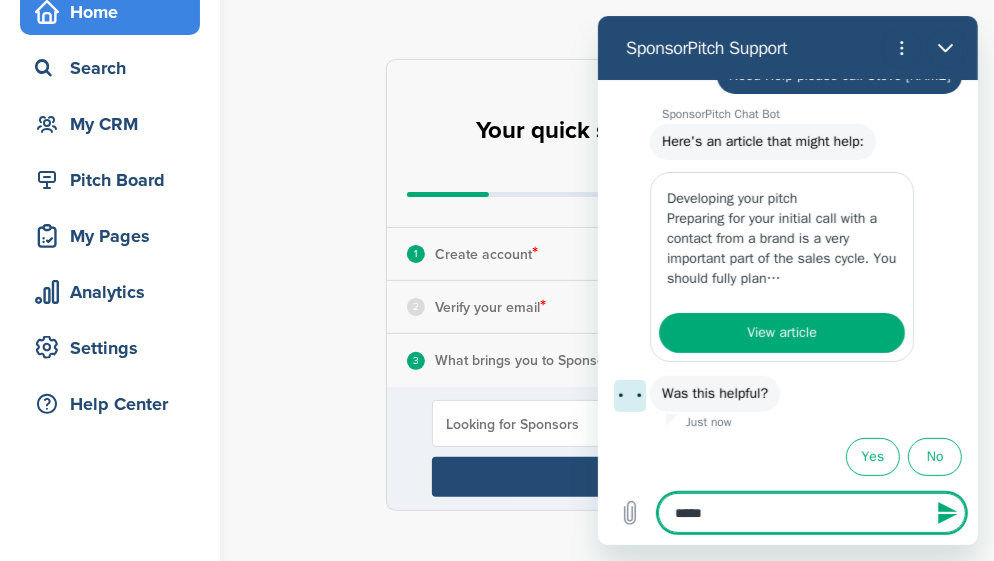 type on "******" 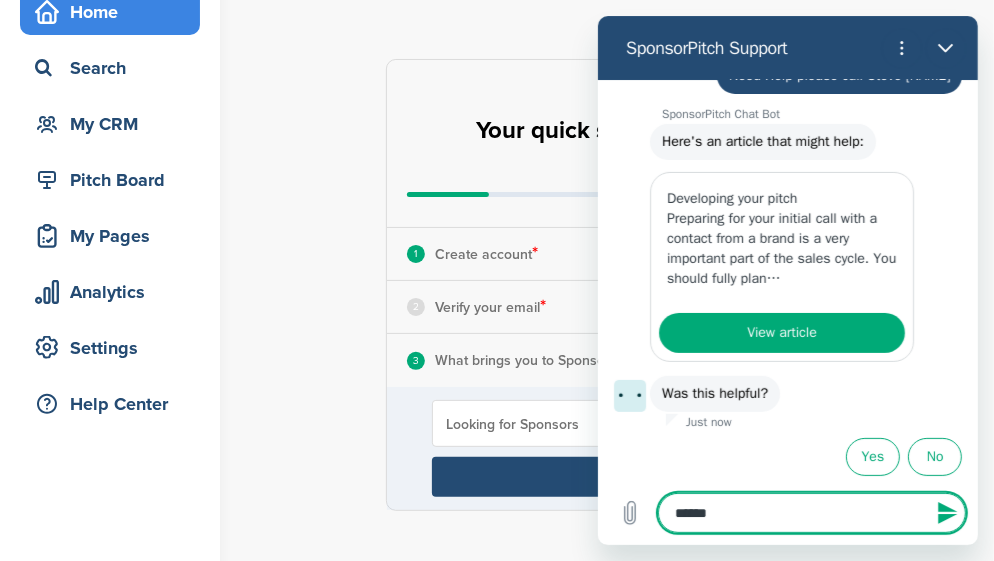 type on "*******" 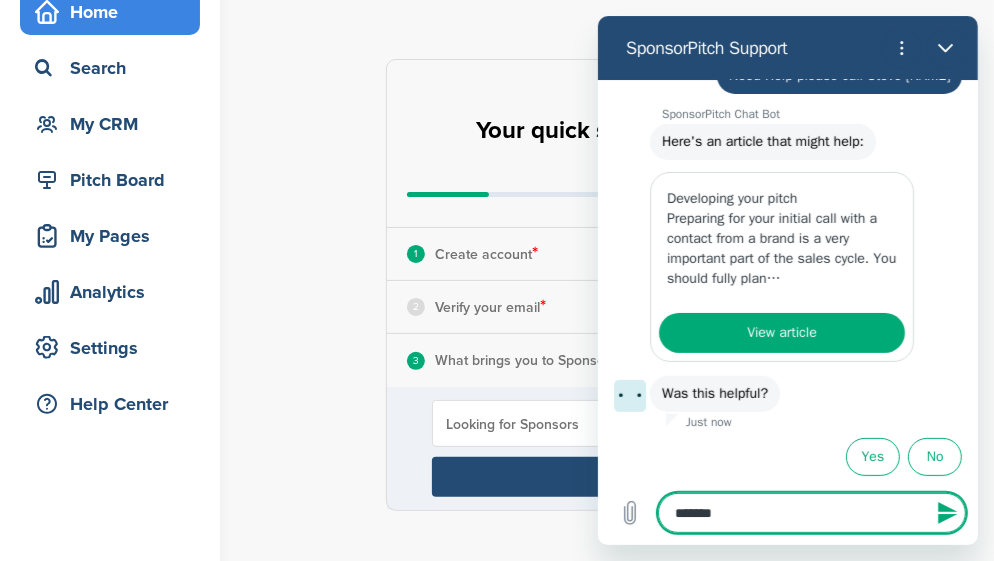 type on "********" 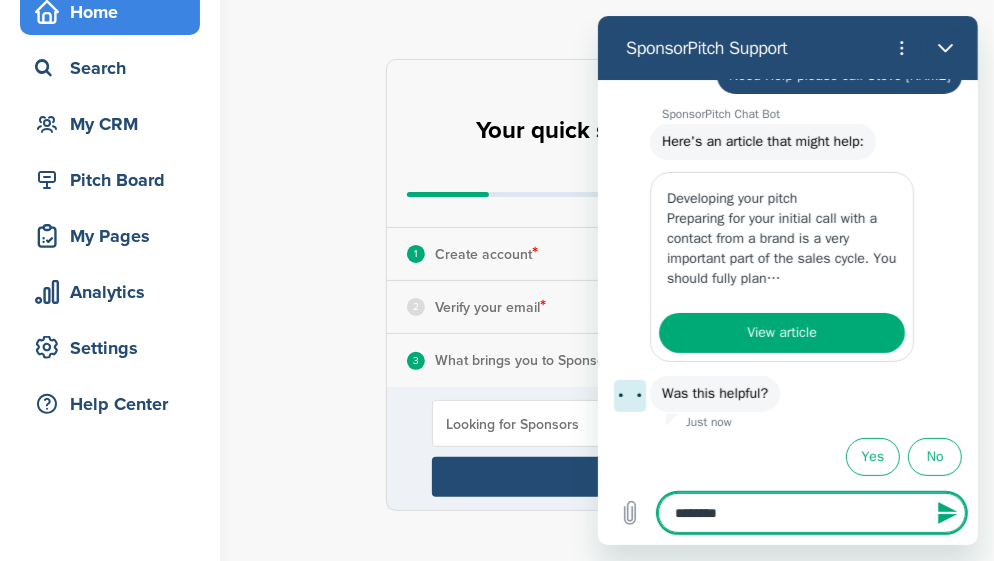 type on "********" 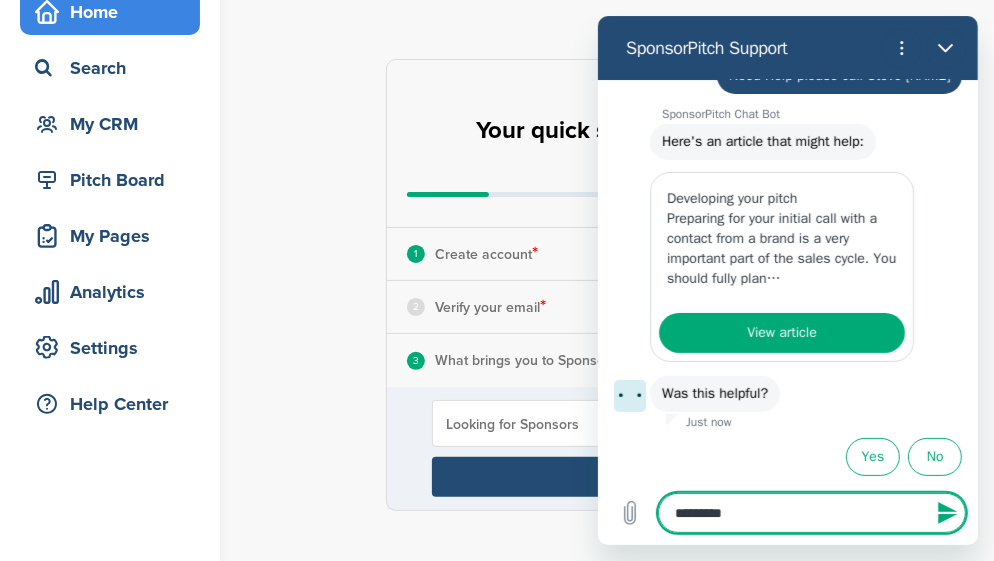type on "**********" 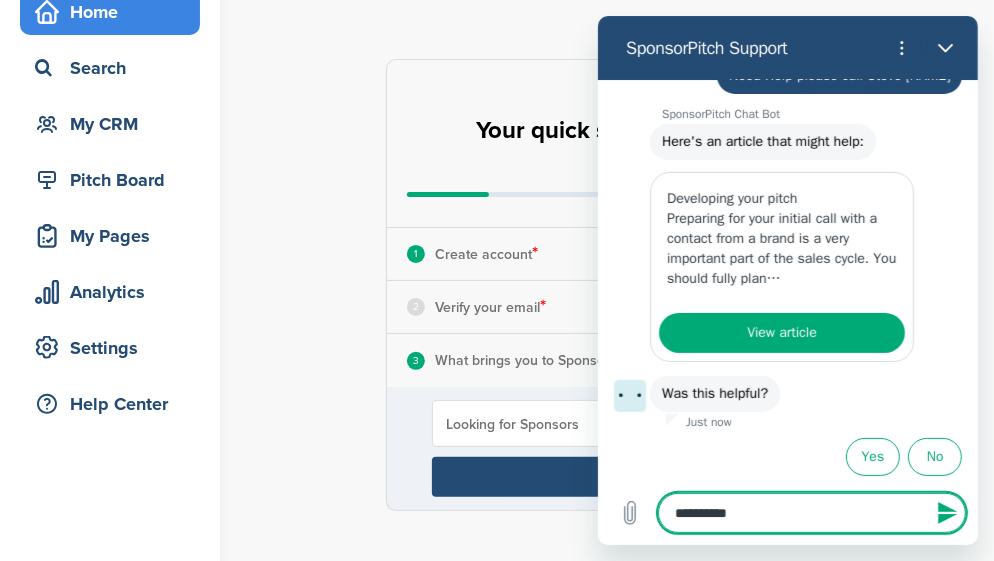 type on "**********" 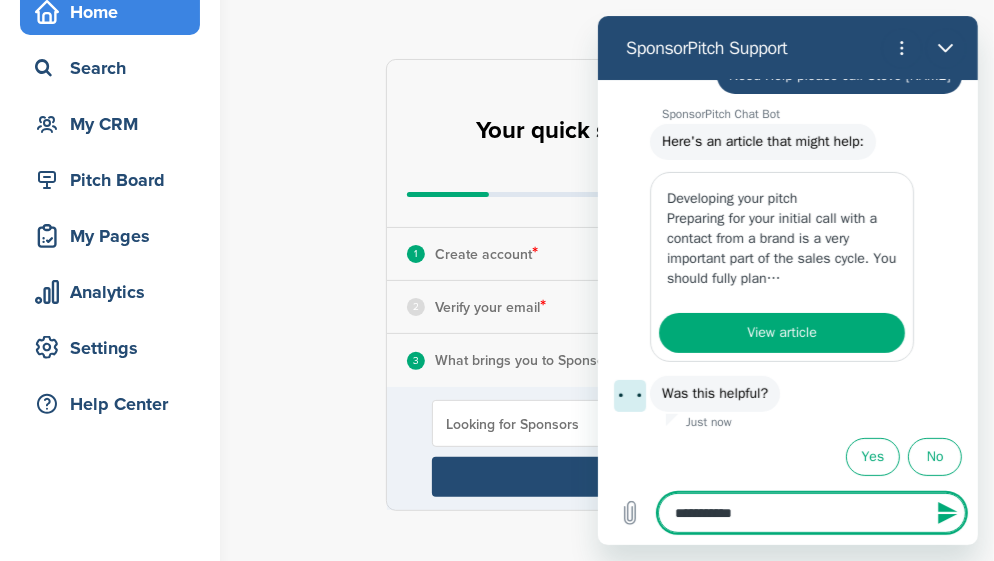 type on "**********" 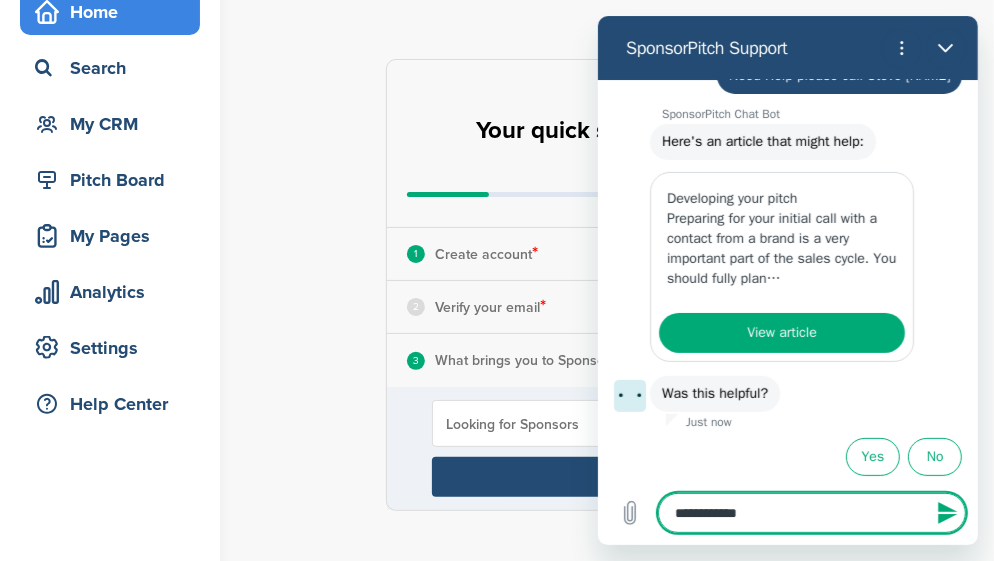 type on "**********" 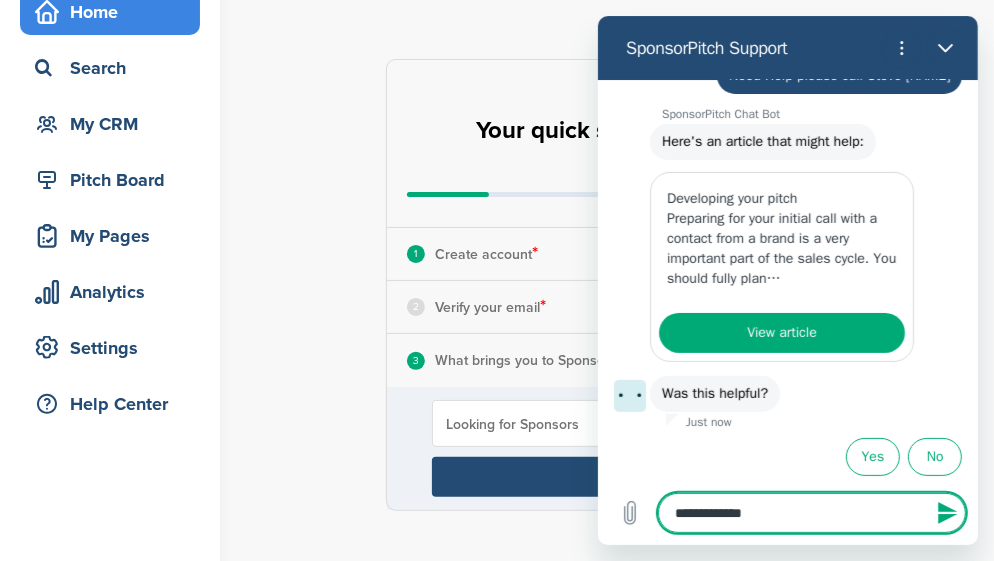 type on "*" 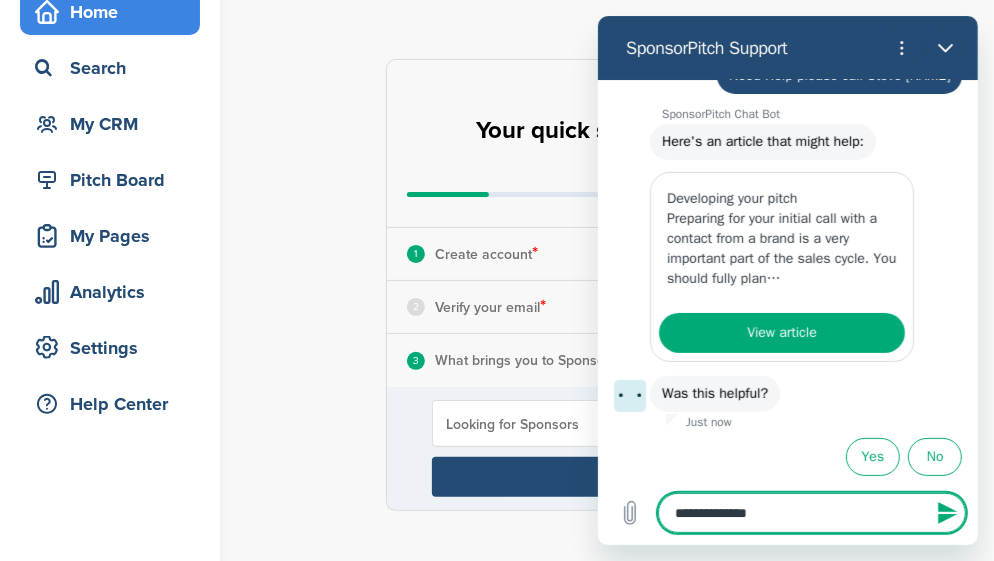 type on "**********" 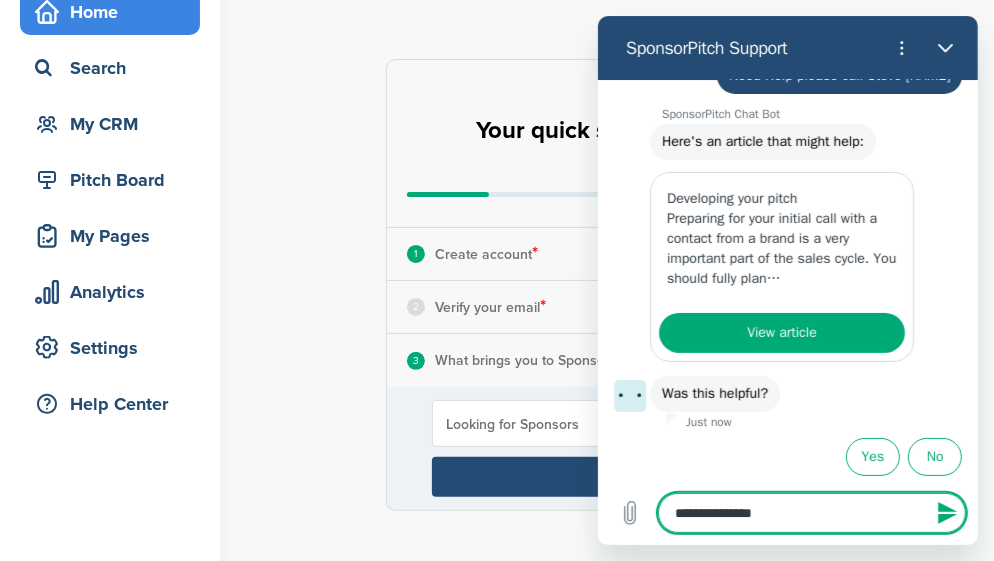 type on "**********" 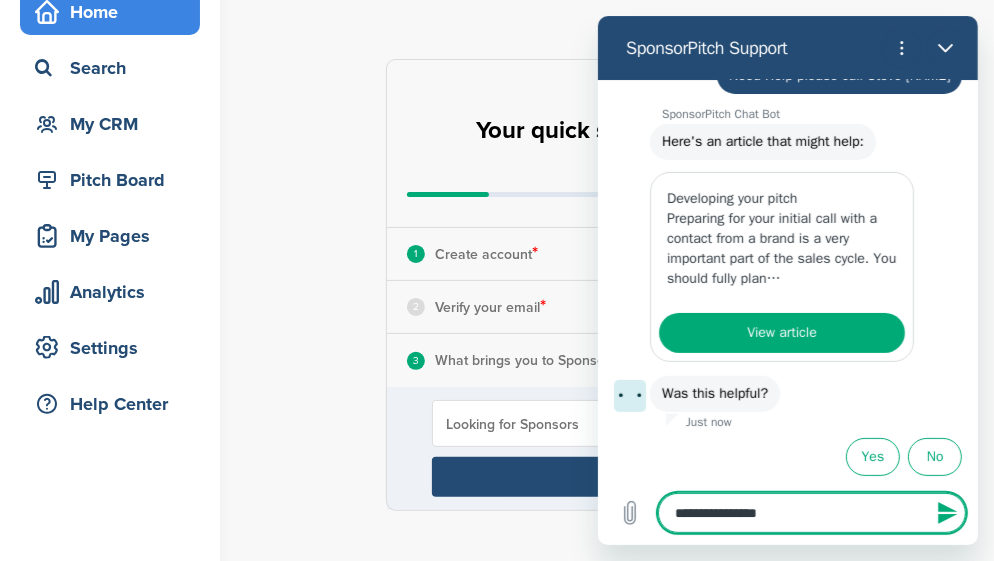 type on "**********" 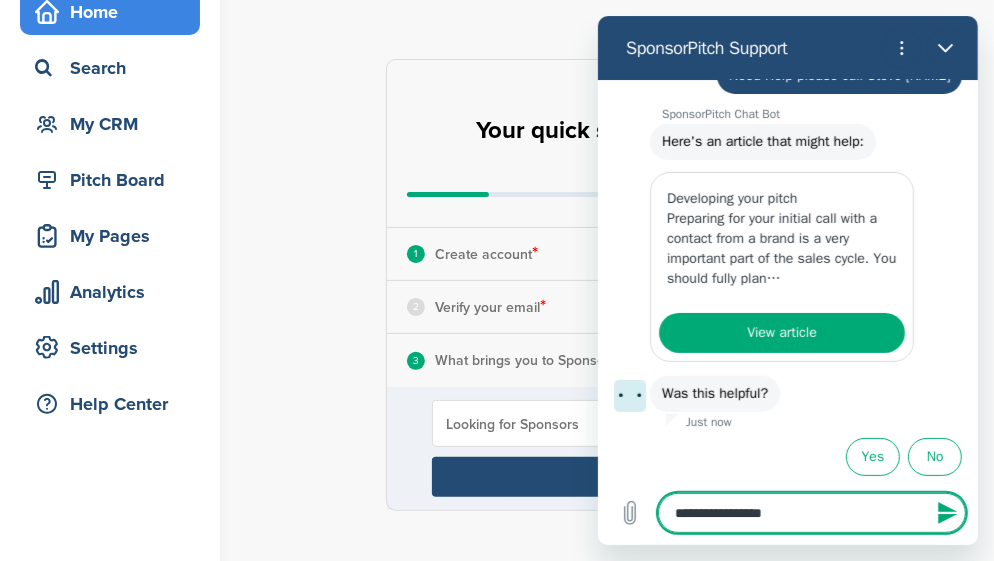 type on "*" 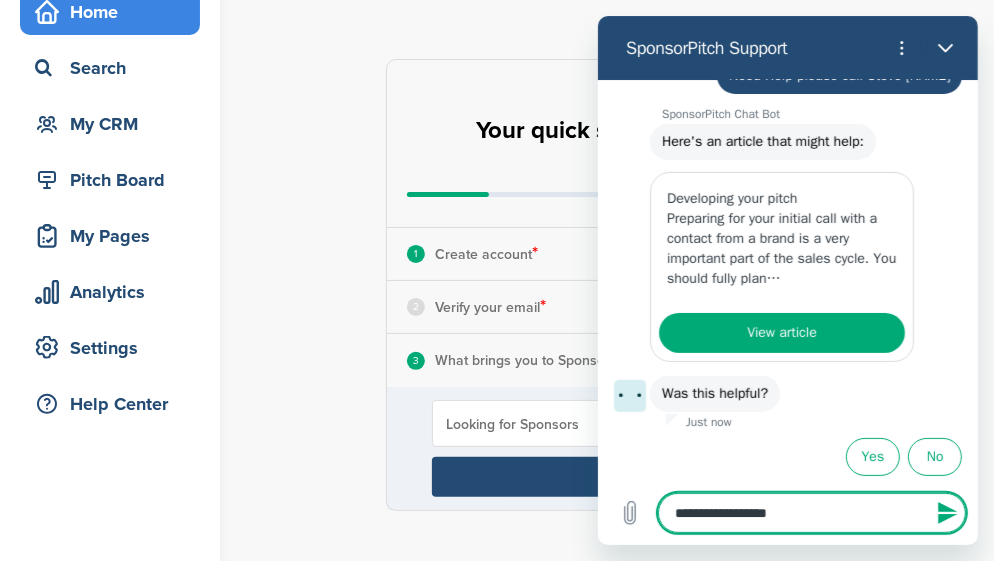 type on "**********" 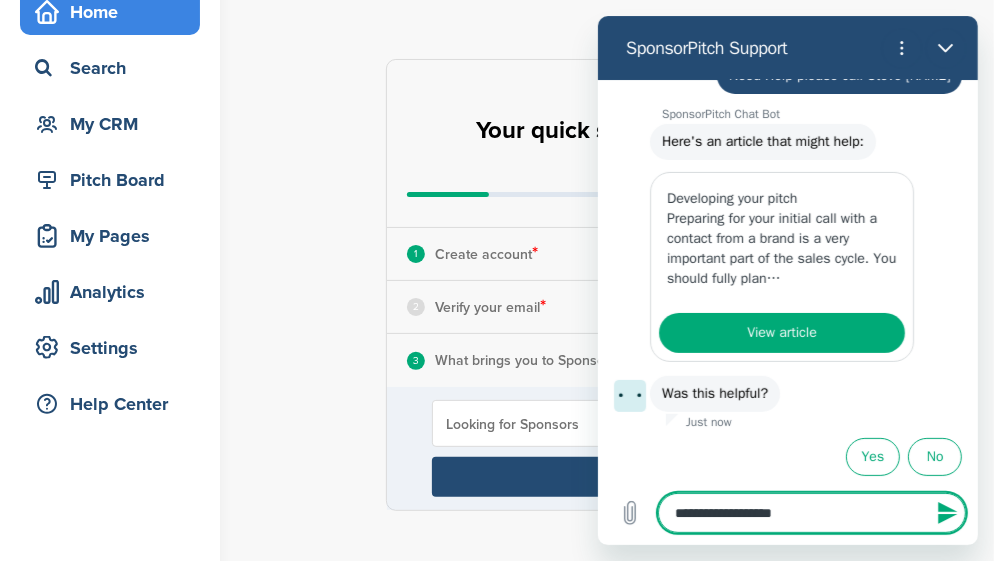 type on "**********" 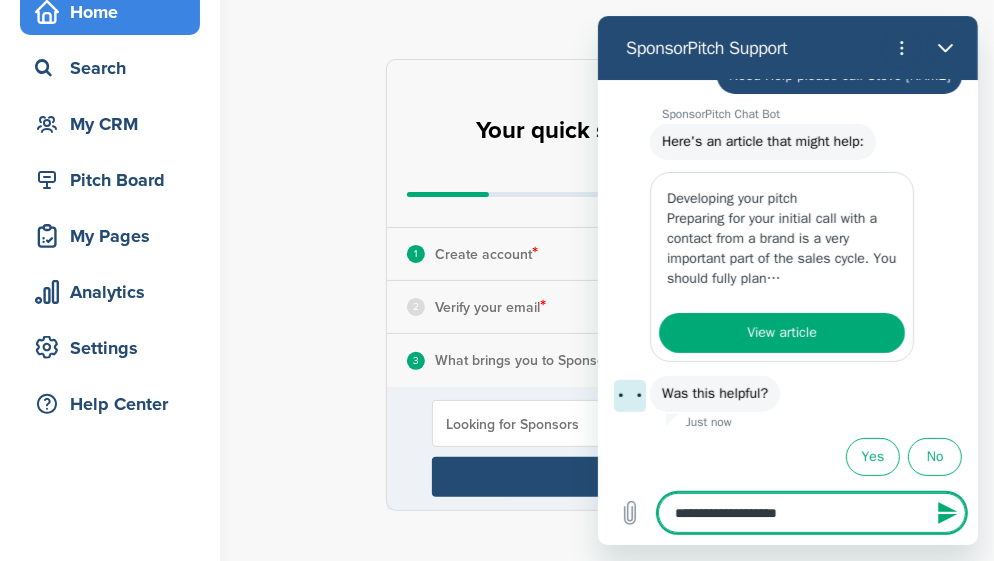 type on "**********" 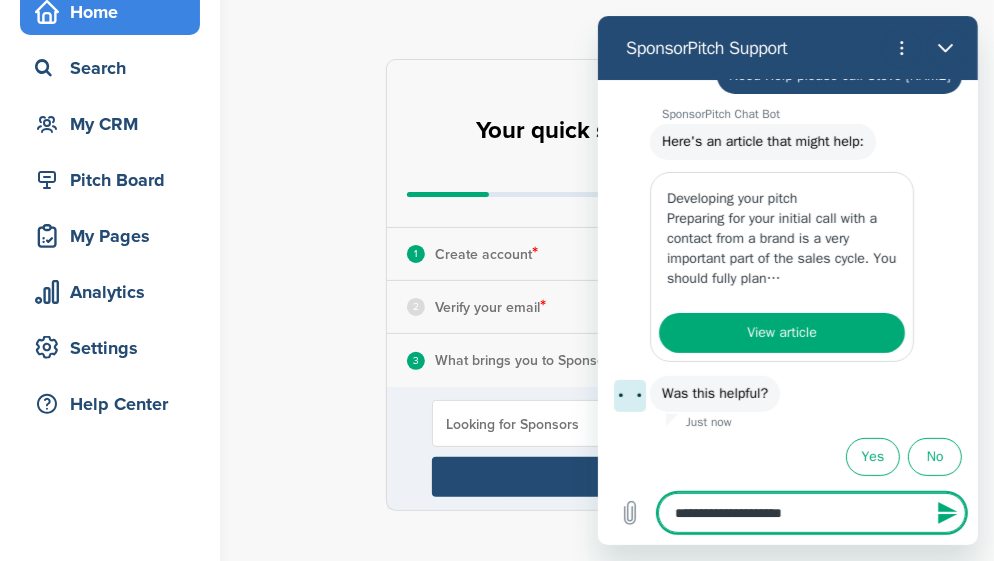 type on "**********" 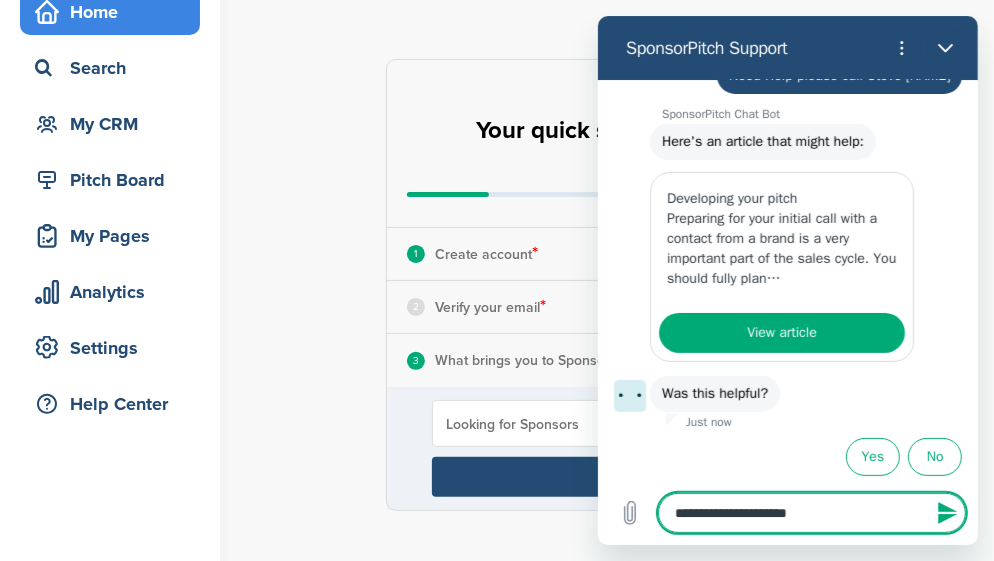 type on "**********" 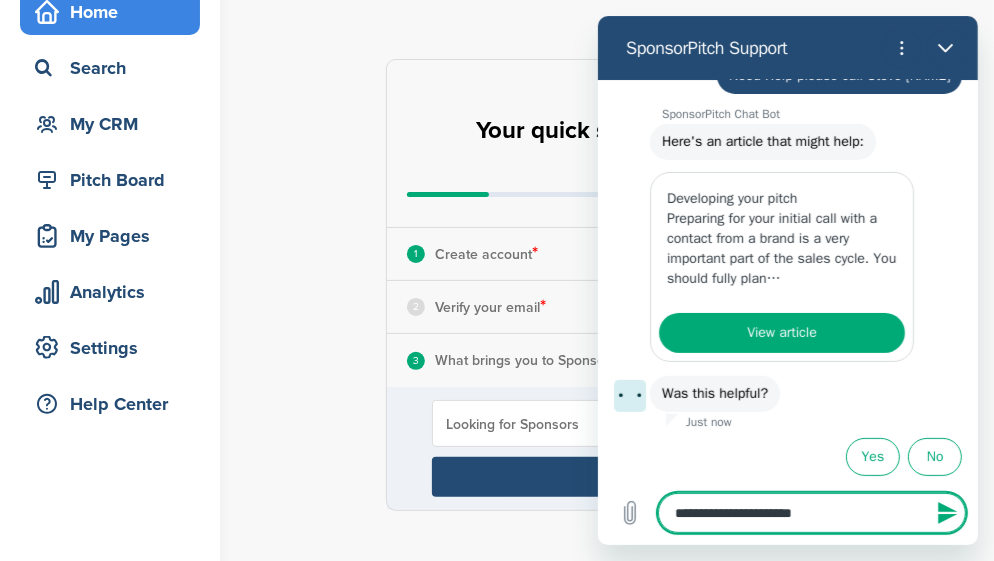 type on "**********" 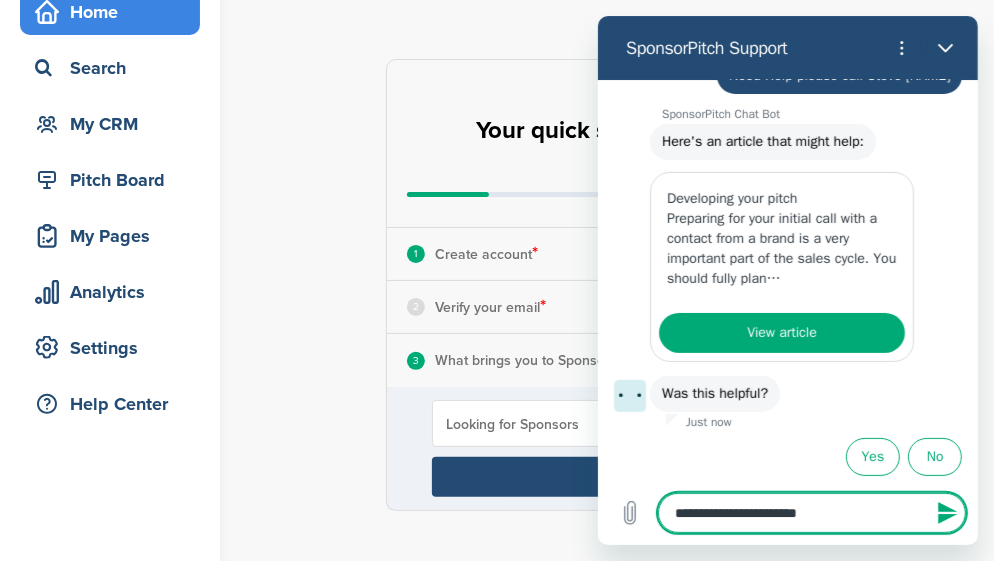 type on "**********" 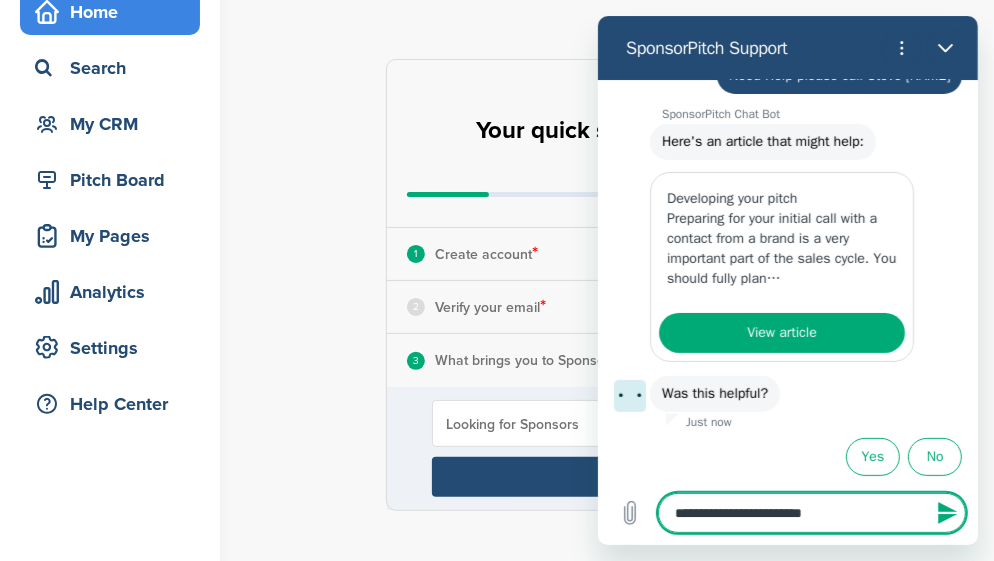 type on "**********" 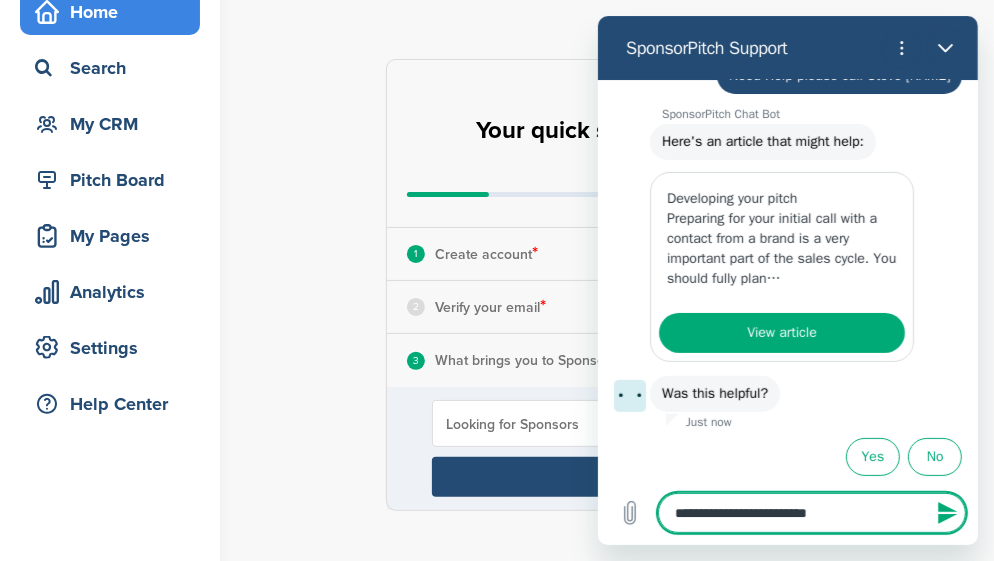 type on "**********" 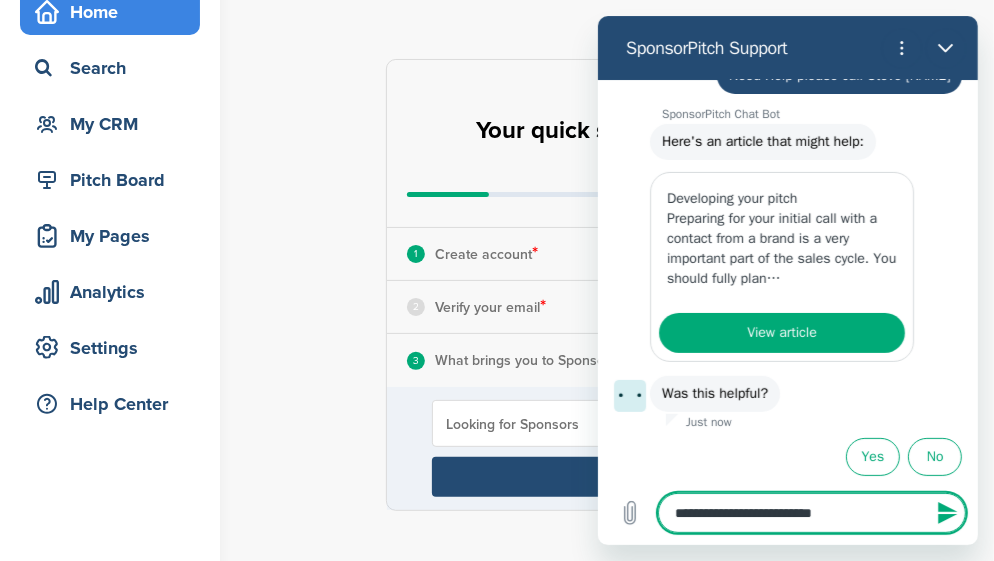 type on "*" 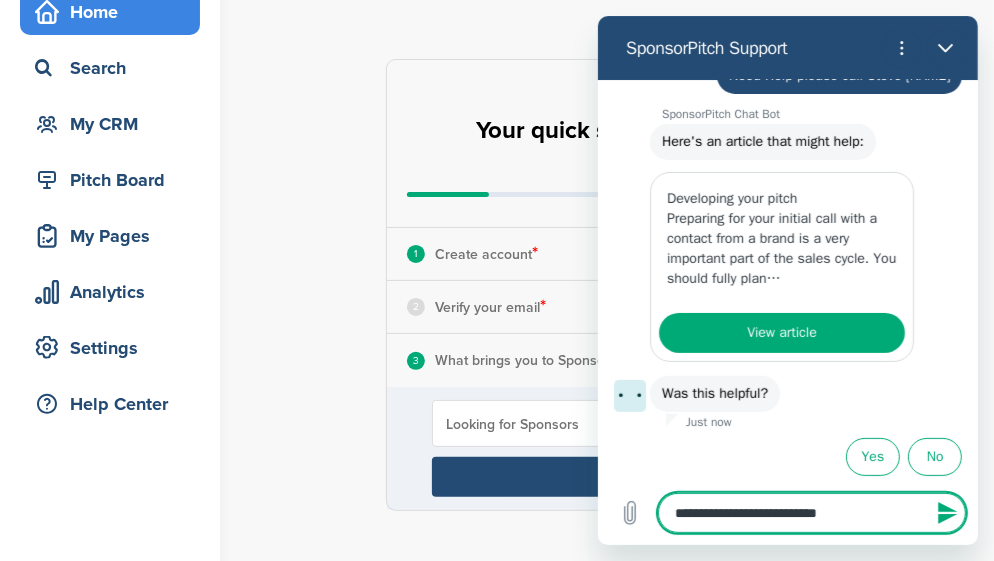 type on "**********" 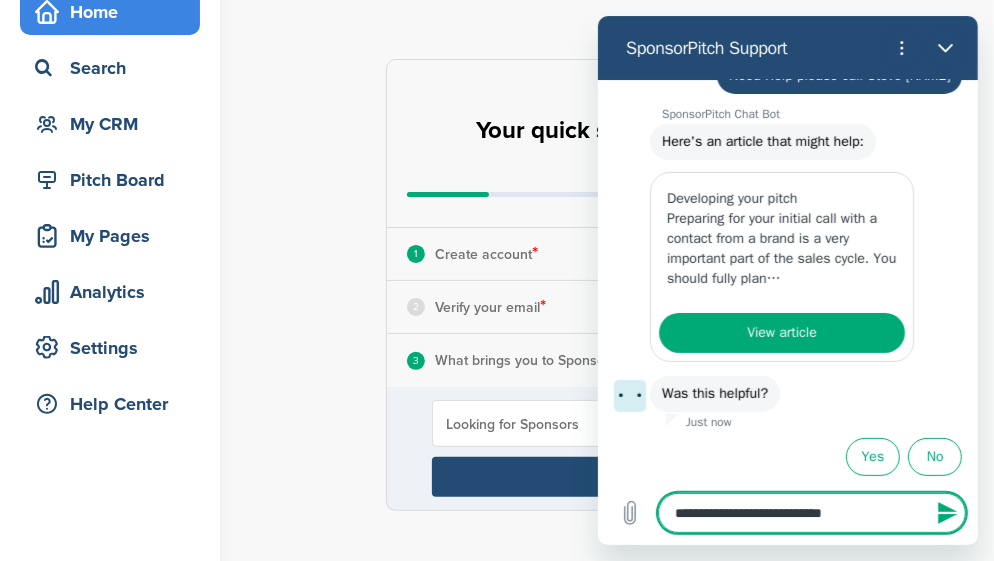 type on "*" 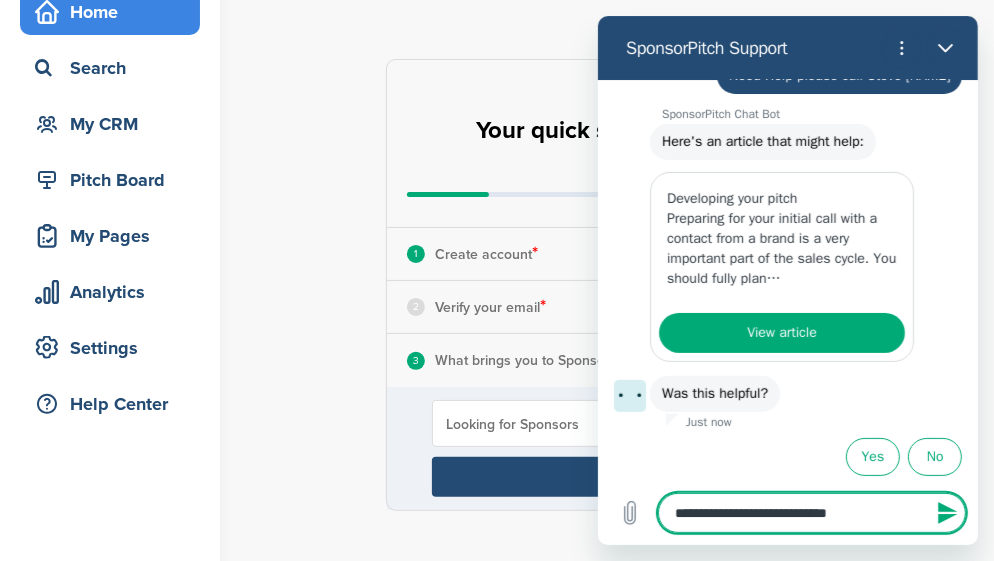 type on "*" 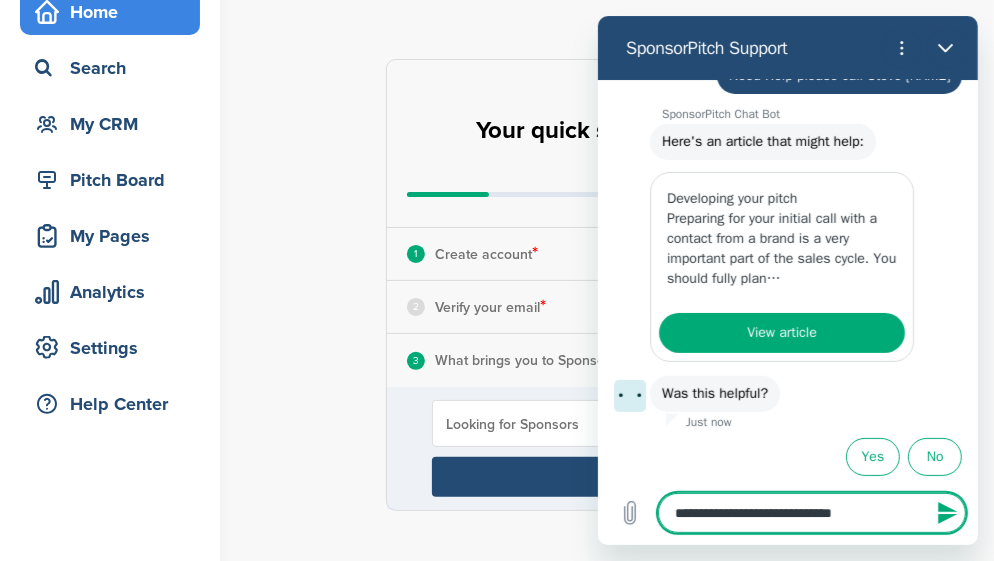 type on "**********" 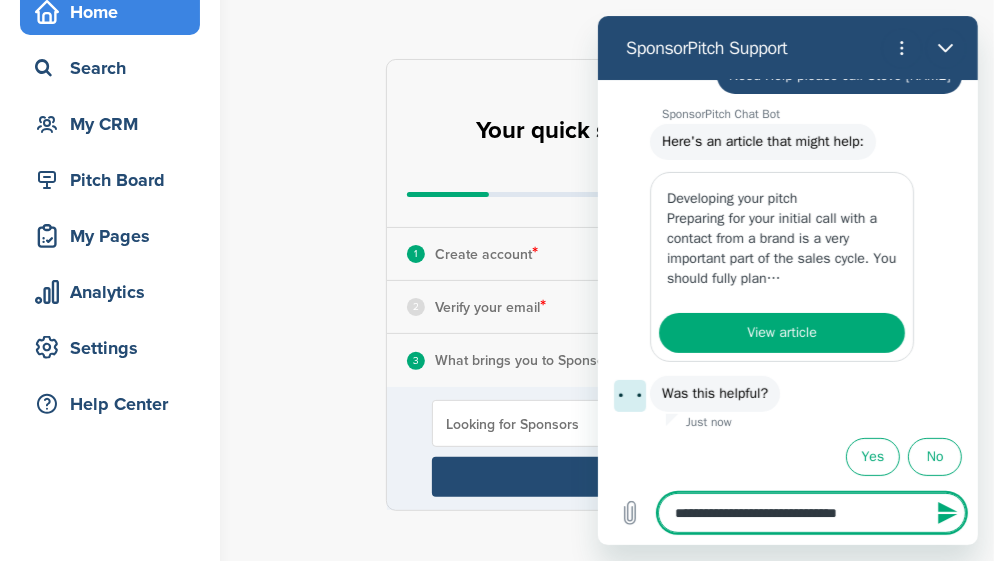 type on "**********" 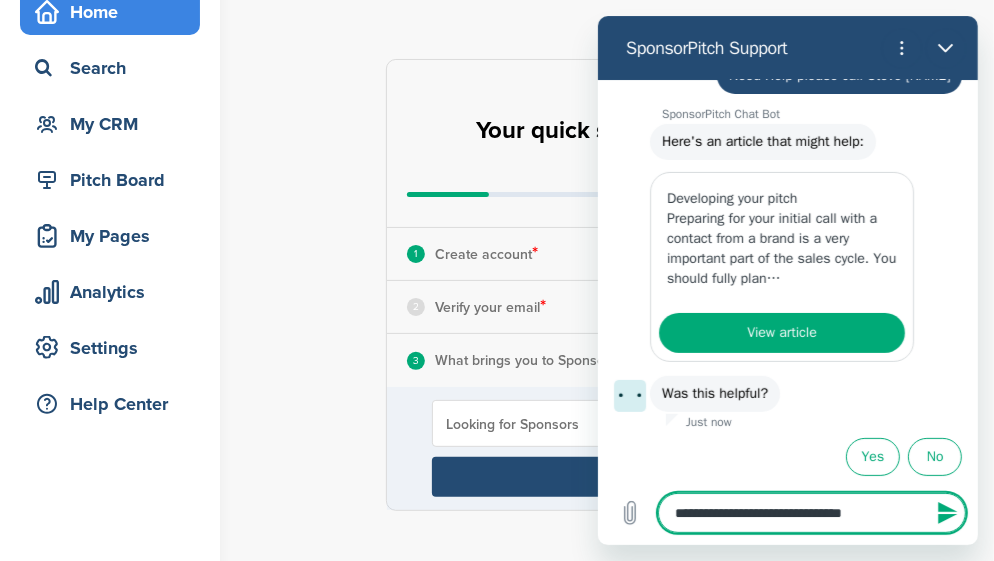 type on "**********" 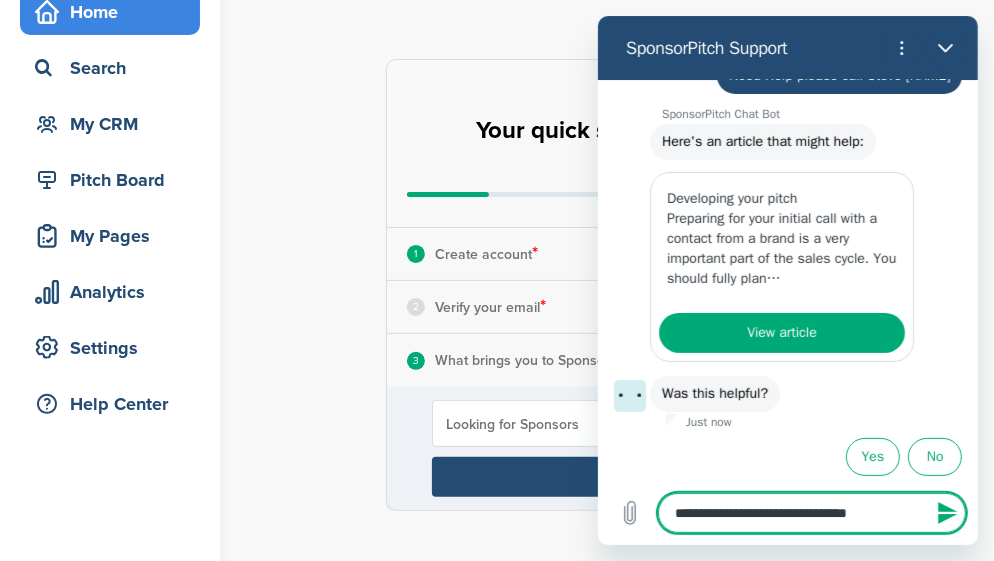 type on "**********" 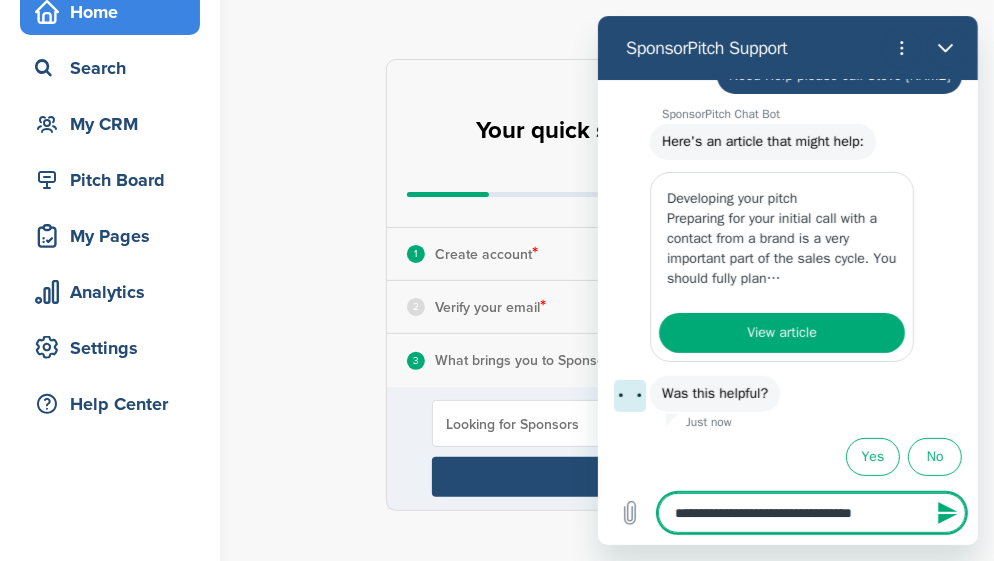 type on "**********" 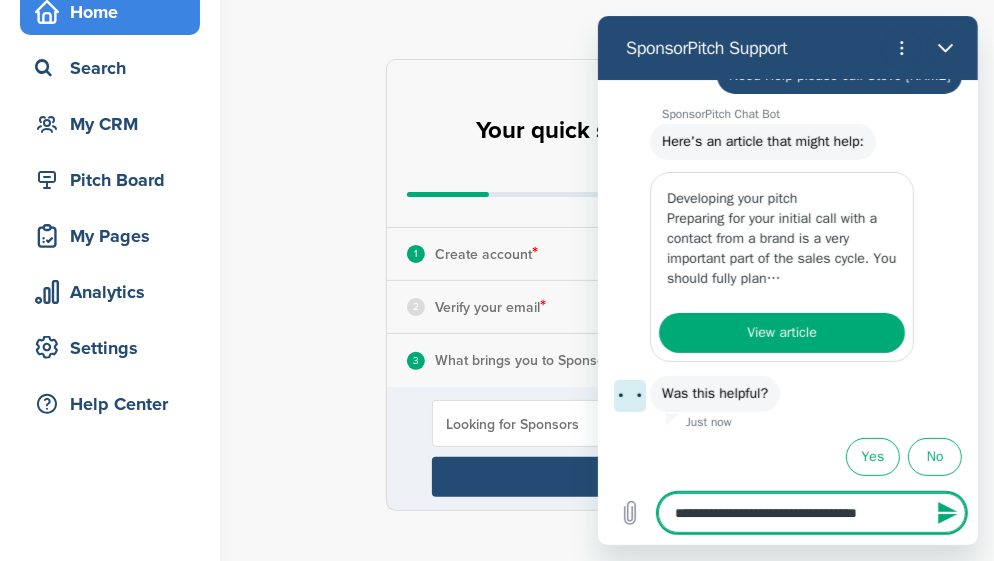 type on "**********" 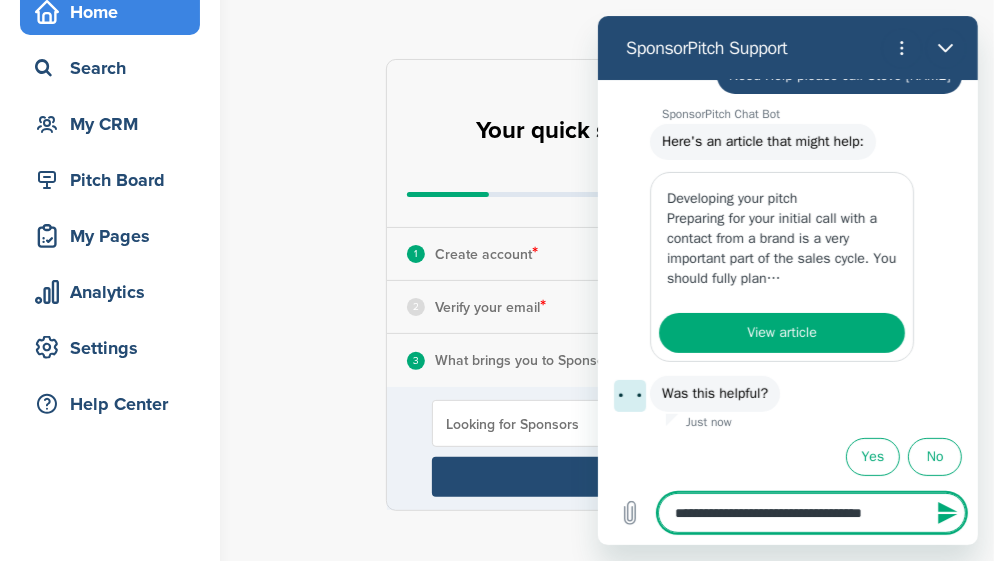type on "**********" 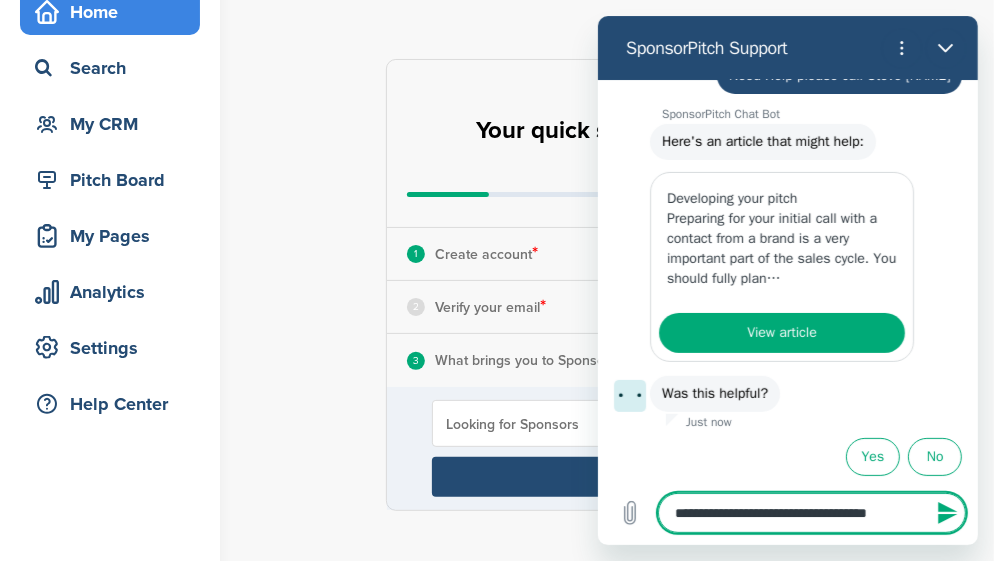 type on "**********" 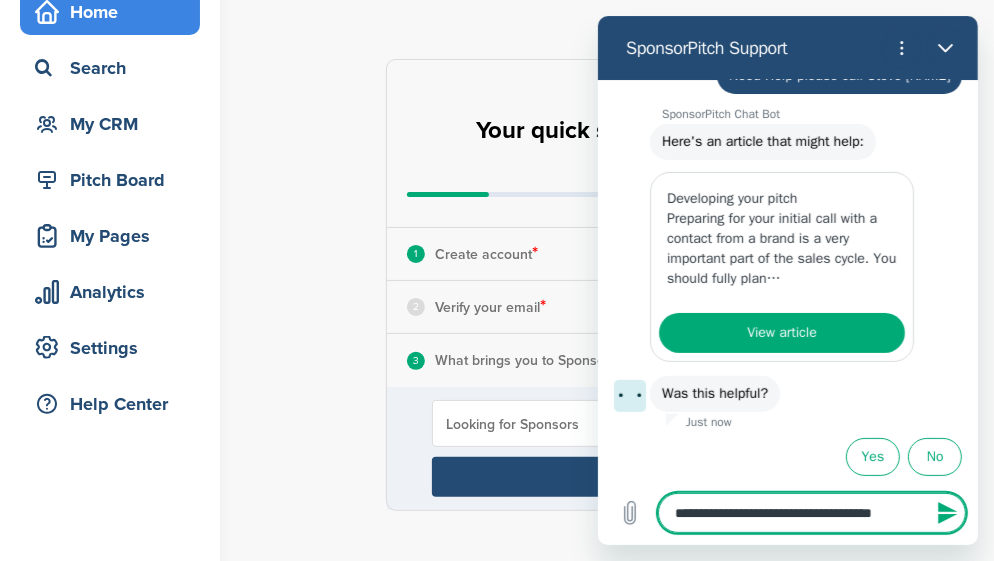 type on "**********" 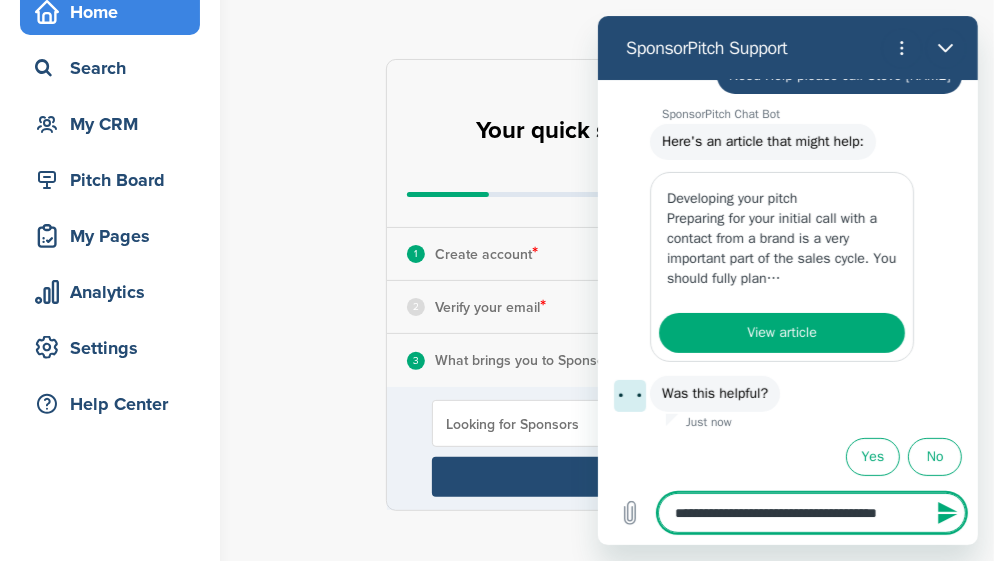 type on "**********" 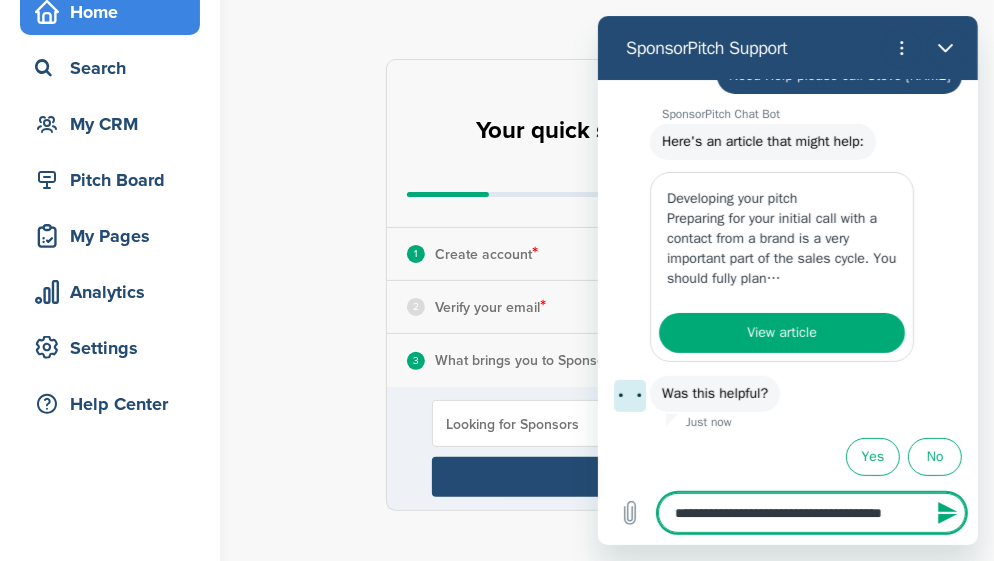 type on "**********" 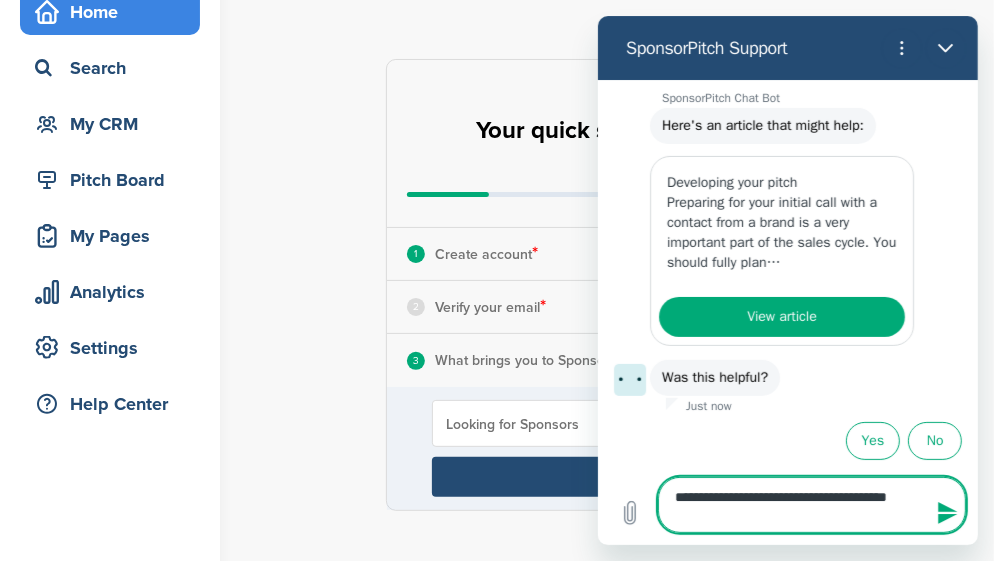 type 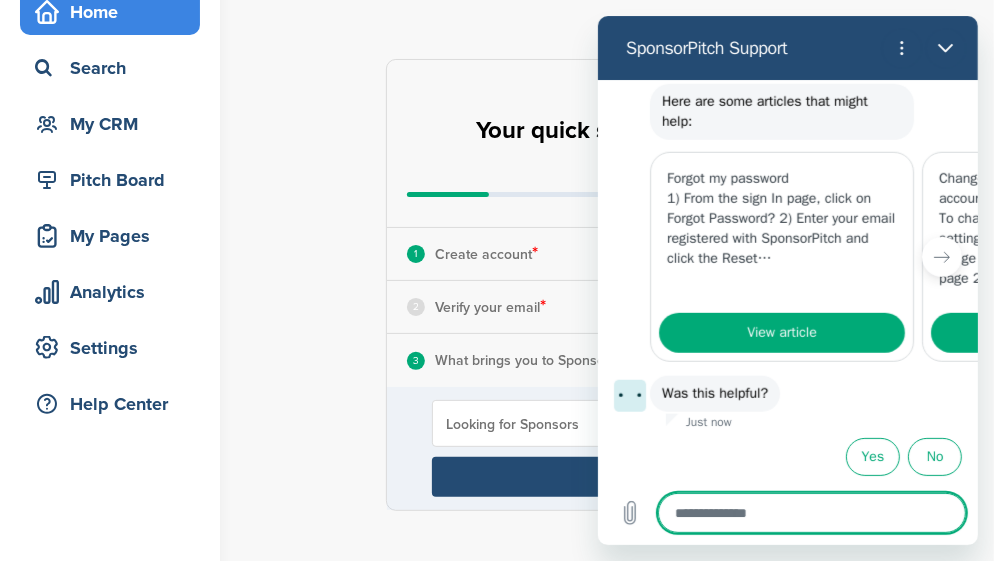 scroll, scrollTop: 733, scrollLeft: 0, axis: vertical 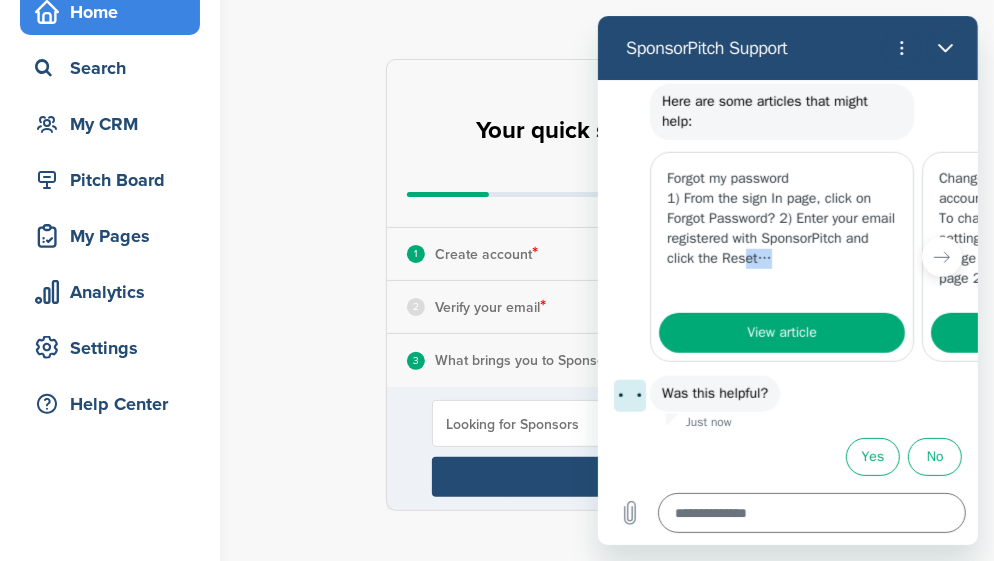 drag, startPoint x: 808, startPoint y: 248, endPoint x: 768, endPoint y: 262, distance: 42.379242 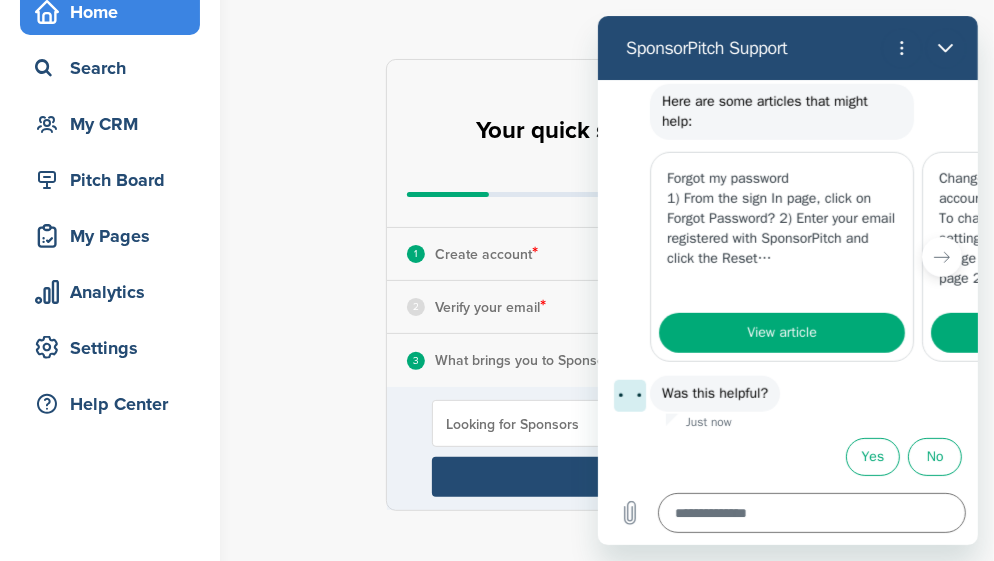 drag, startPoint x: 768, startPoint y: 262, endPoint x: 633, endPoint y: 318, distance: 146.15402 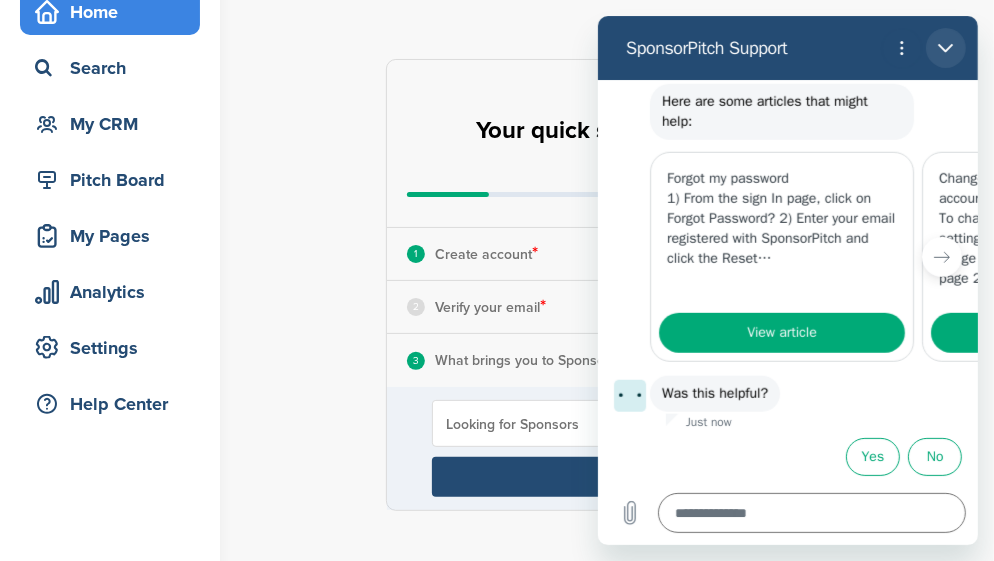 drag, startPoint x: 945, startPoint y: 43, endPoint x: 1543, endPoint y: 60, distance: 598.2416 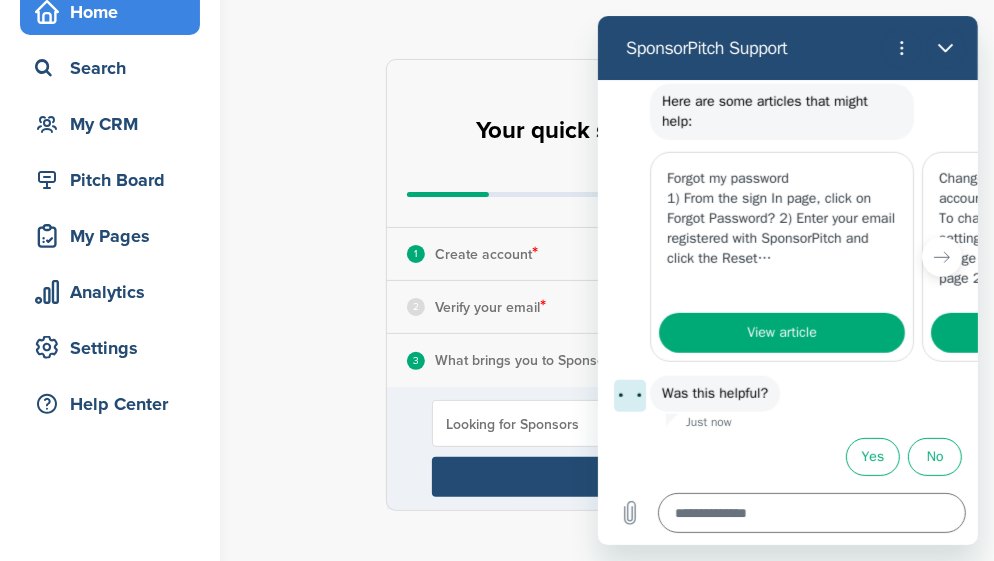 type on "*" 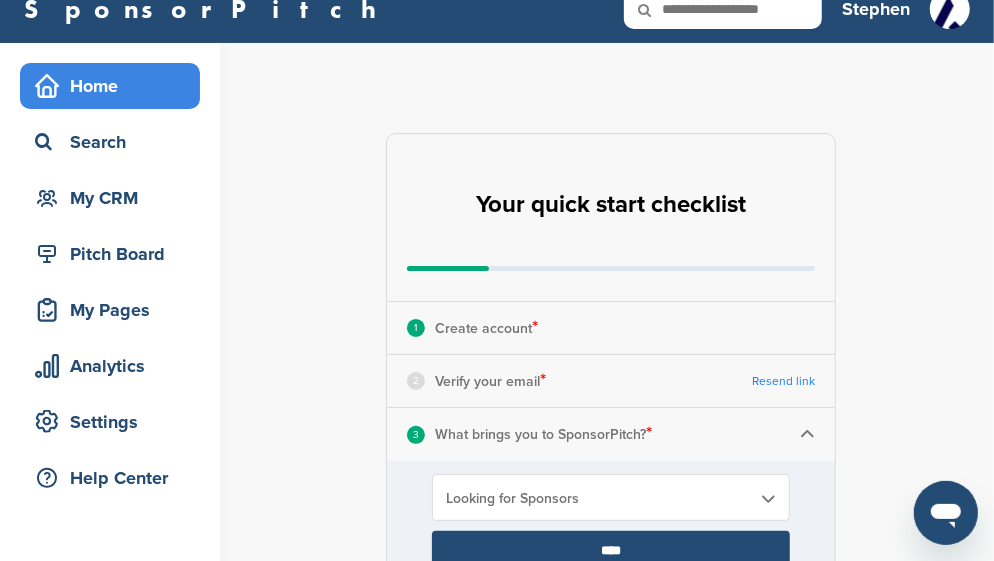 scroll, scrollTop: 0, scrollLeft: 0, axis: both 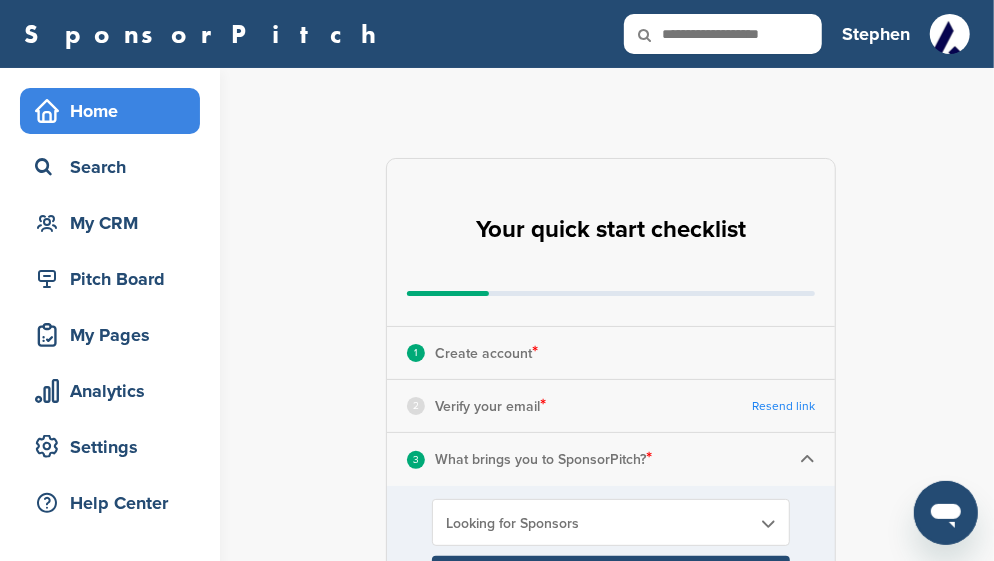click on "Stephen" at bounding box center [876, 34] 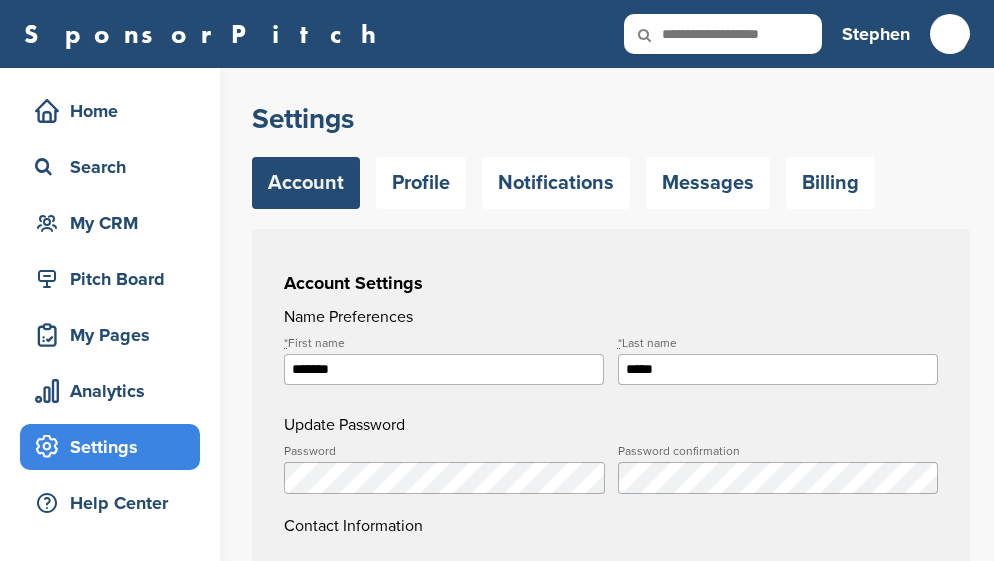 scroll, scrollTop: 0, scrollLeft: 0, axis: both 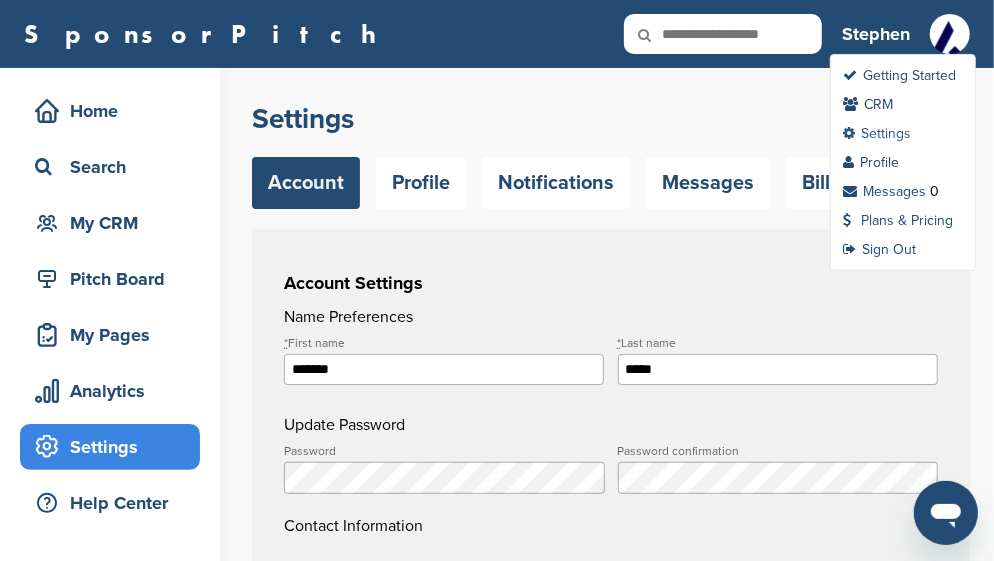click on "Settings" at bounding box center (877, 133) 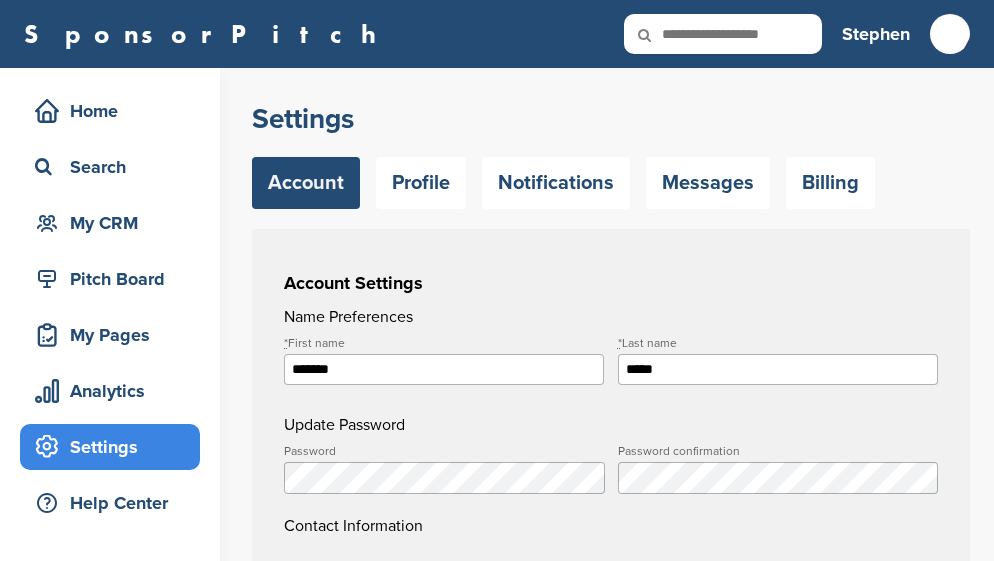 scroll, scrollTop: 0, scrollLeft: 0, axis: both 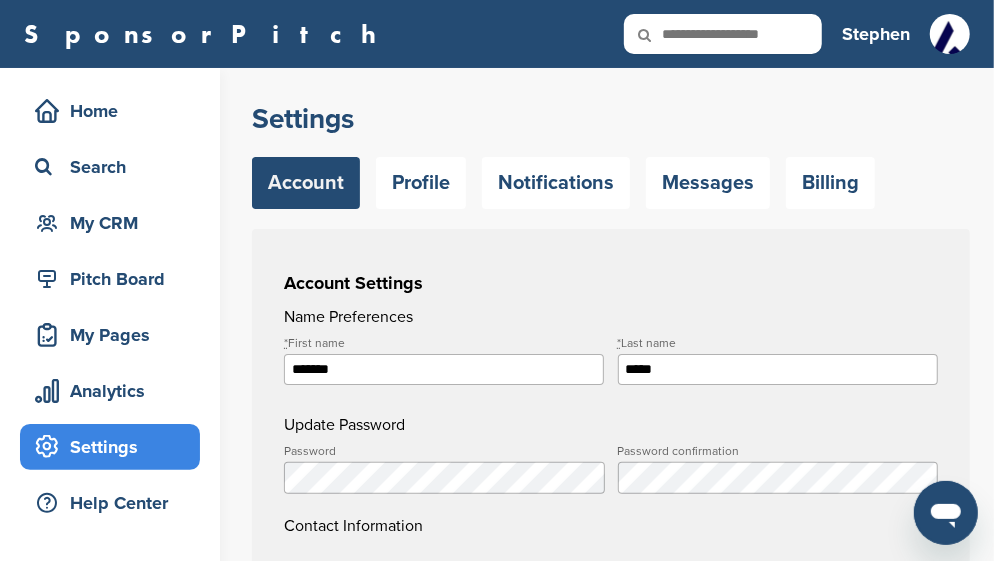 click on "Stephen" at bounding box center (876, 34) 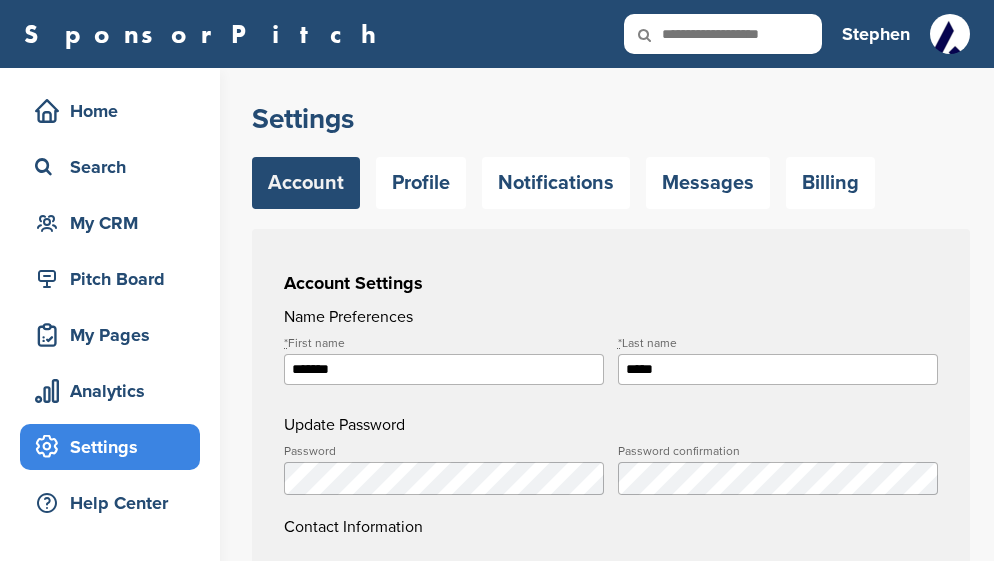 scroll, scrollTop: 0, scrollLeft: 0, axis: both 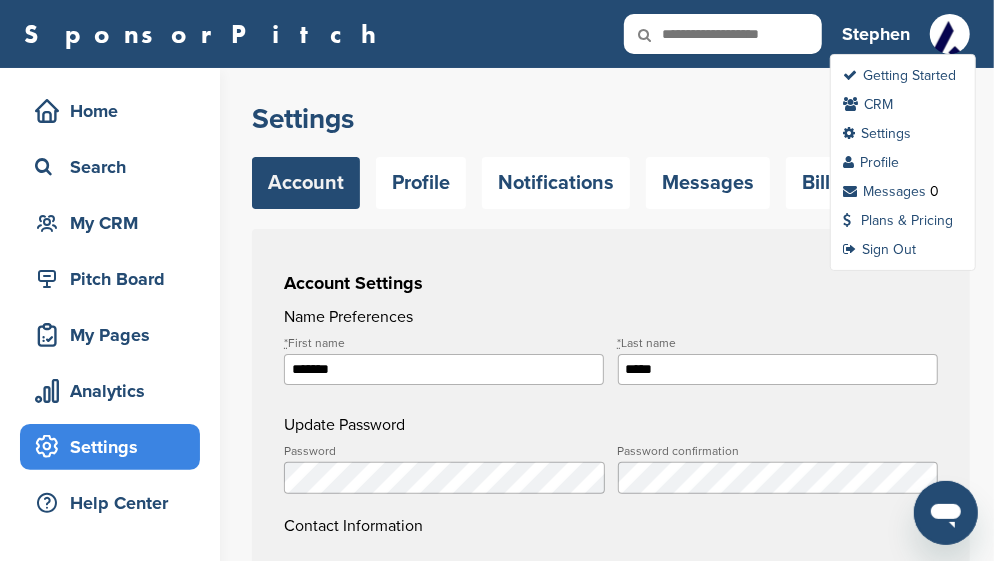 click at bounding box center (950, 59) 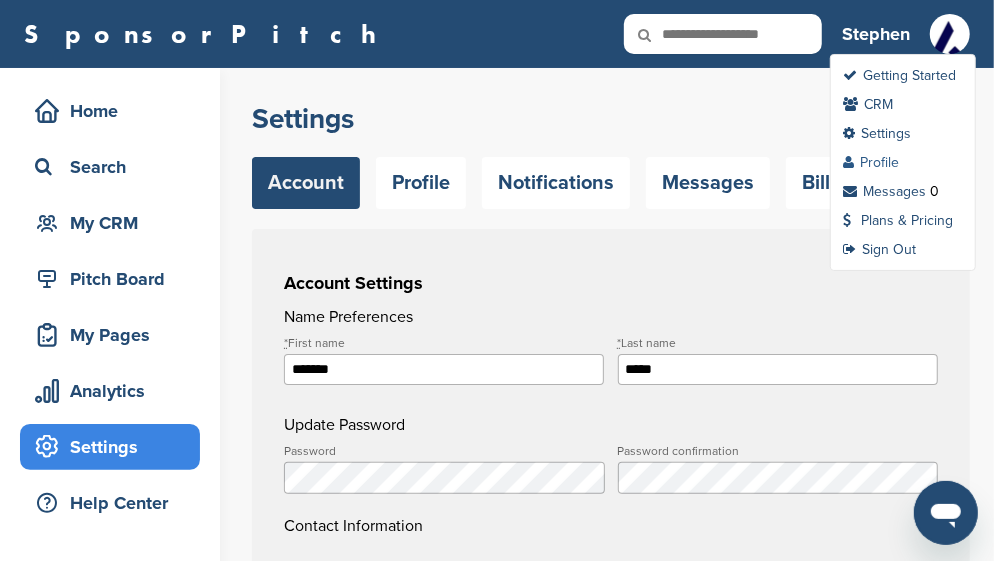 click on "Profile" at bounding box center [871, 162] 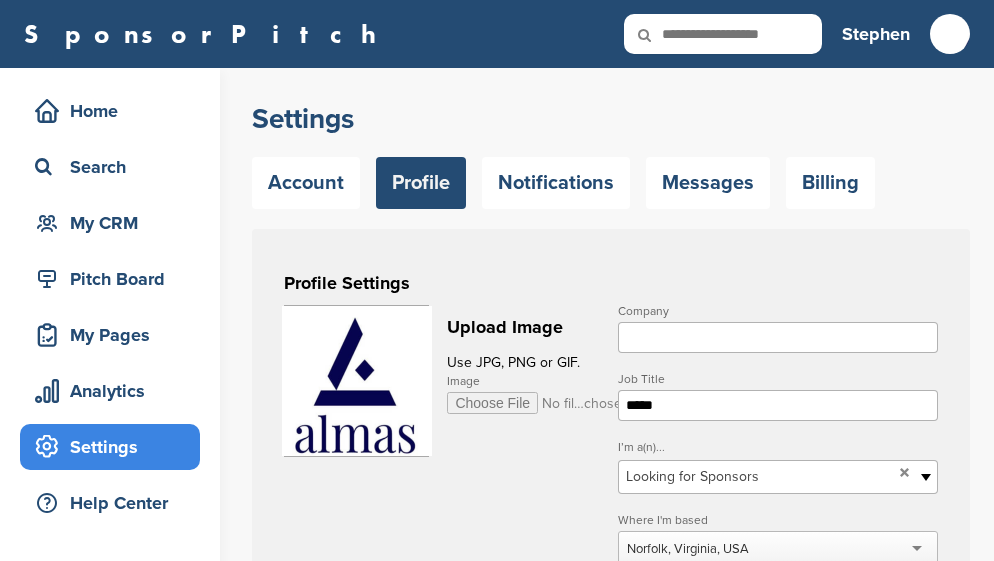 scroll, scrollTop: 0, scrollLeft: 0, axis: both 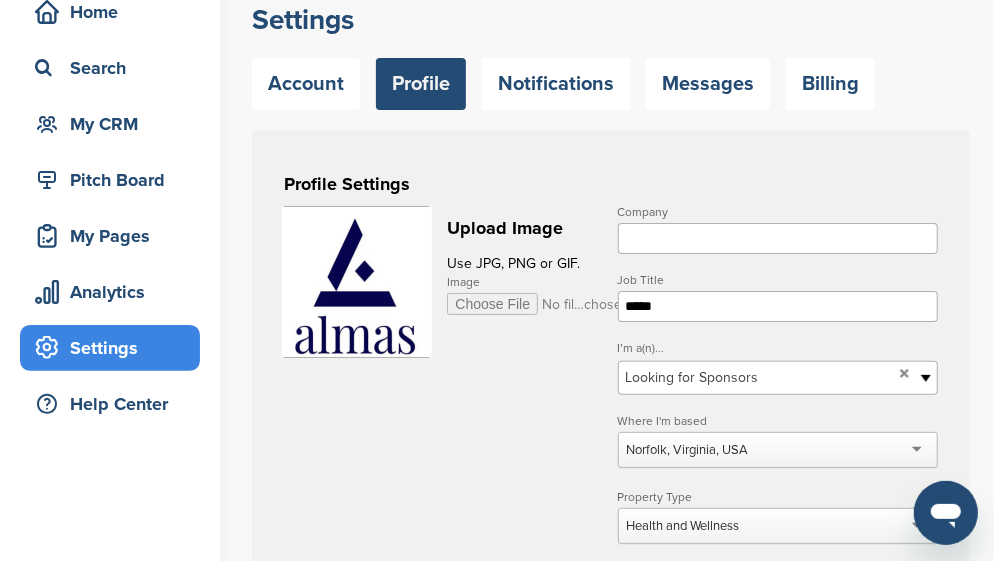 click on "Company" at bounding box center (778, 238) 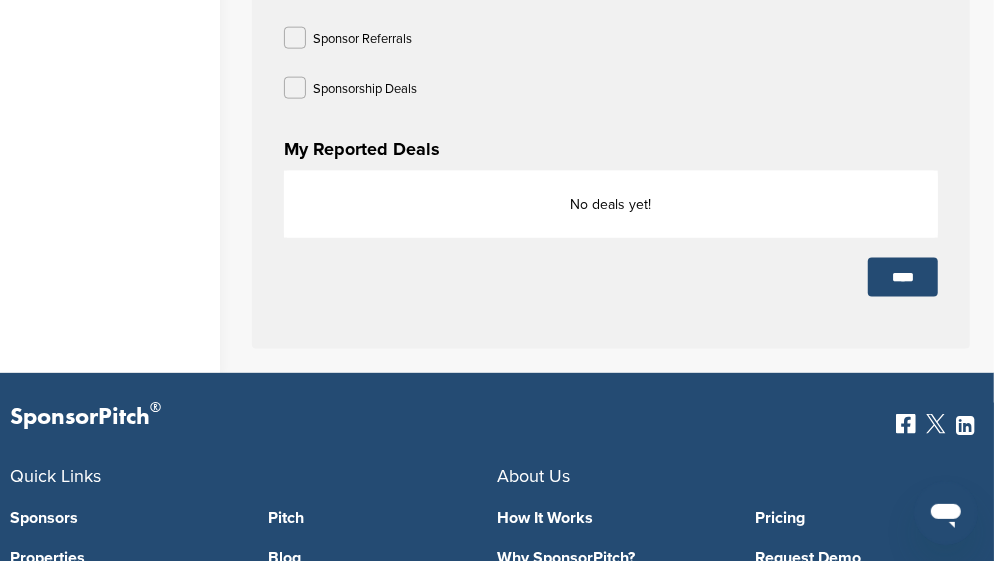 scroll, scrollTop: 1200, scrollLeft: 0, axis: vertical 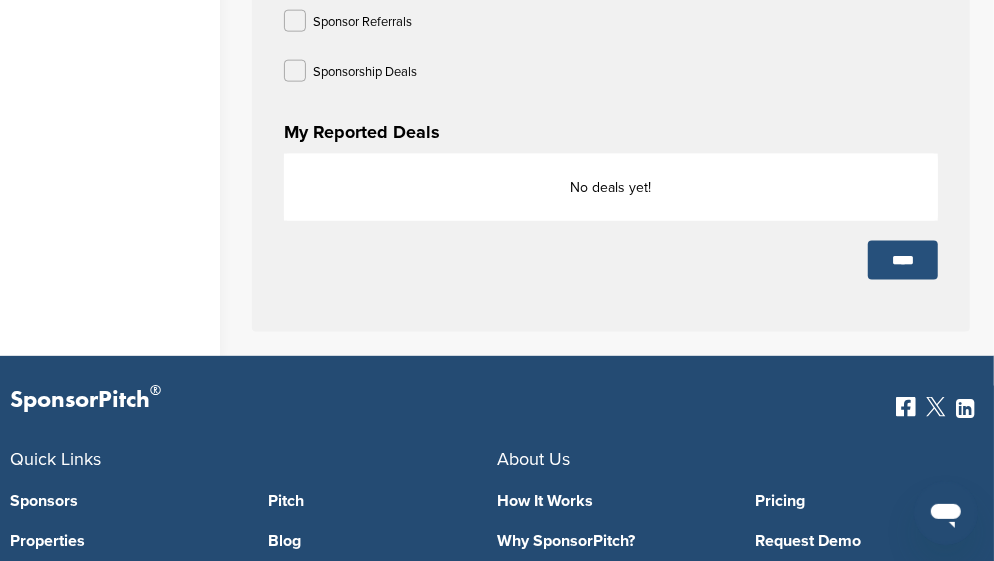 click on "****" at bounding box center (903, 260) 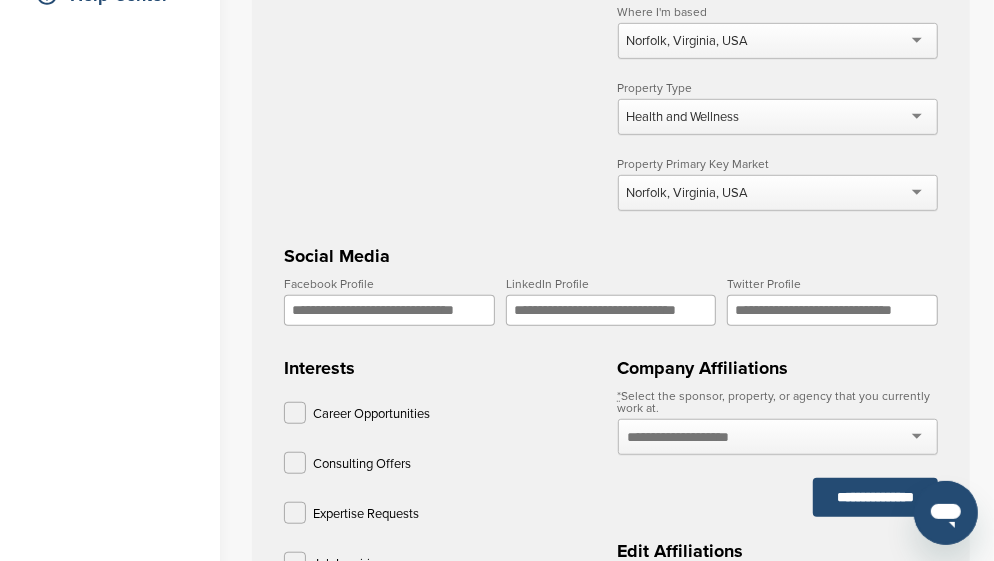 scroll, scrollTop: 499, scrollLeft: 0, axis: vertical 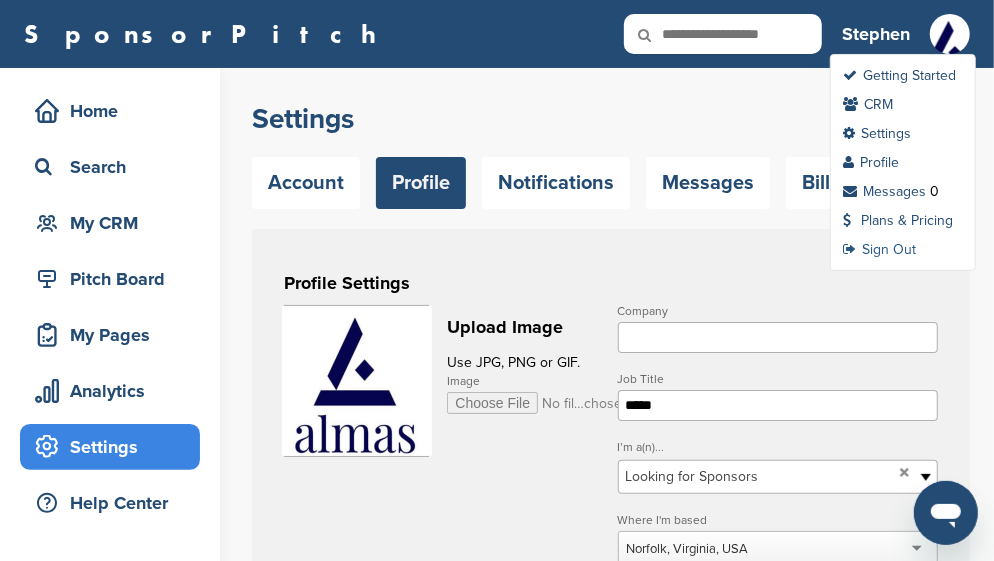 click on "Sign Out" at bounding box center (879, 249) 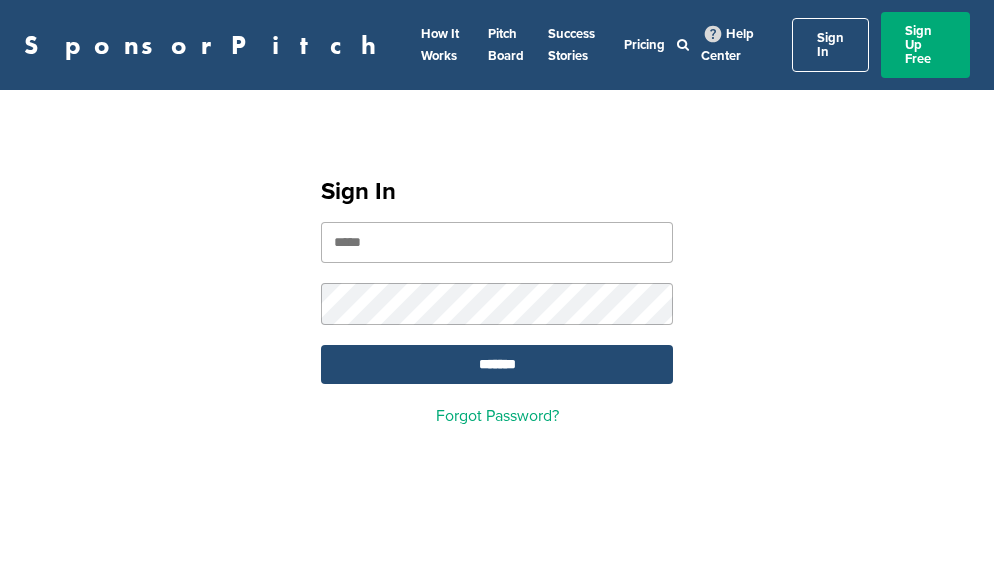 scroll, scrollTop: 0, scrollLeft: 0, axis: both 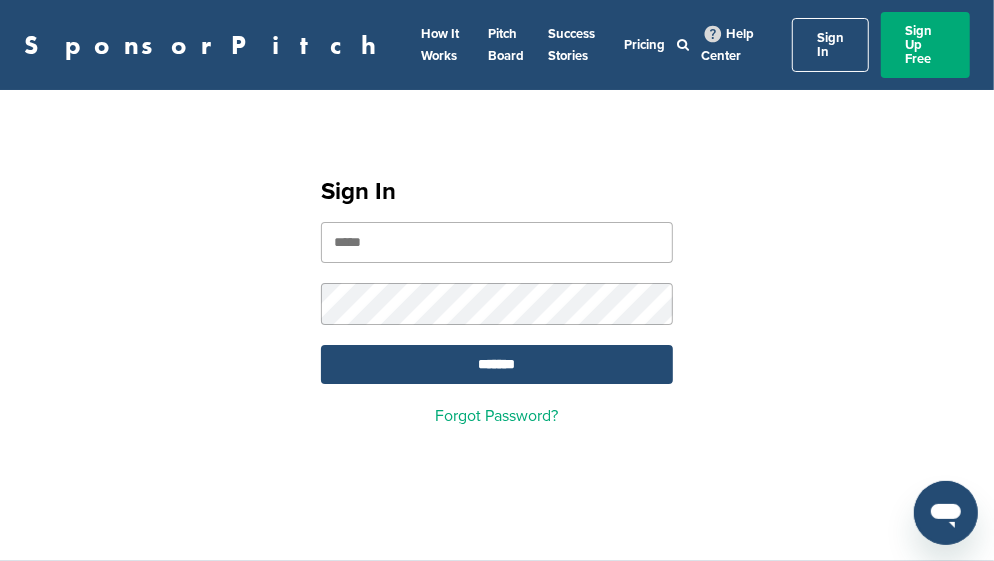 type on "**********" 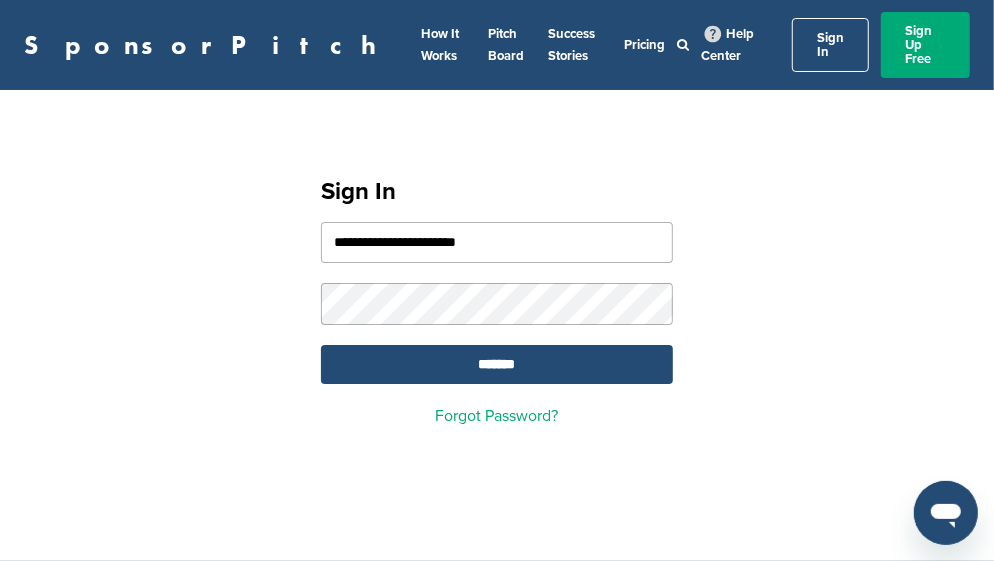 click on "**********" at bounding box center (497, 293) 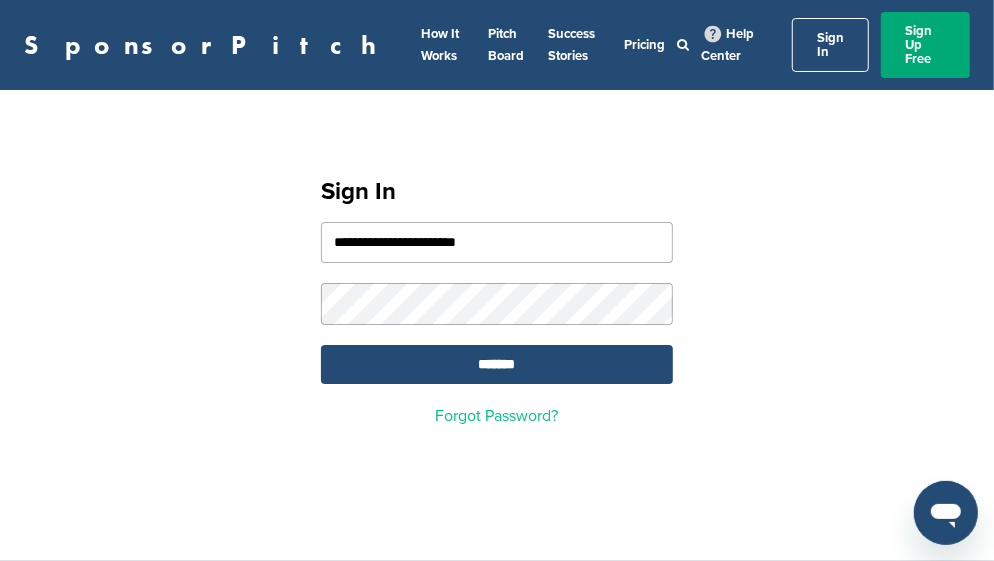 click on "Forgot Password?" at bounding box center (497, 416) 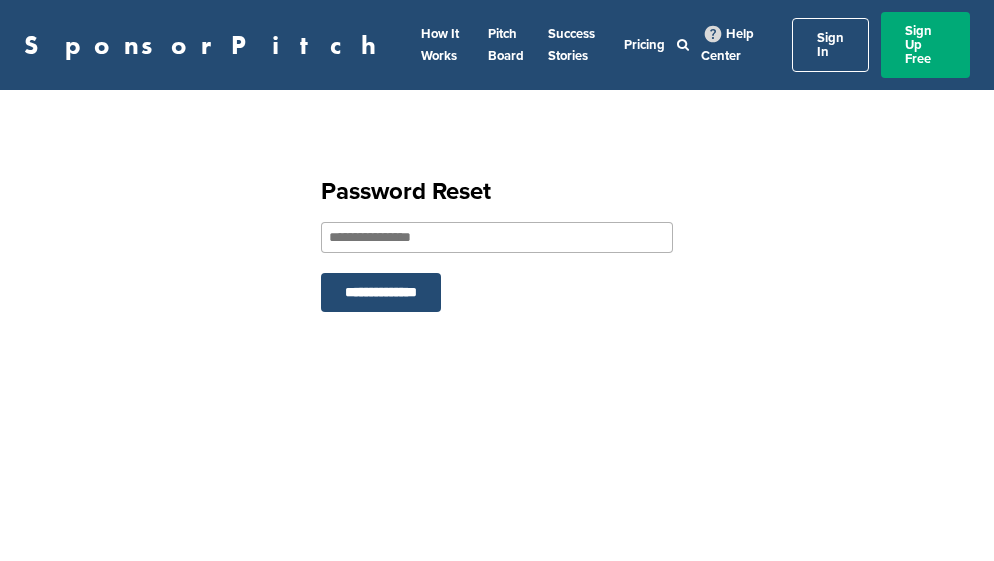 scroll, scrollTop: 0, scrollLeft: 0, axis: both 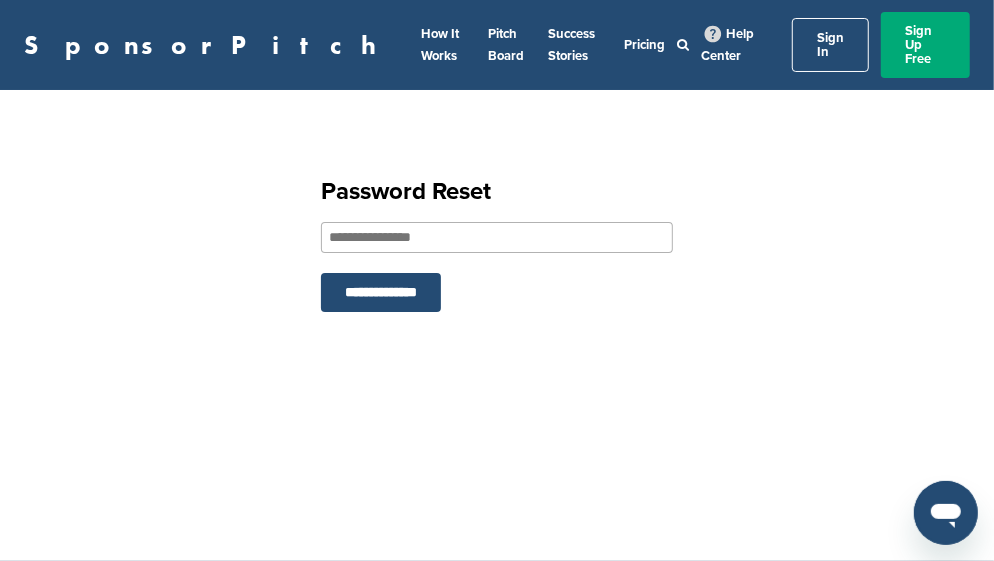 click at bounding box center [497, 237] 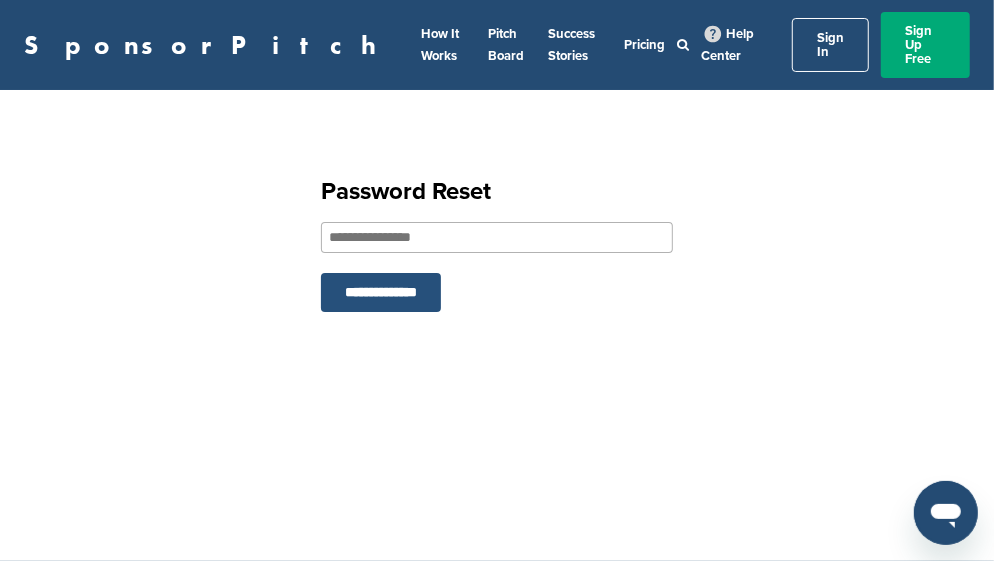 type on "**********" 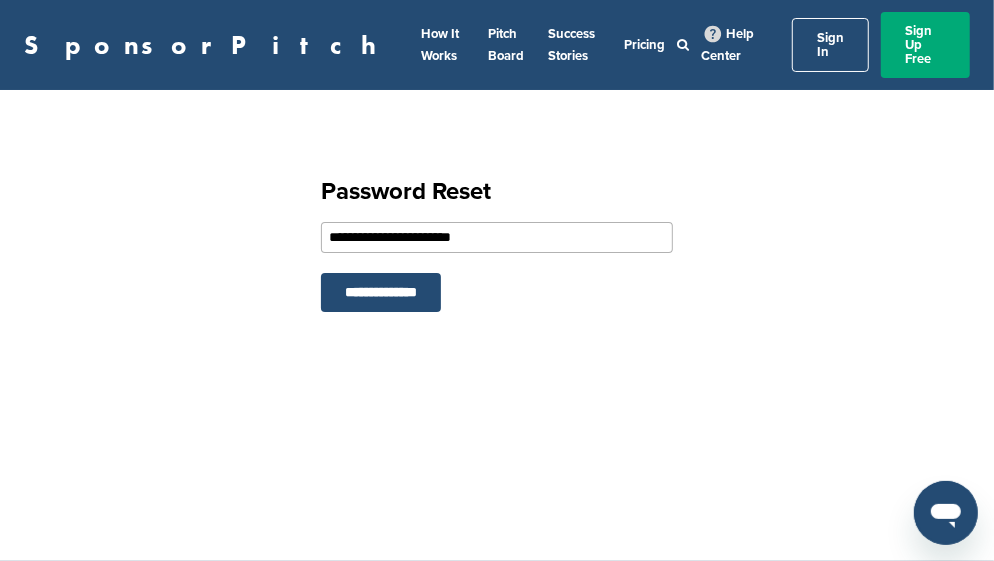 drag, startPoint x: 519, startPoint y: 212, endPoint x: 291, endPoint y: 222, distance: 228.2192 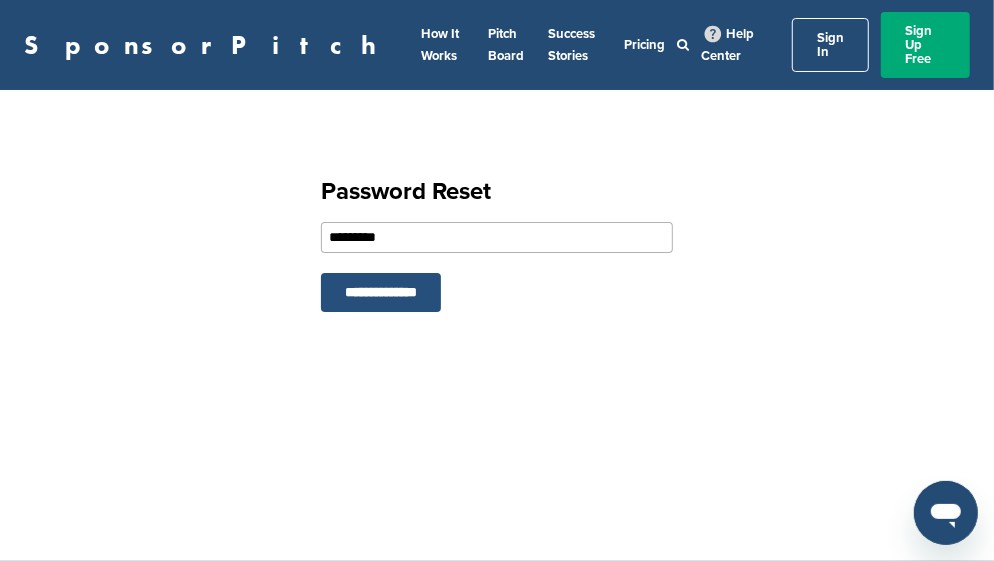type on "*********" 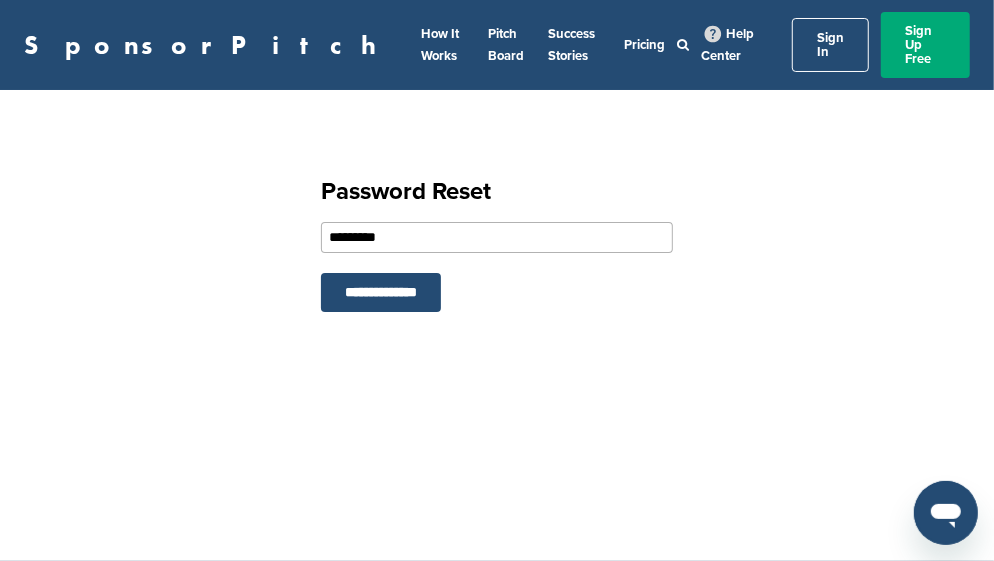 click on "*********" at bounding box center (497, 237) 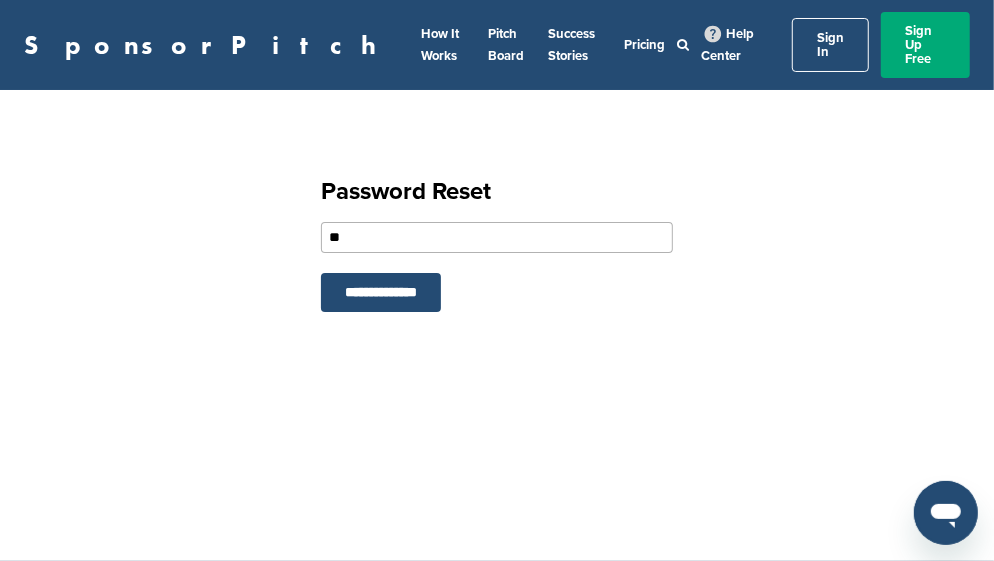 type on "*" 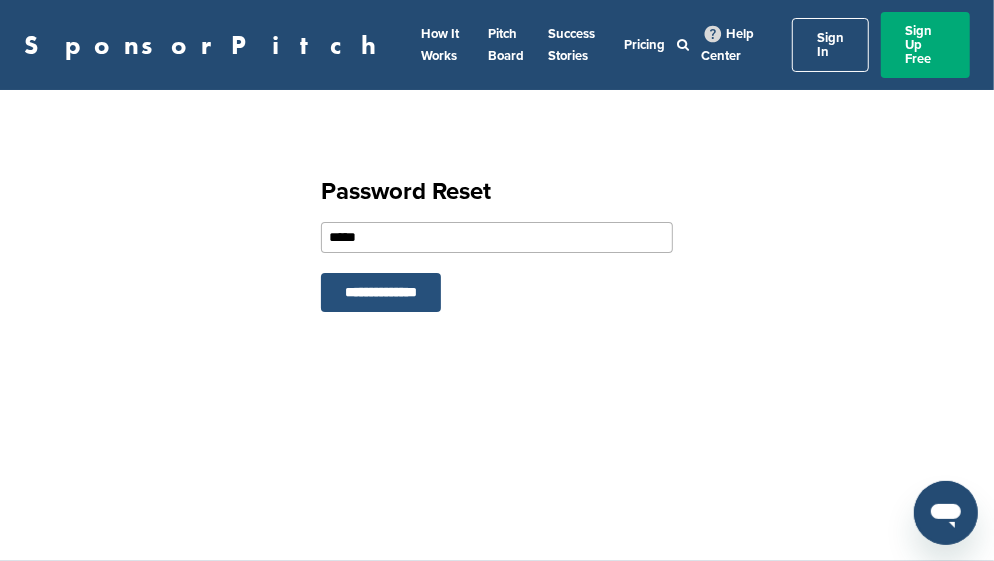 type on "**********" 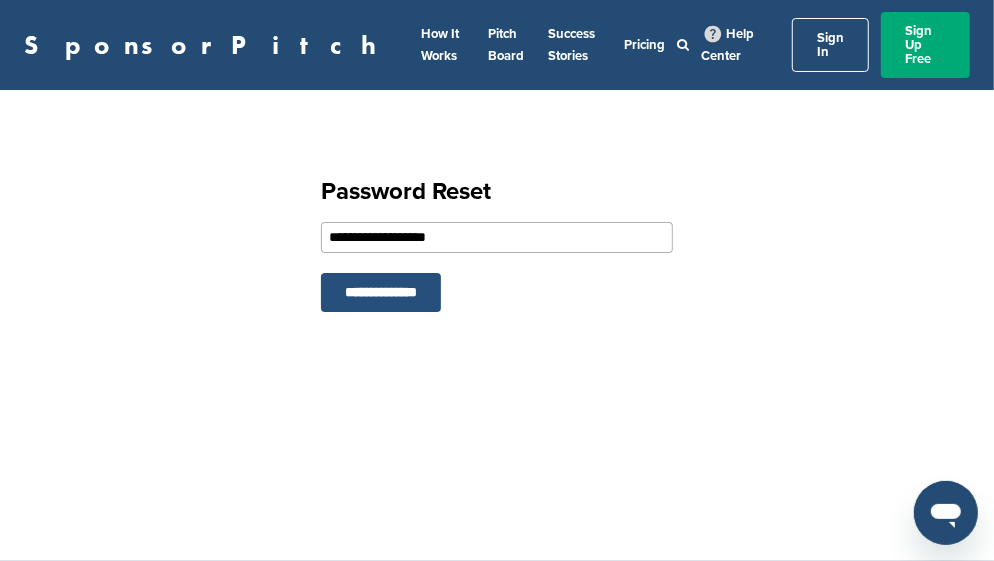 click on "**********" at bounding box center [381, 292] 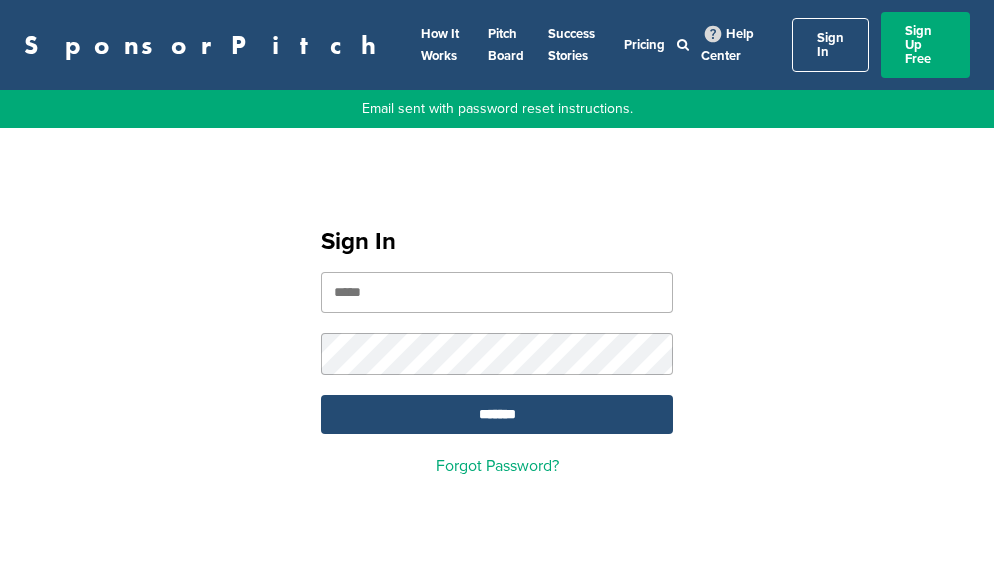 scroll, scrollTop: 0, scrollLeft: 0, axis: both 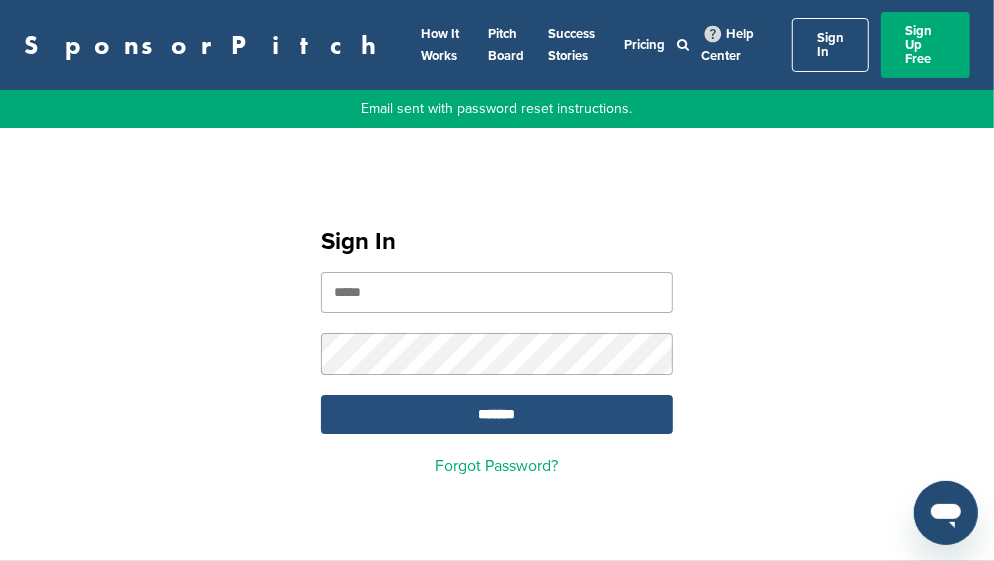 type on "**********" 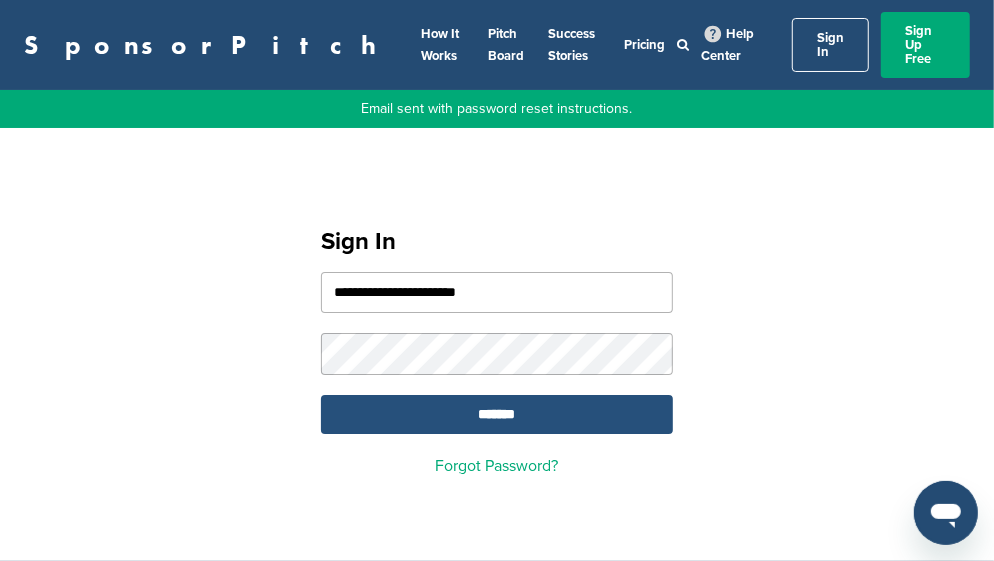 click on "*******" at bounding box center (497, 414) 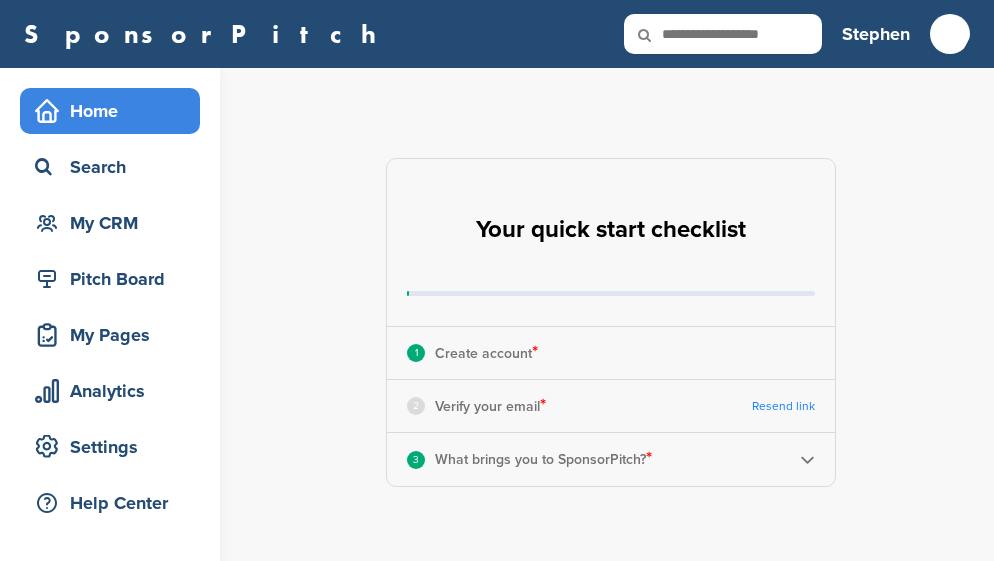 scroll, scrollTop: 0, scrollLeft: 0, axis: both 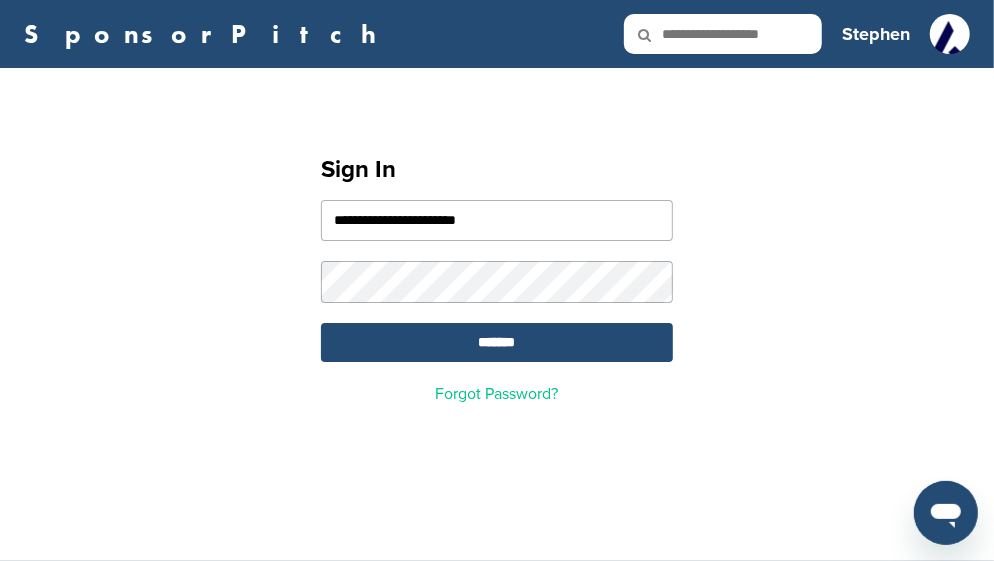 click on "Forgot Password?" at bounding box center (497, 394) 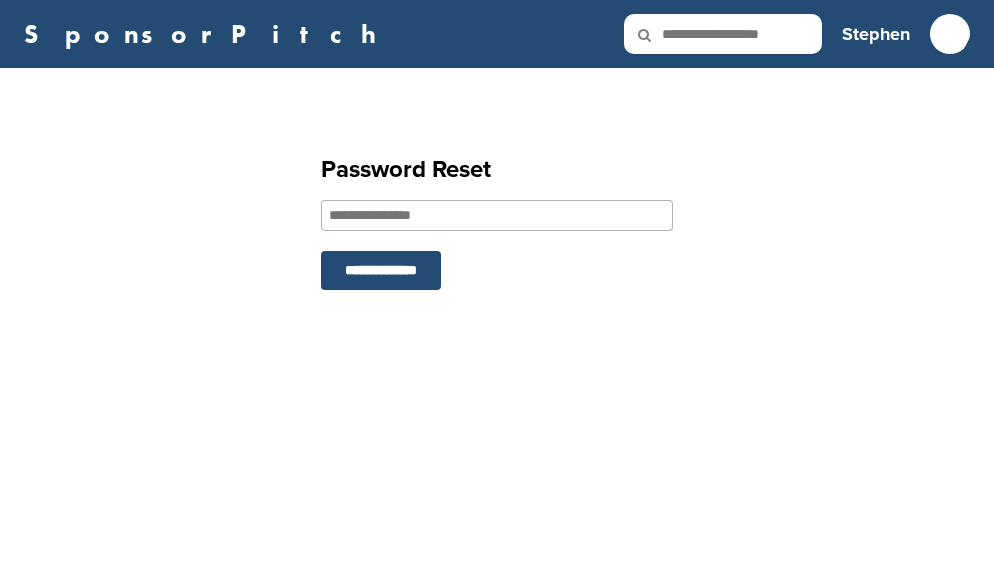 scroll, scrollTop: 0, scrollLeft: 0, axis: both 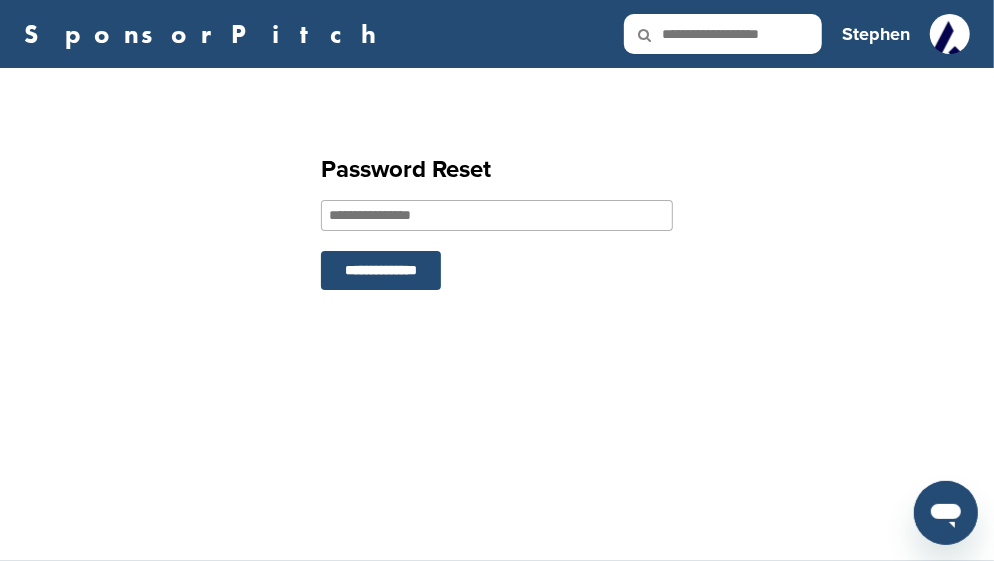 click at bounding box center (497, 215) 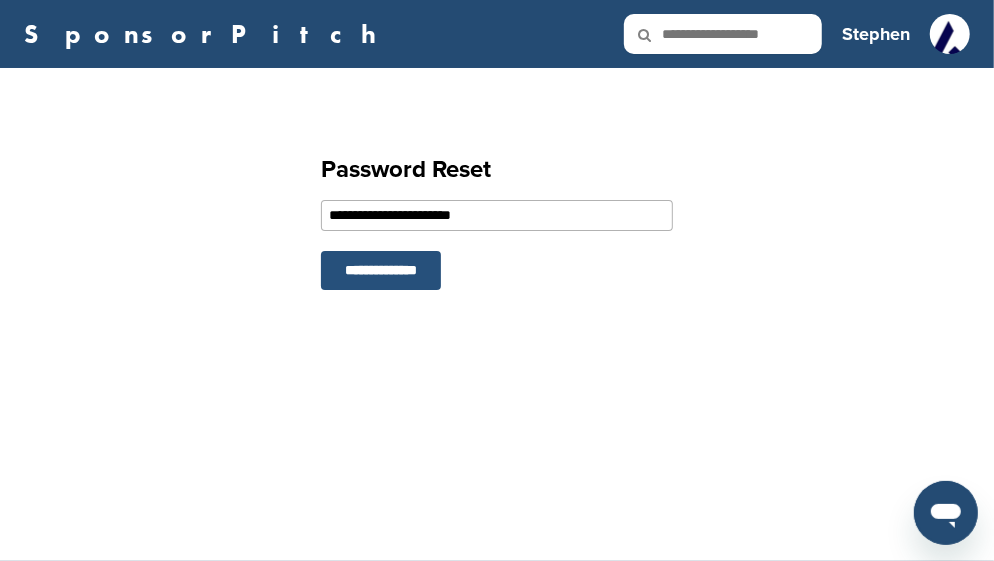 click on "**********" at bounding box center [381, 270] 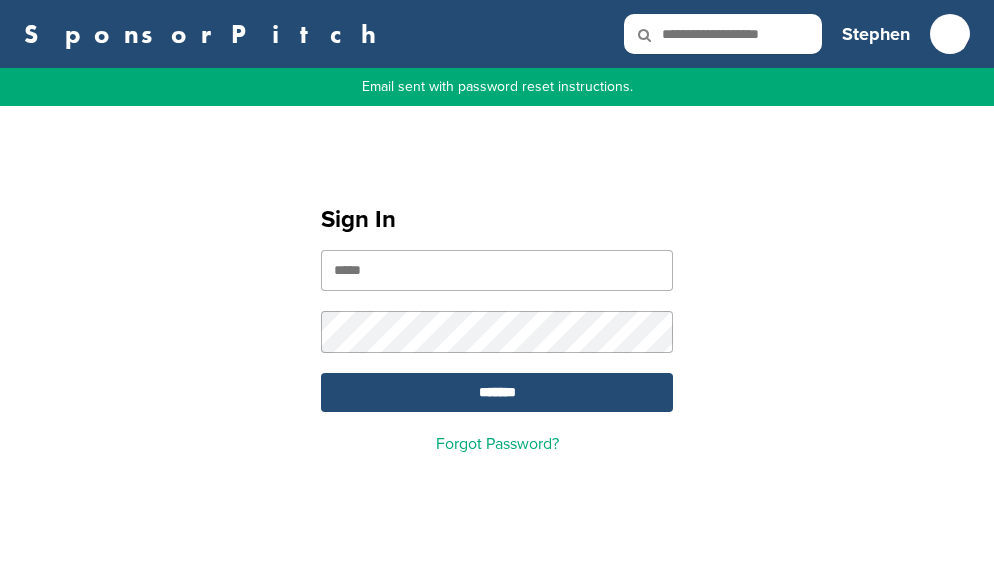 scroll, scrollTop: 0, scrollLeft: 0, axis: both 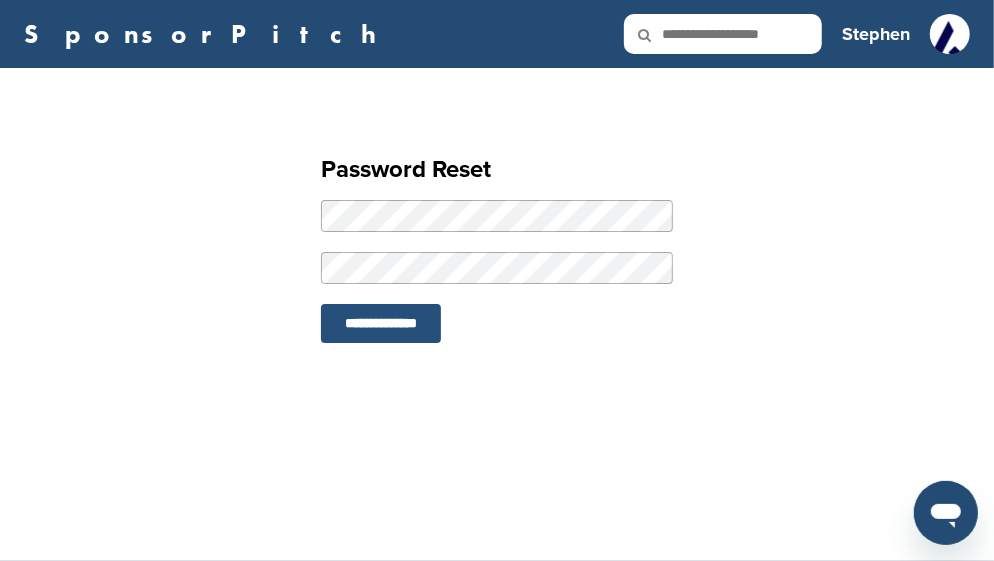click on "**********" at bounding box center [381, 323] 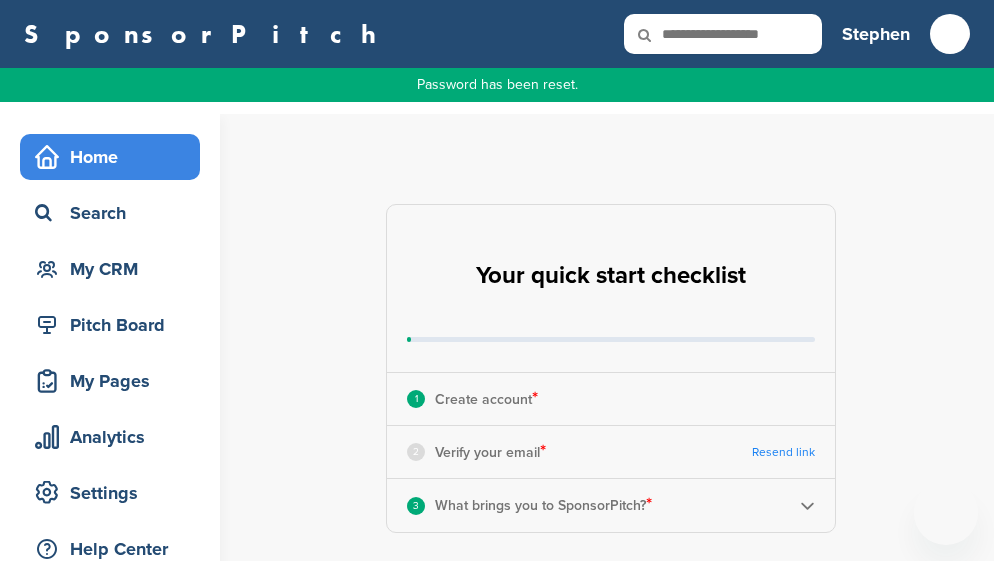 scroll, scrollTop: 0, scrollLeft: 0, axis: both 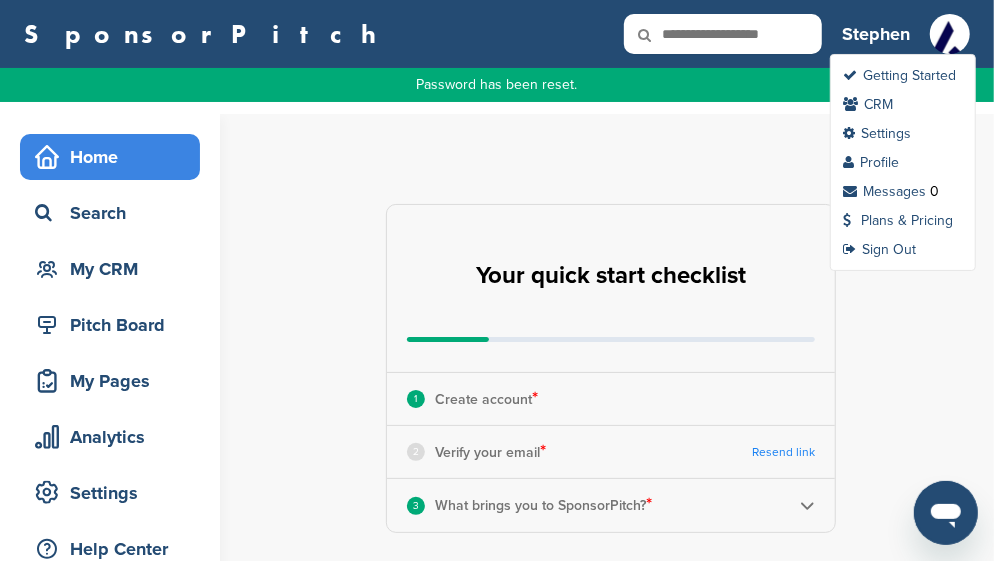 click at bounding box center (950, 59) 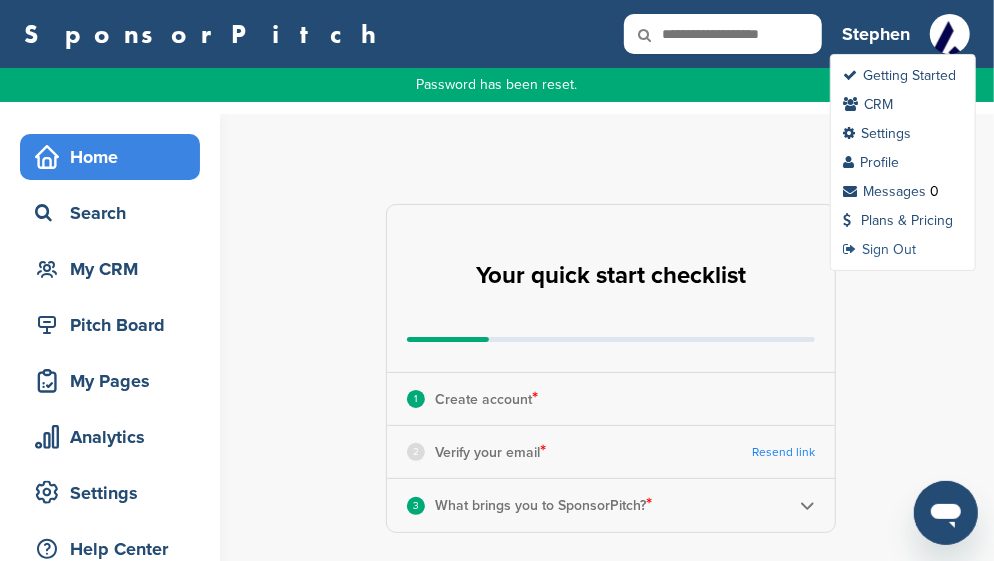click on "Sign Out" at bounding box center [879, 249] 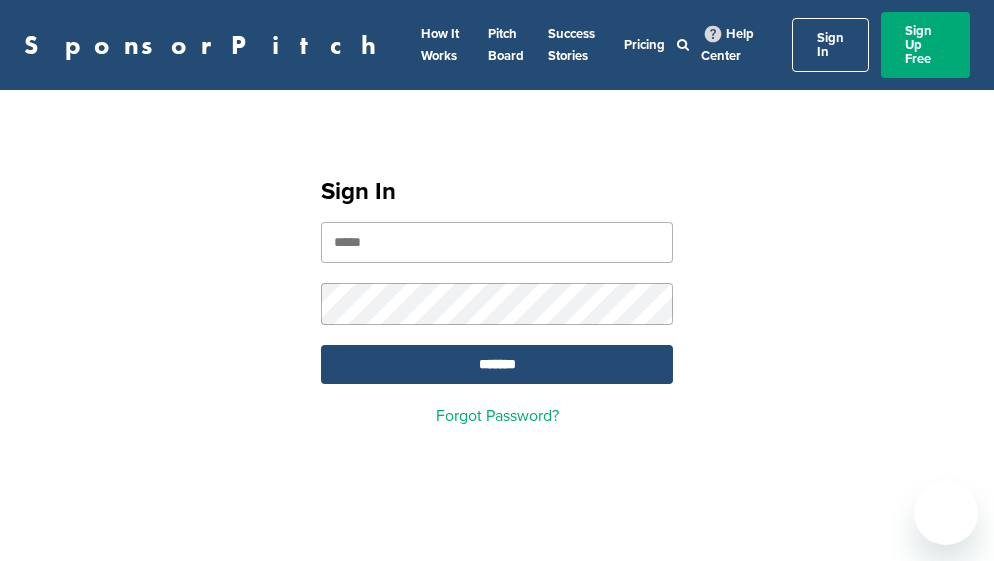 scroll, scrollTop: 0, scrollLeft: 0, axis: both 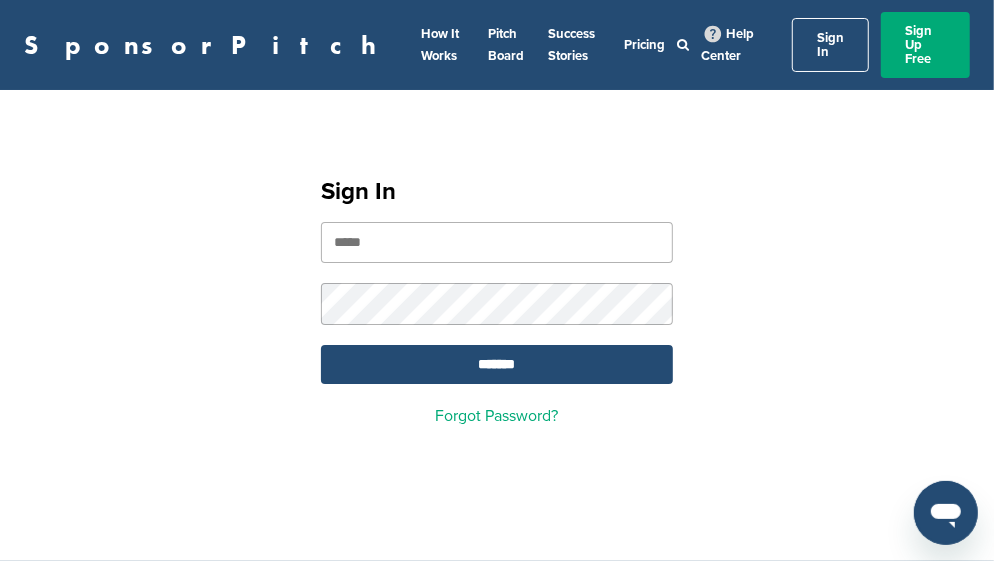 type on "**********" 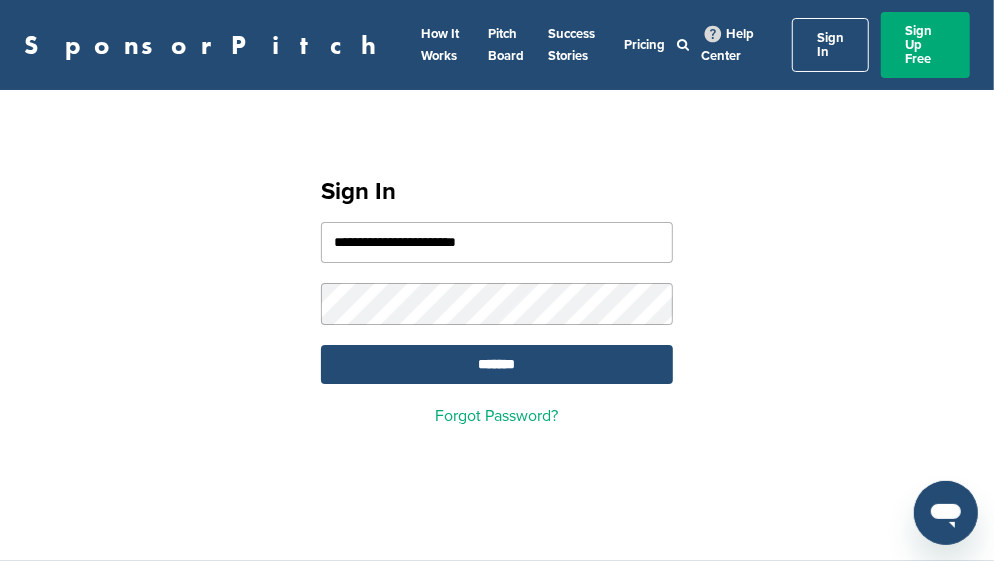 click on "**********" at bounding box center [497, 293] 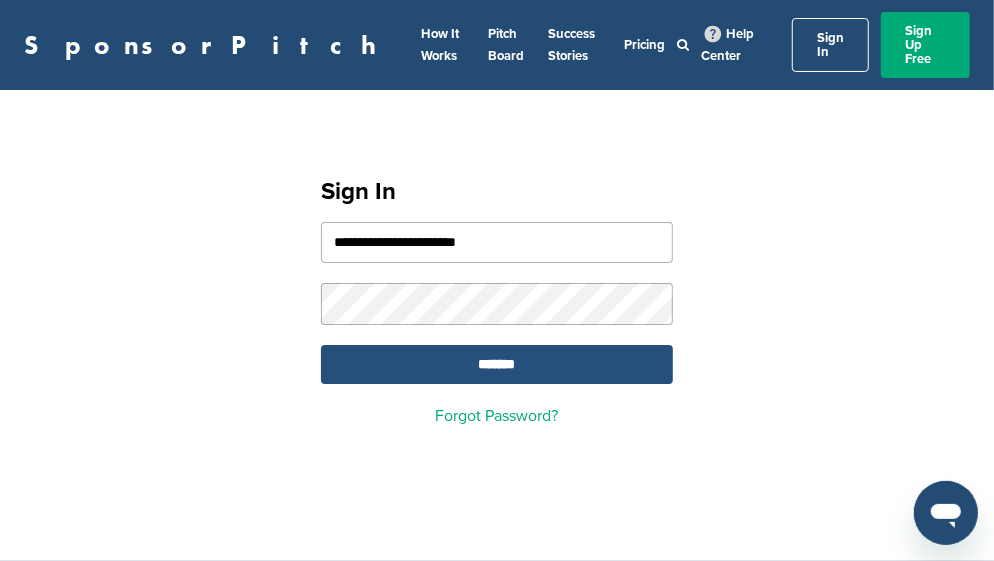 click on "*******" at bounding box center [497, 364] 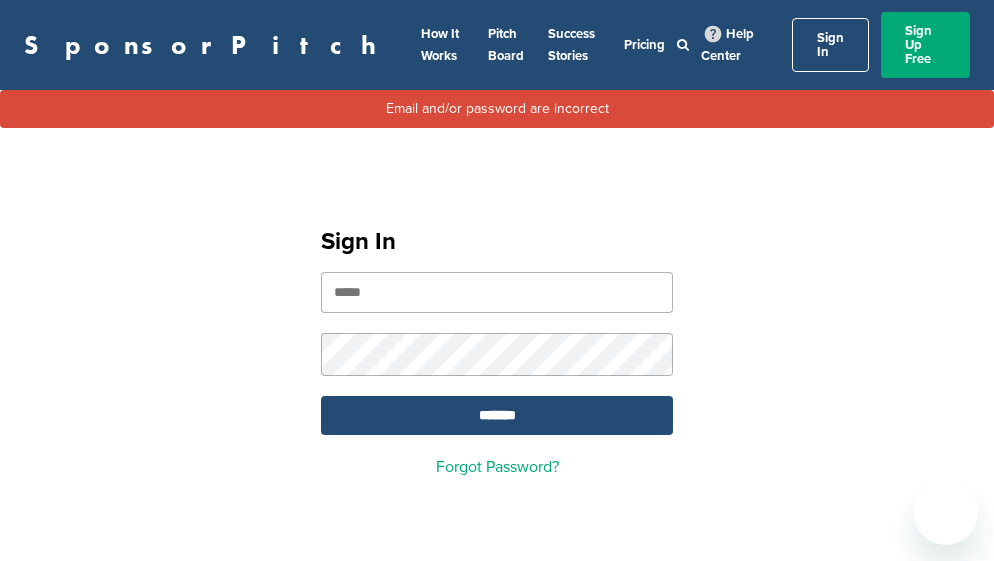 scroll, scrollTop: 0, scrollLeft: 0, axis: both 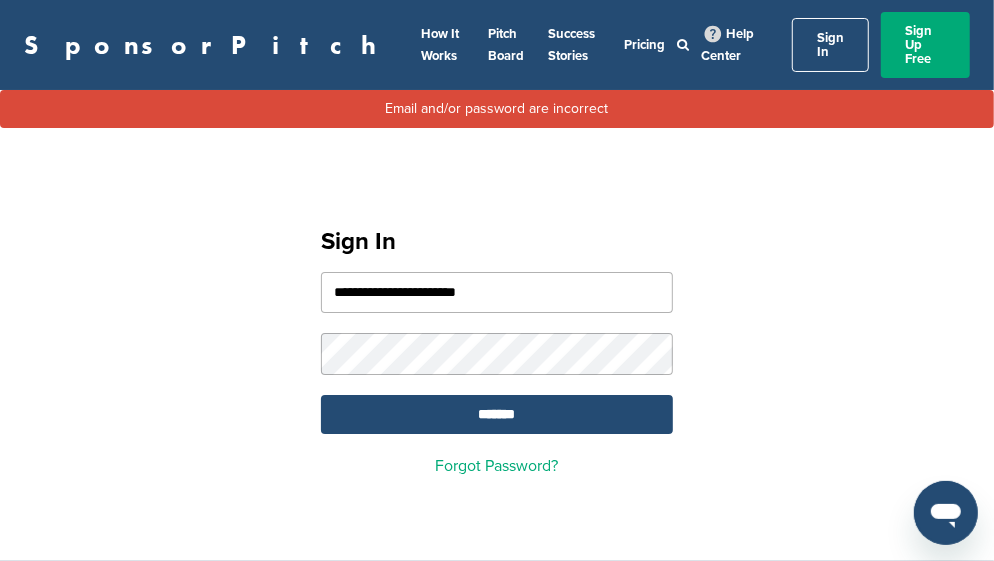 drag, startPoint x: 336, startPoint y: 266, endPoint x: 530, endPoint y: 266, distance: 194 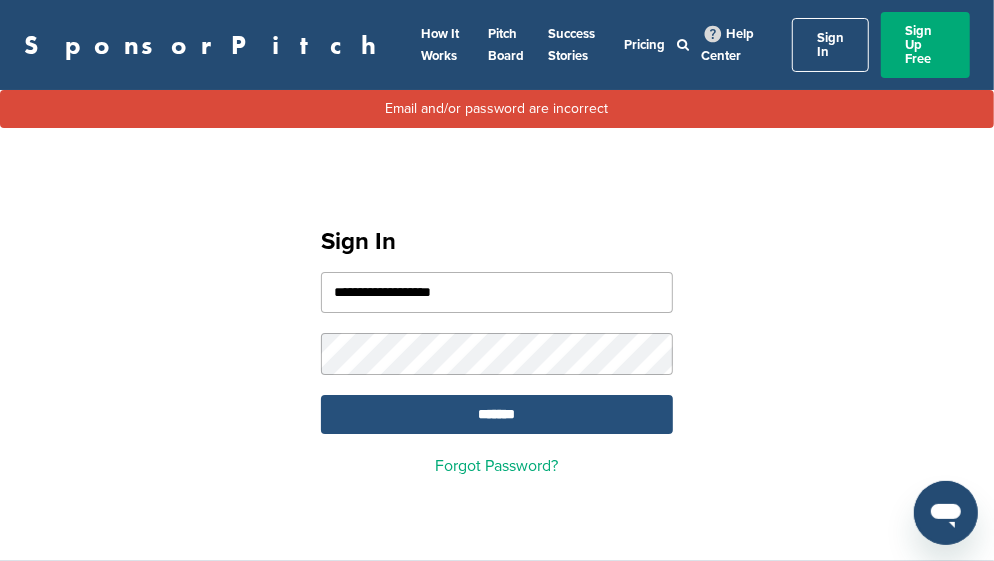 click on "*******" at bounding box center [497, 414] 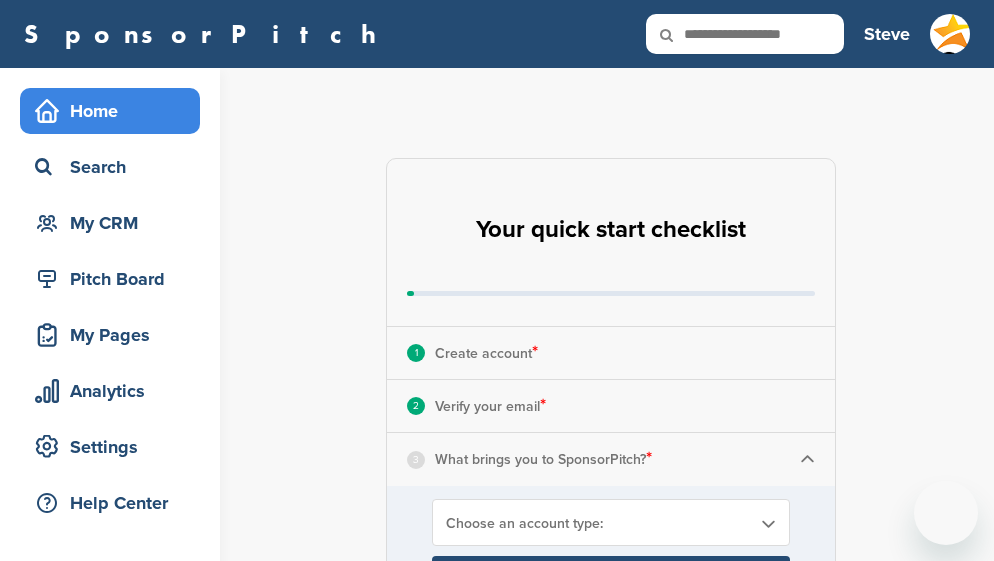 scroll, scrollTop: 0, scrollLeft: 0, axis: both 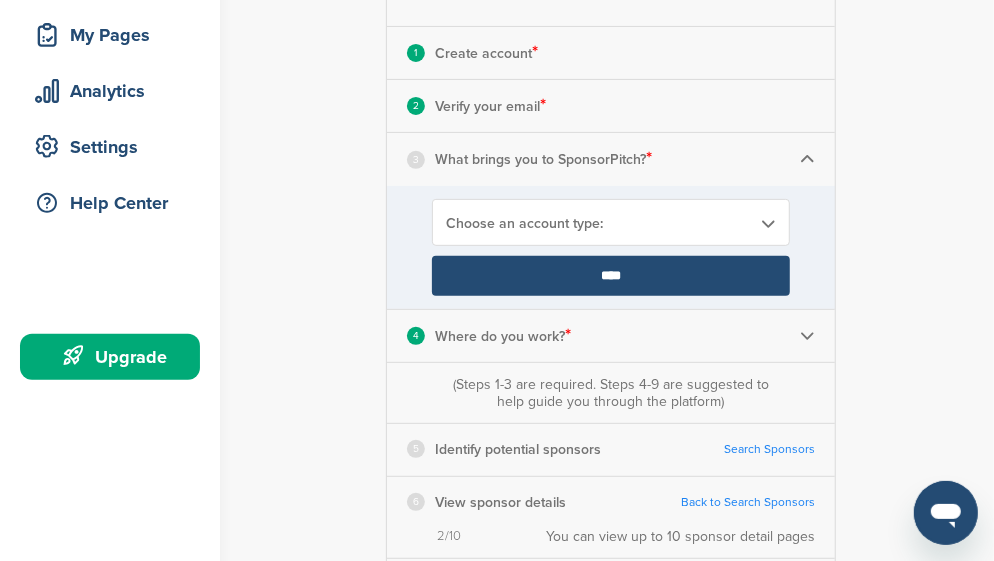click at bounding box center (807, 159) 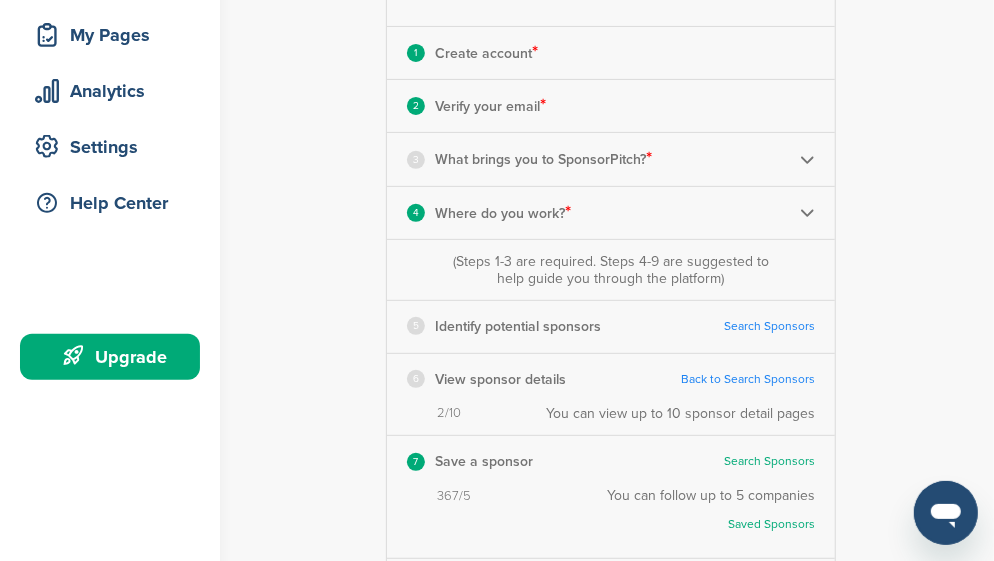click at bounding box center [807, 159] 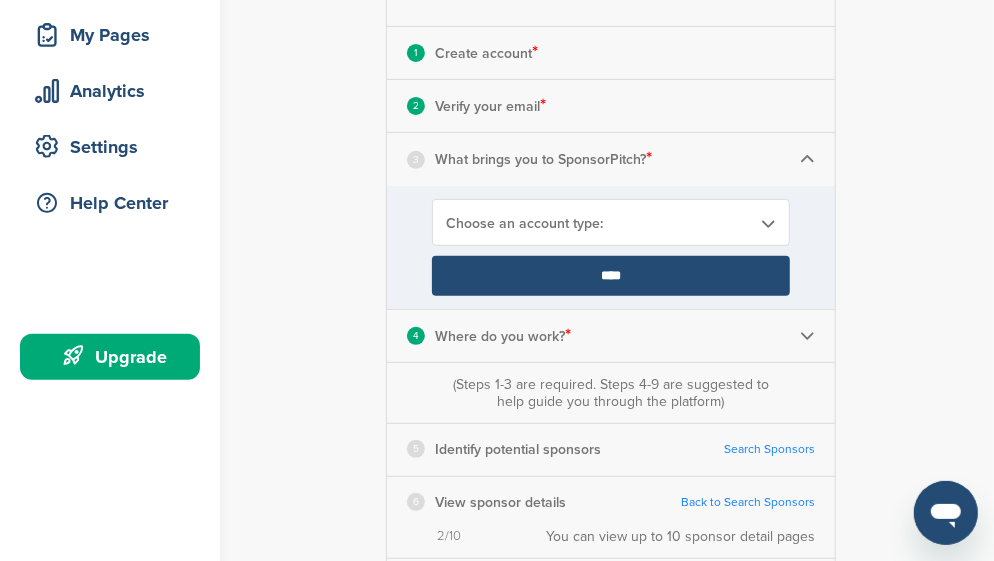 click on "Choose an account type:" at bounding box center (598, 223) 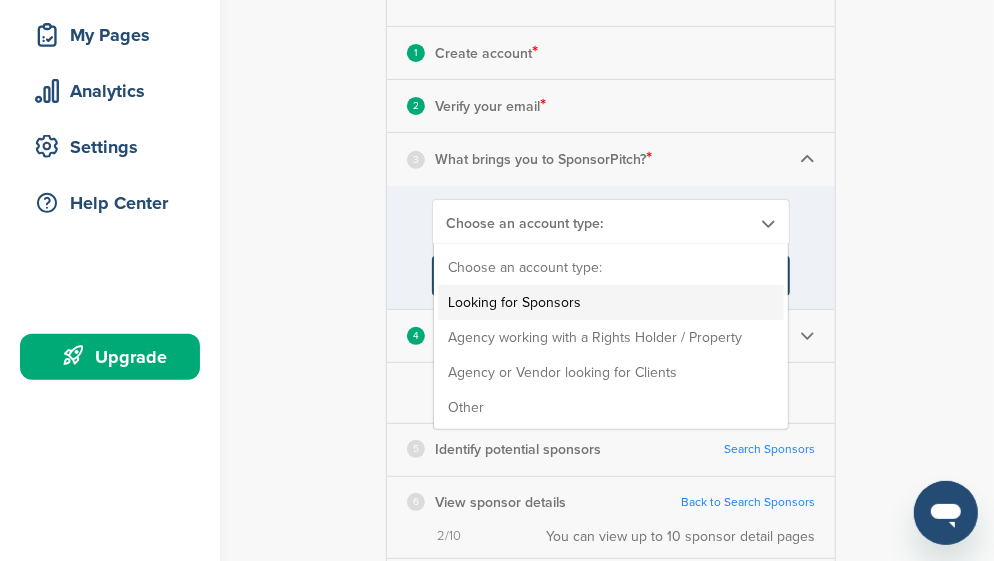 click on "Looking for Sponsors" at bounding box center [611, 302] 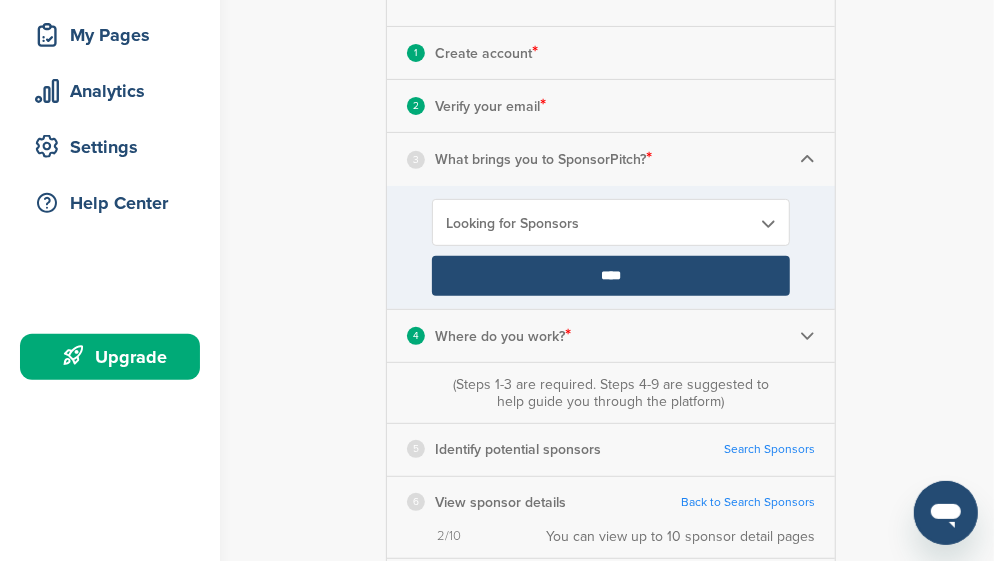 click on "****" at bounding box center (611, 276) 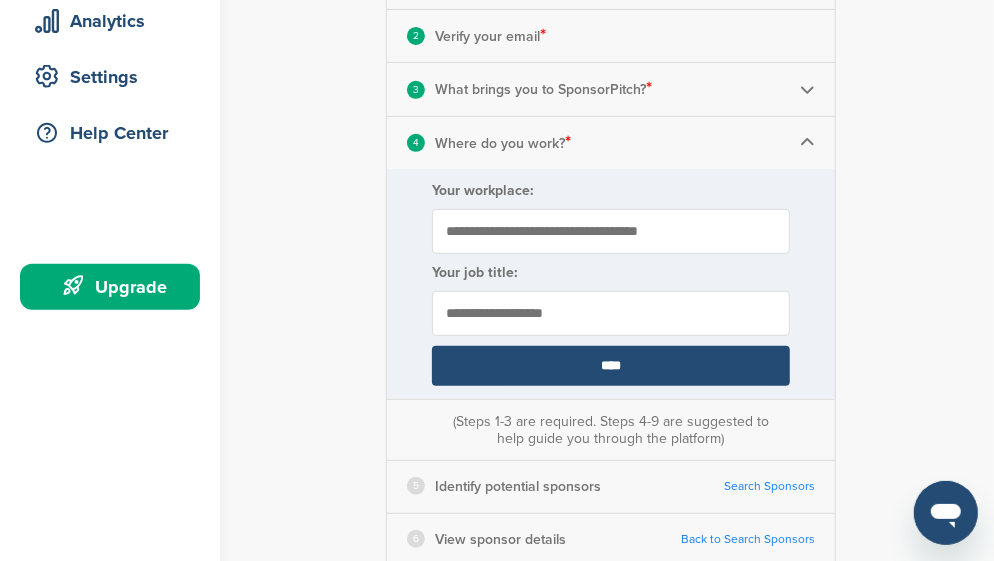 scroll, scrollTop: 400, scrollLeft: 0, axis: vertical 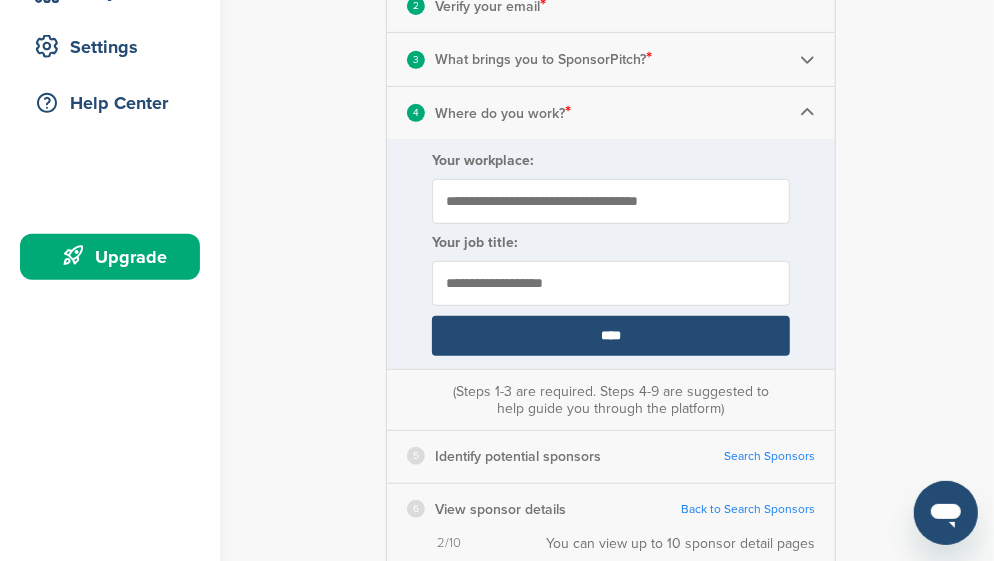 click on "****" at bounding box center [611, 336] 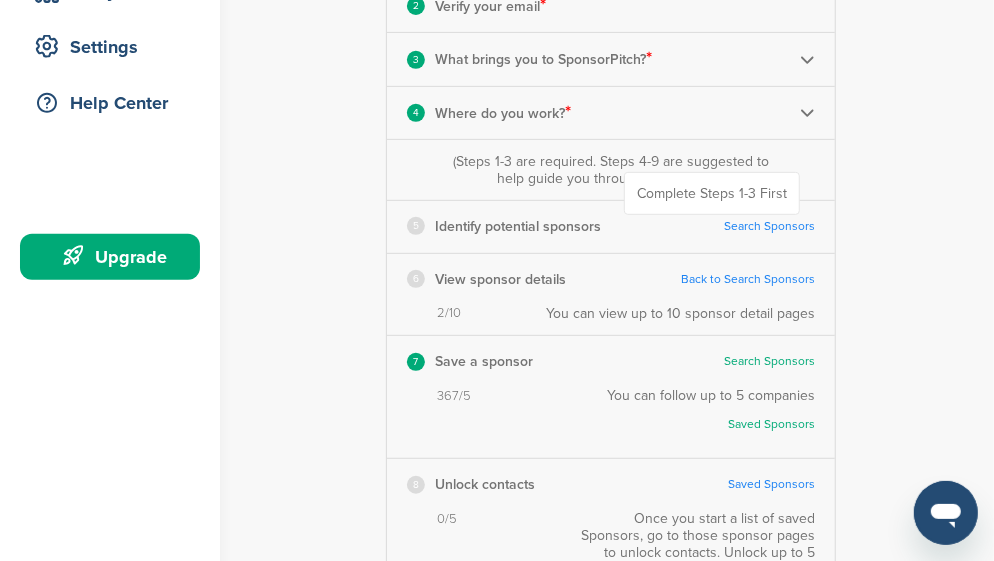 click on "Search Sponsors" at bounding box center (769, 226) 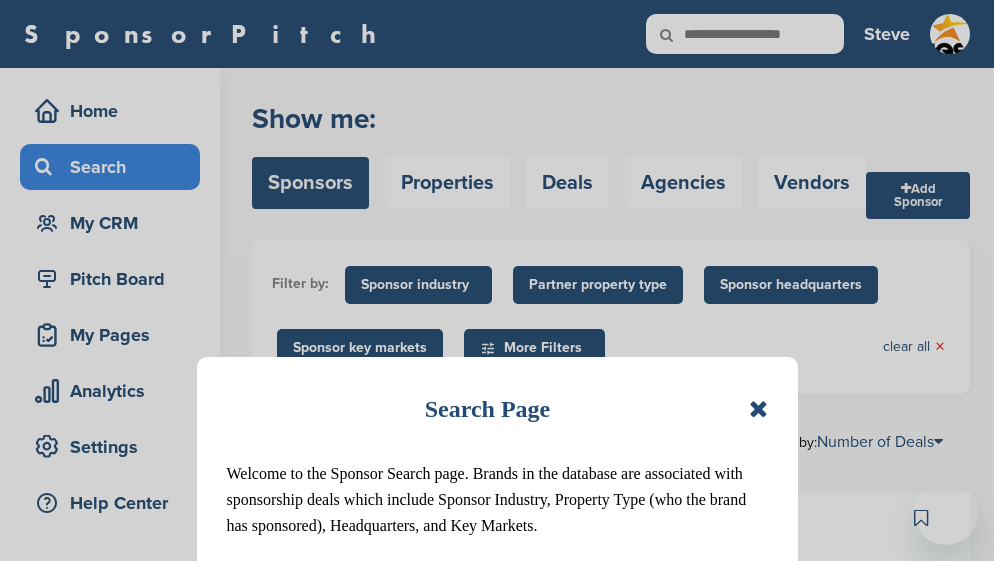 scroll, scrollTop: 0, scrollLeft: 0, axis: both 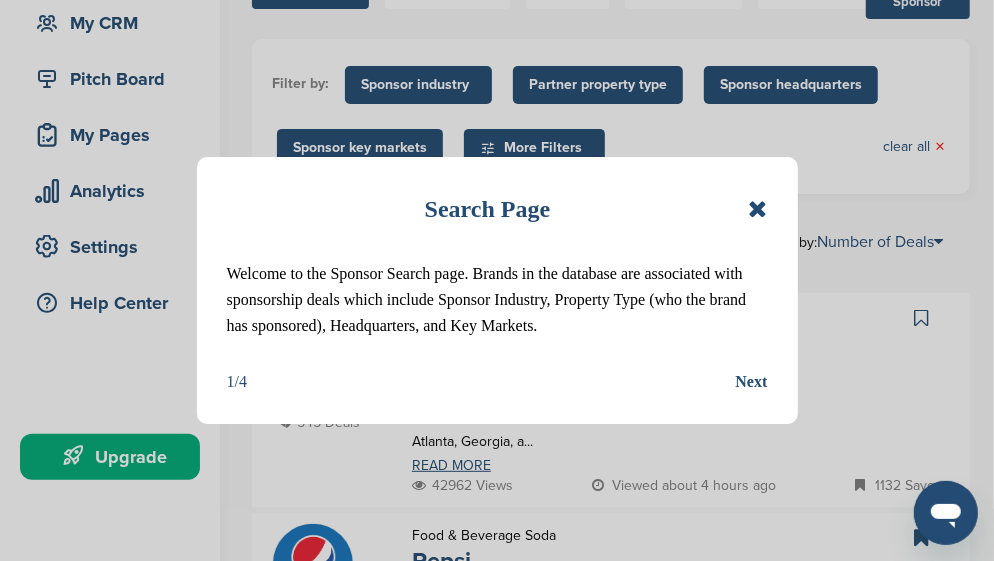 click on "Next" at bounding box center [752, 382] 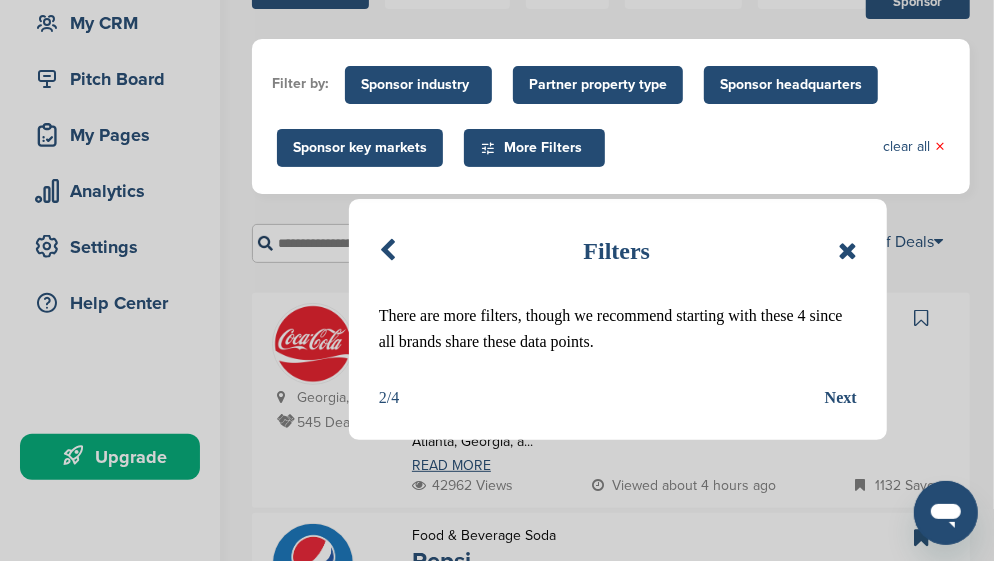click on "Filters
There are more filters, though we recommend starting with these 4 since all brands share these data points.
2/4
Next" at bounding box center [497, 280] 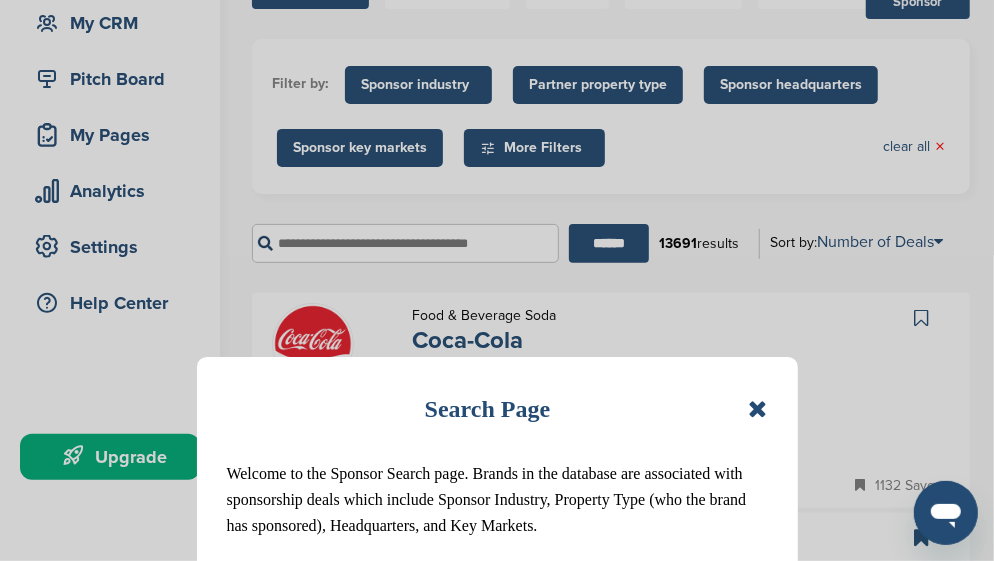 click on "Search Page
Welcome to the Sponsor Search page. Brands in the database are associated with sponsorship deals which include Sponsor Industry, Property Type (who the brand has sponsored), Headquarters, and Key Markets.
1/4
Next" at bounding box center [497, 280] 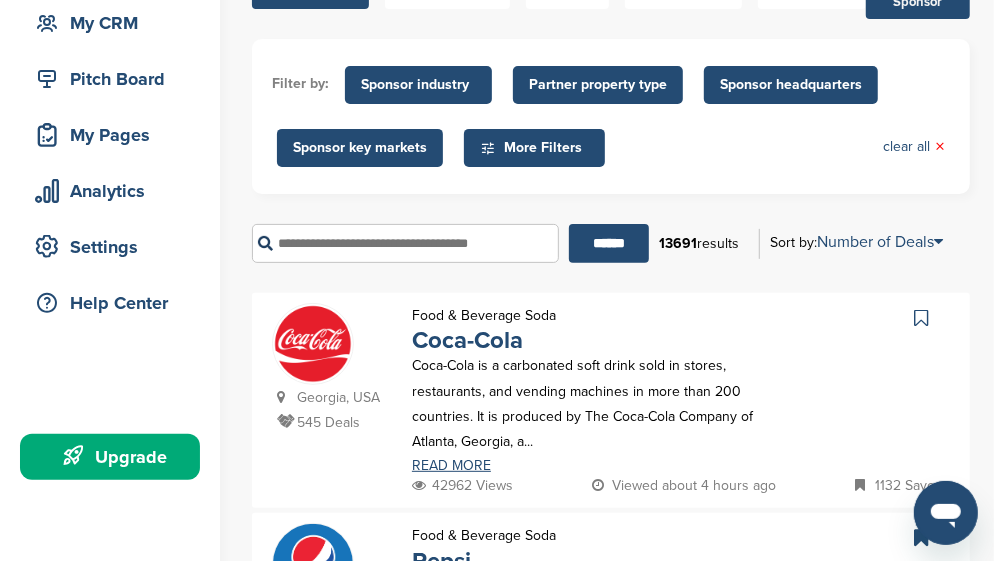 click at bounding box center (405, 243) 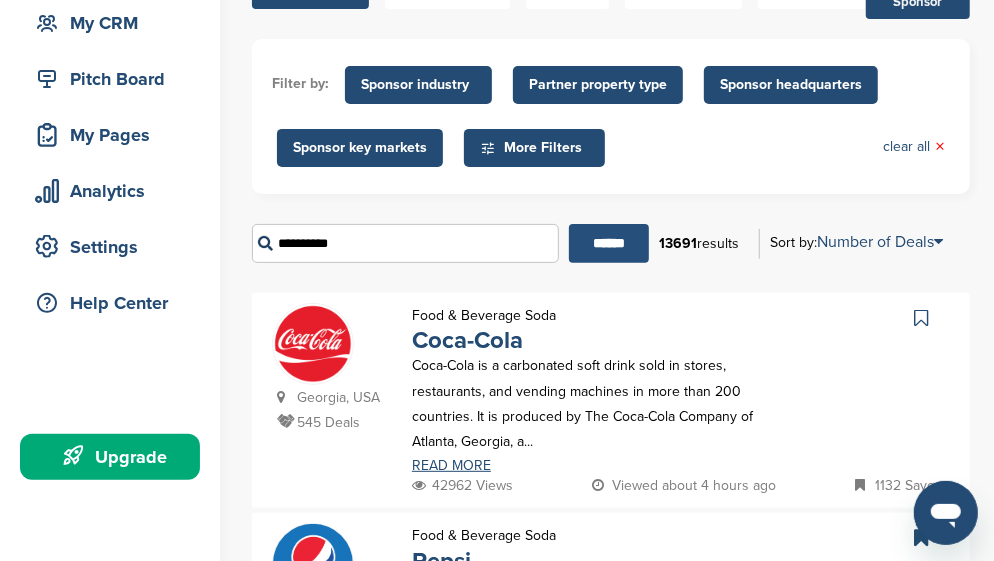 click on "******" at bounding box center [609, 243] 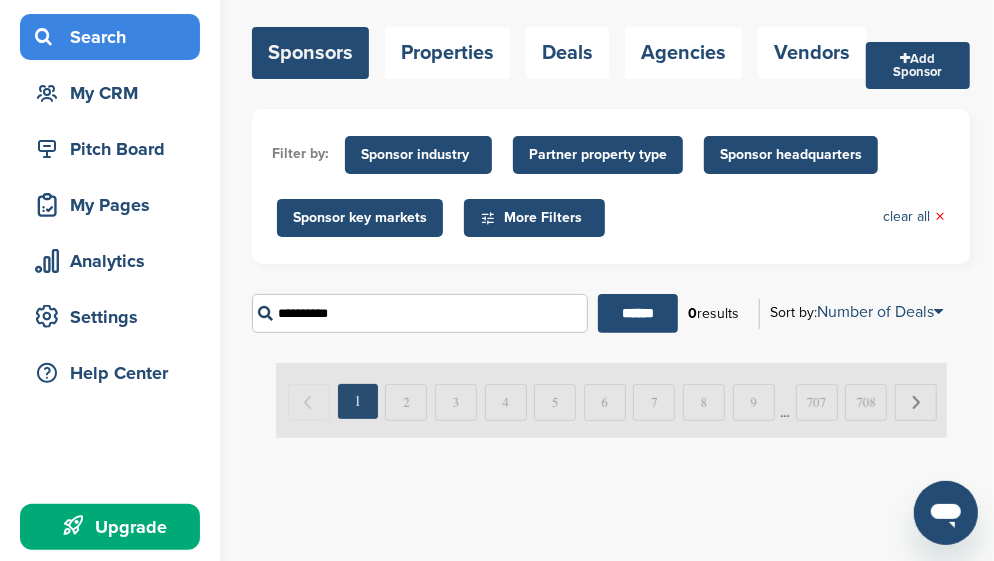 scroll, scrollTop: 99, scrollLeft: 0, axis: vertical 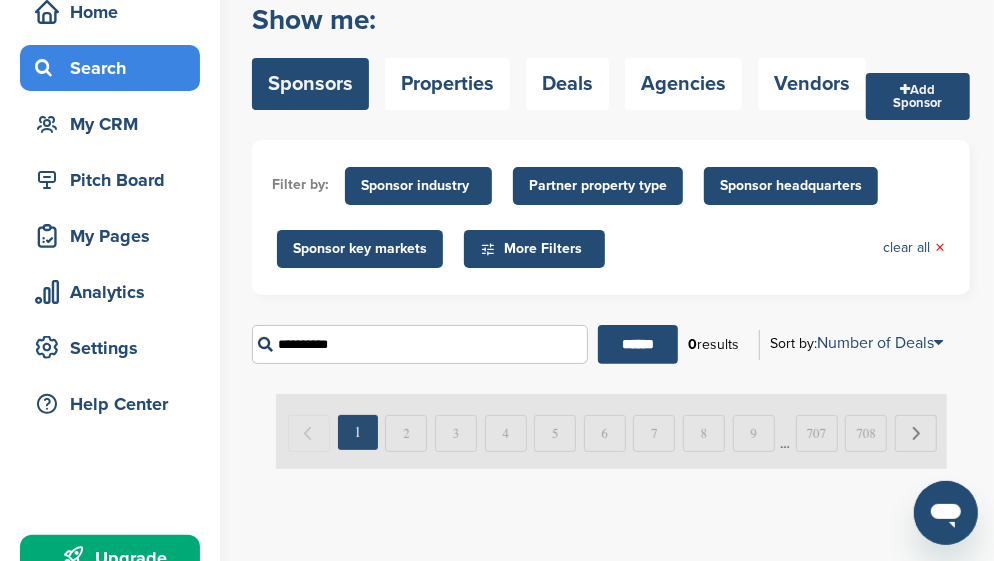 click on "**********" at bounding box center [420, 344] 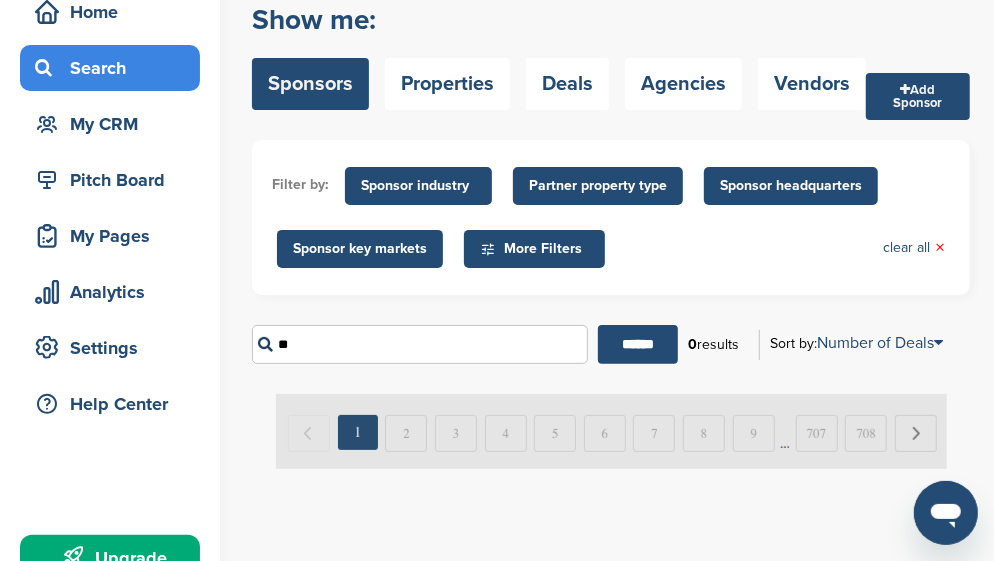 type on "*" 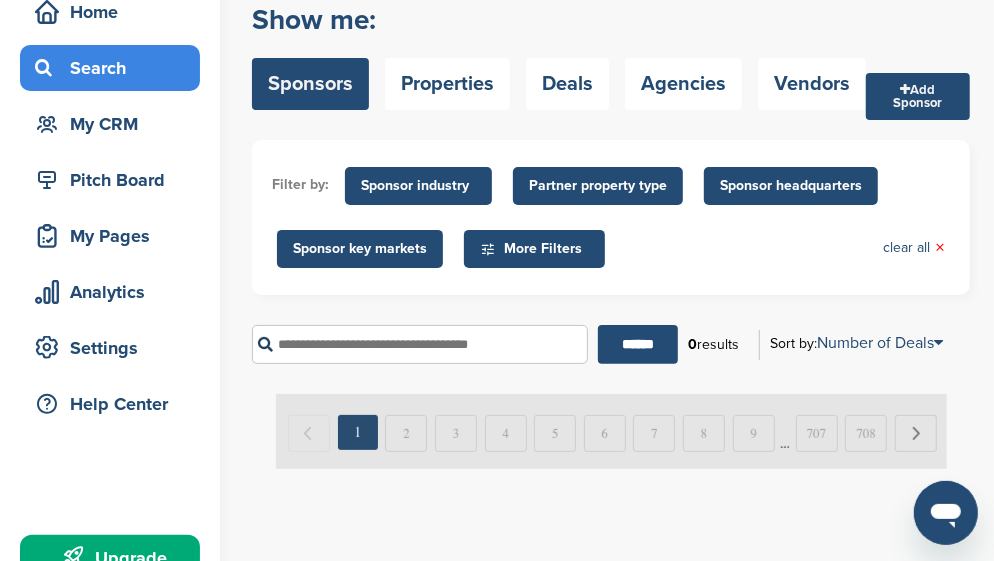 click at bounding box center (420, 344) 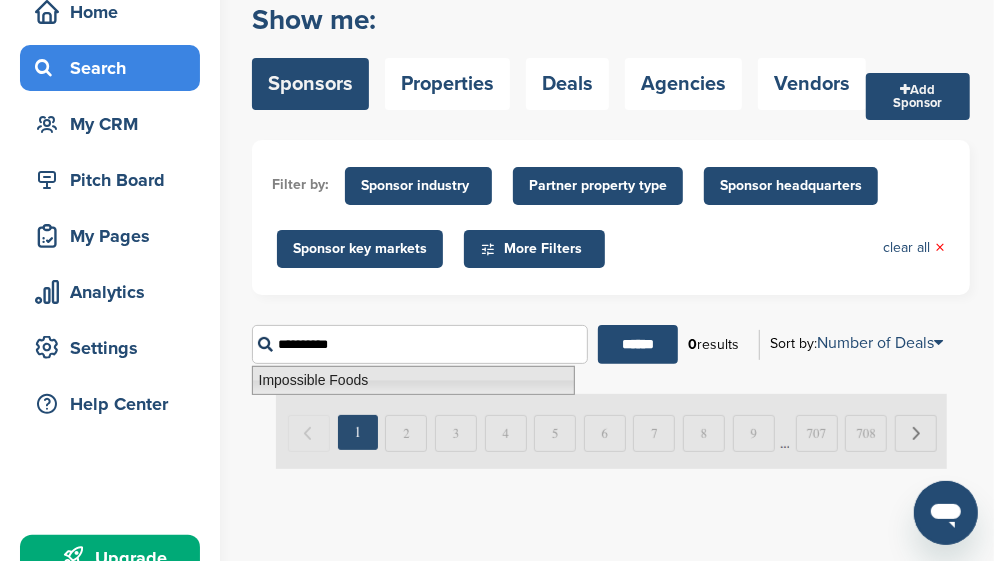 click on "Impossible Foods" at bounding box center (413, 380) 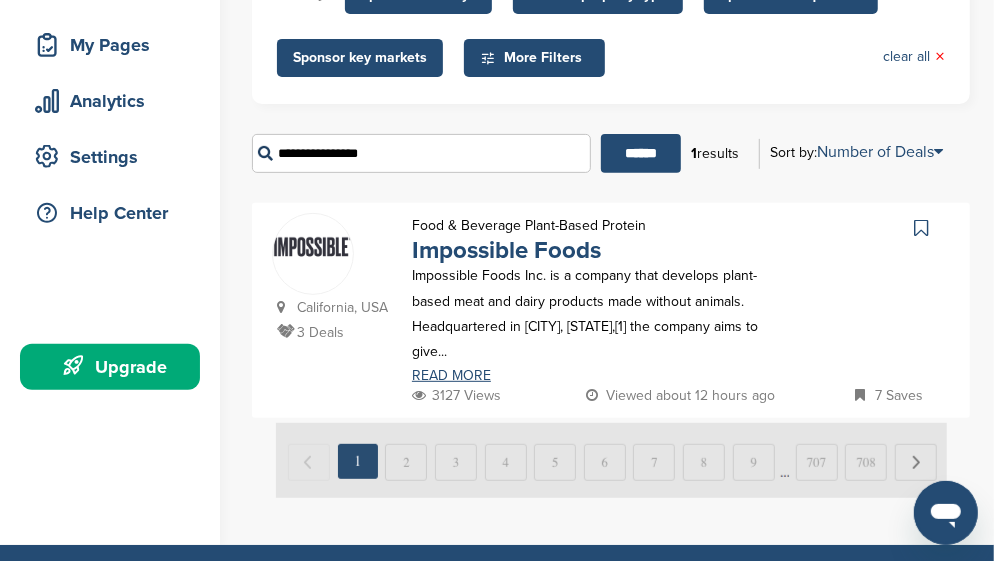 scroll, scrollTop: 300, scrollLeft: 0, axis: vertical 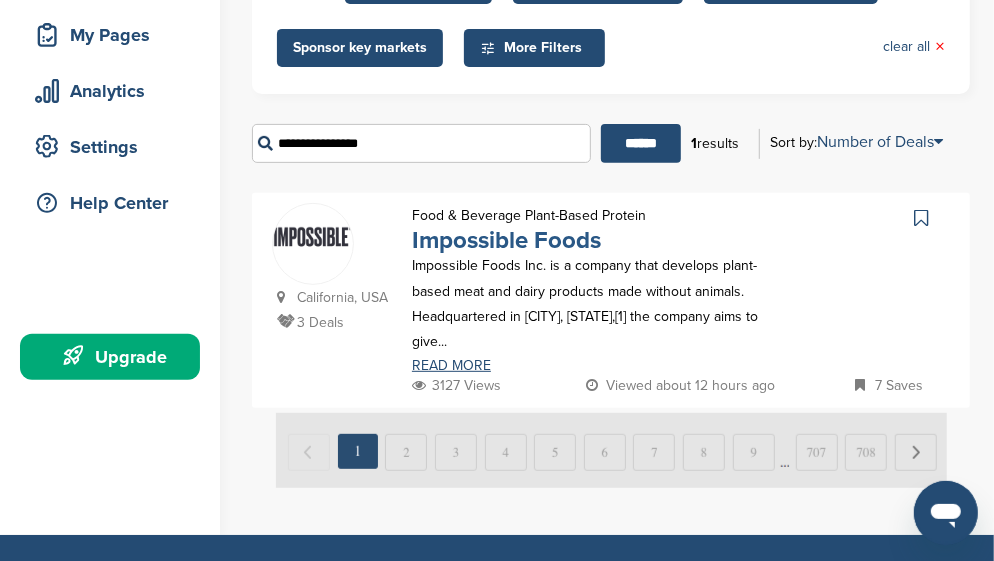 type on "**********" 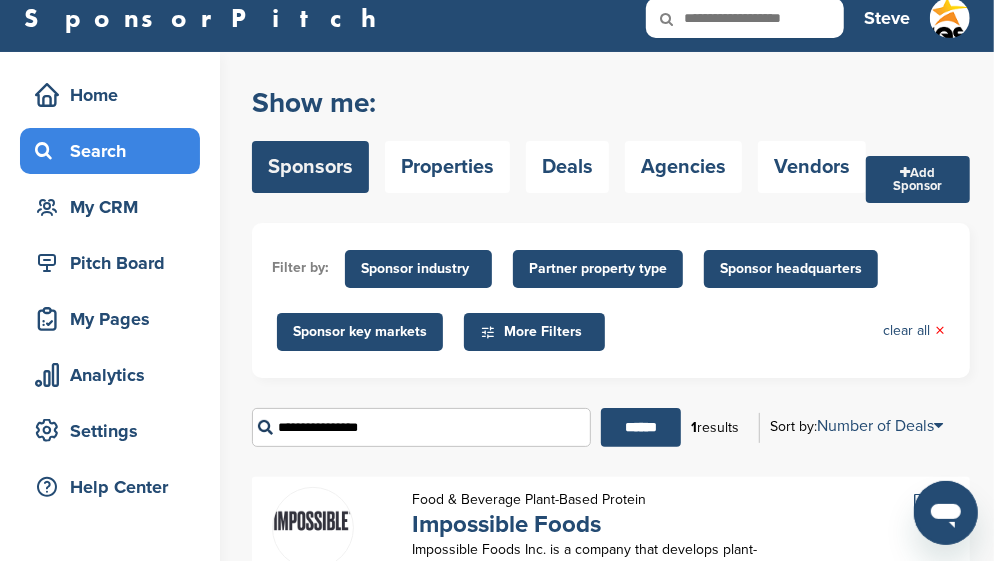 scroll, scrollTop: 0, scrollLeft: 0, axis: both 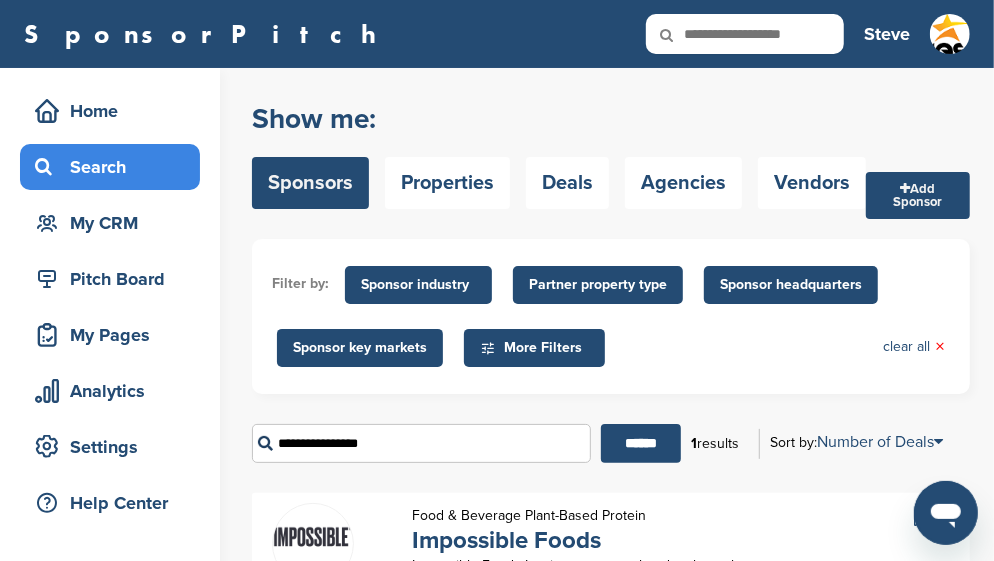 click on "Steve" at bounding box center [887, 34] 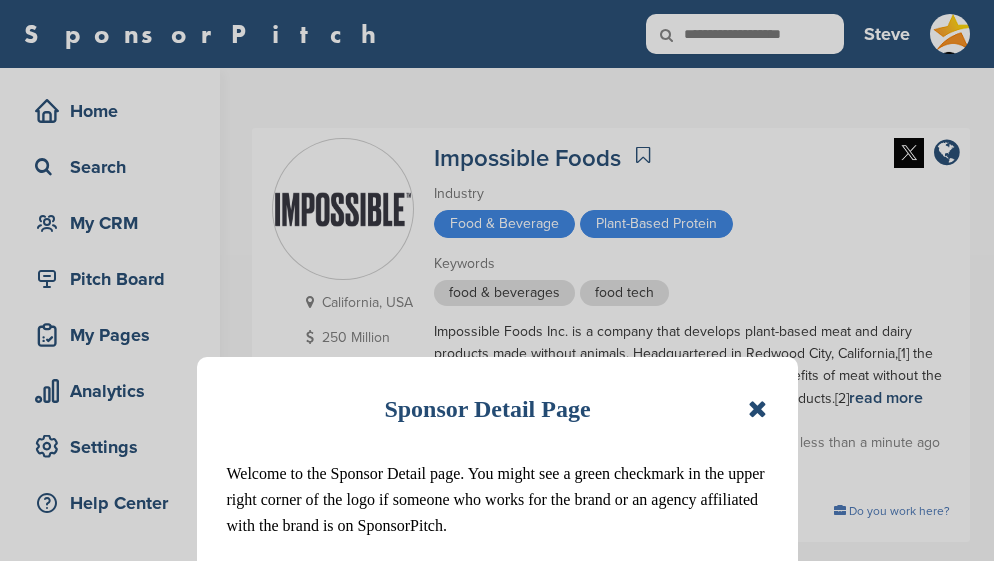 scroll, scrollTop: 0, scrollLeft: 0, axis: both 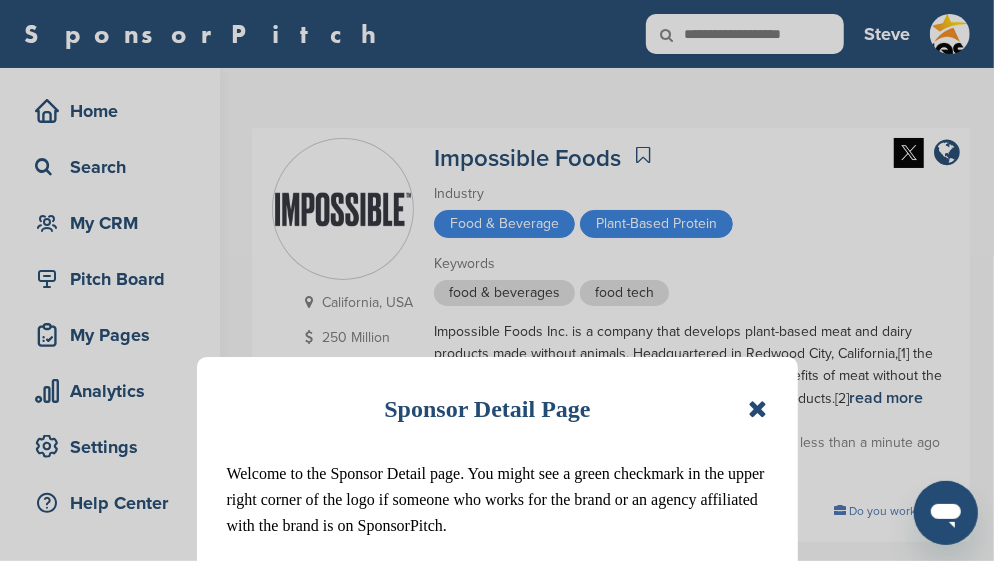 click at bounding box center [757, 409] 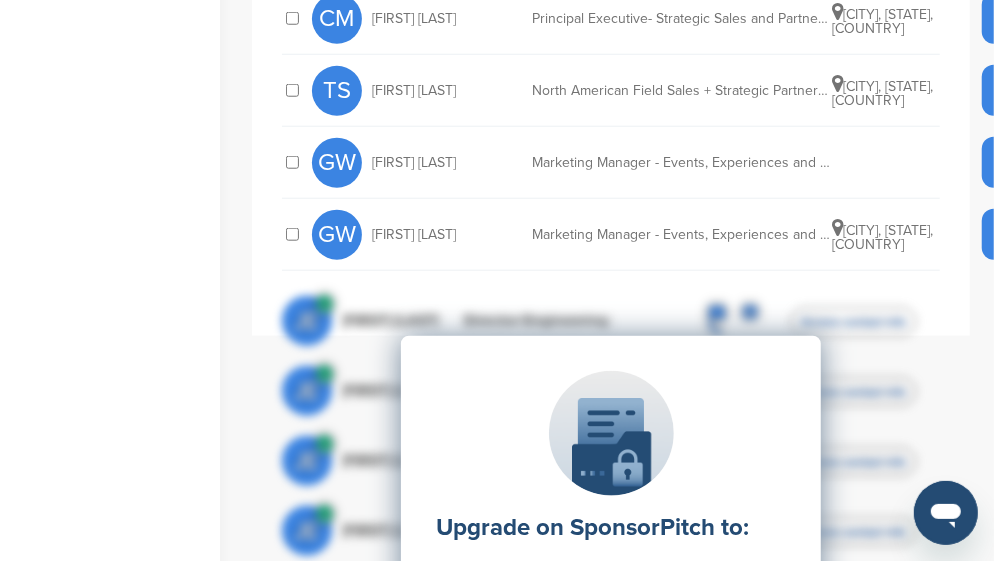 scroll, scrollTop: 800, scrollLeft: 0, axis: vertical 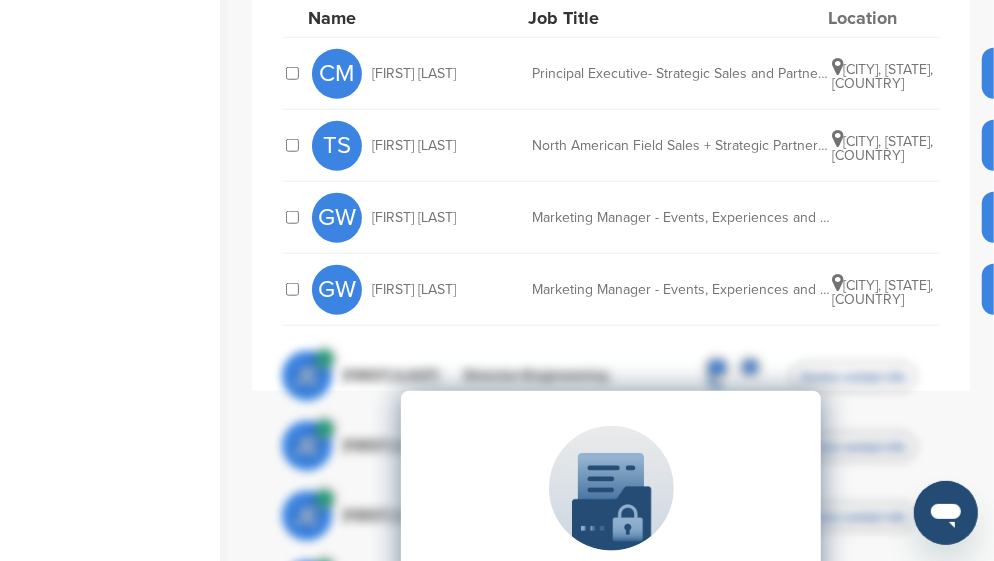 click on "GW
Gabby Witte
Marketing Manager - Events, Experiences and Partnerships
Unlock Contact" at bounding box center [727, 217] 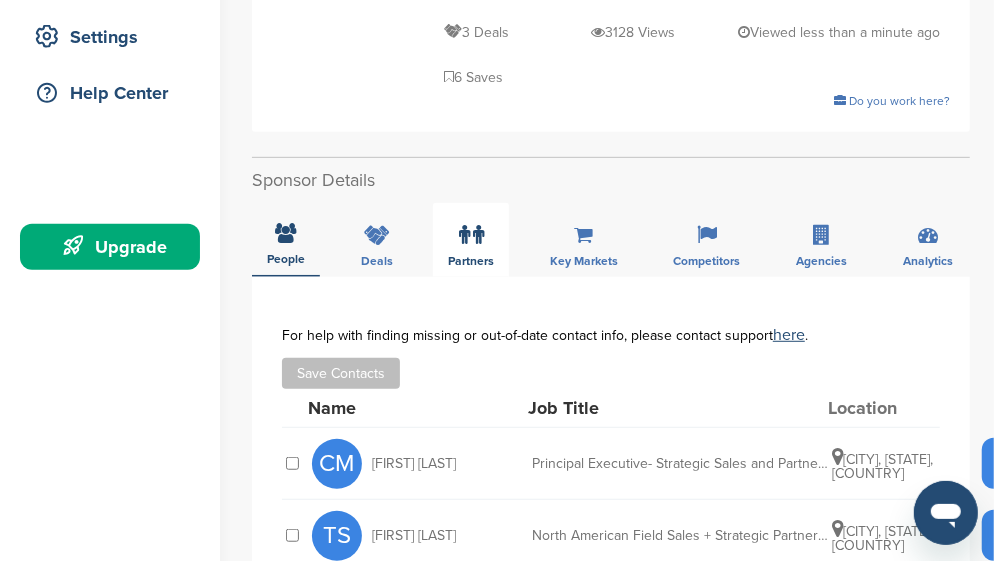 scroll, scrollTop: 300, scrollLeft: 0, axis: vertical 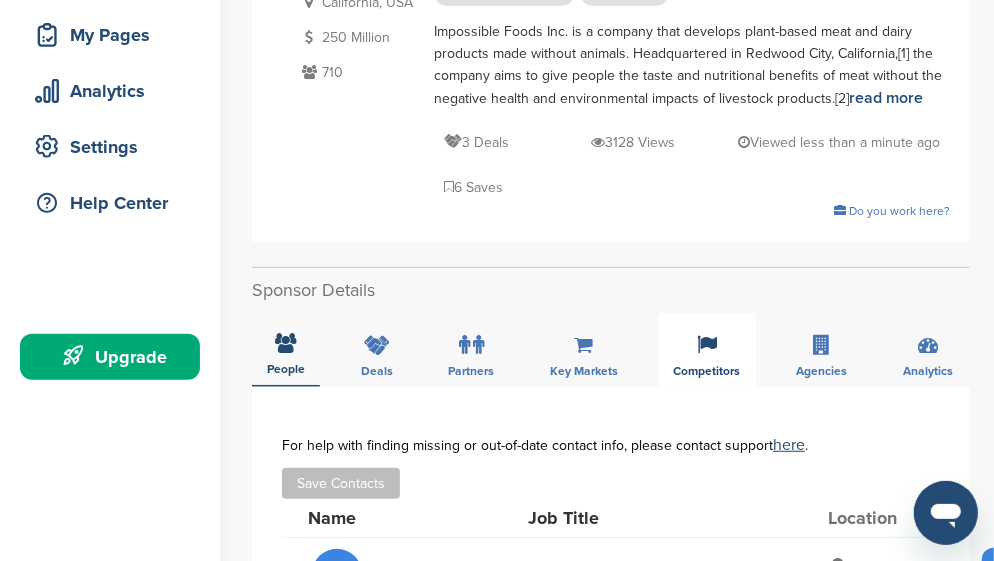click at bounding box center [707, 345] 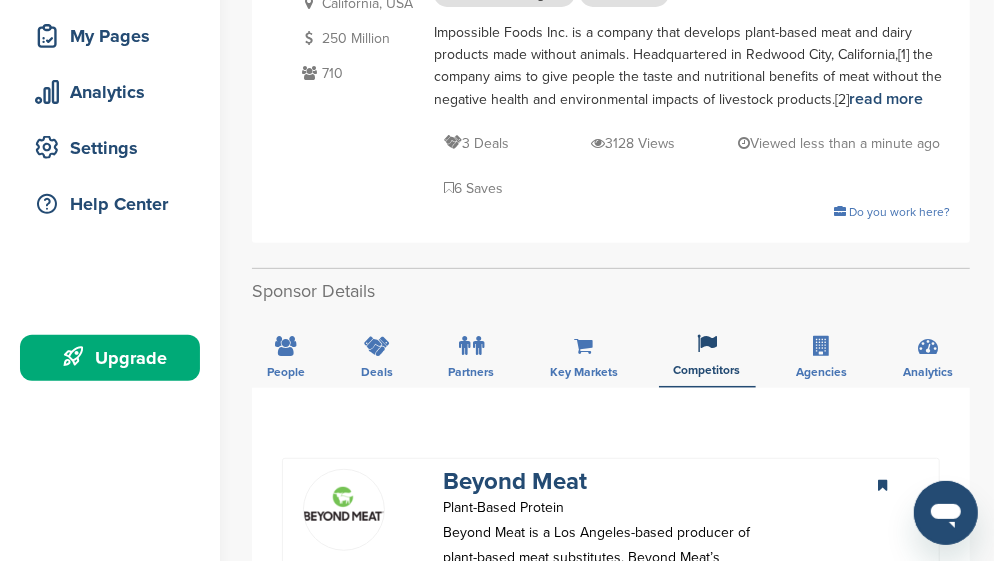 scroll, scrollTop: 300, scrollLeft: 0, axis: vertical 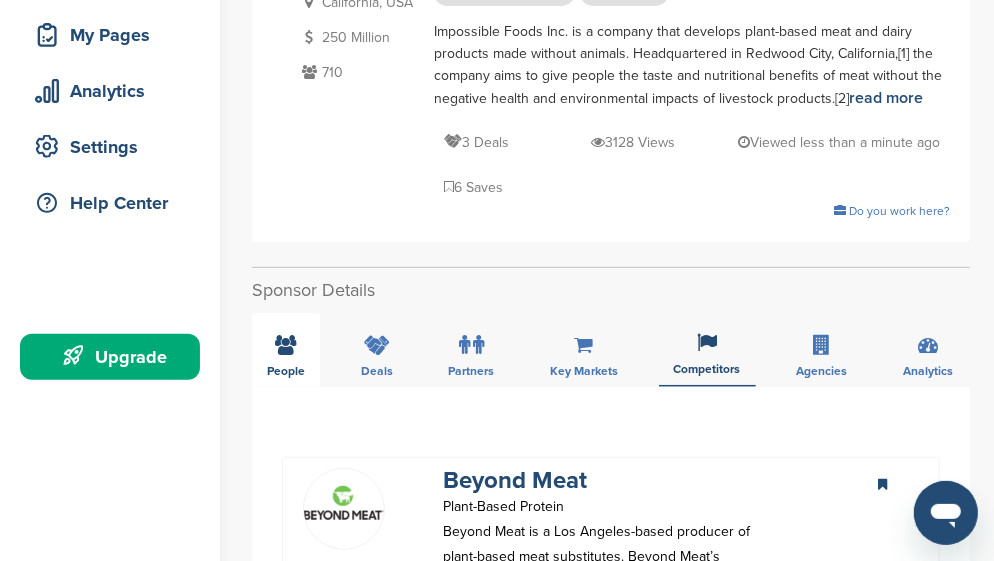 click at bounding box center [286, 345] 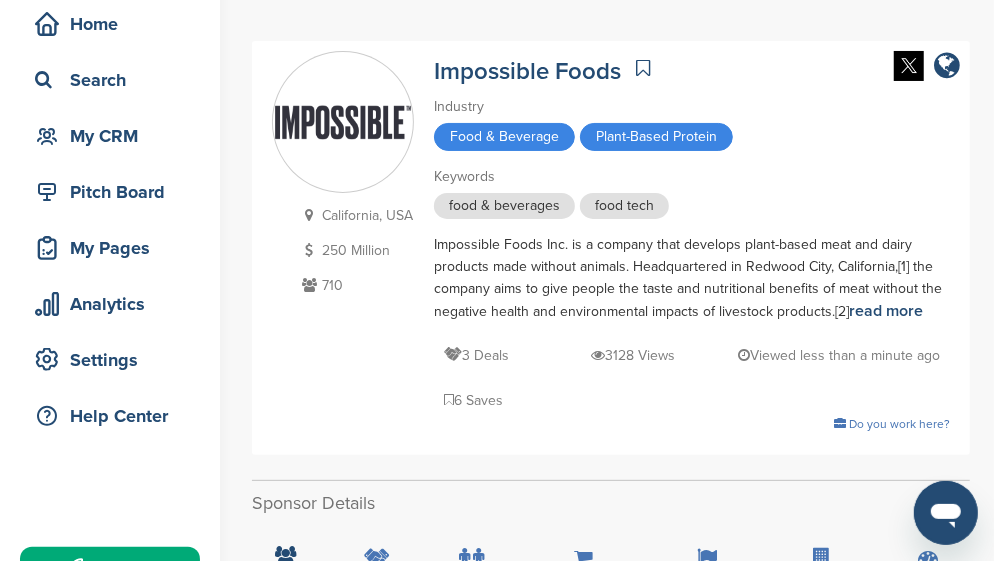 scroll, scrollTop: 0, scrollLeft: 0, axis: both 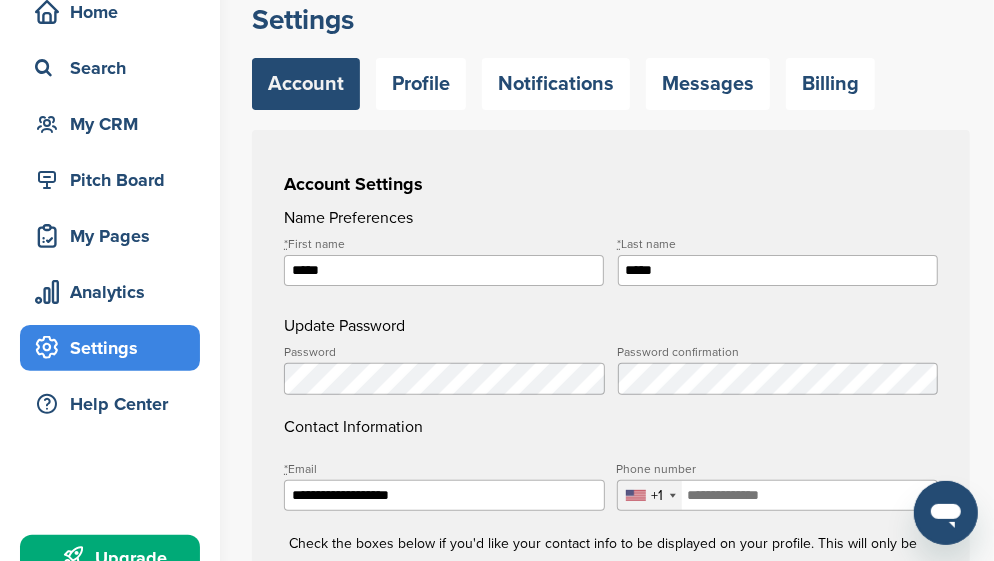 click on "*****" at bounding box center [444, 270] 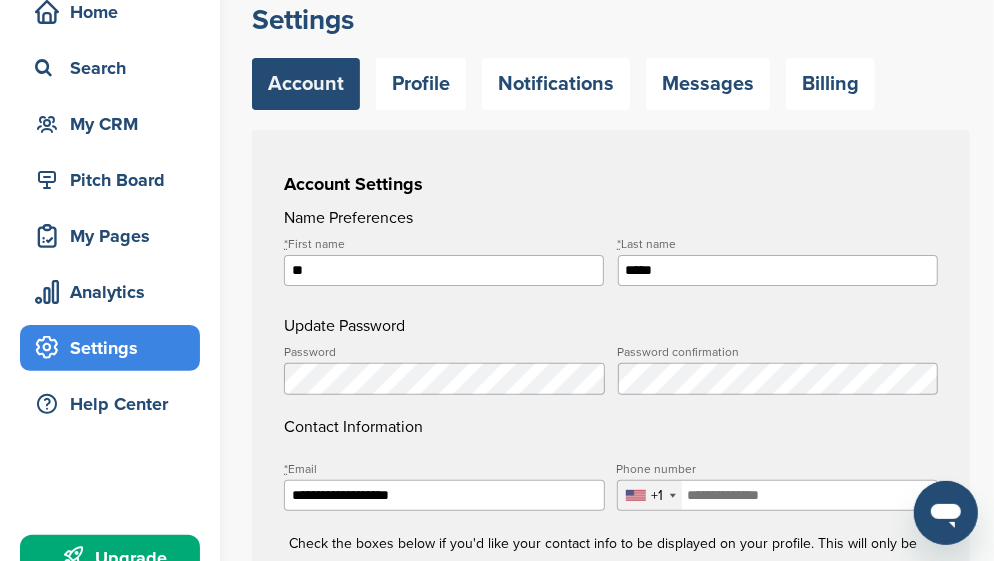 type on "*" 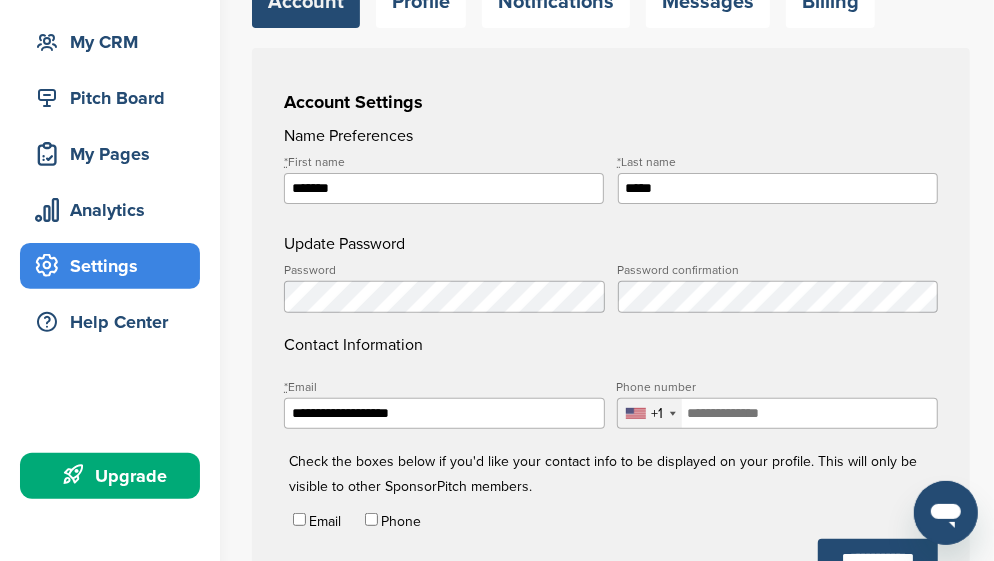 scroll, scrollTop: 200, scrollLeft: 0, axis: vertical 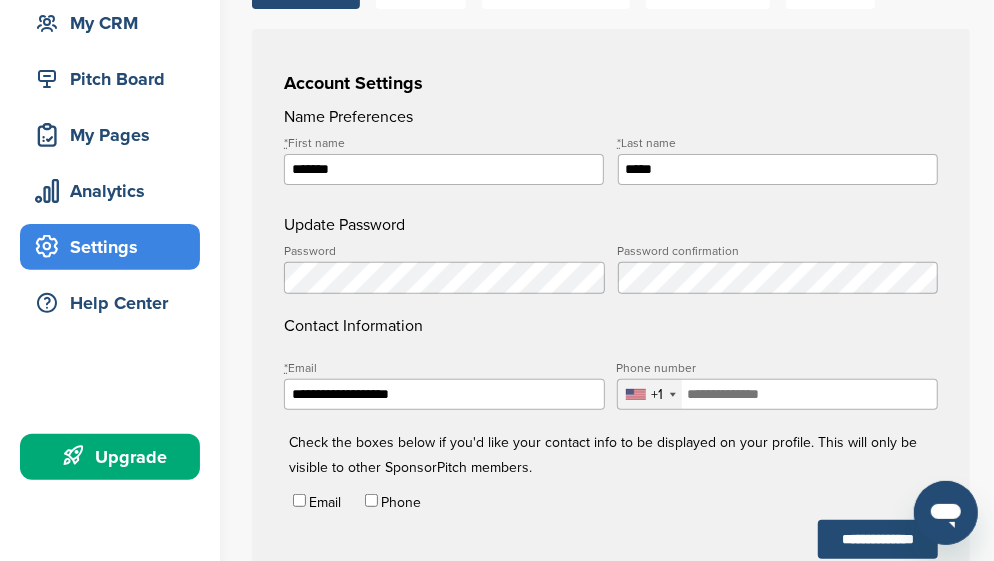 type on "*******" 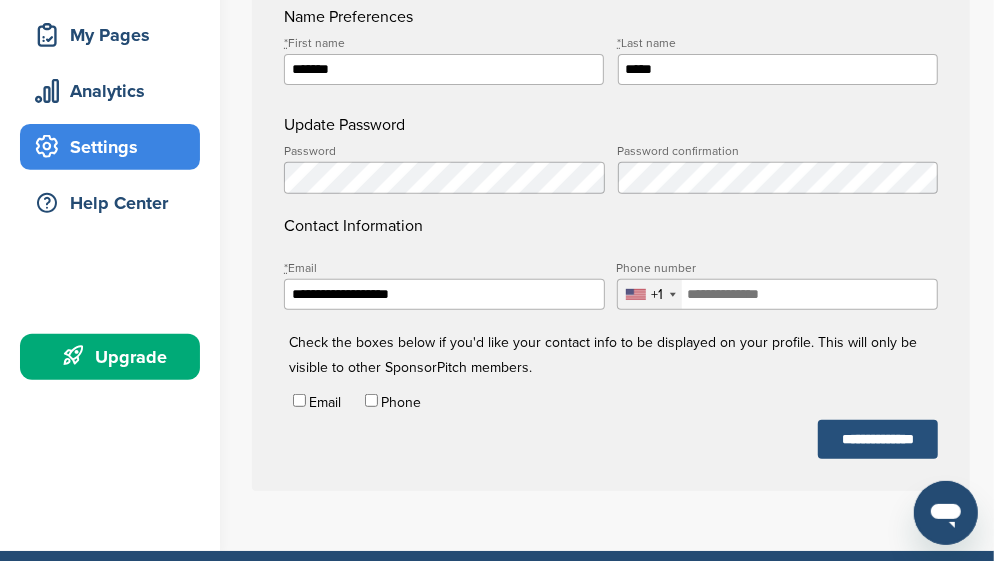 click on "**********" at bounding box center [878, 439] 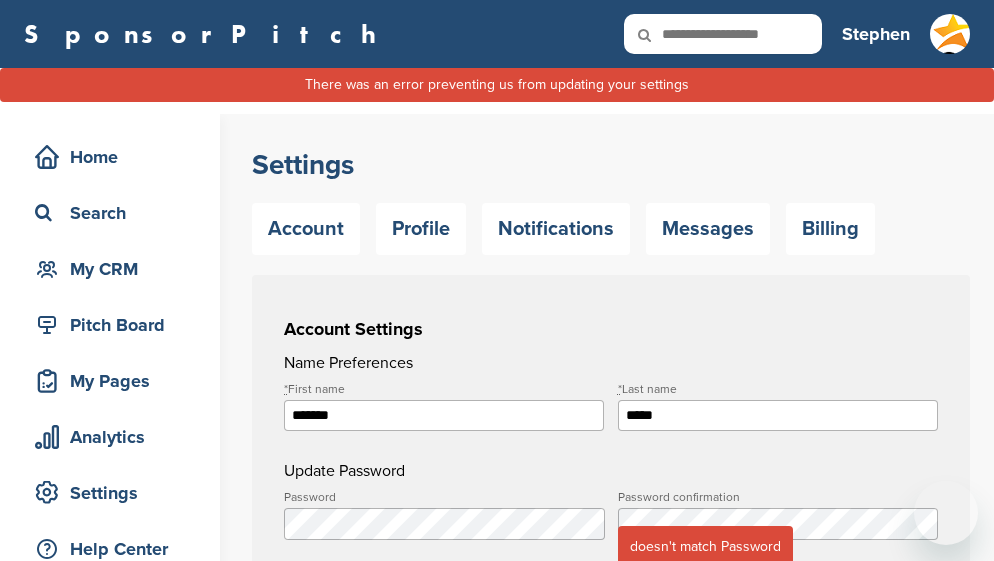 scroll, scrollTop: 0, scrollLeft: 0, axis: both 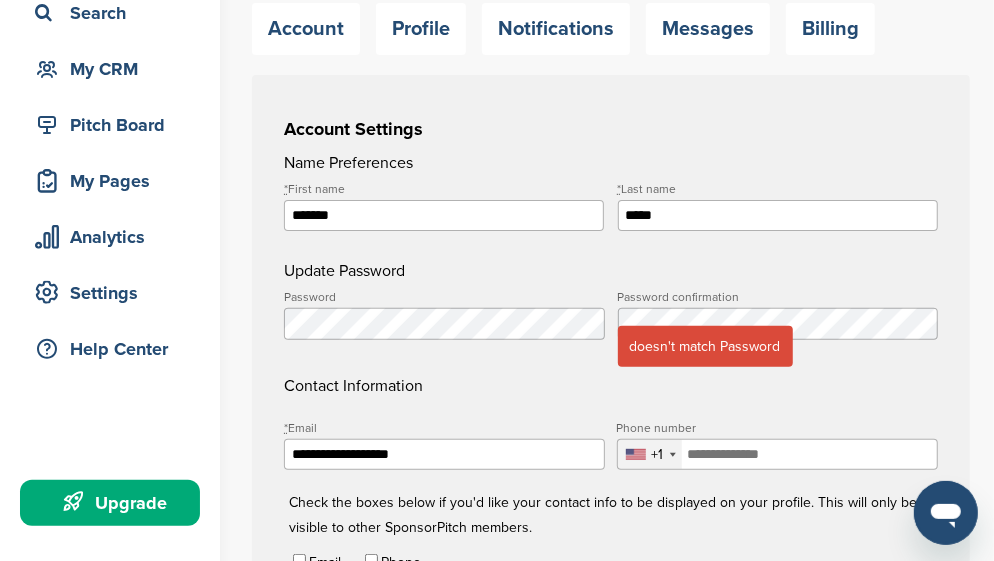 click on "Contact Information" at bounding box center (611, 344) 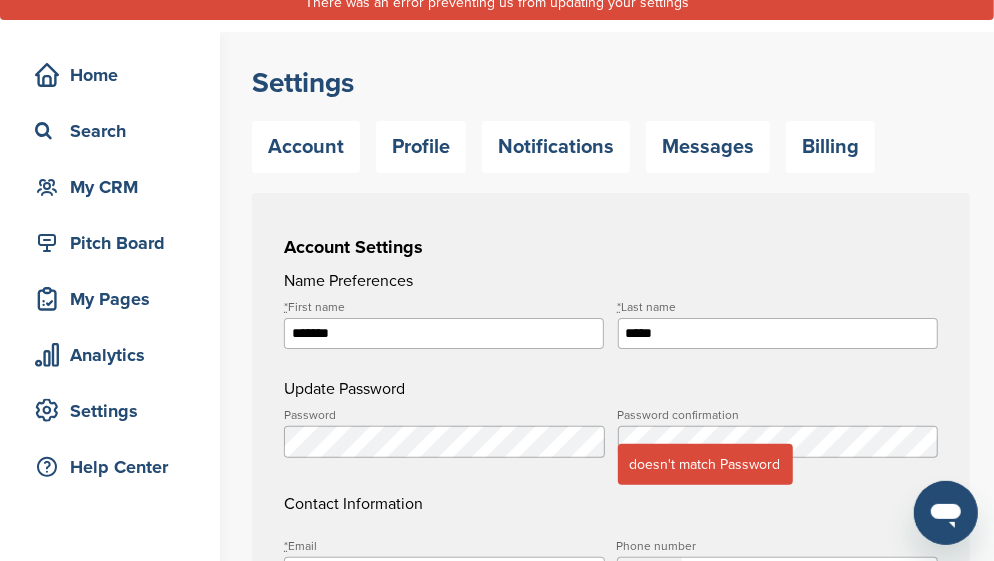 scroll, scrollTop: 0, scrollLeft: 0, axis: both 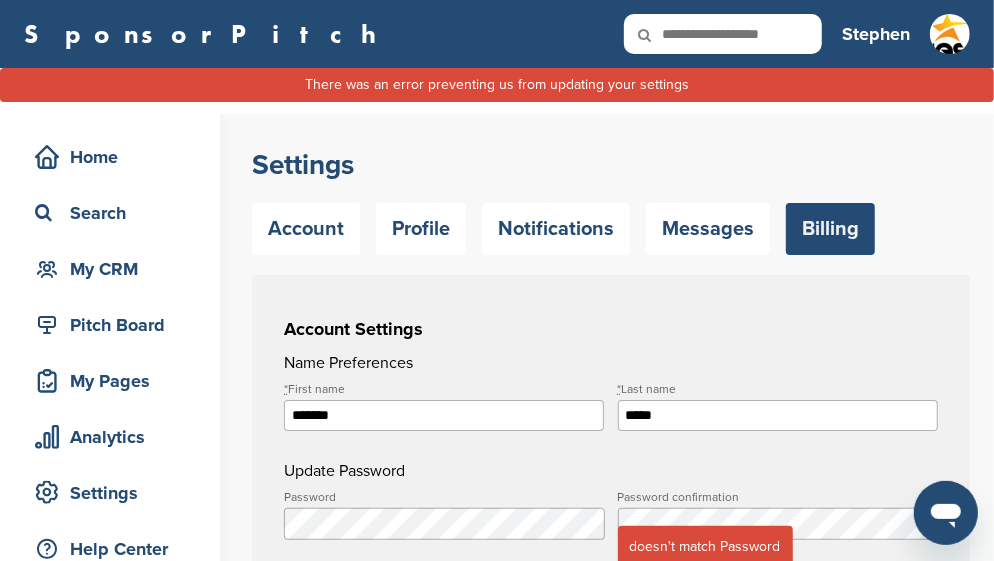 click on "Billing" at bounding box center (830, 229) 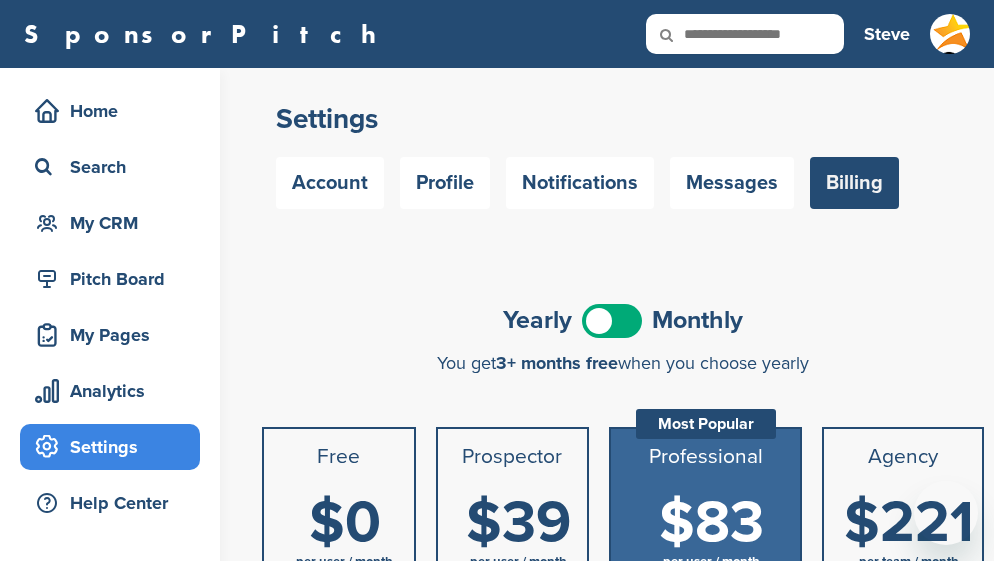scroll, scrollTop: 0, scrollLeft: 0, axis: both 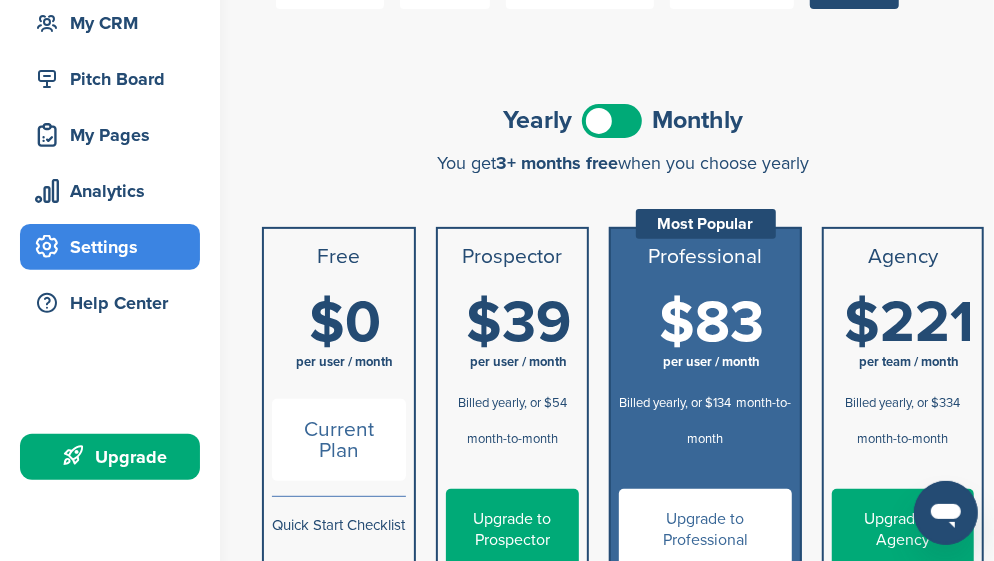 click at bounding box center (612, 121) 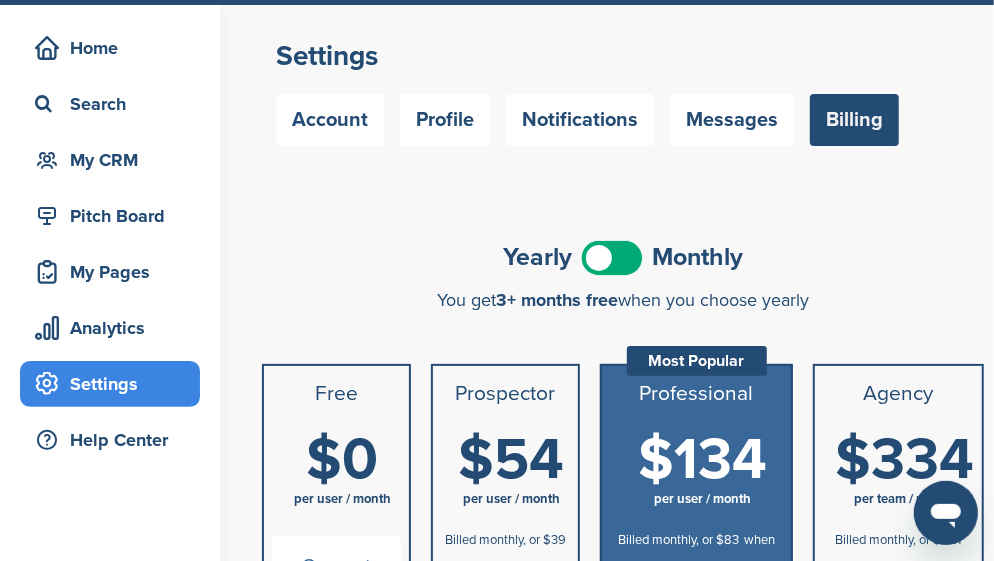 scroll, scrollTop: 0, scrollLeft: 0, axis: both 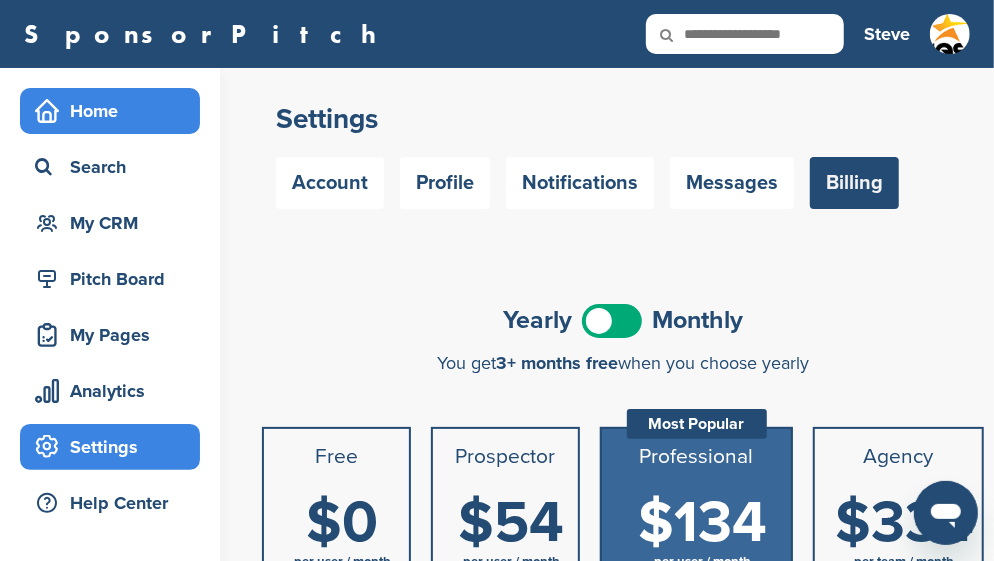 click on "Home" at bounding box center (115, 111) 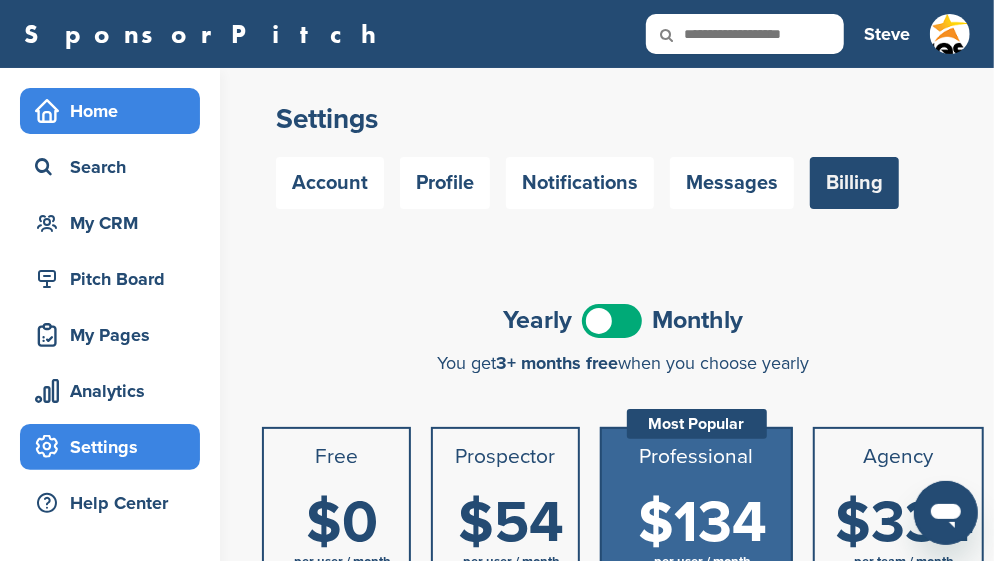 click on "Home" at bounding box center [115, 111] 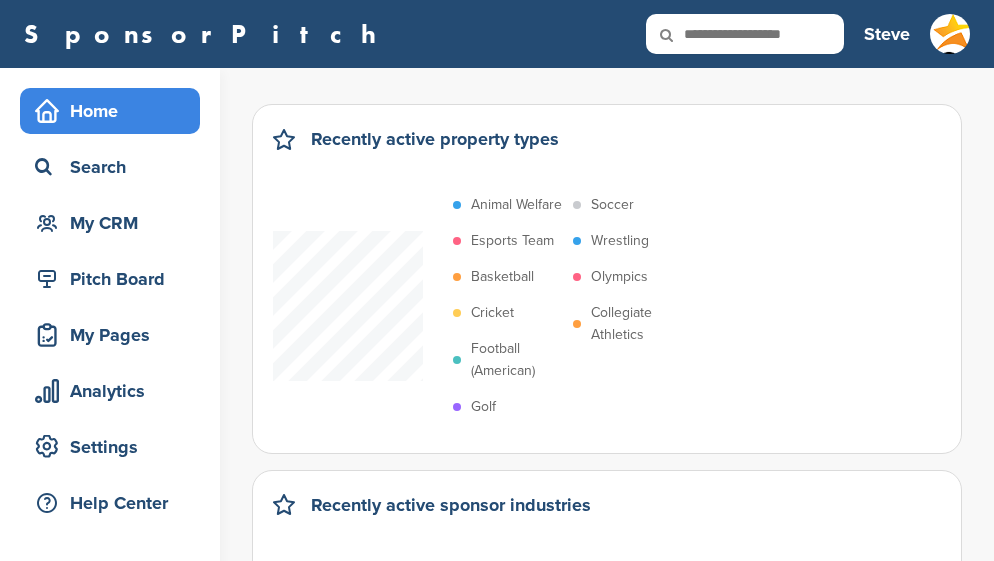 scroll, scrollTop: 0, scrollLeft: 0, axis: both 